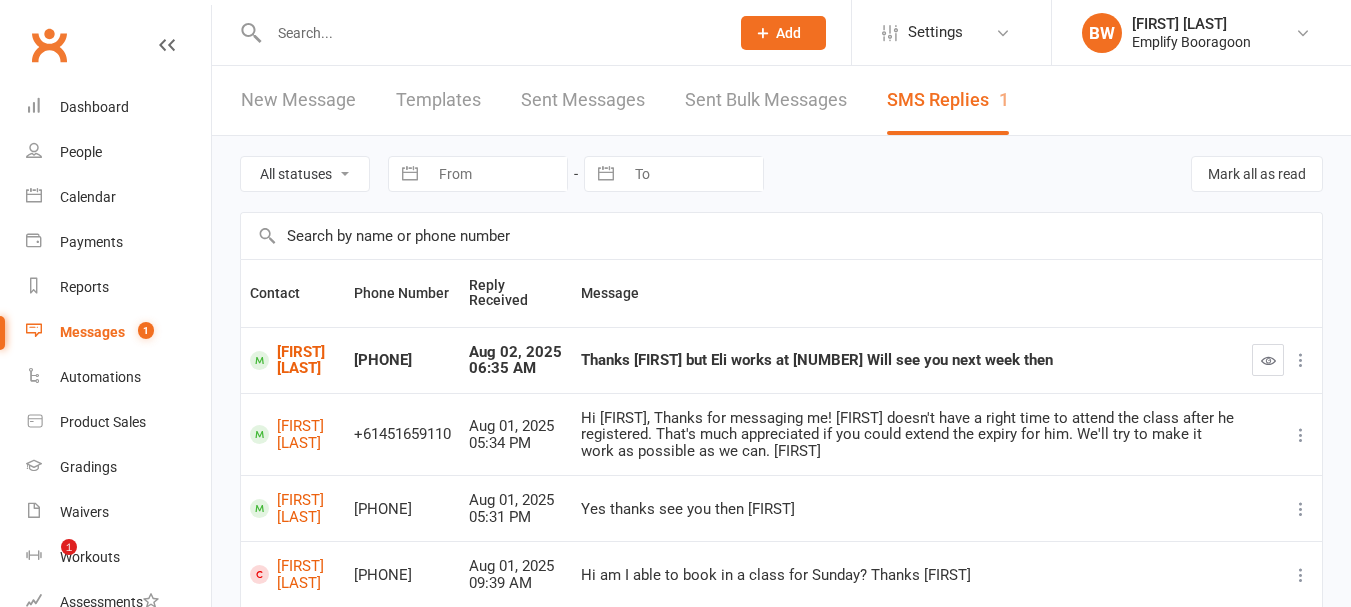 scroll, scrollTop: 0, scrollLeft: 0, axis: both 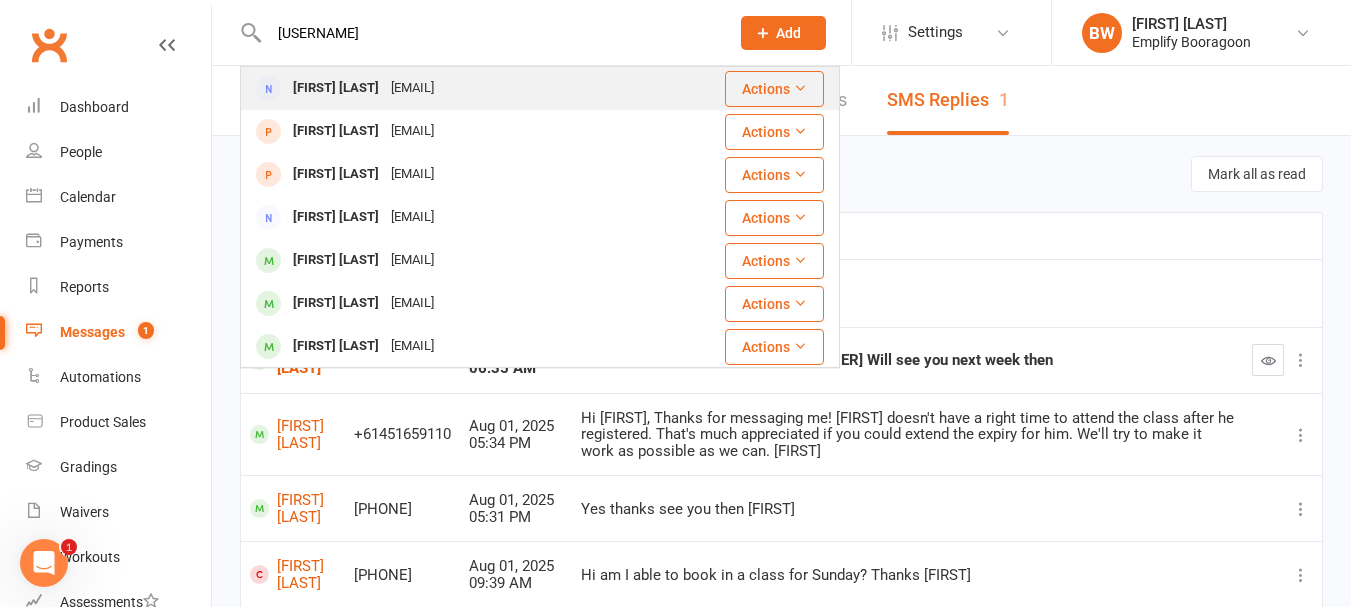 type on "[USERNAME]" 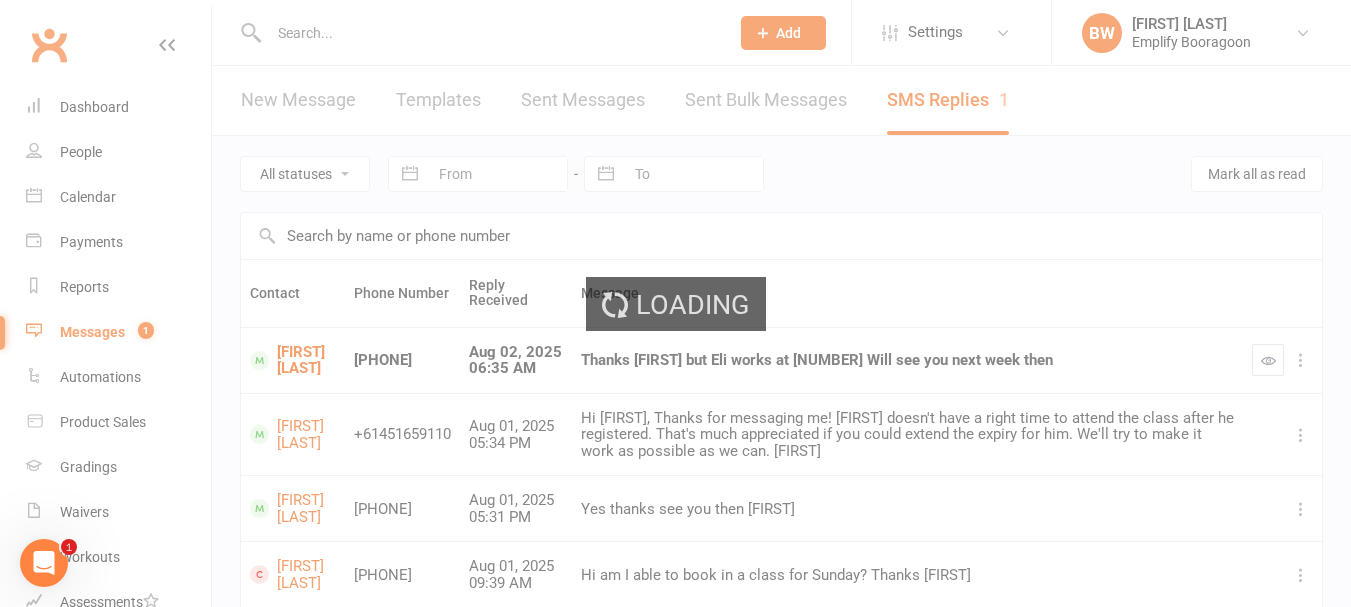 click at bounding box center [489, 33] 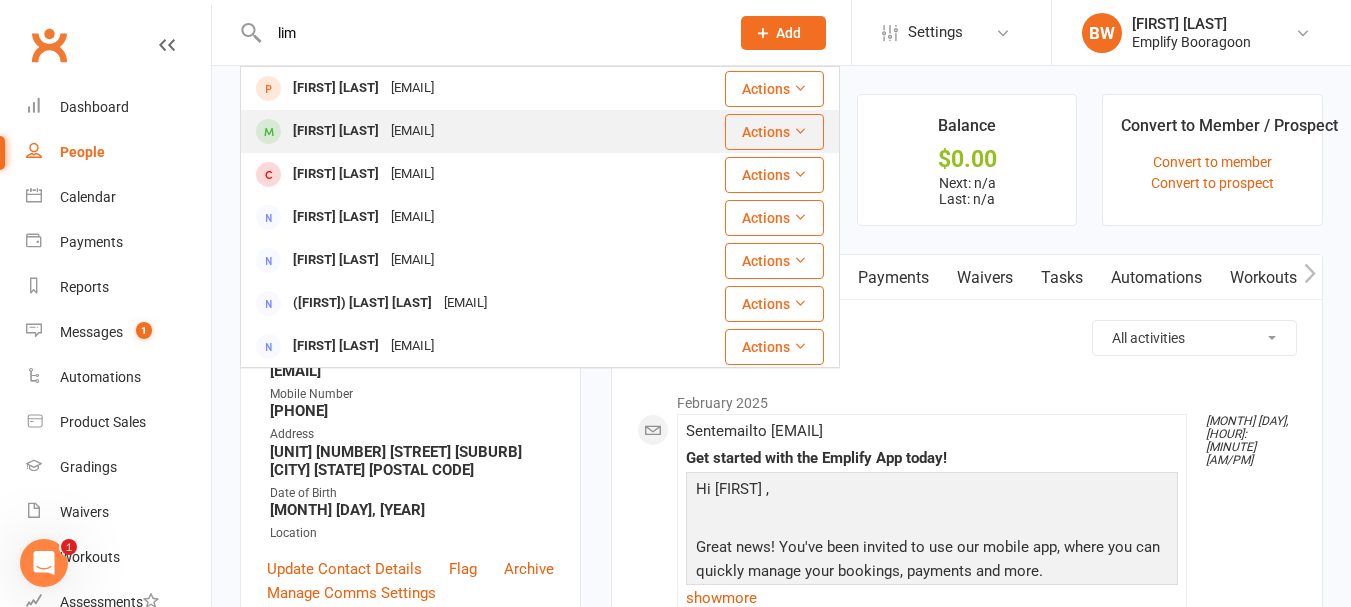 type on "lim" 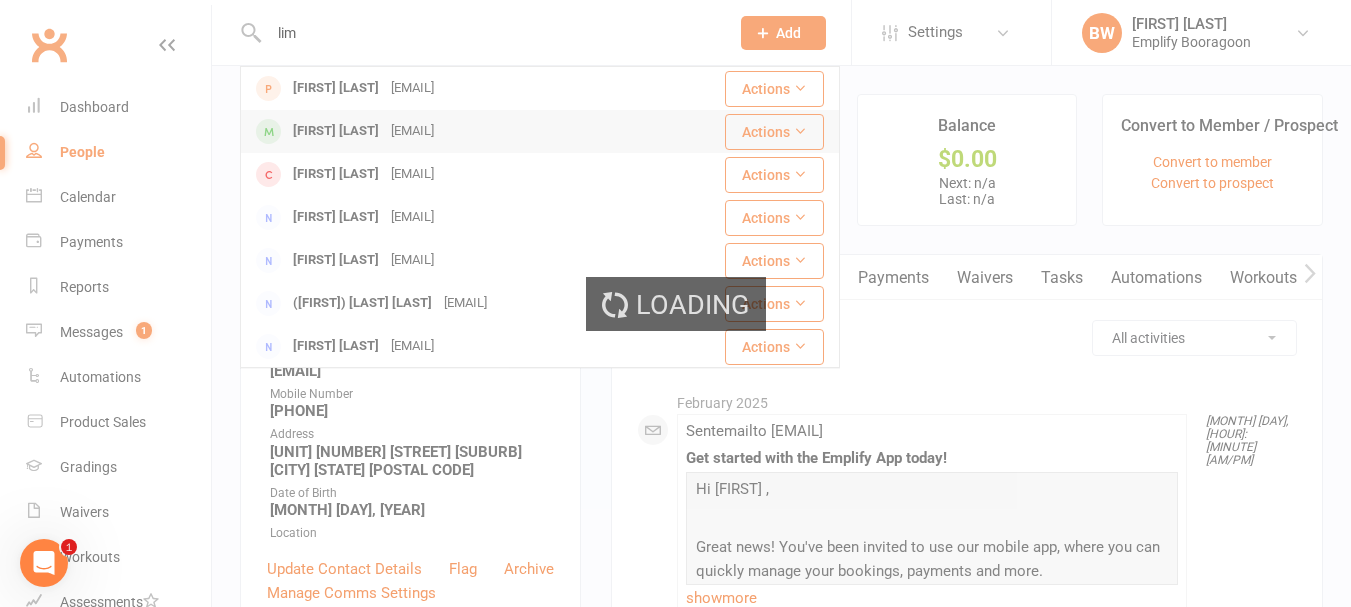 type 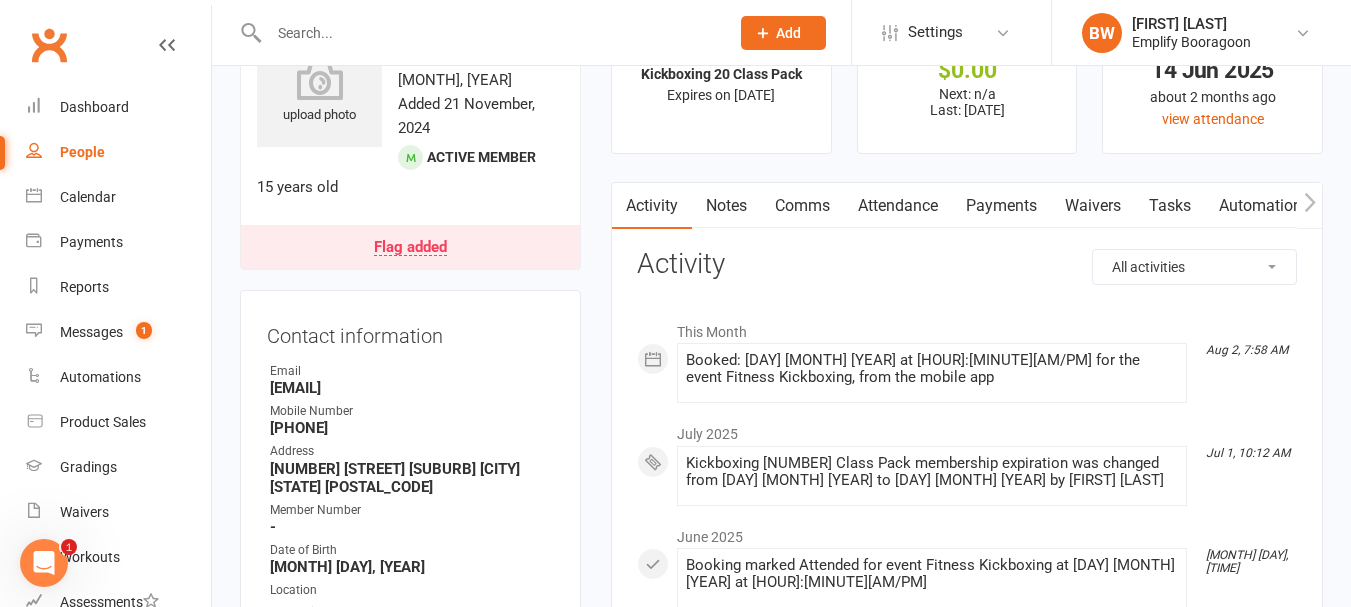 scroll, scrollTop: 0, scrollLeft: 0, axis: both 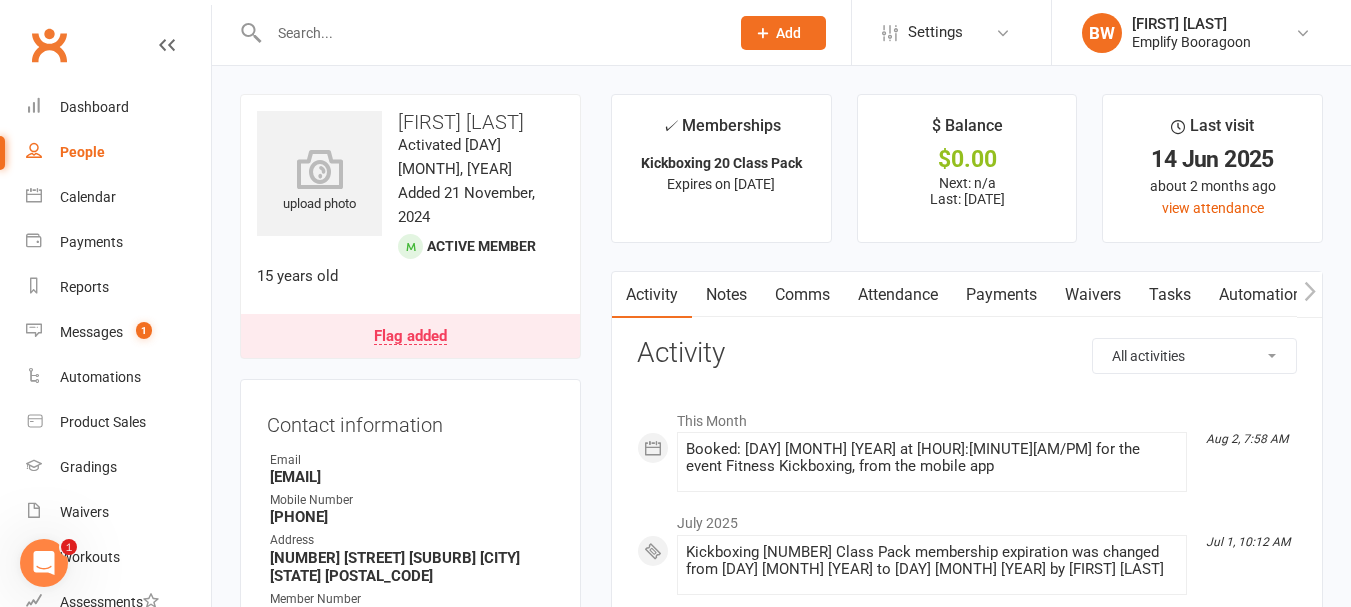 drag, startPoint x: 903, startPoint y: 300, endPoint x: 942, endPoint y: 328, distance: 48.010414 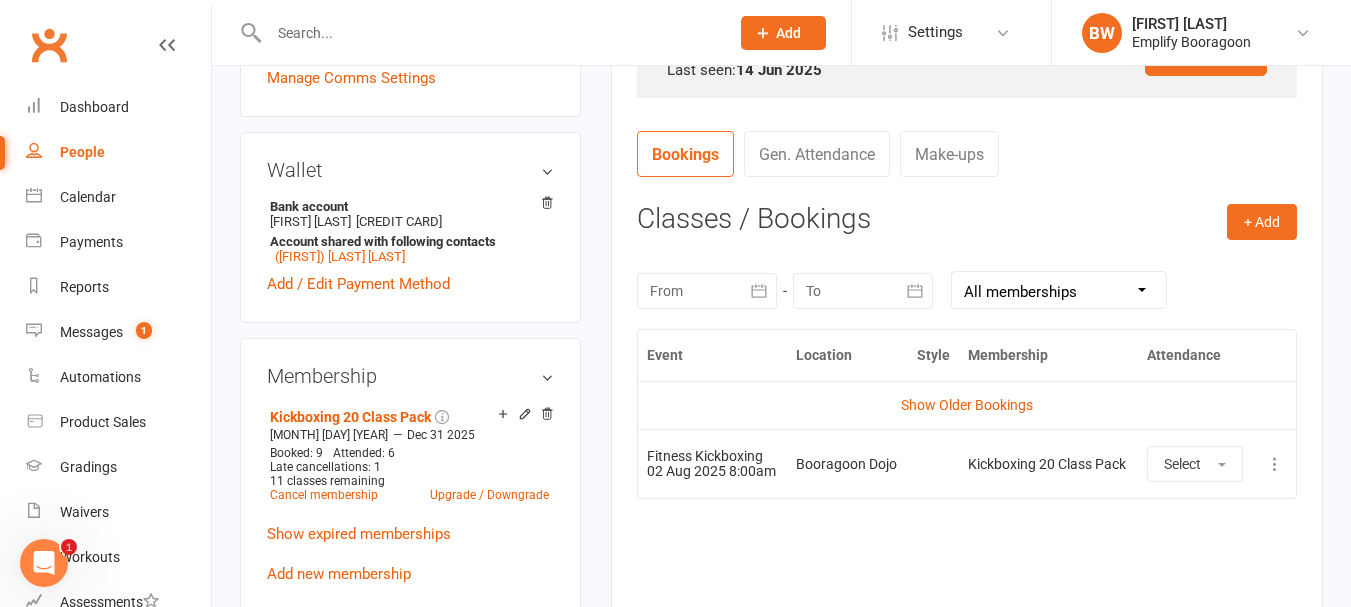 scroll, scrollTop: 800, scrollLeft: 0, axis: vertical 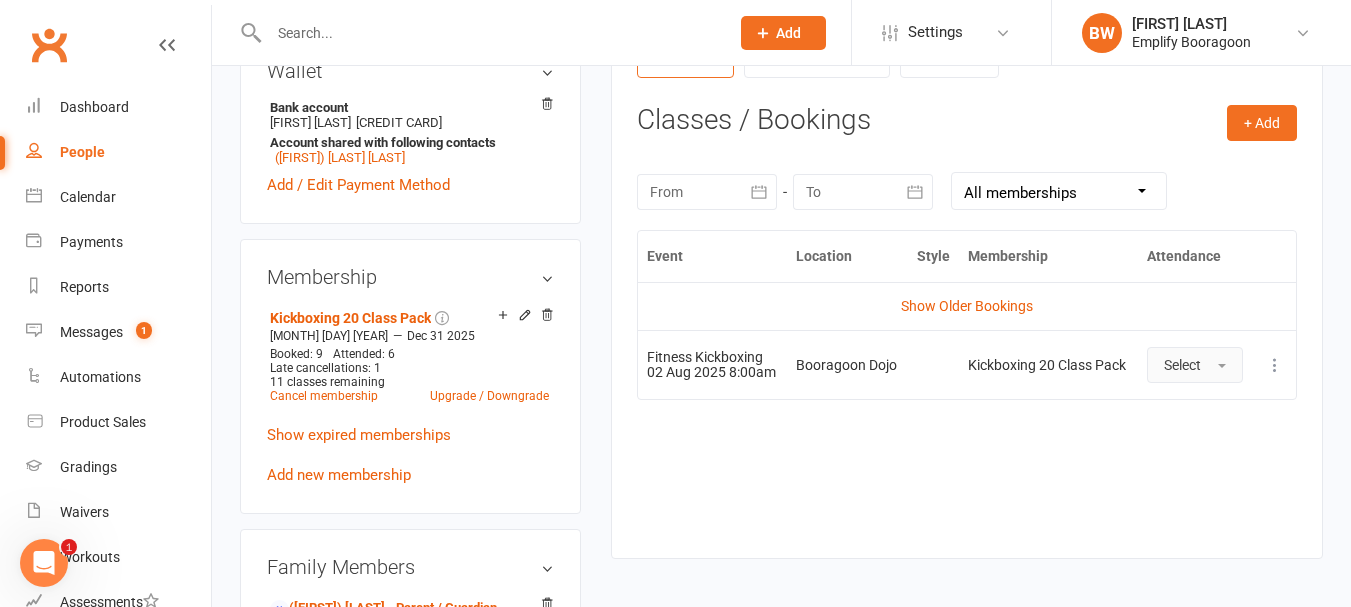 click on "Select" at bounding box center [1182, 365] 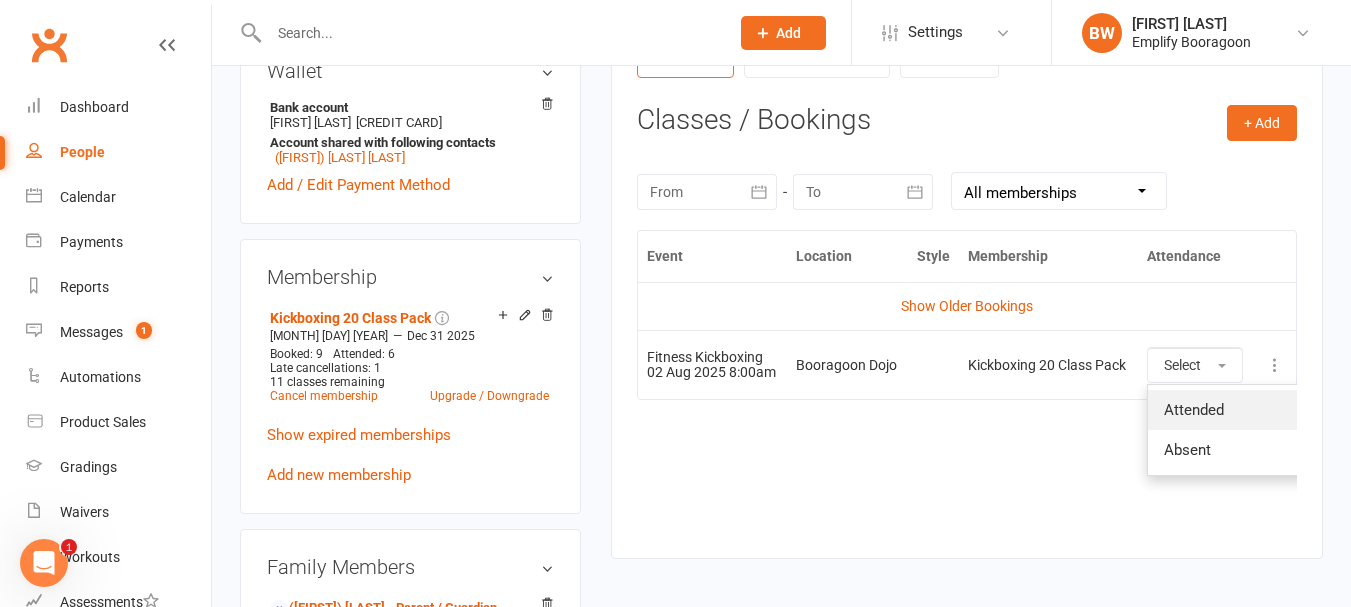 click on "Attended" at bounding box center [1194, 410] 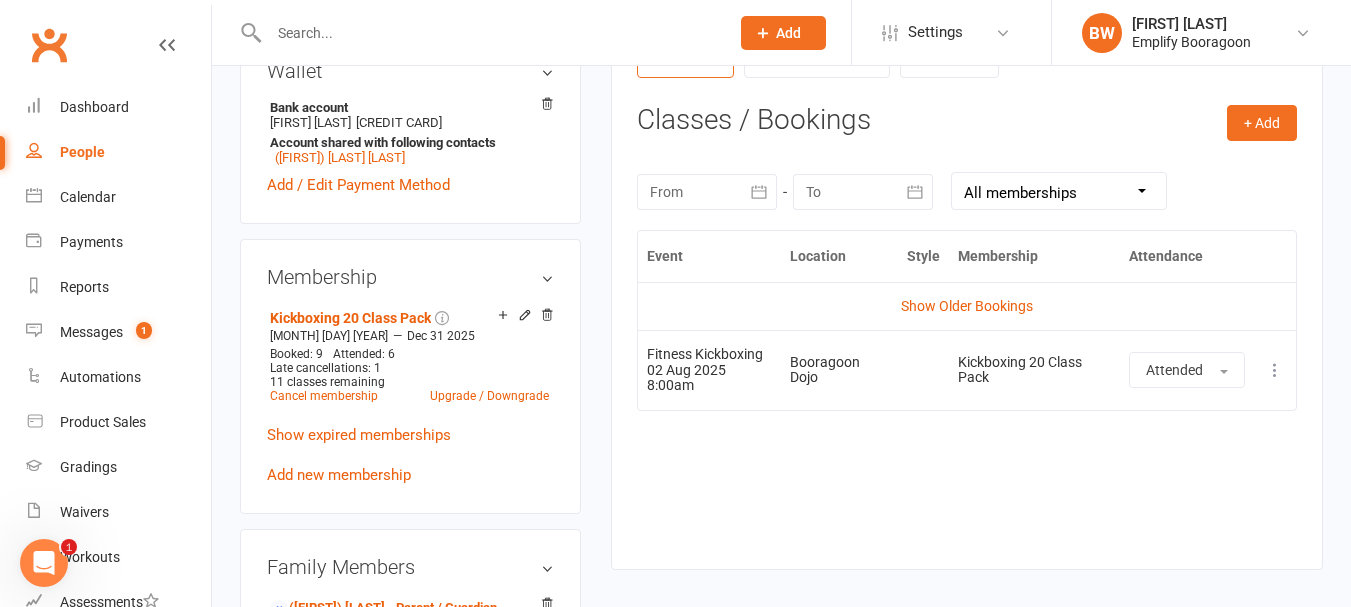 drag, startPoint x: 1095, startPoint y: 176, endPoint x: 1081, endPoint y: 143, distance: 35.846897 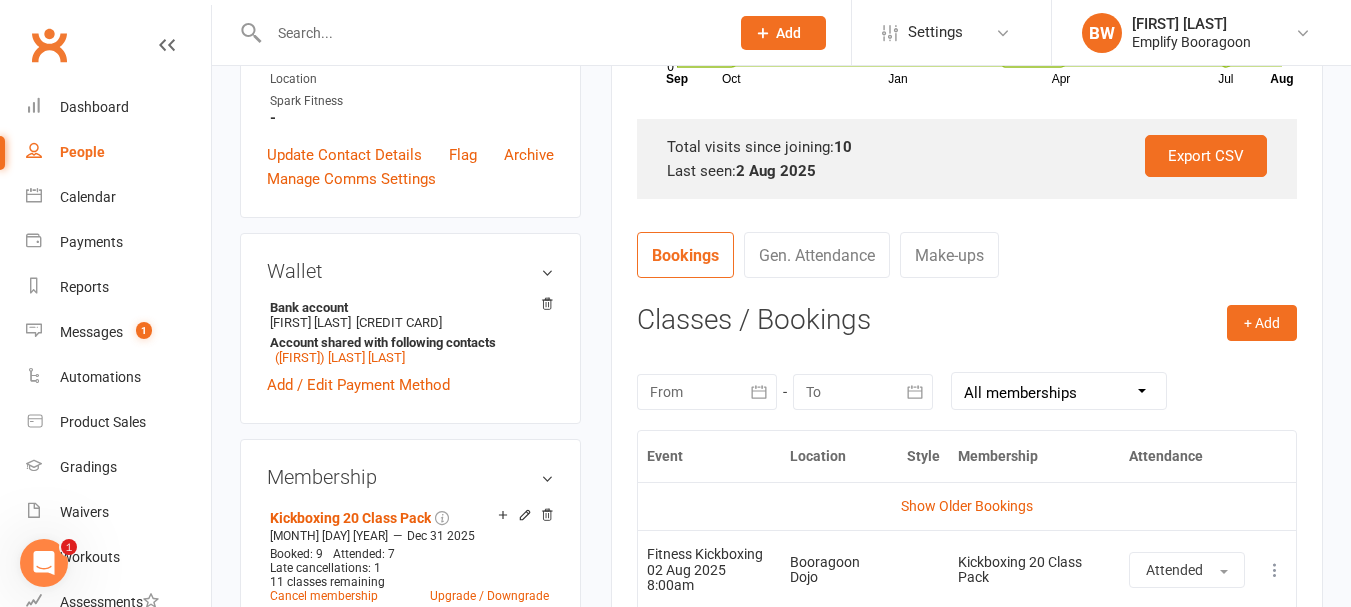 scroll, scrollTop: 300, scrollLeft: 0, axis: vertical 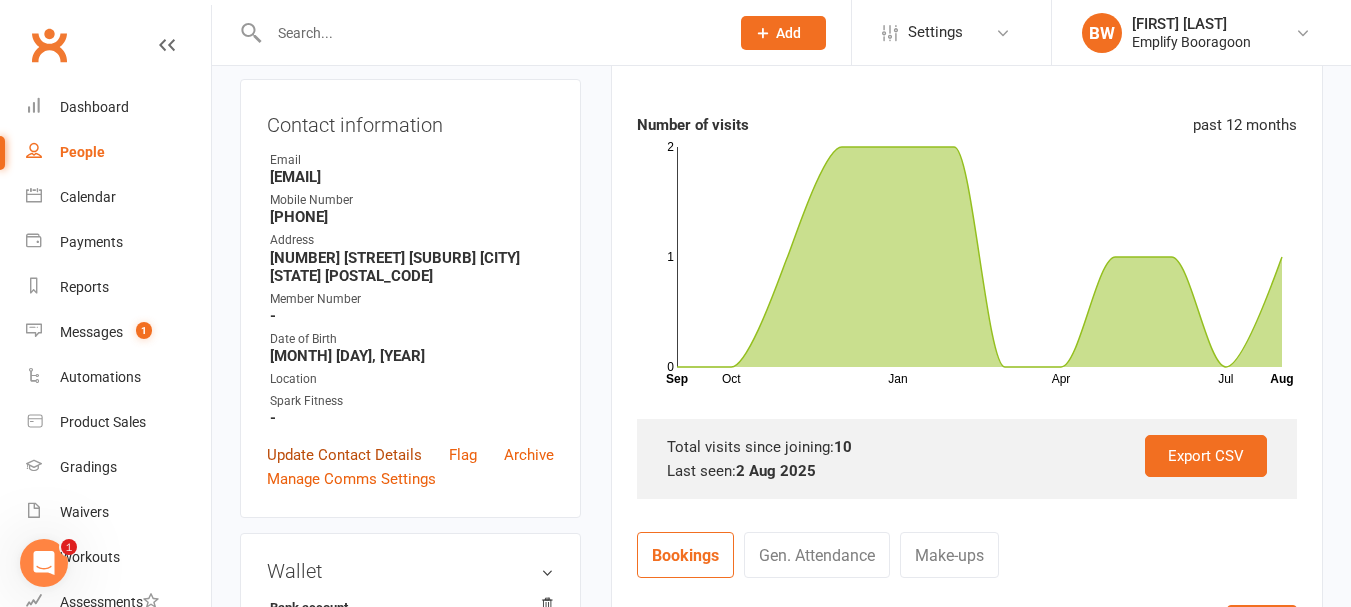 click on "Update Contact Details" at bounding box center (344, 455) 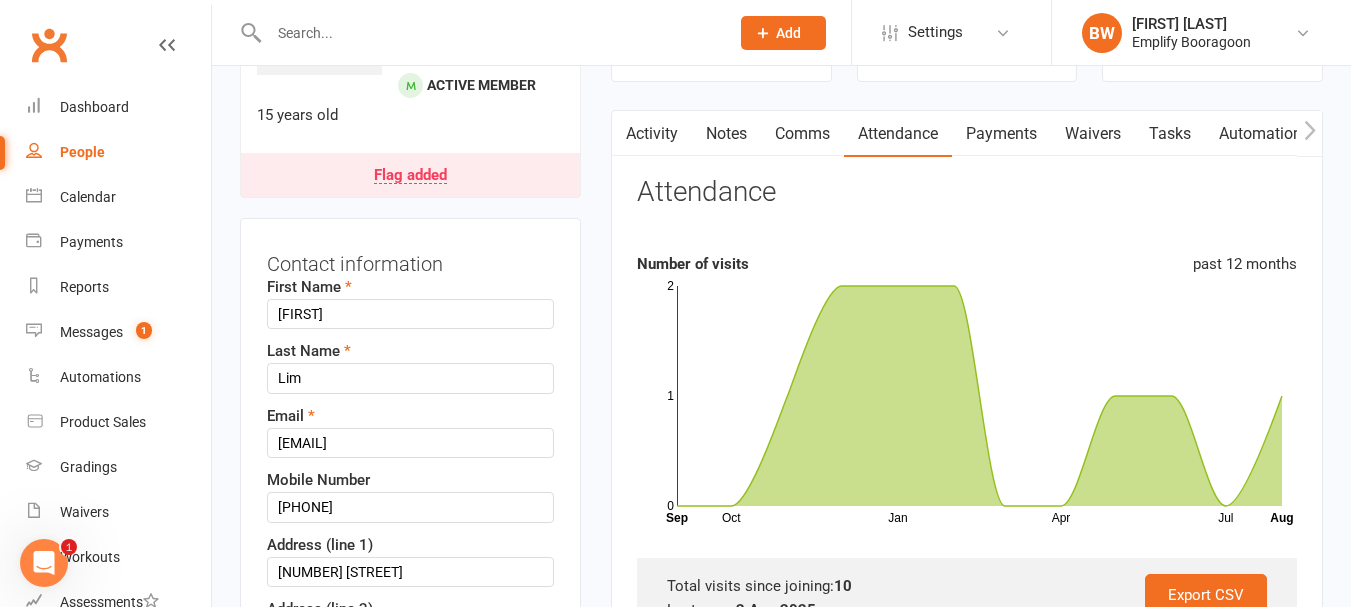 scroll, scrollTop: 194, scrollLeft: 0, axis: vertical 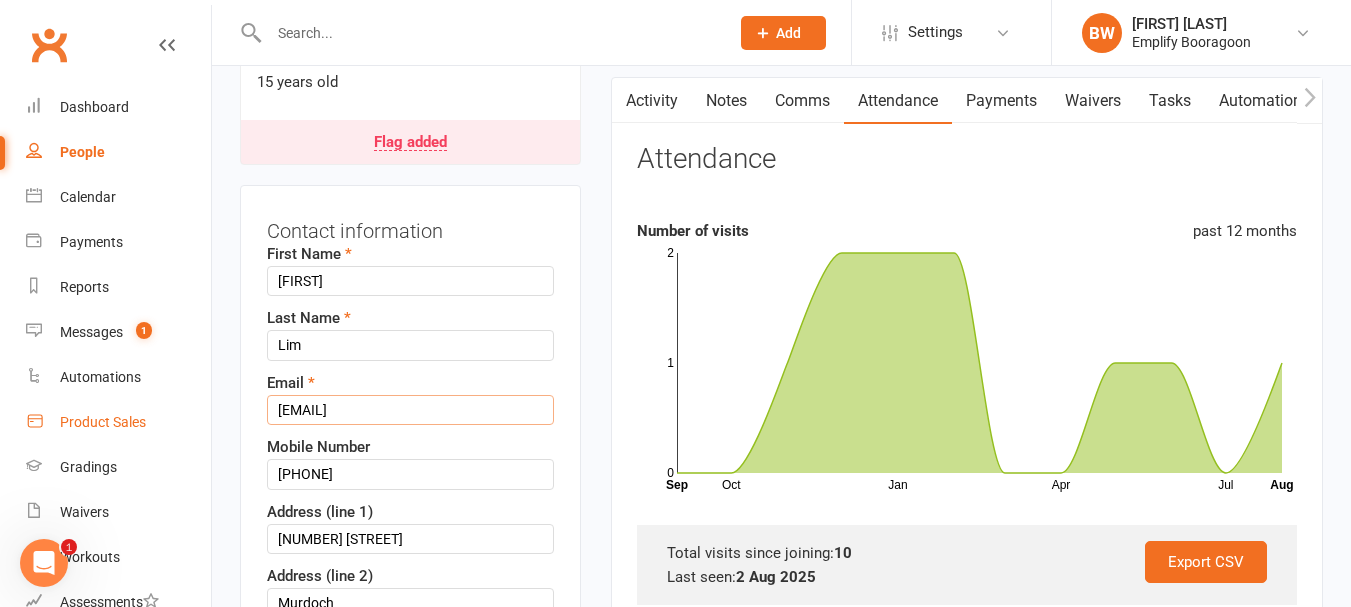 drag, startPoint x: 431, startPoint y: 402, endPoint x: 33, endPoint y: 428, distance: 398.84833 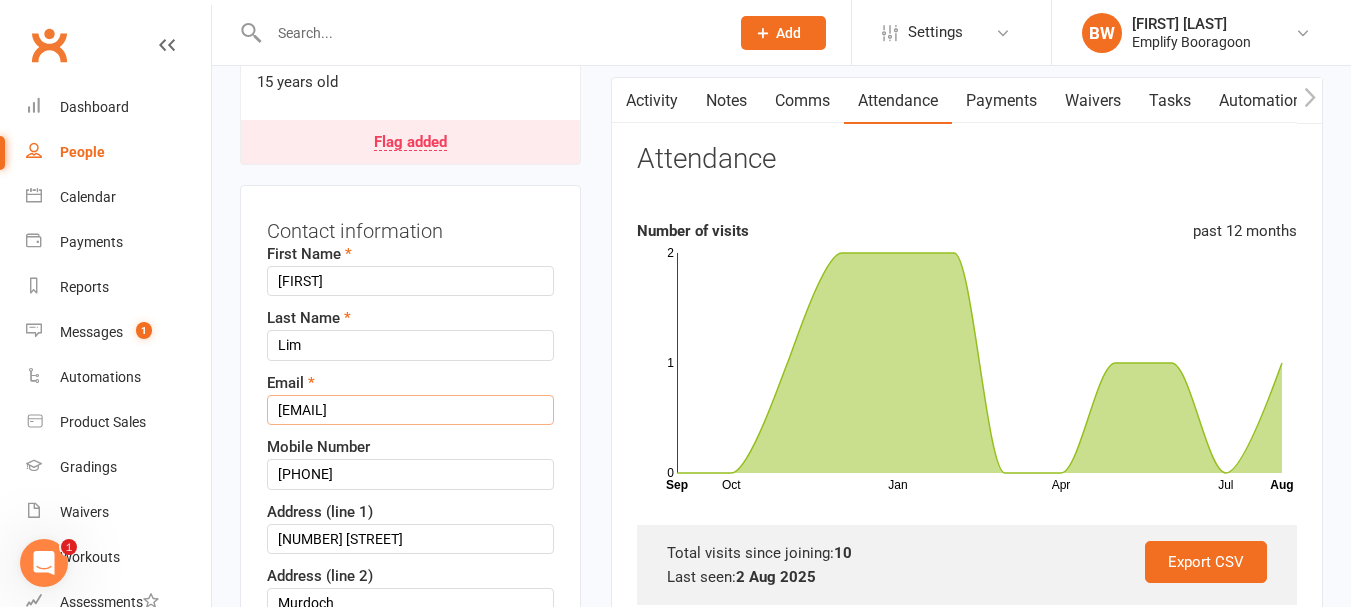 click on "[EMAIL]" at bounding box center (410, 410) 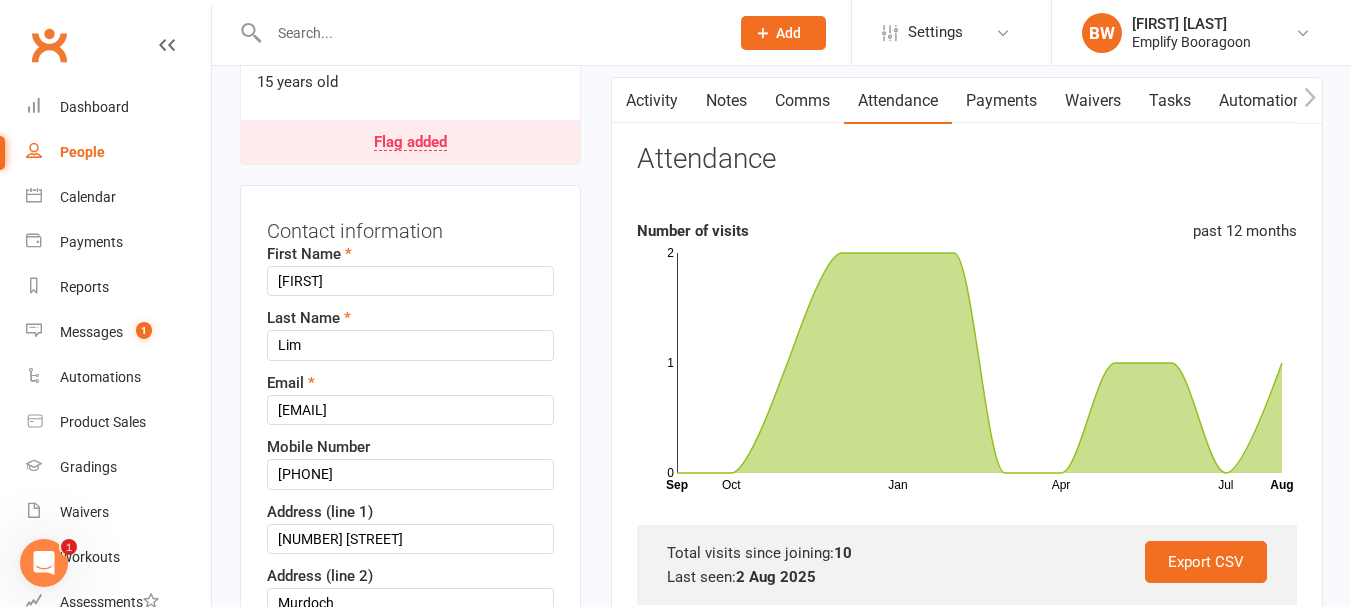 click on "✓ Memberships Kickboxing 20 Class Pack Expires on 31st December, 2025 $ Balance $0.00 Next: n/a Last: 9 Jan 2025 Last visit 2 Aug 2025 earlier today view attendance
Activity Notes Comms Attendance Payments Waivers Tasks Automations Workouts Gradings / Promotions Mobile App Credit balance
Attendance Number of visits past 12 months Oct Jan Apr Jul Month Sep Aug  0  1  2 Export CSV Total visits since joining:  10 Last seen:  2 Aug 2025 Bookings Gen. Attendance Make-ups + Add Book Event Add Appointment Book a Friend Classes / Bookings
August 2025
Sun Mon Tue Wed Thu Fri Sat
31
27
28
29
30
31
01
02
32
03
04
05
06
07
08
09" at bounding box center [967, 548] 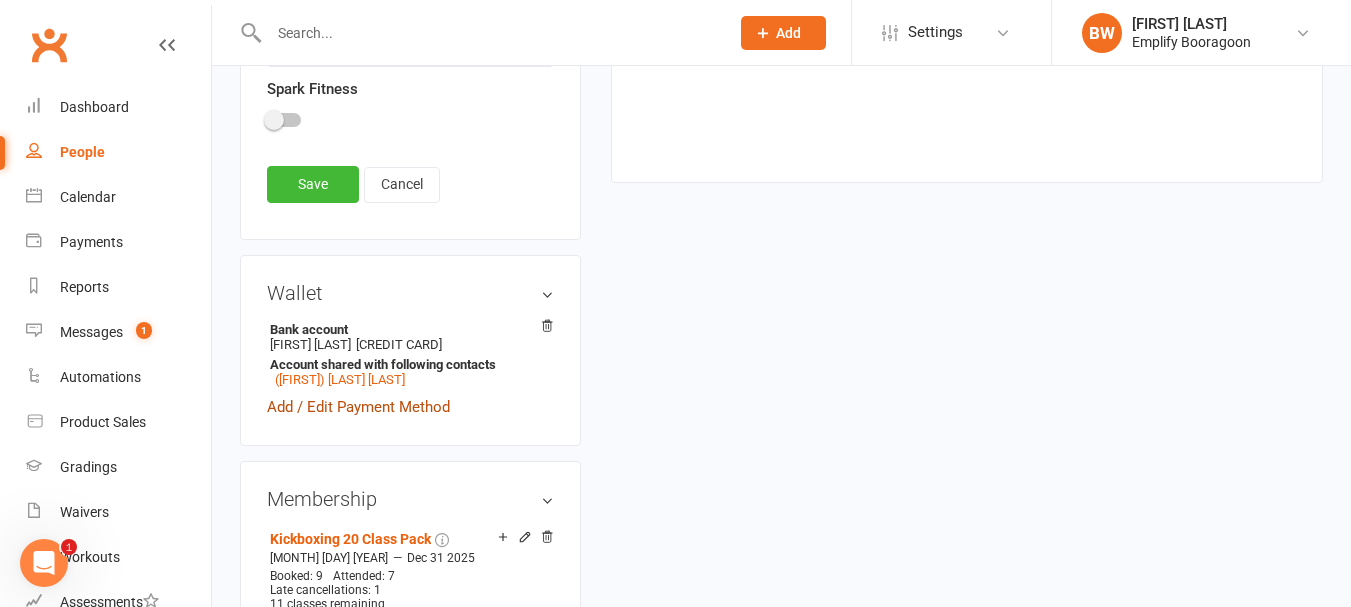 scroll, scrollTop: 1194, scrollLeft: 0, axis: vertical 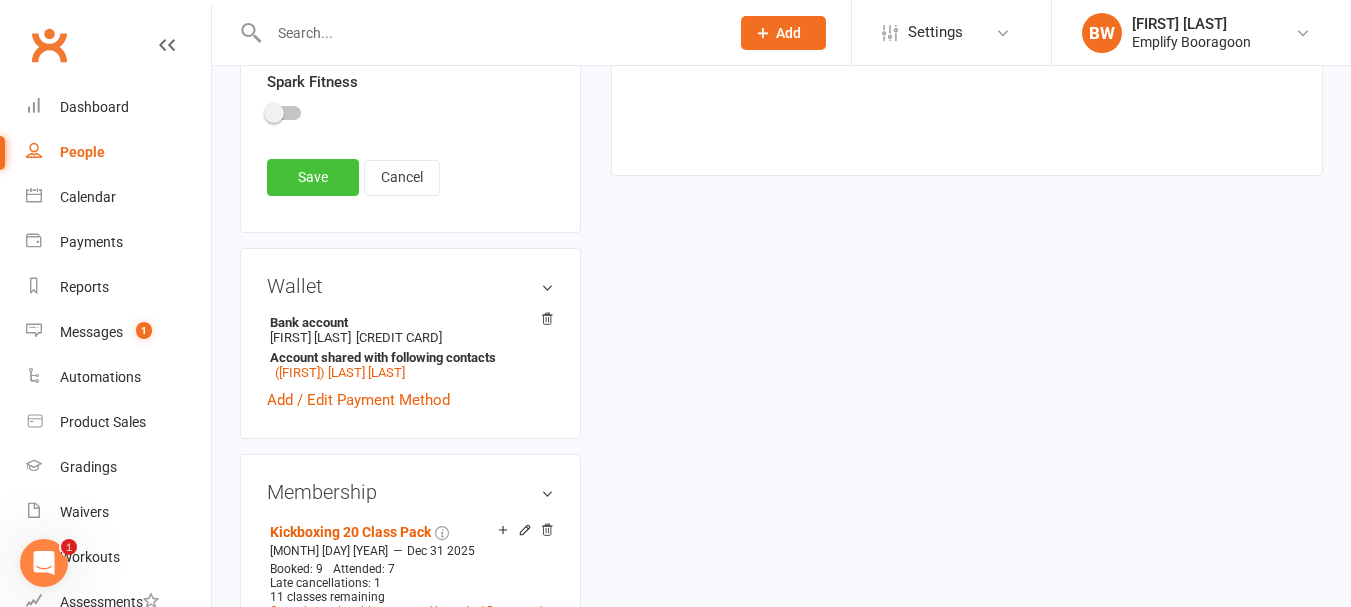 click on "Save" at bounding box center (313, 177) 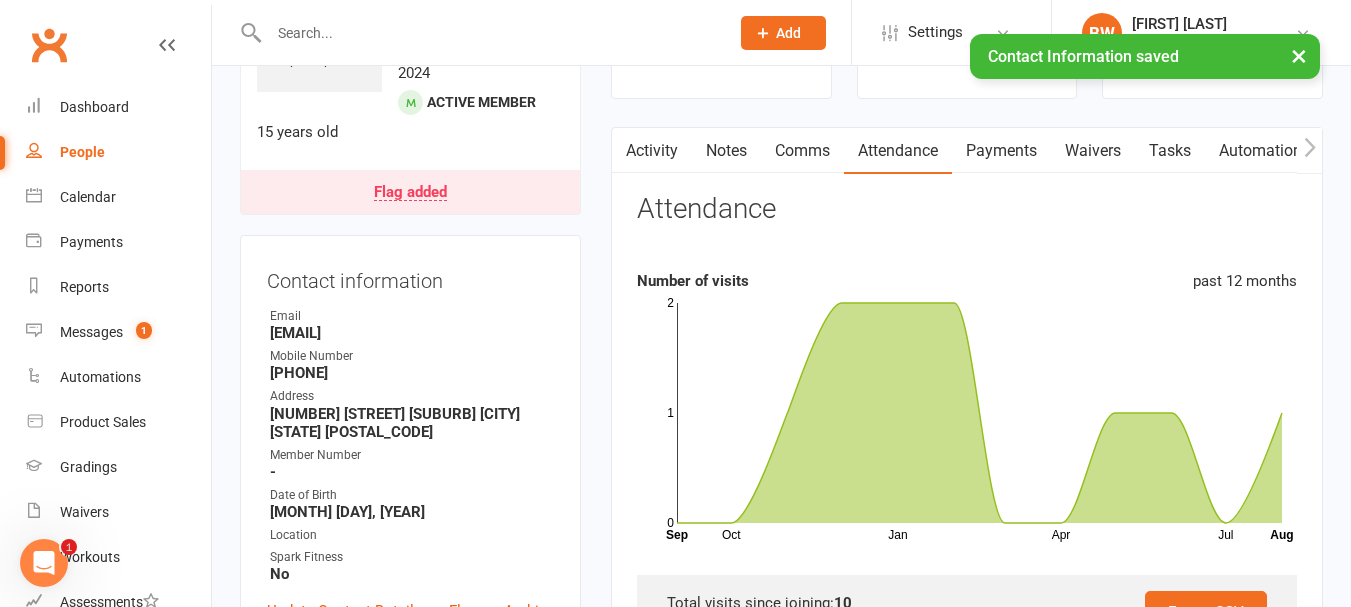scroll, scrollTop: 0, scrollLeft: 0, axis: both 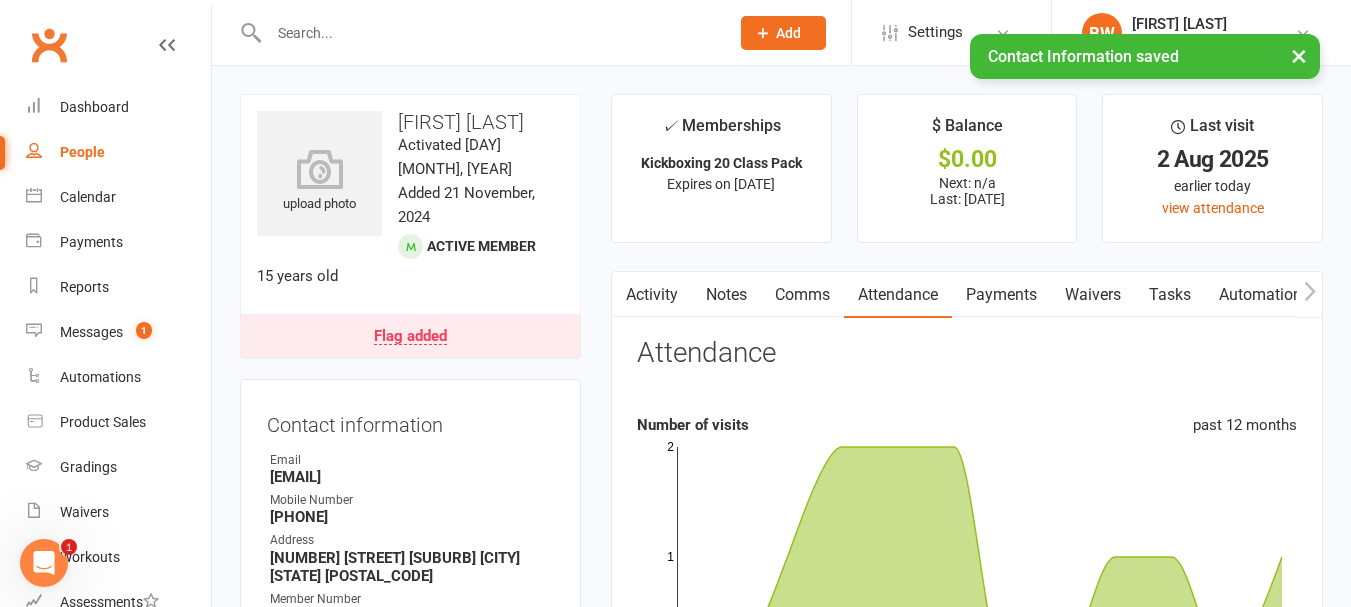 click 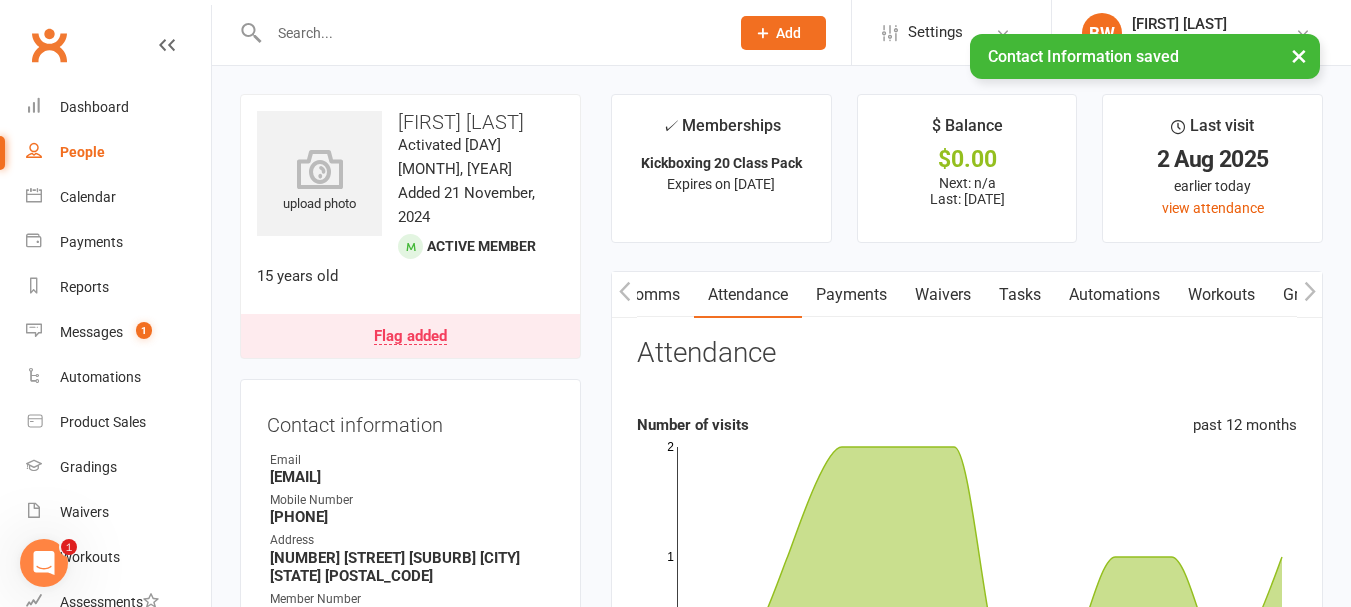 click 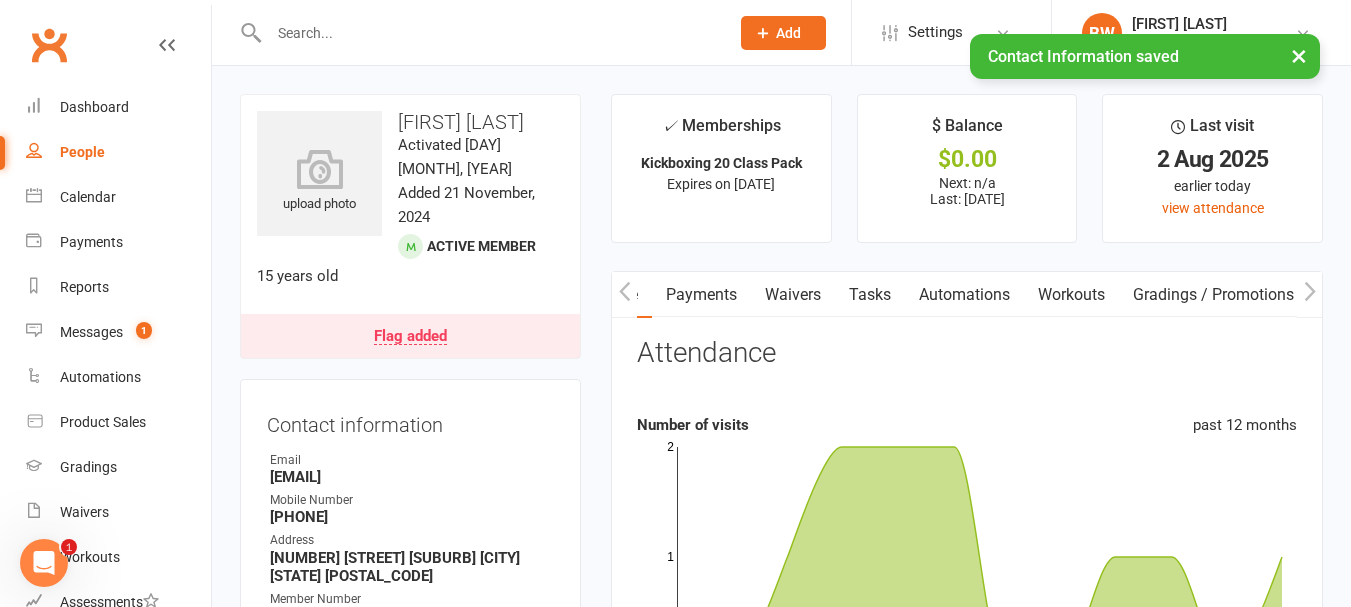 click at bounding box center [1309, 294] 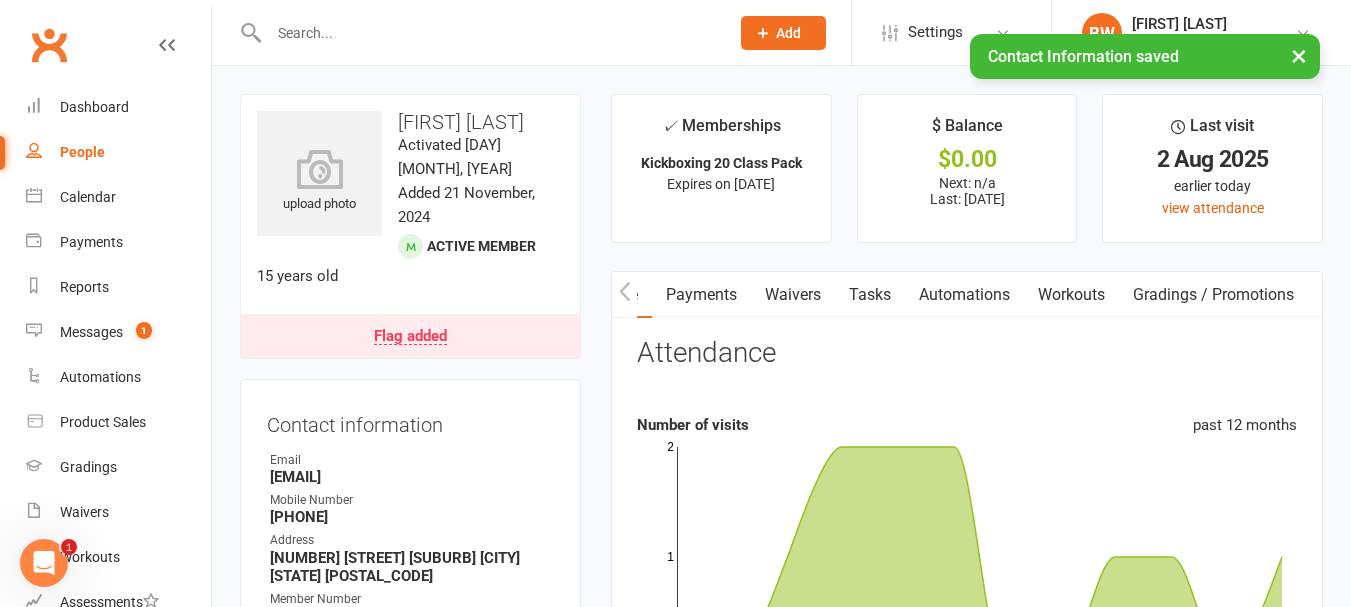scroll, scrollTop: 0, scrollLeft: 531, axis: horizontal 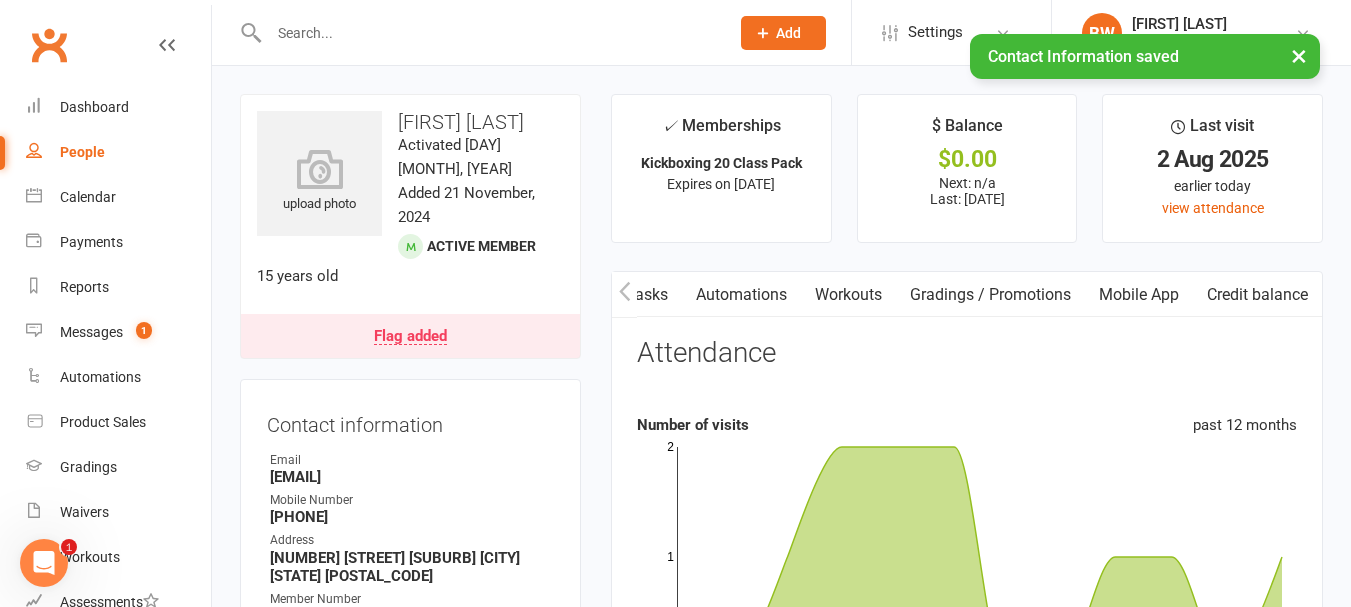click at bounding box center (1309, 294) 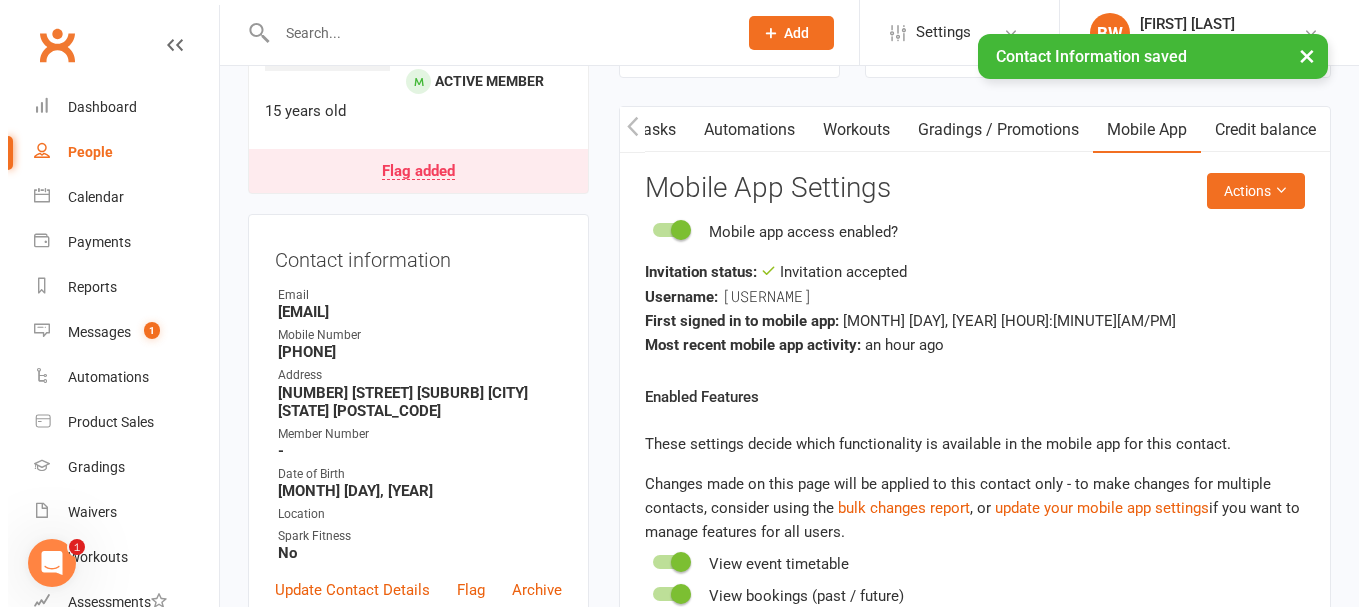 scroll, scrollTop: 200, scrollLeft: 0, axis: vertical 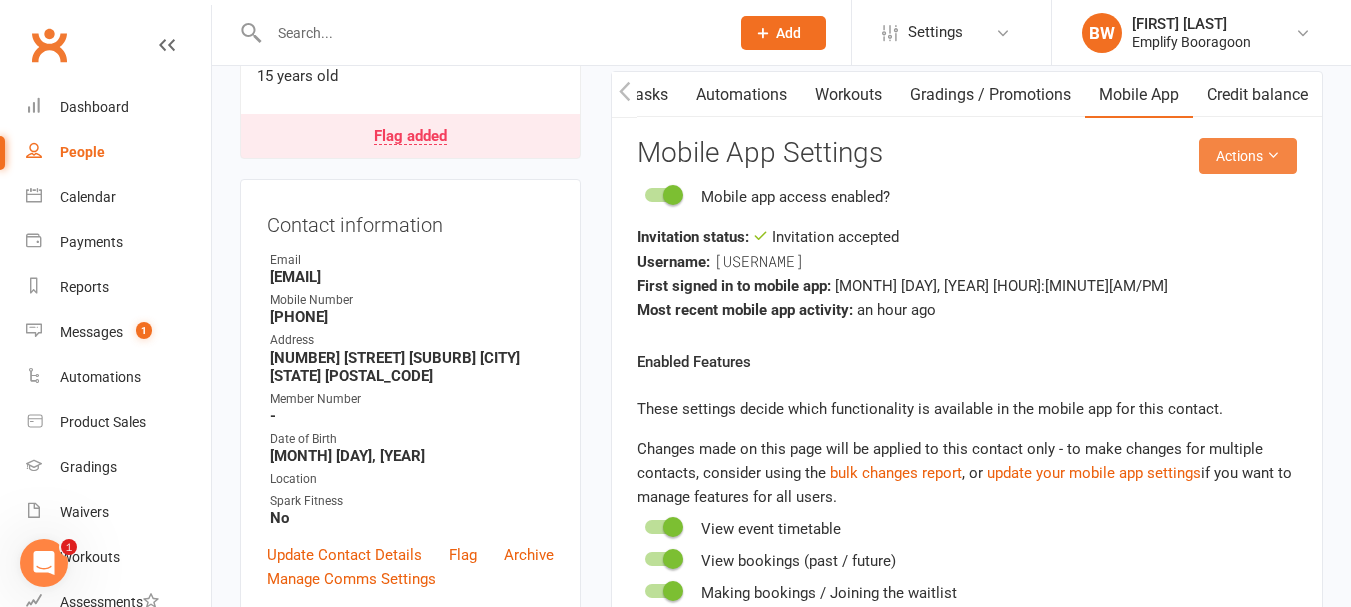 click on "Actions" at bounding box center (1248, 156) 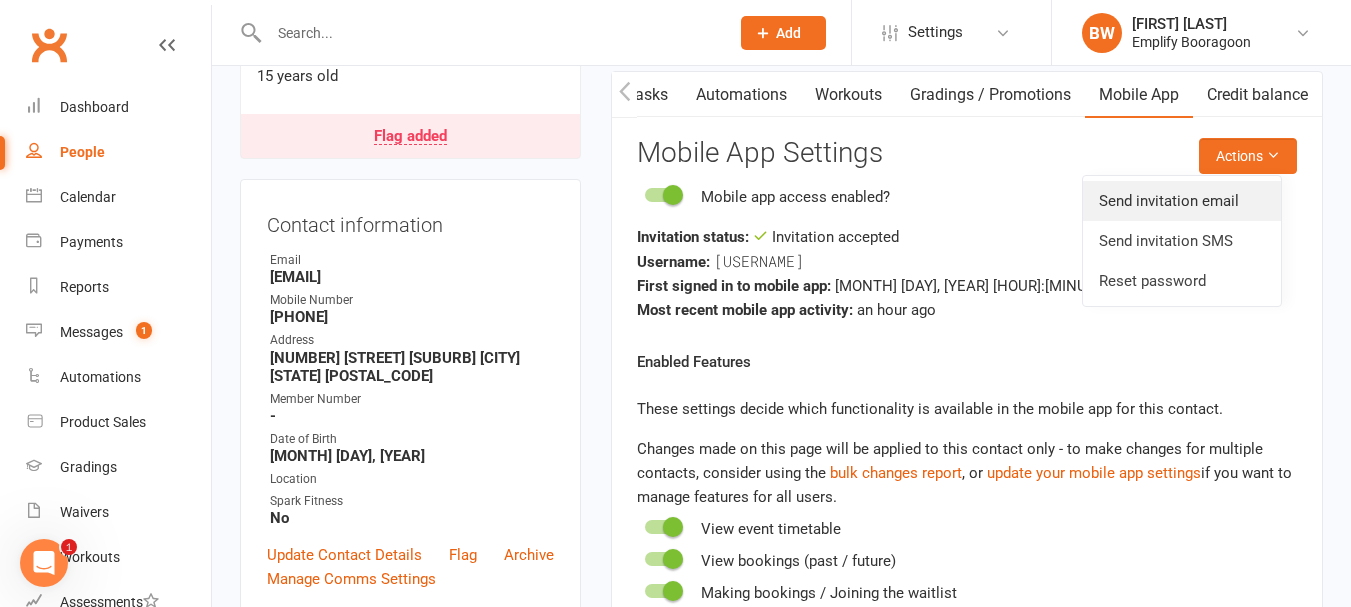 click on "Send invitation email" at bounding box center (1182, 201) 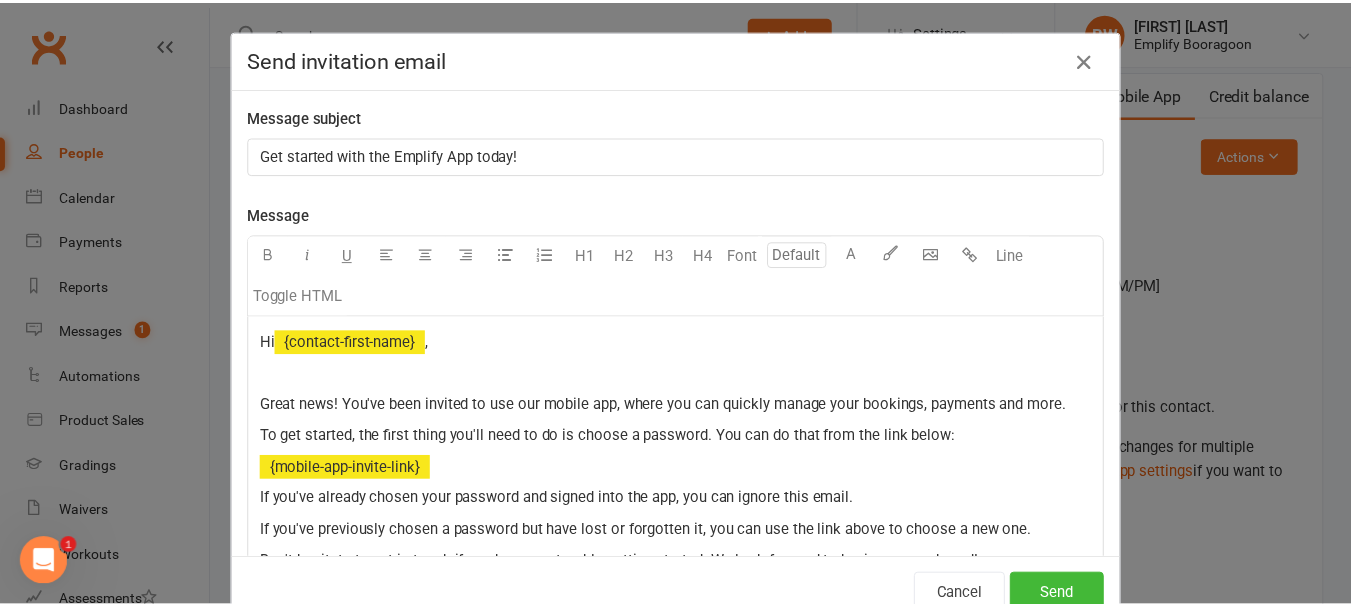 scroll, scrollTop: 0, scrollLeft: 521, axis: horizontal 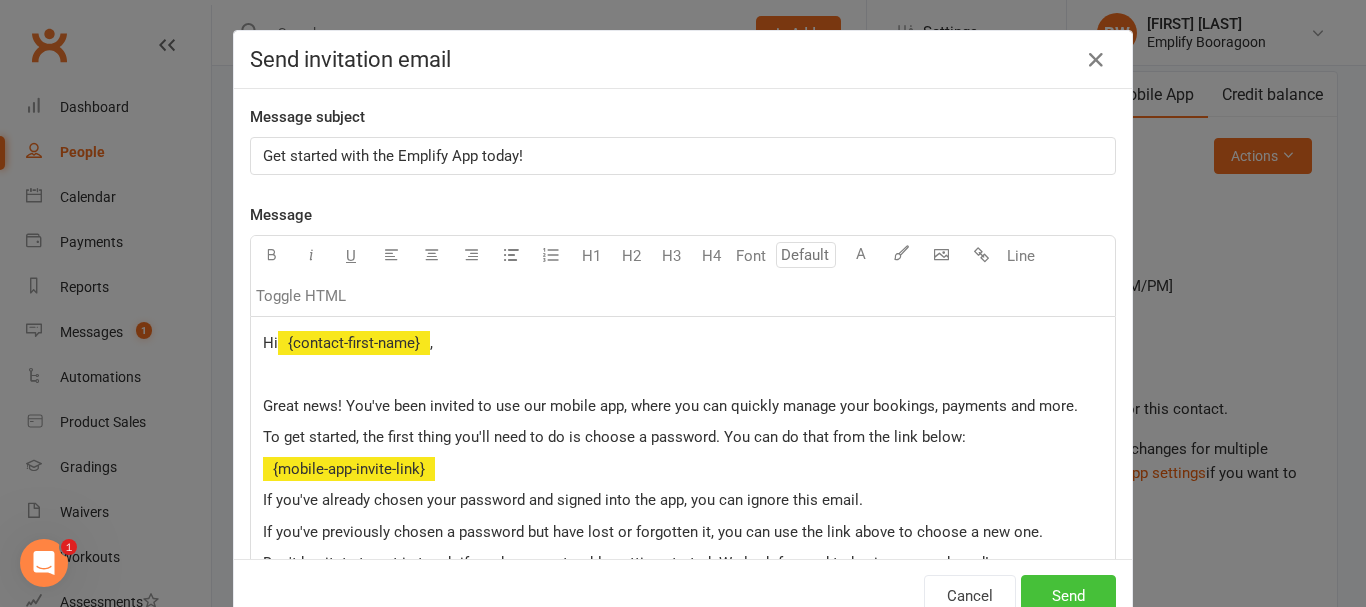 click on "Send" at bounding box center [1068, 596] 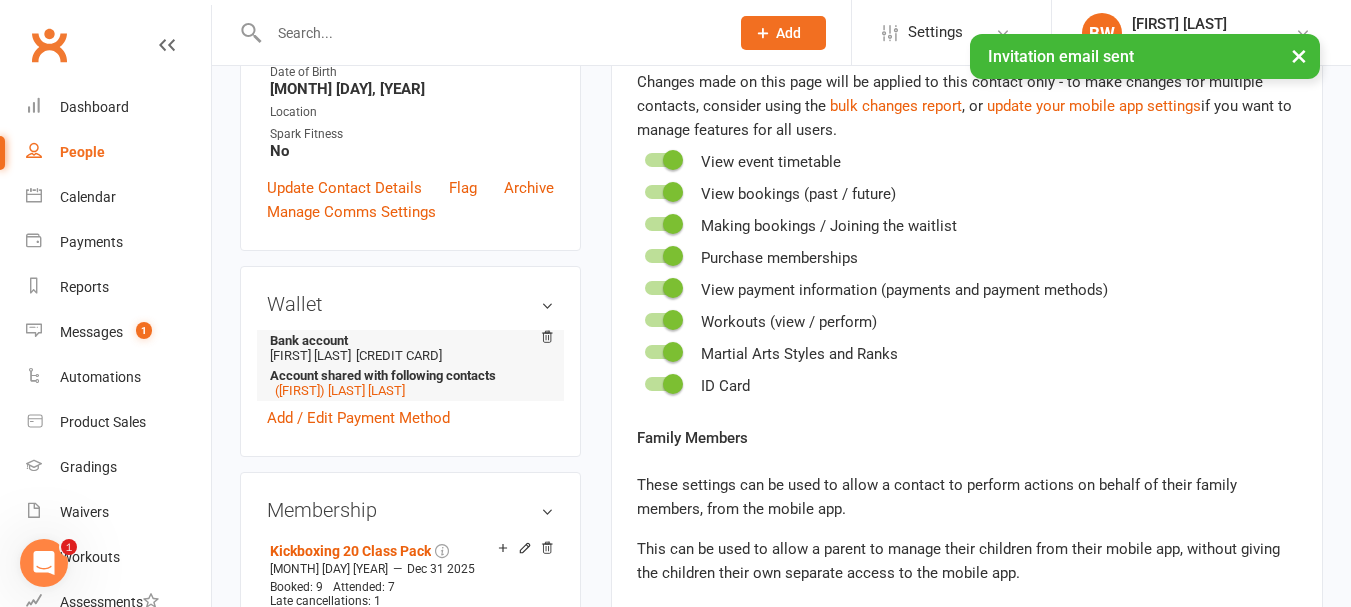 scroll, scrollTop: 600, scrollLeft: 0, axis: vertical 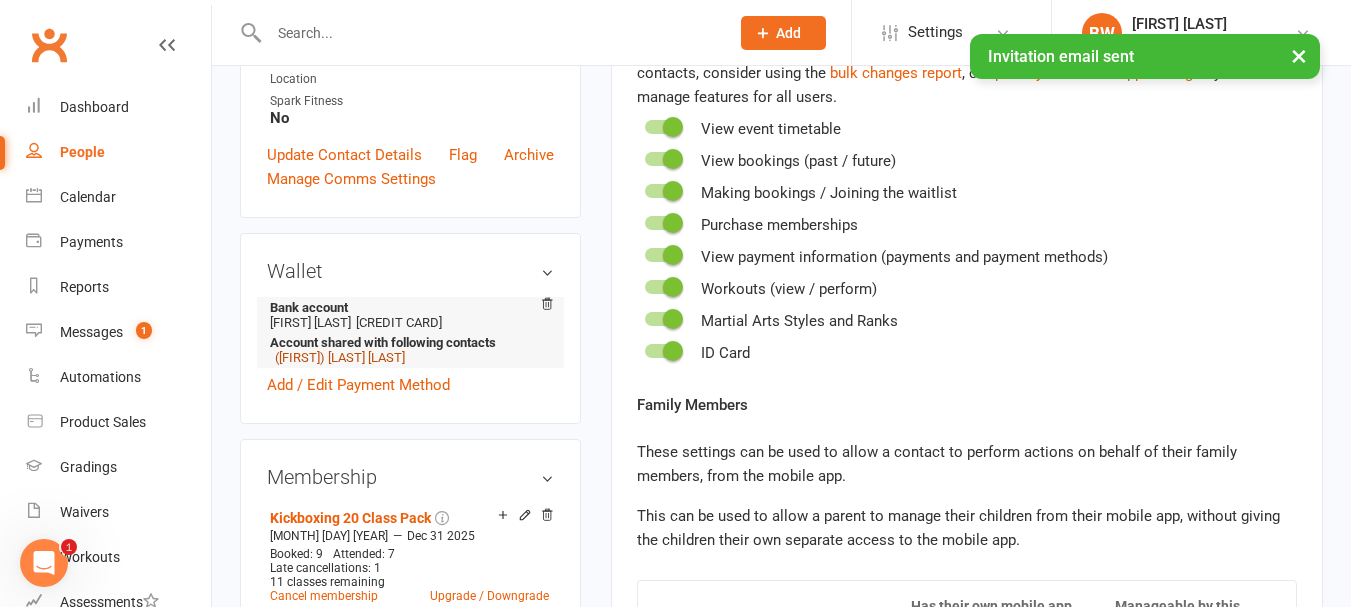 click on "([FIRST]) [LAST] [LAST]" at bounding box center [340, 357] 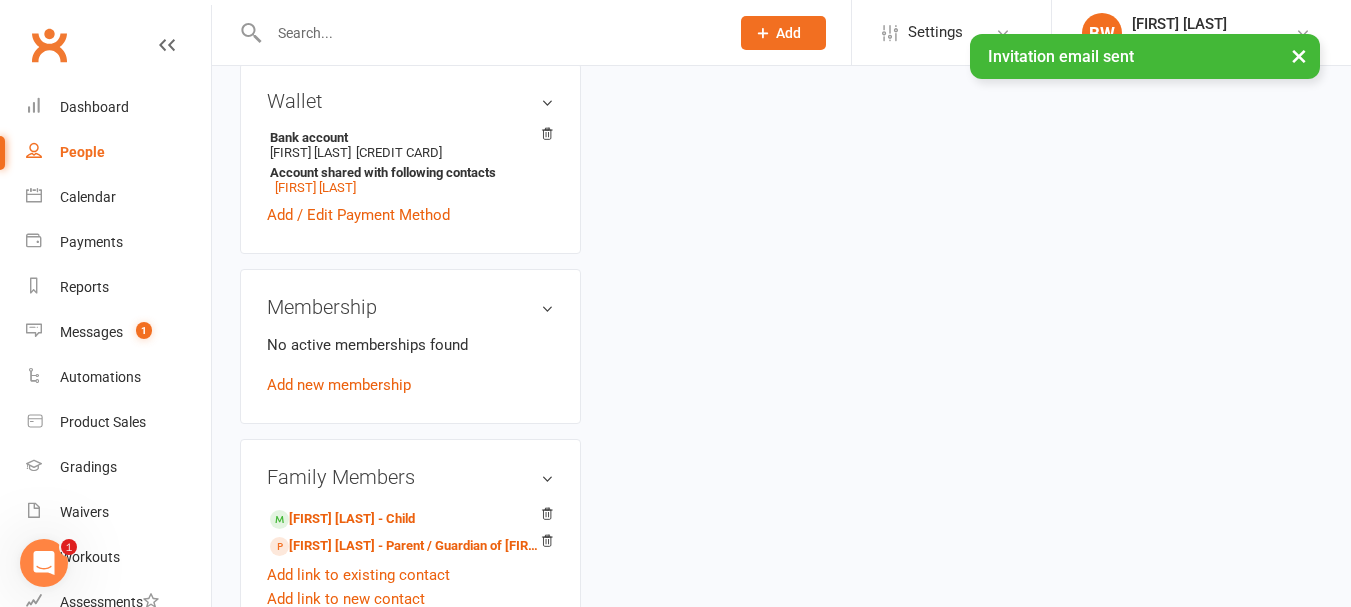 scroll, scrollTop: 0, scrollLeft: 0, axis: both 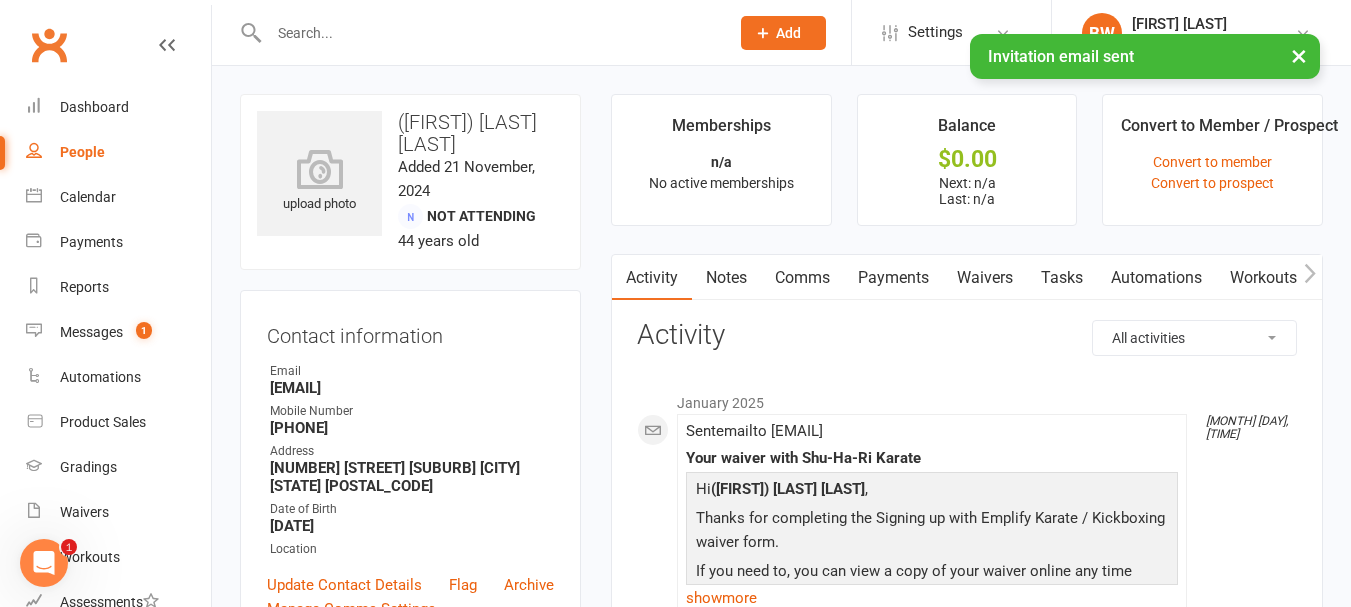 click 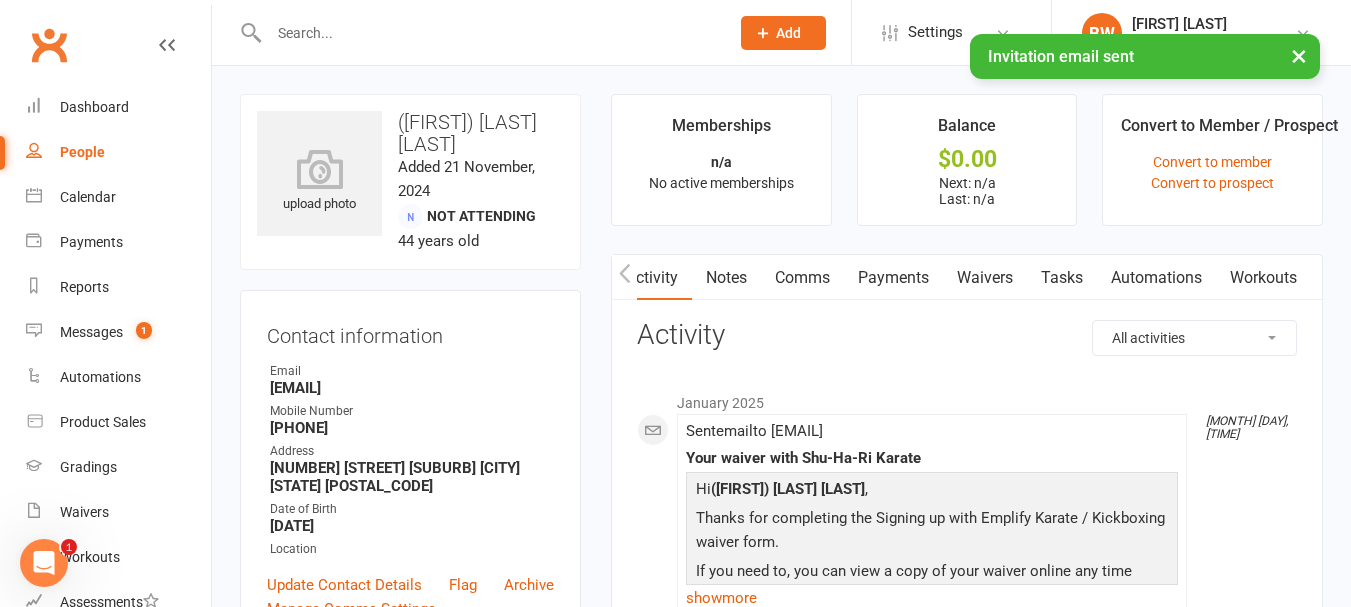 click 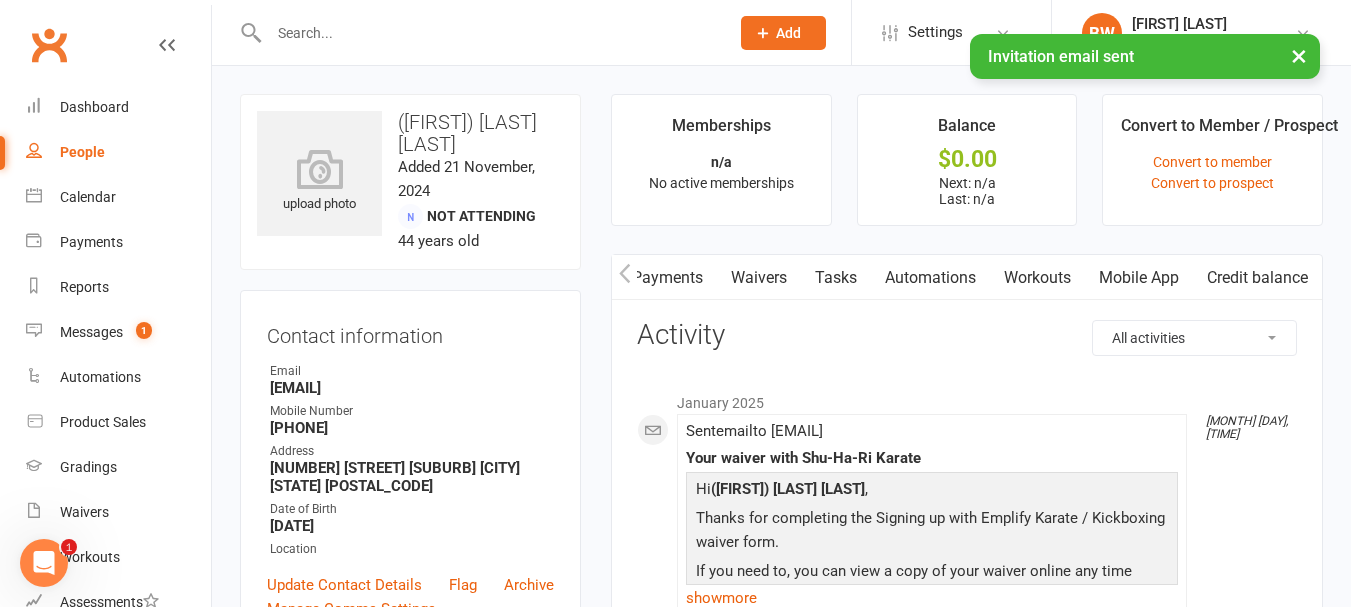 click on "Mobile App" at bounding box center [1139, 278] 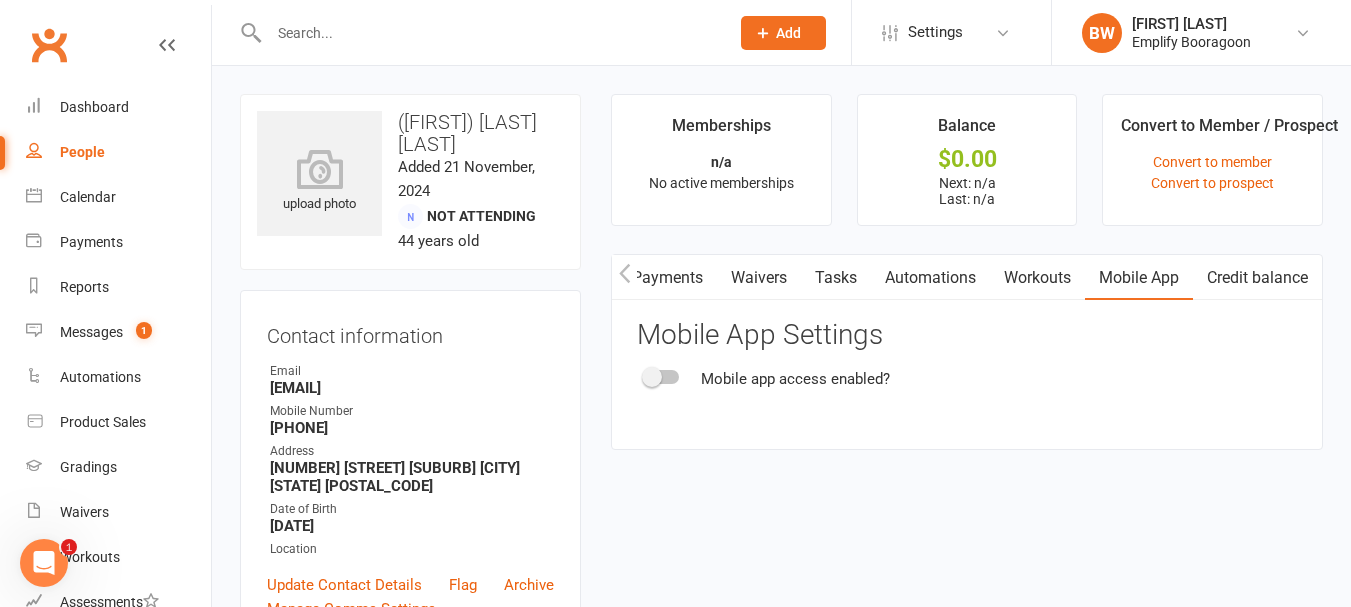 click at bounding box center [652, 377] 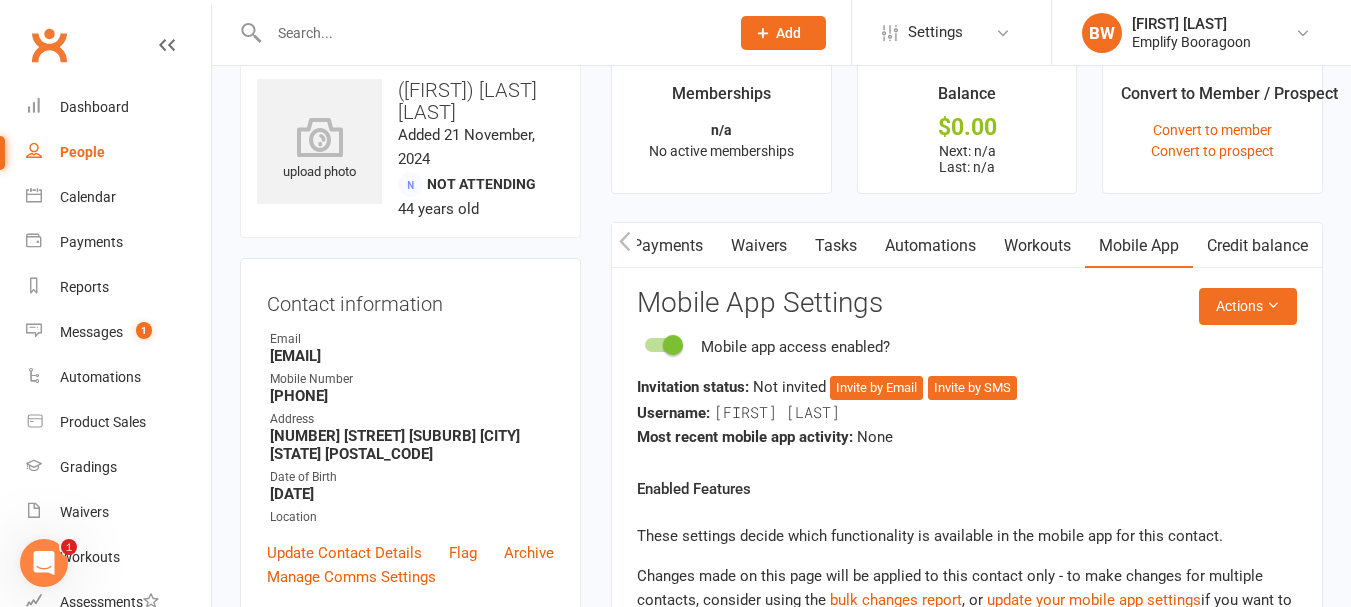 scroll, scrollTop: 0, scrollLeft: 0, axis: both 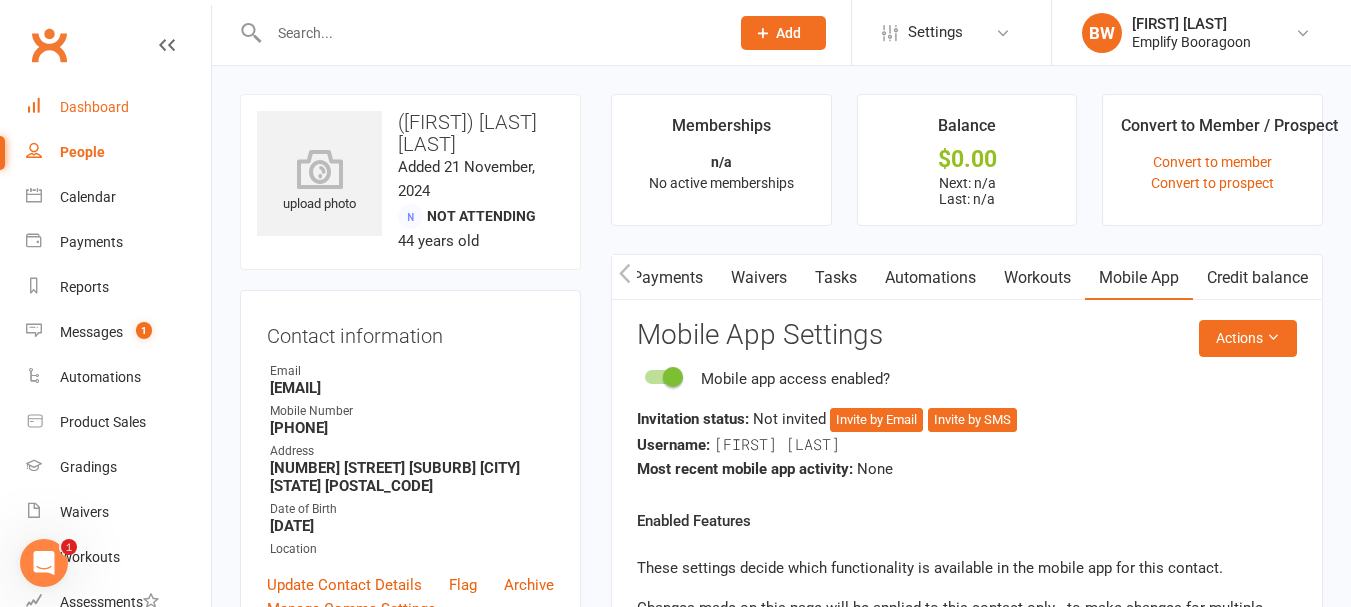 click on "Dashboard" at bounding box center (94, 107) 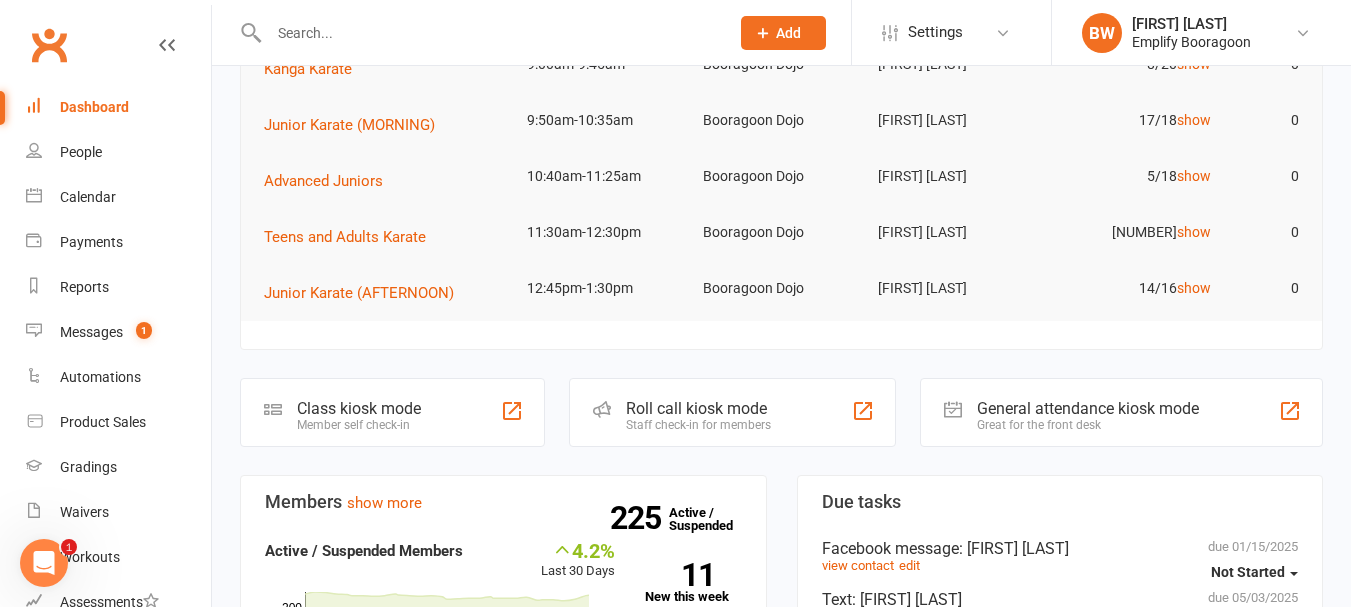 scroll, scrollTop: 0, scrollLeft: 0, axis: both 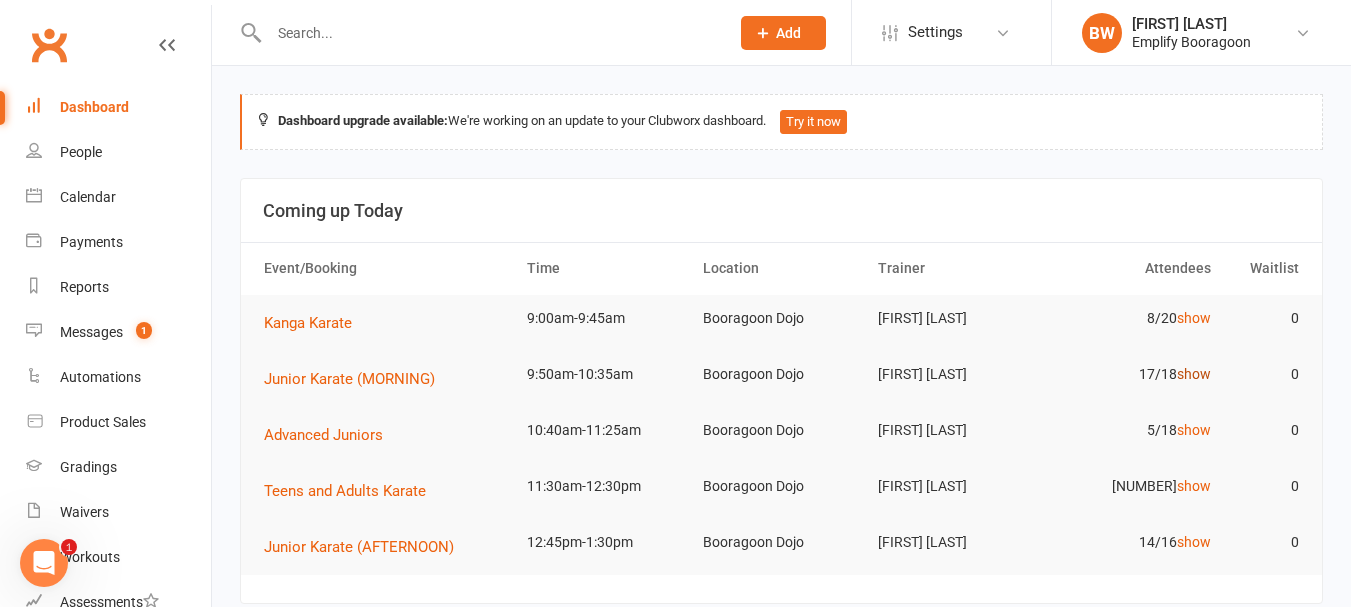 click on "show" at bounding box center [1194, 374] 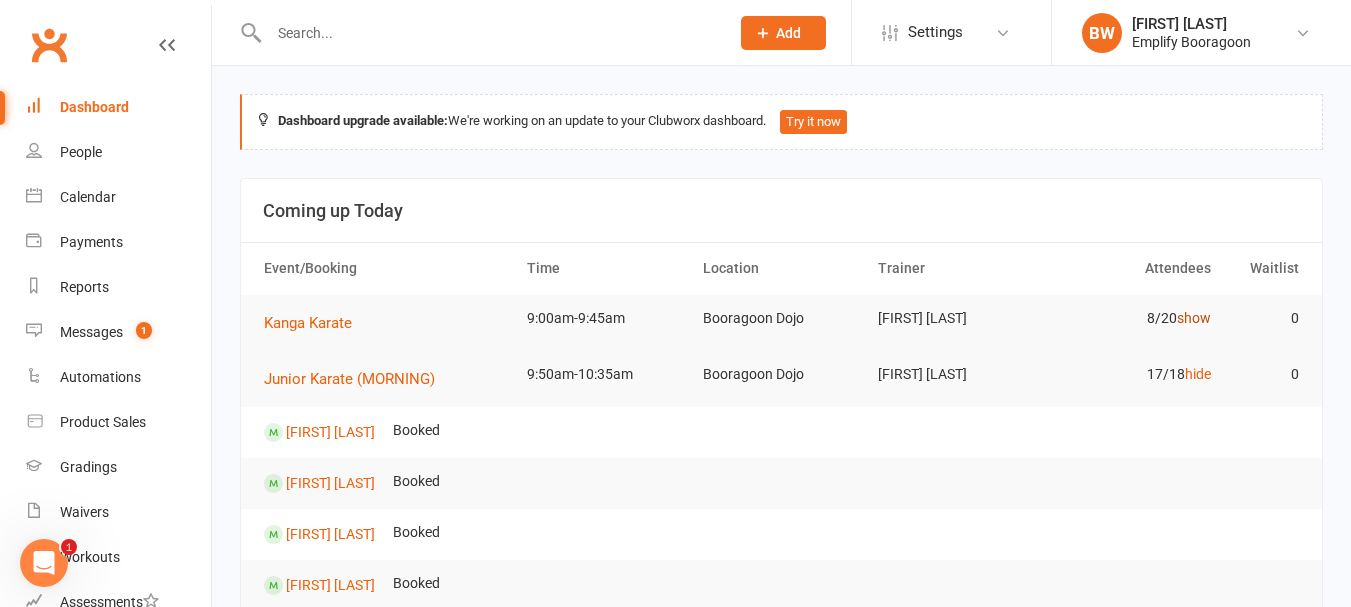 click on "show" at bounding box center [1194, 318] 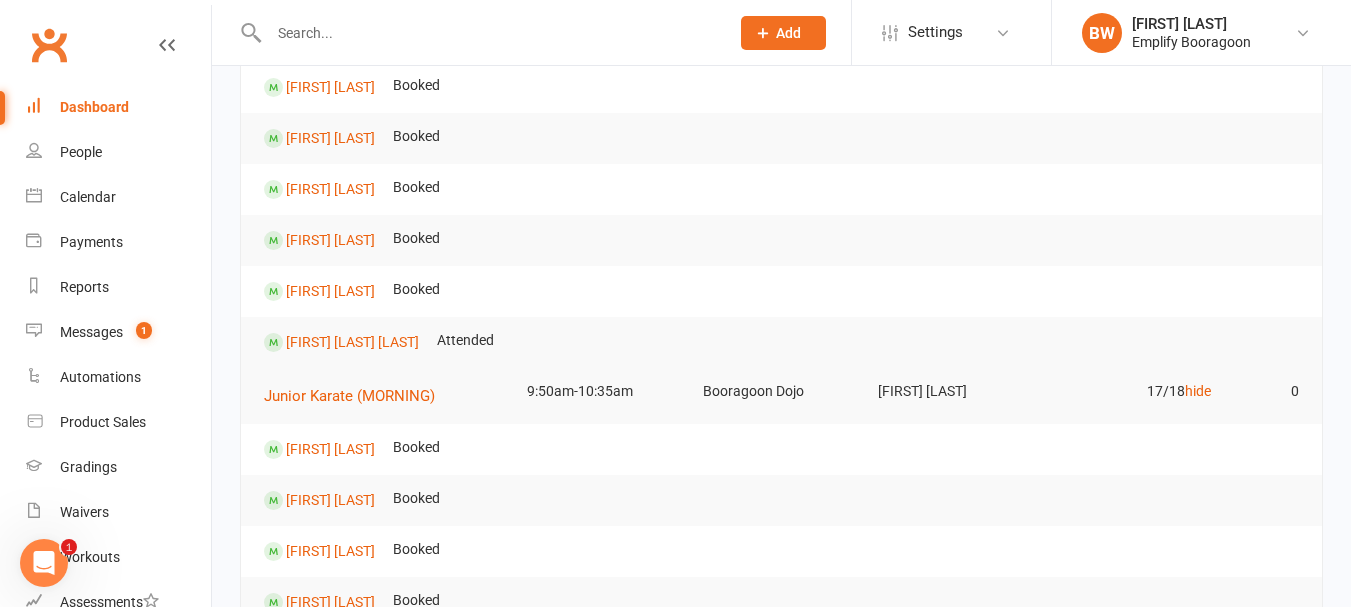 scroll, scrollTop: 400, scrollLeft: 0, axis: vertical 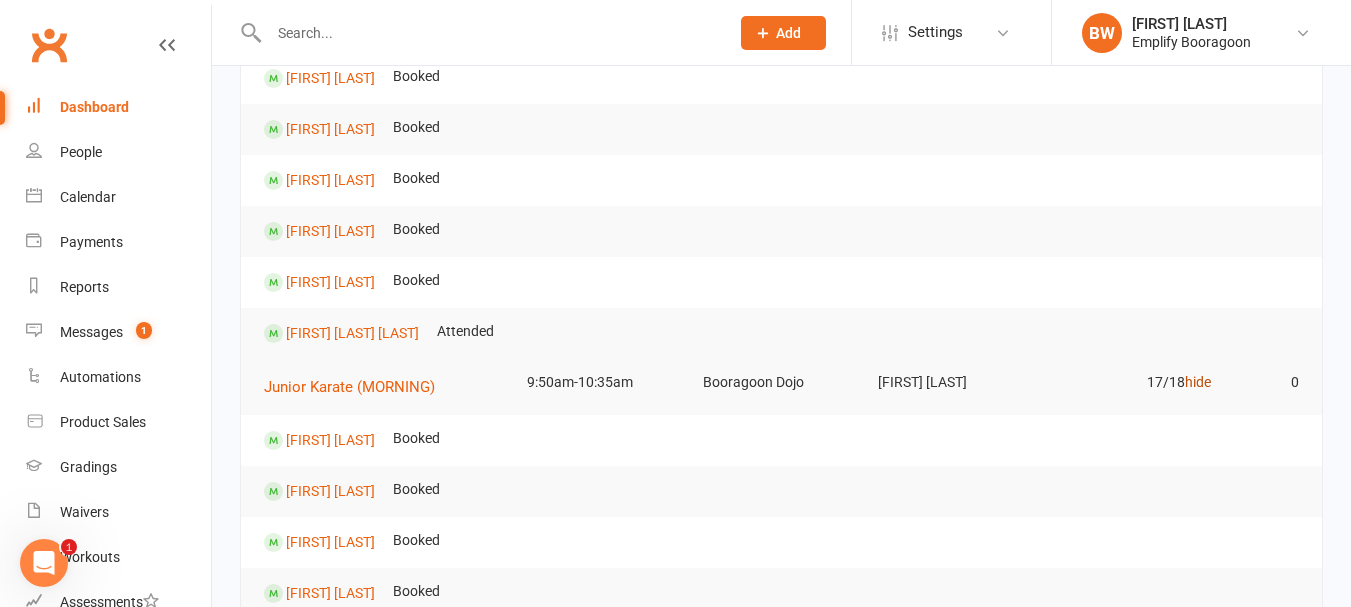 click on "hide" at bounding box center [1198, 382] 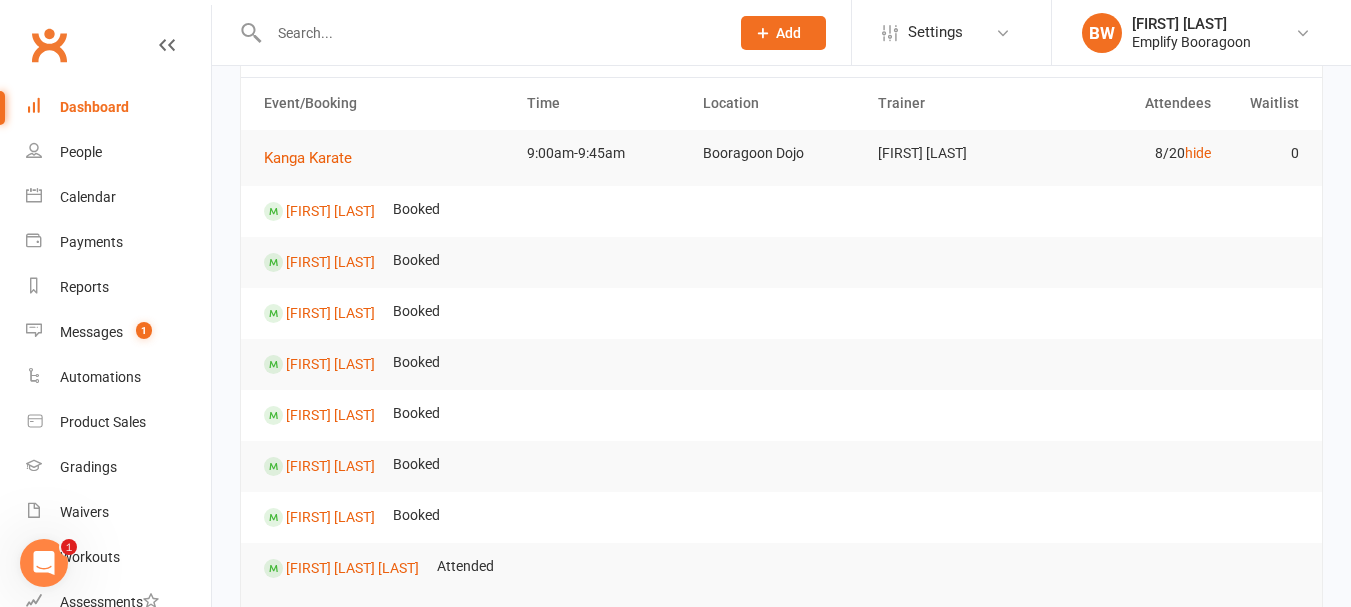 scroll, scrollTop: 200, scrollLeft: 0, axis: vertical 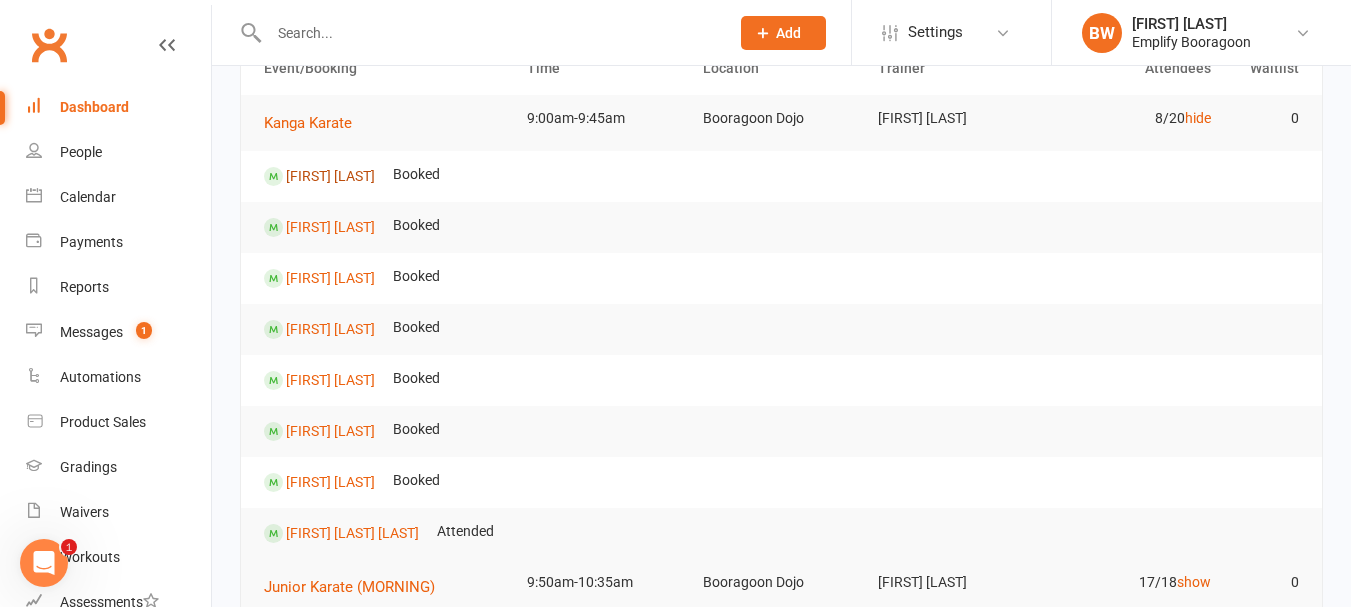 click on "[FIRST] [LAST]" at bounding box center [330, 175] 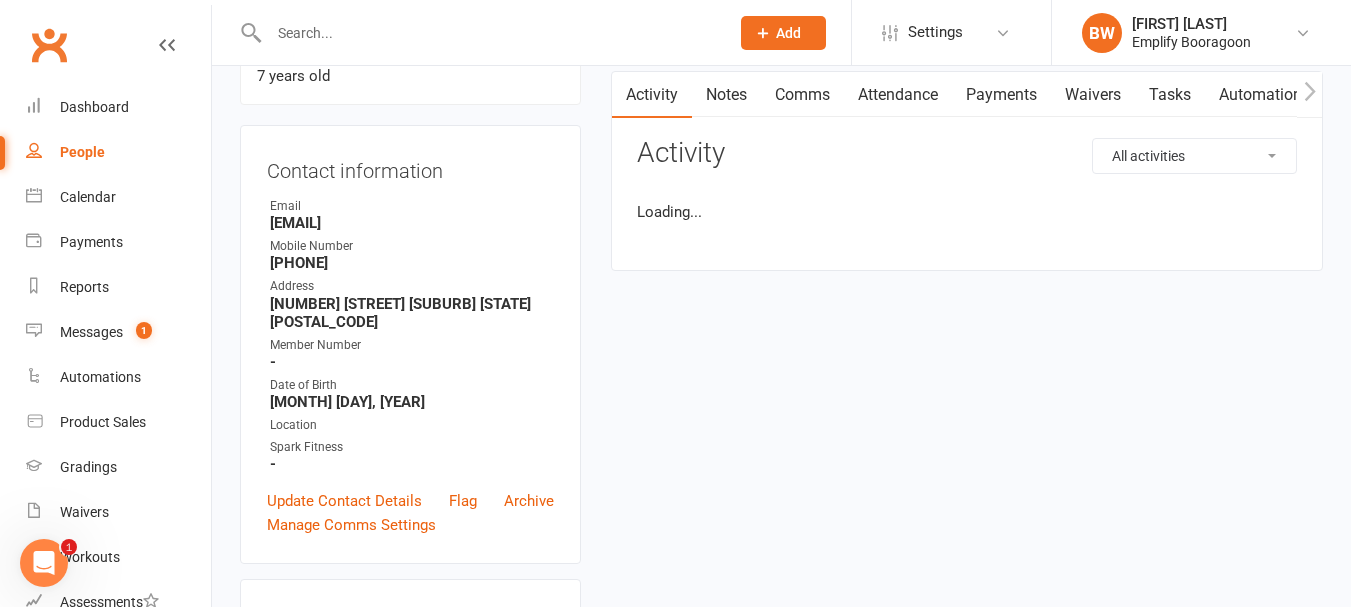 scroll, scrollTop: 0, scrollLeft: 0, axis: both 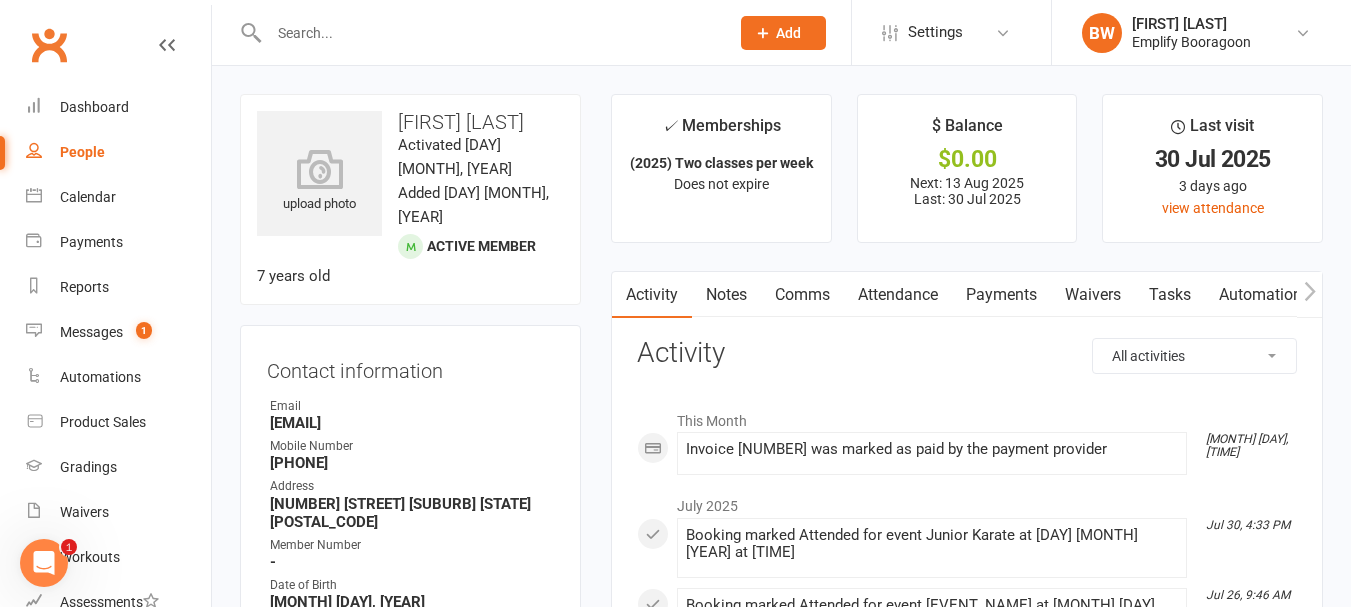 click on "Attendance" at bounding box center [898, 295] 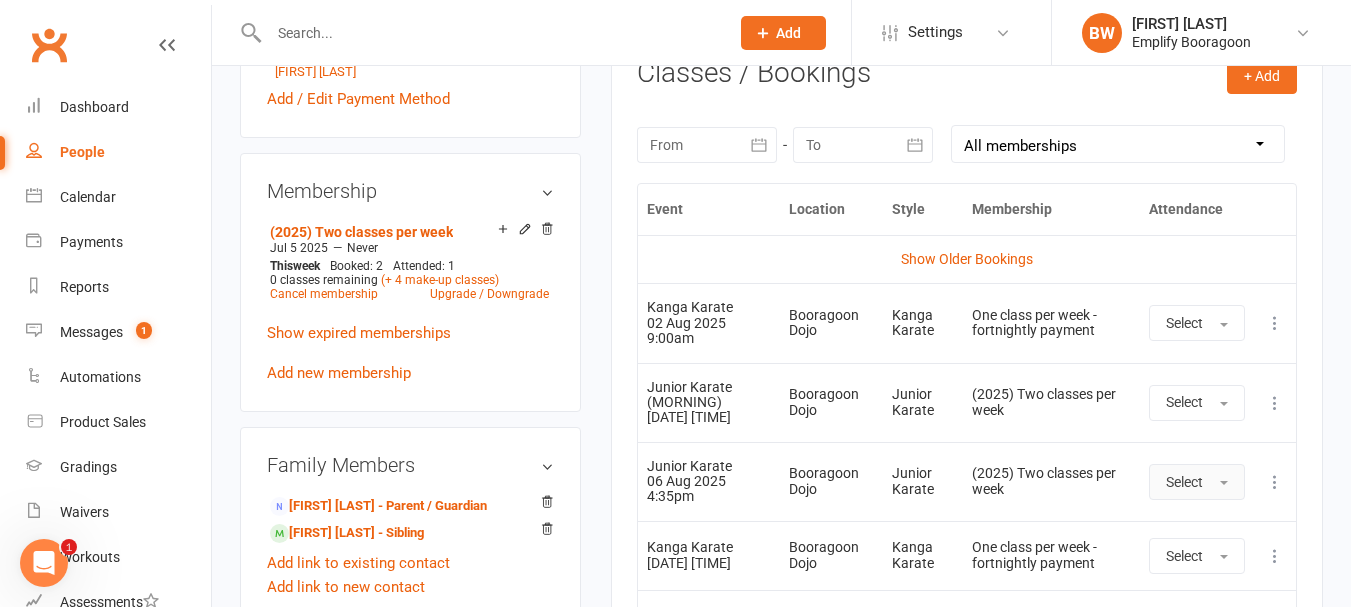 scroll, scrollTop: 800, scrollLeft: 0, axis: vertical 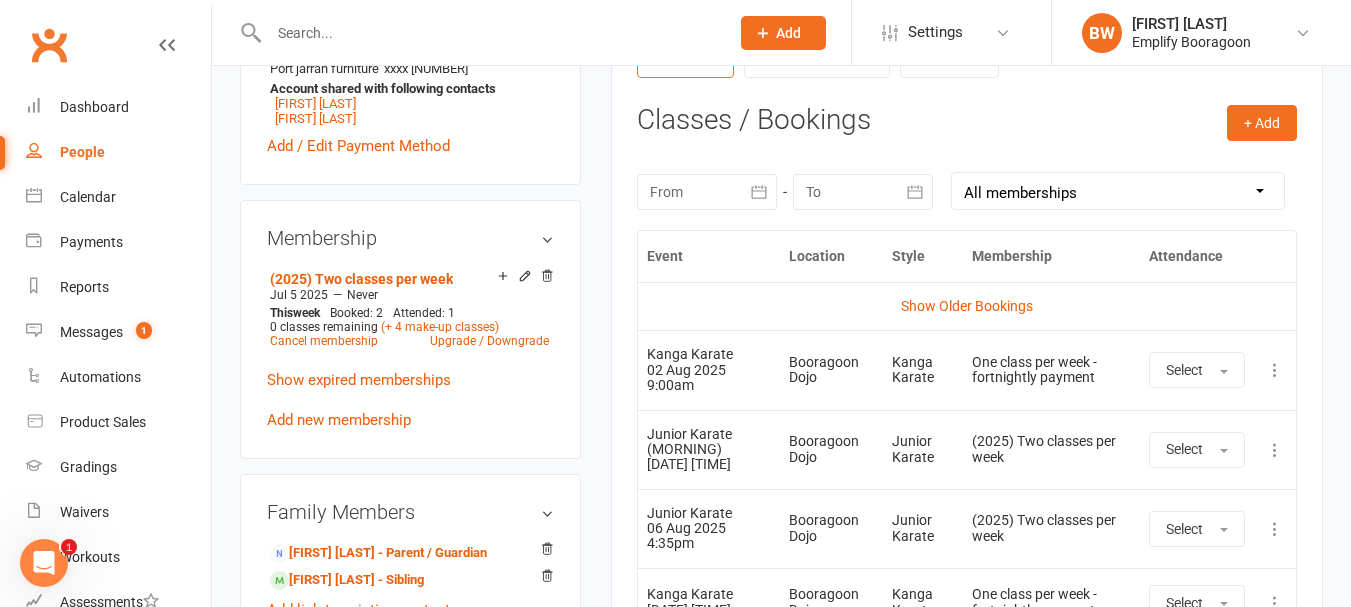 click at bounding box center [1275, 370] 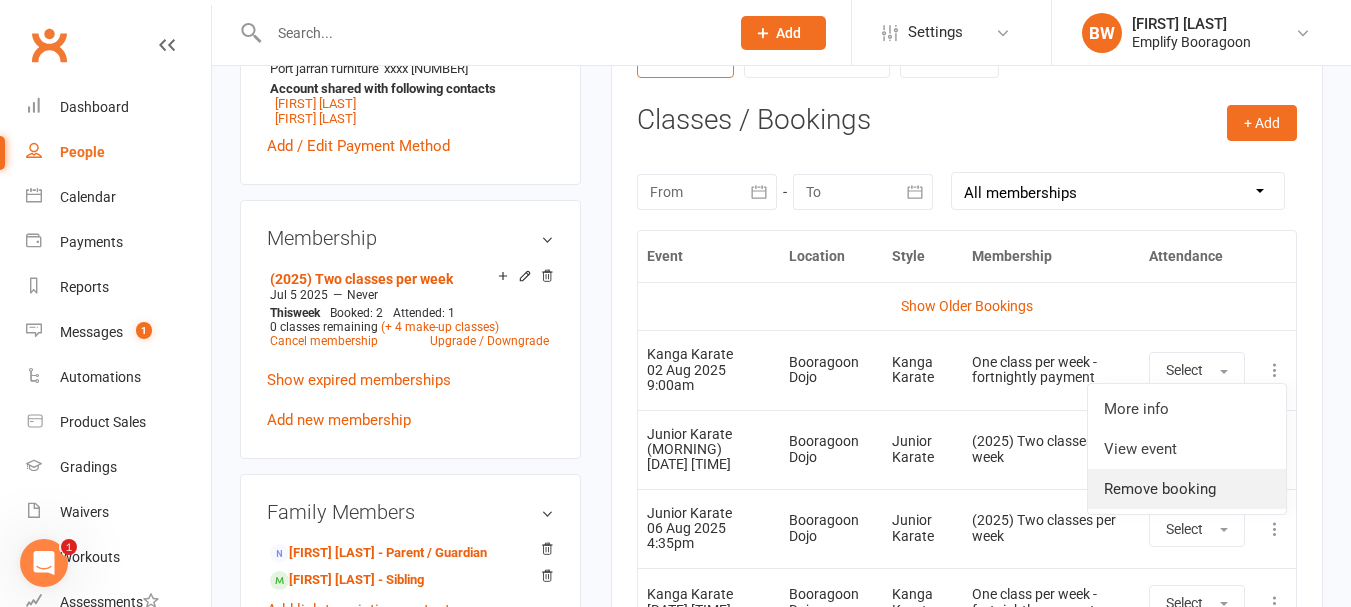 click on "Remove booking" at bounding box center (1187, 489) 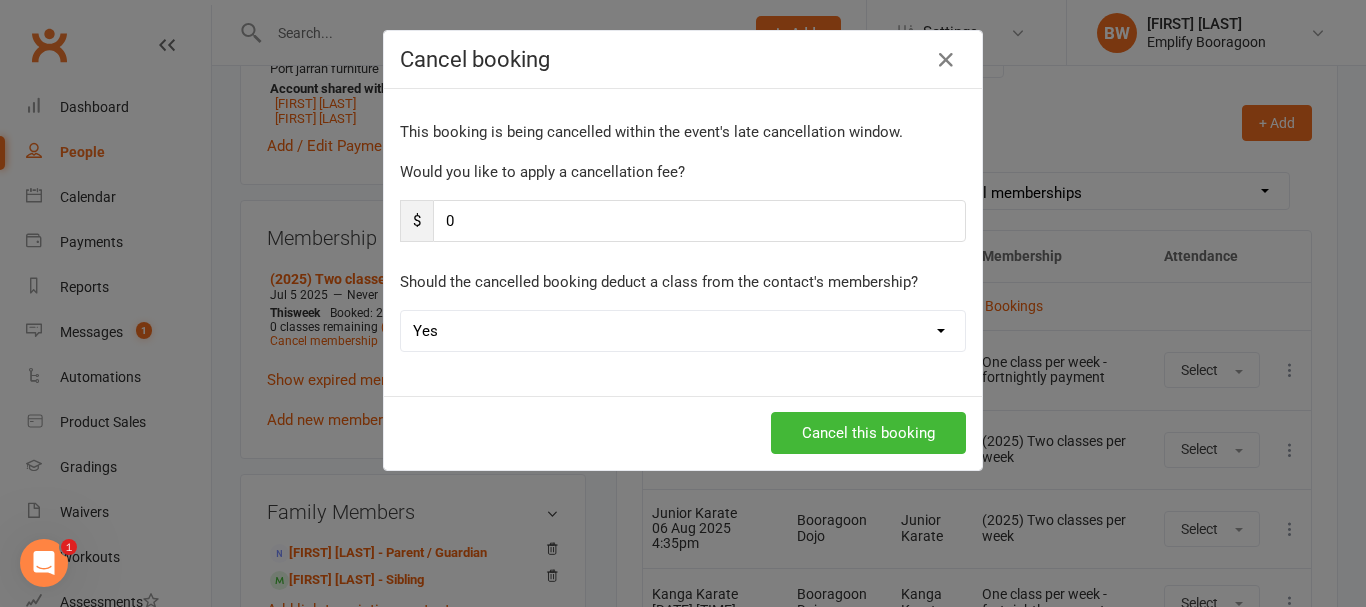 click on "Should the cancelled booking deduct a class from the contact's membership? Yes No" at bounding box center (683, 311) 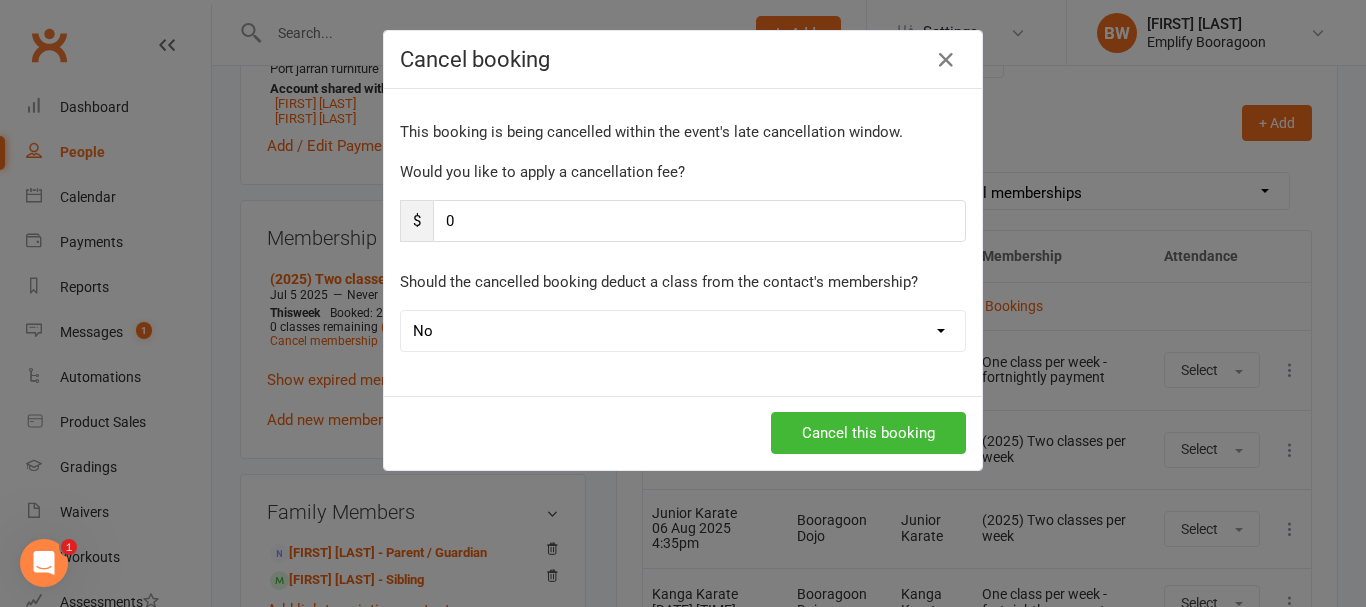 click on "Yes No" at bounding box center [683, 331] 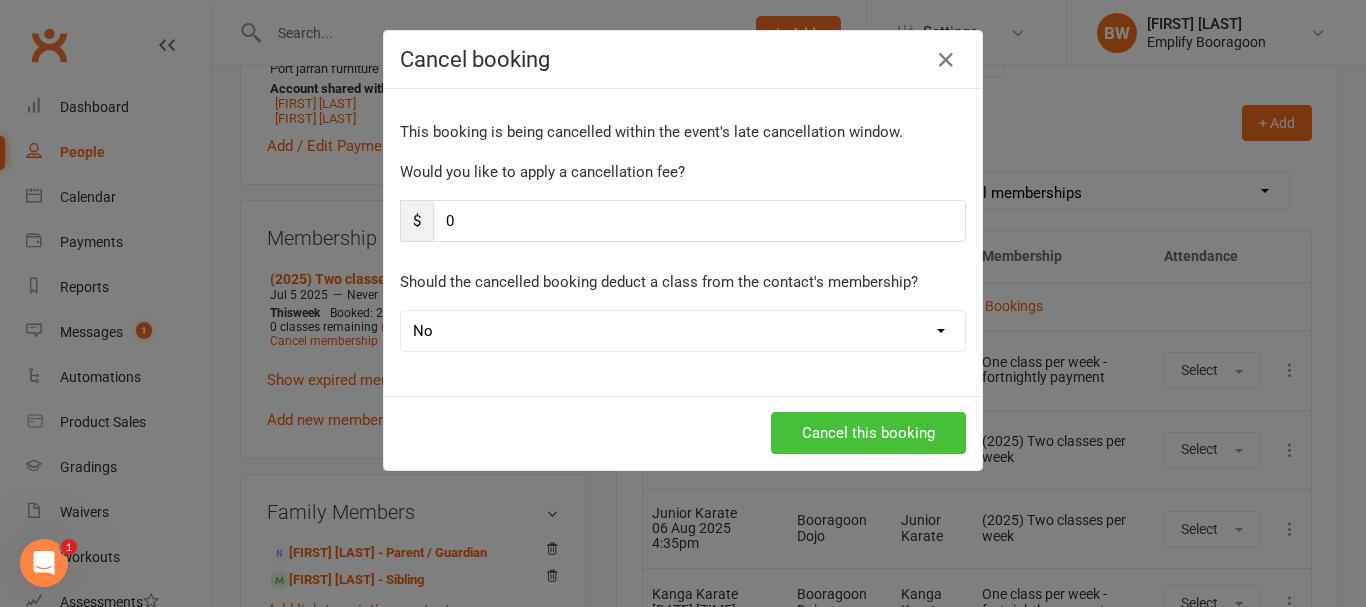click on "Cancel this booking" at bounding box center (868, 433) 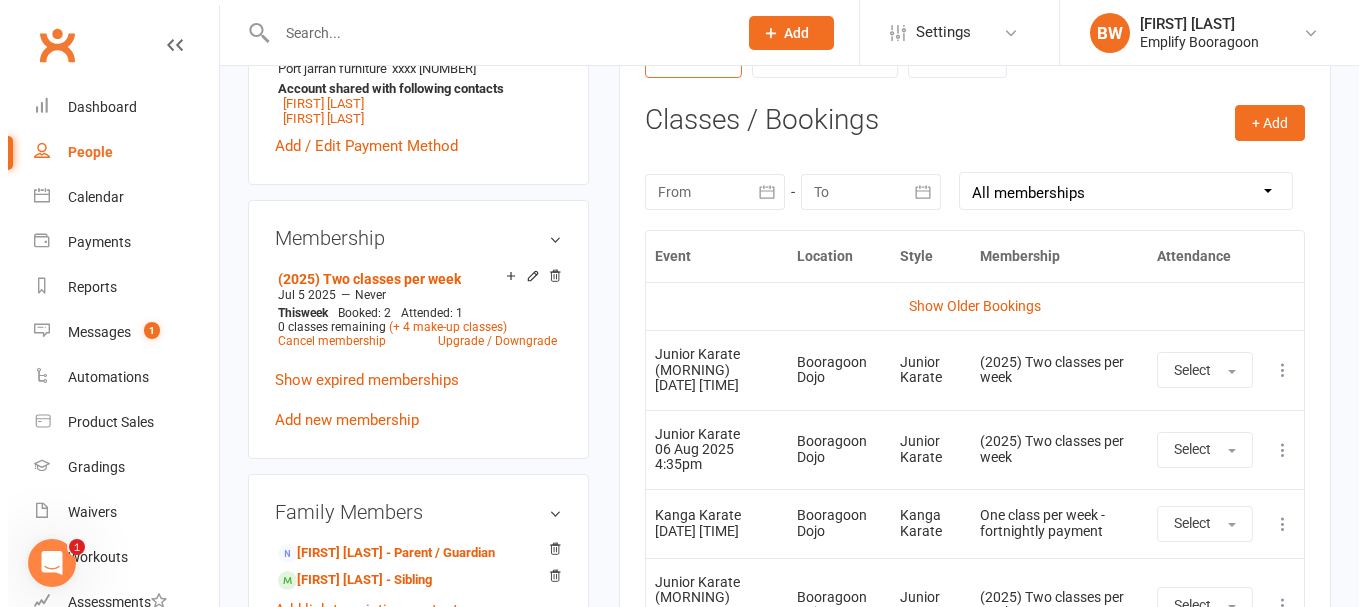 scroll, scrollTop: 1000, scrollLeft: 0, axis: vertical 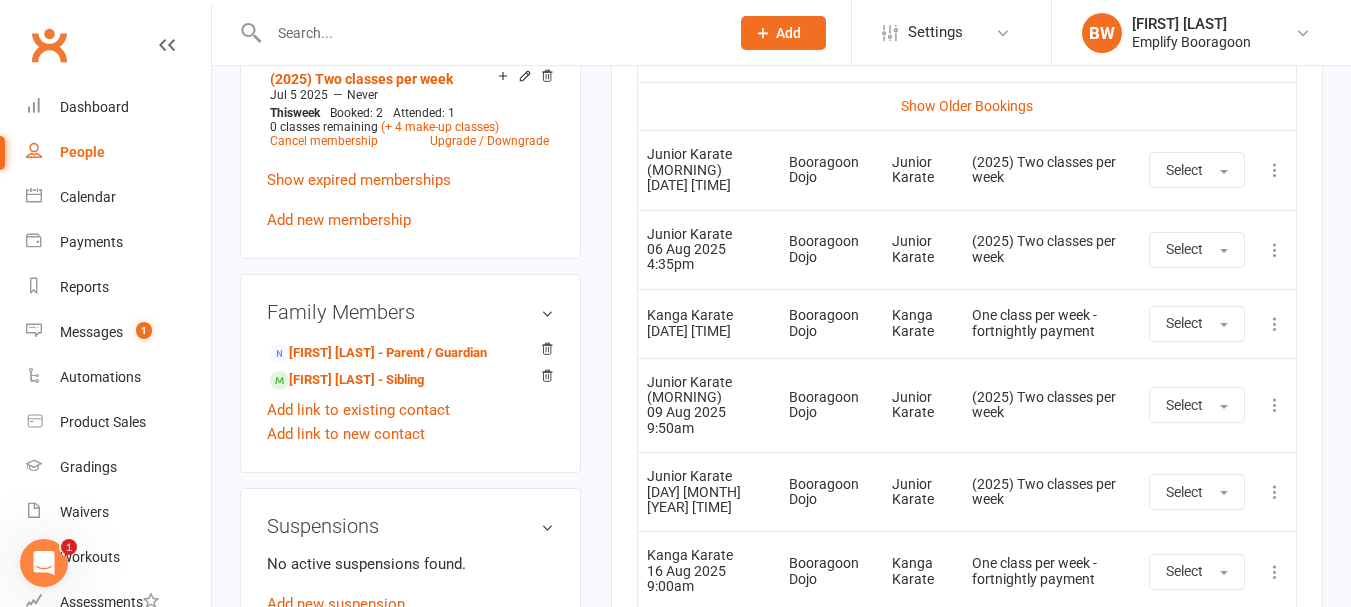click at bounding box center (1275, 324) 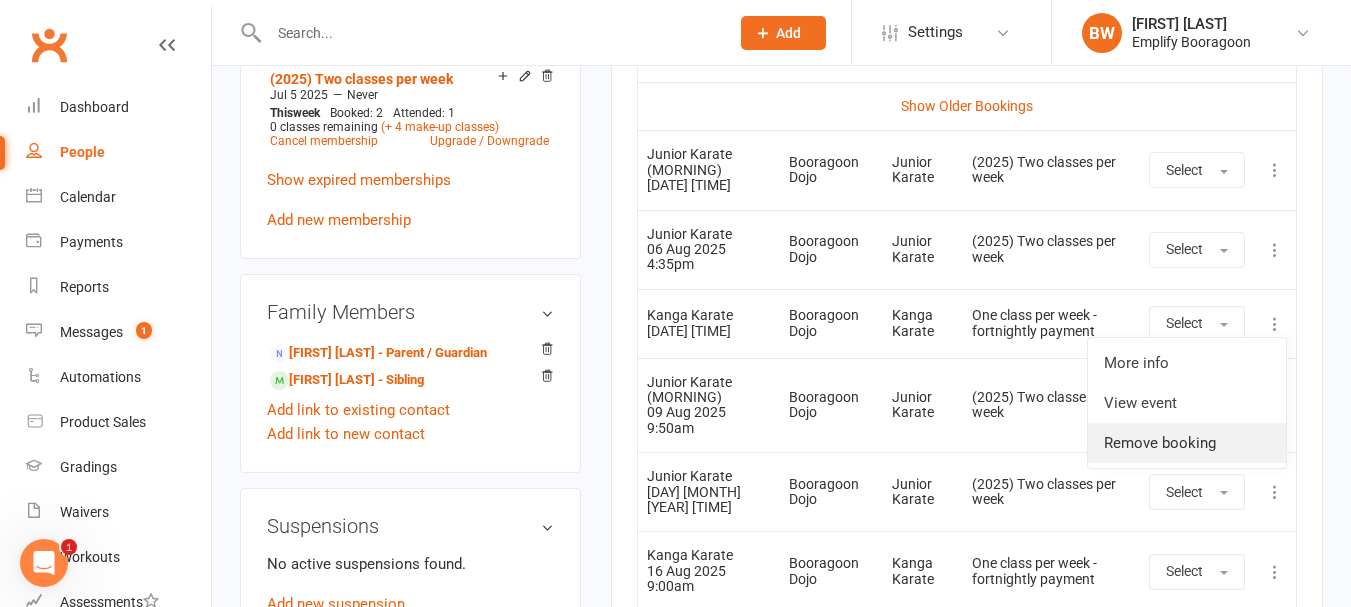 click on "Remove booking" at bounding box center [1187, 443] 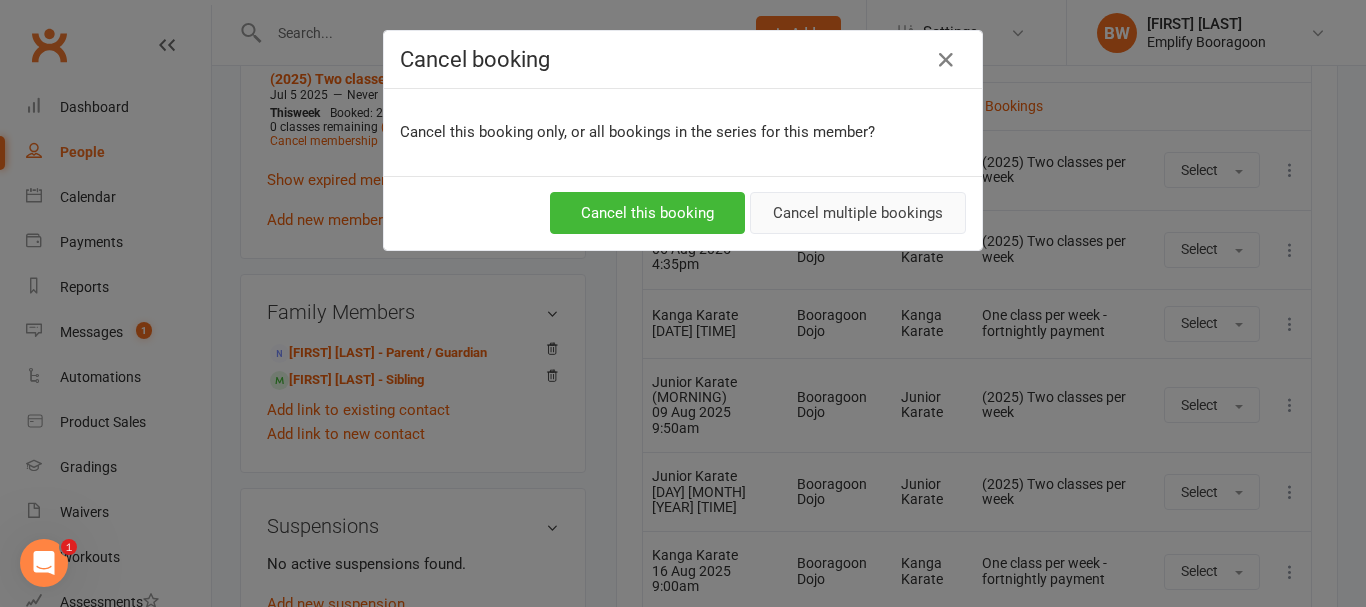 click on "Cancel multiple bookings" at bounding box center (858, 213) 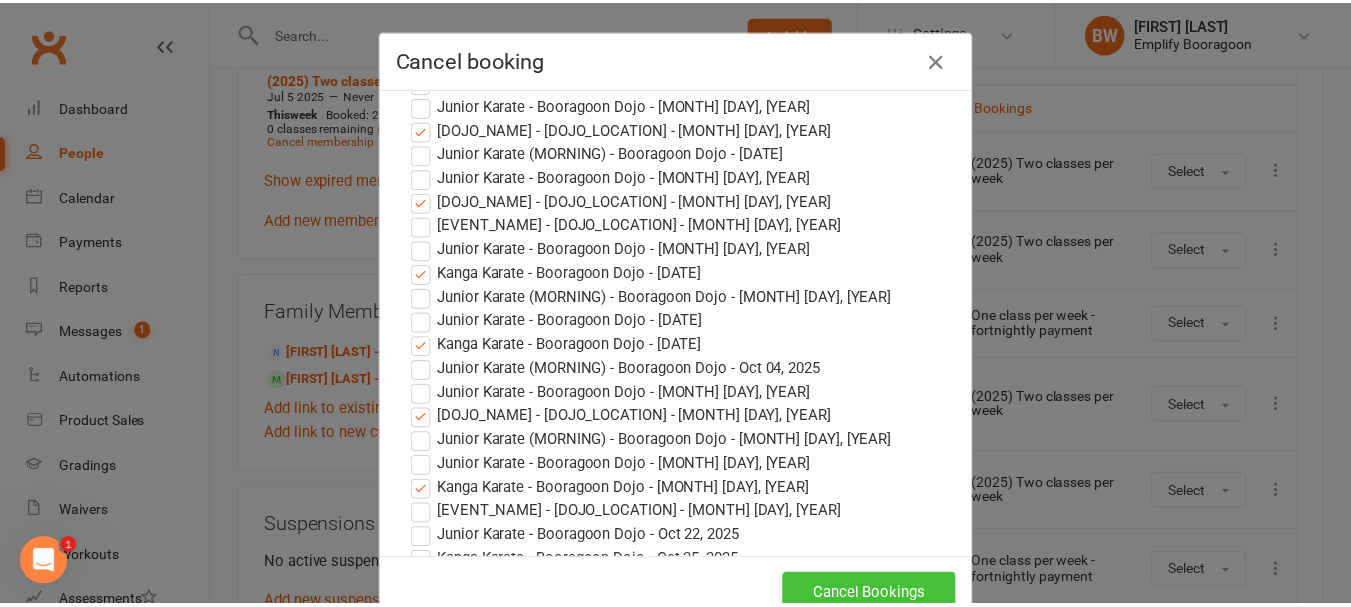 scroll, scrollTop: 500, scrollLeft: 0, axis: vertical 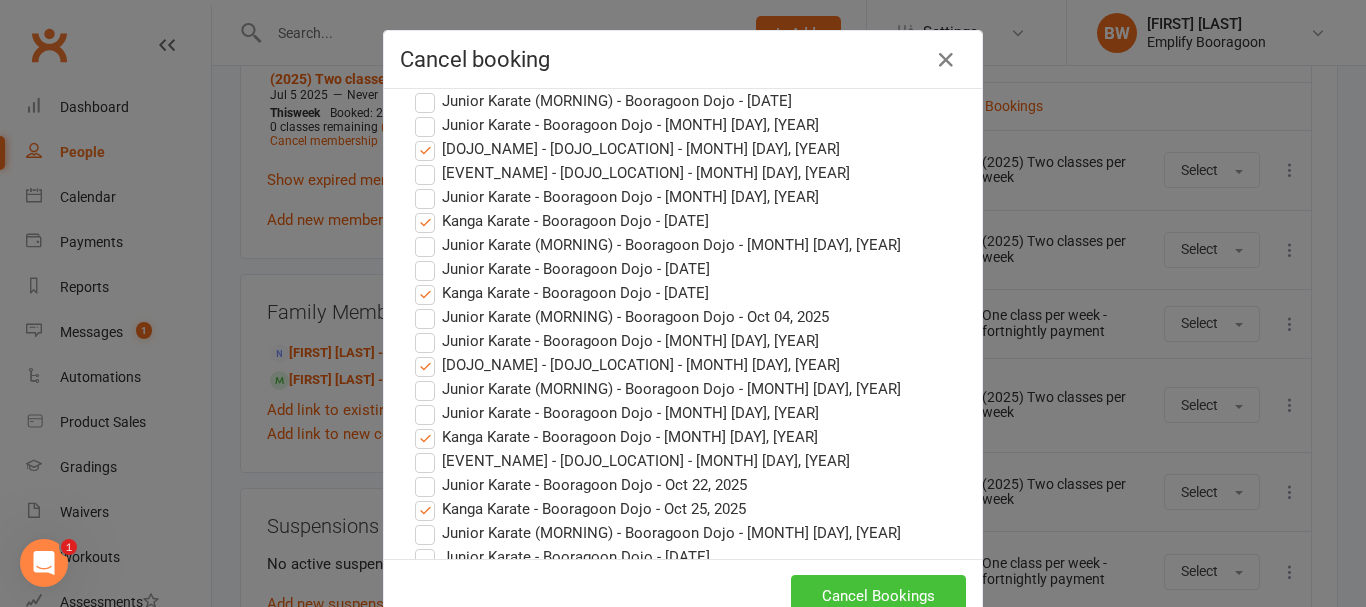 click on "Cancel Bookings" at bounding box center [878, 596] 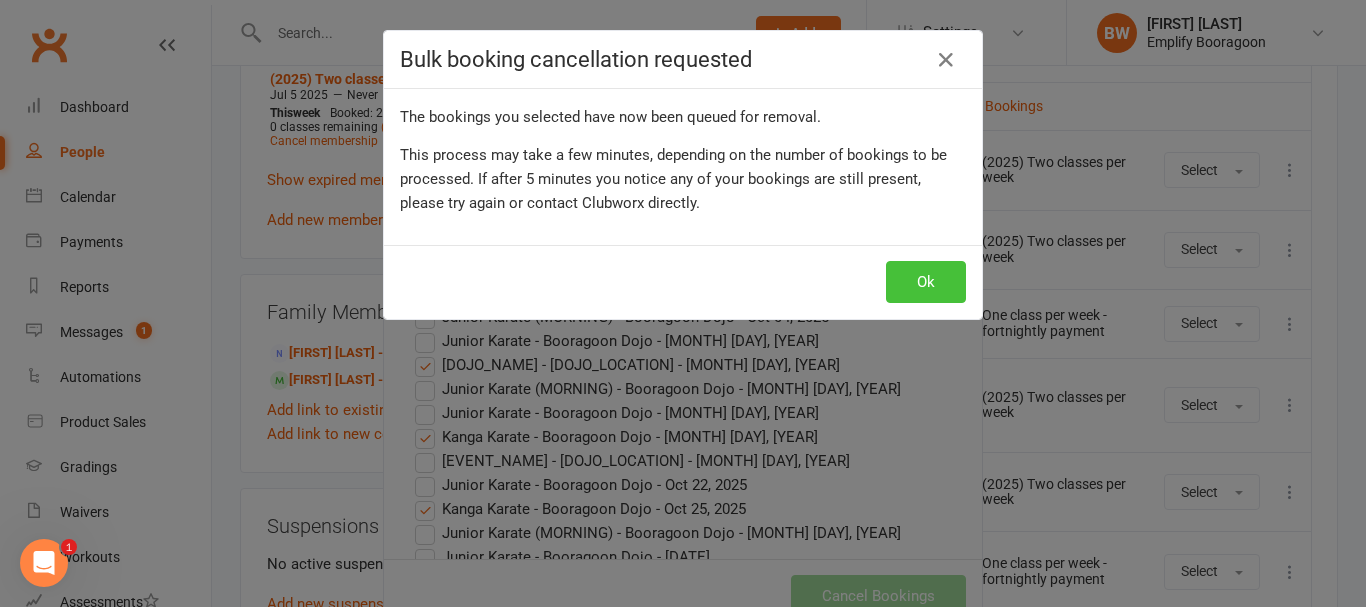 click on "Ok" at bounding box center [926, 282] 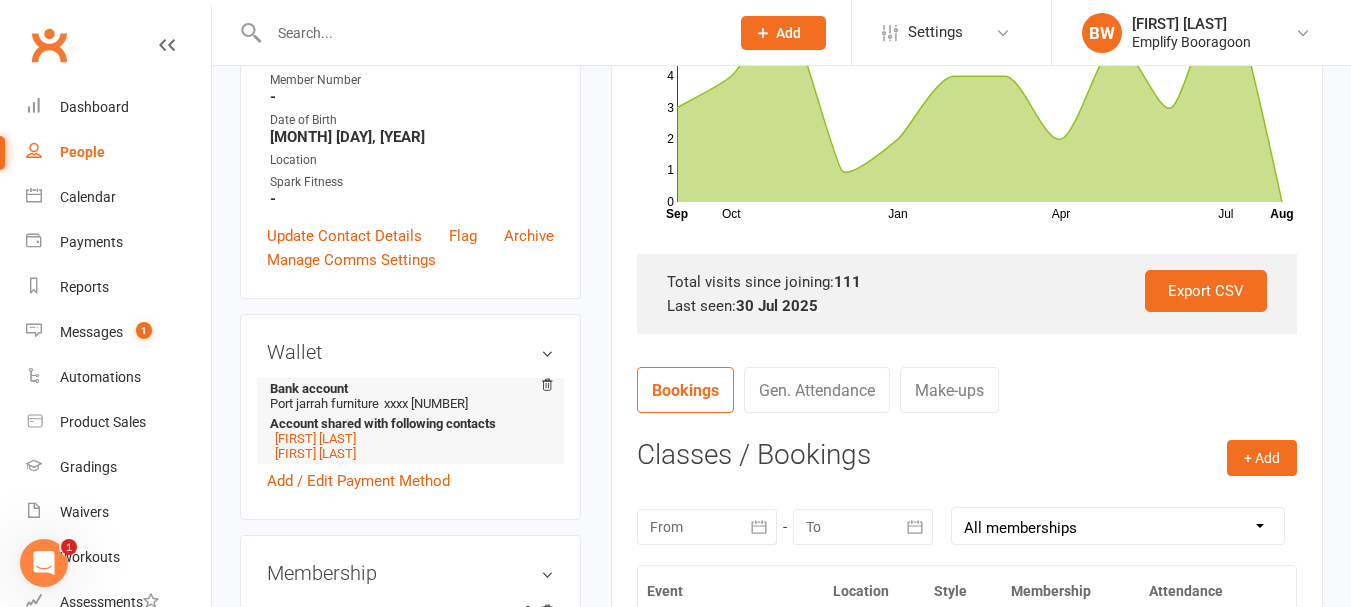 scroll, scrollTop: 500, scrollLeft: 0, axis: vertical 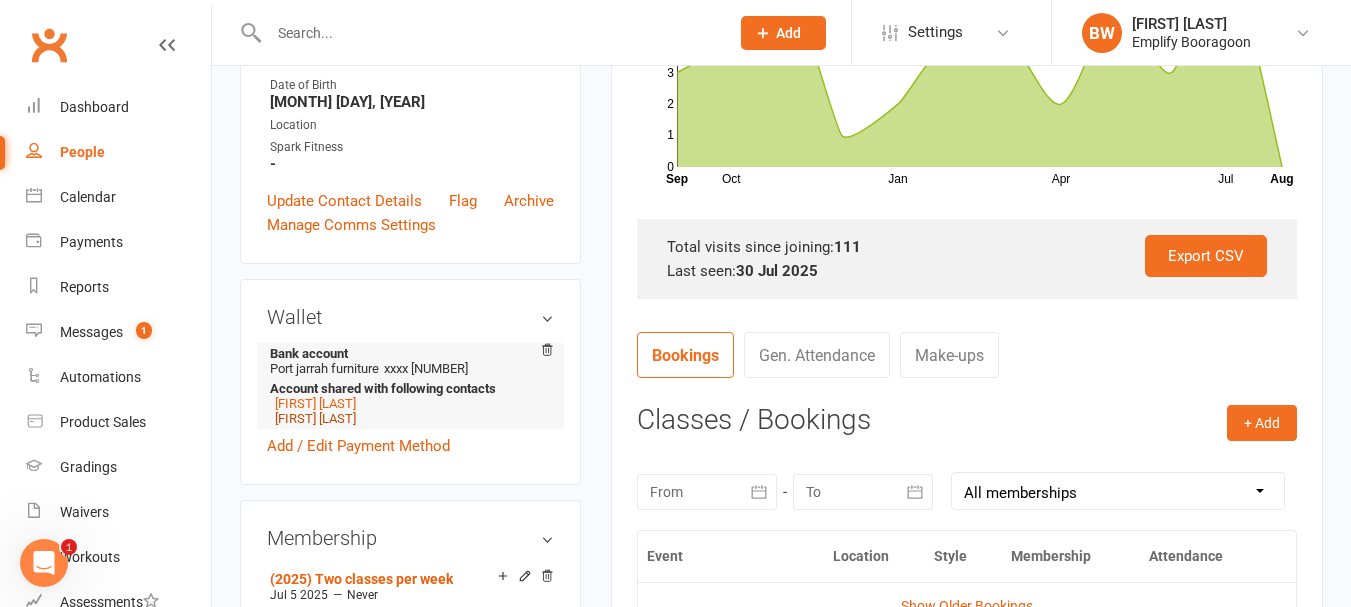 click on "[FIRST] [LAST]" at bounding box center [315, 418] 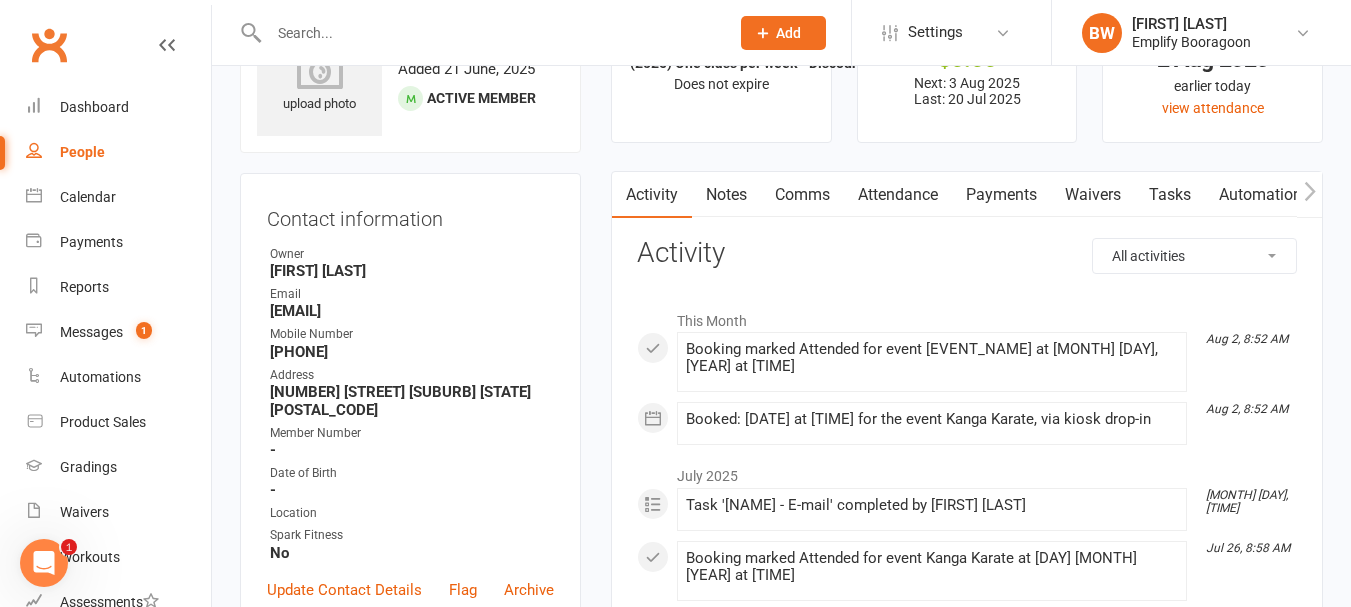 scroll, scrollTop: 0, scrollLeft: 0, axis: both 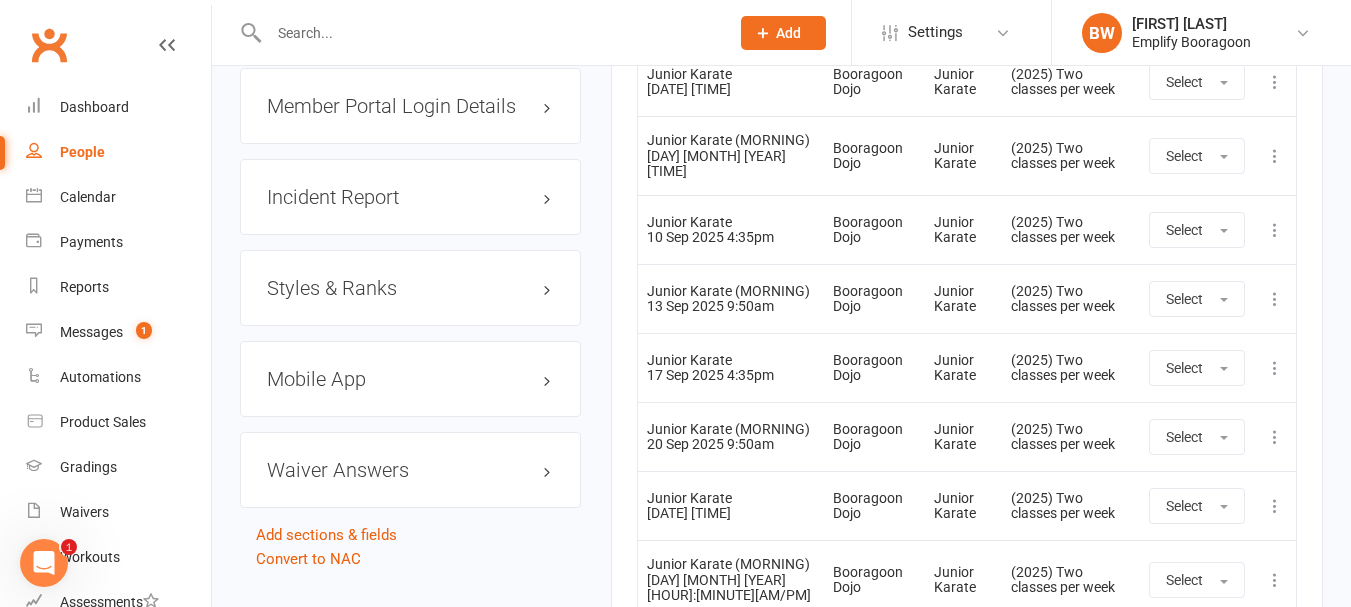 click on "Styles & Ranks" at bounding box center [410, 288] 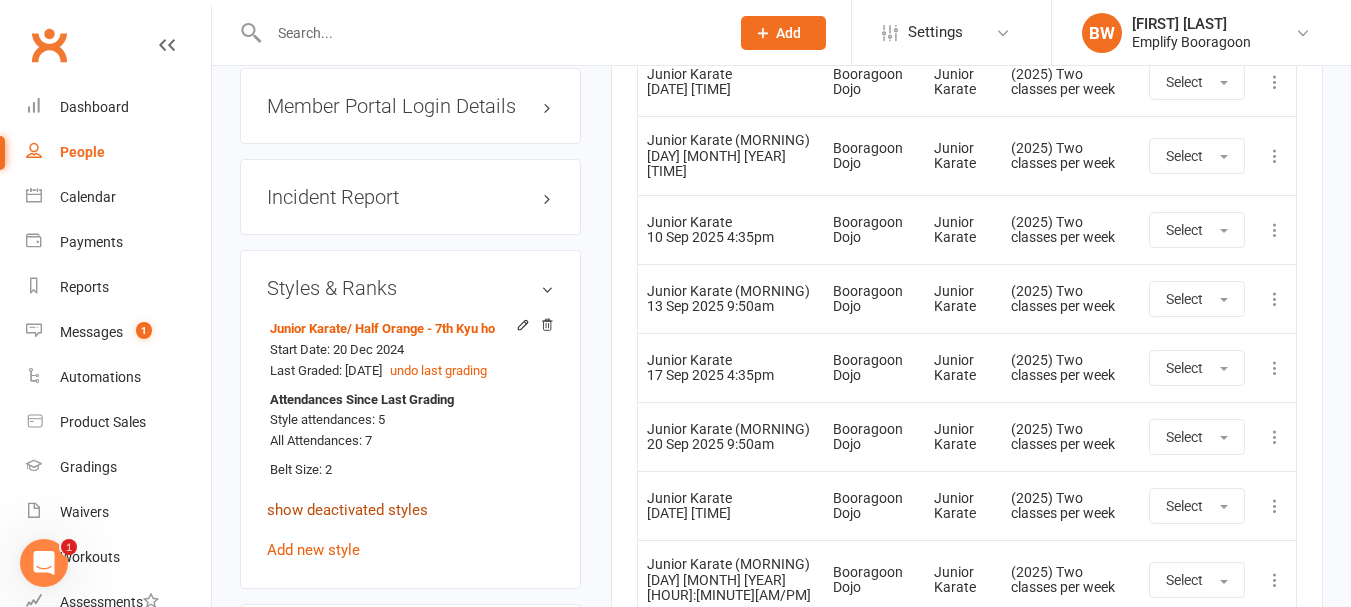 click on "show deactivated styles" at bounding box center [347, 510] 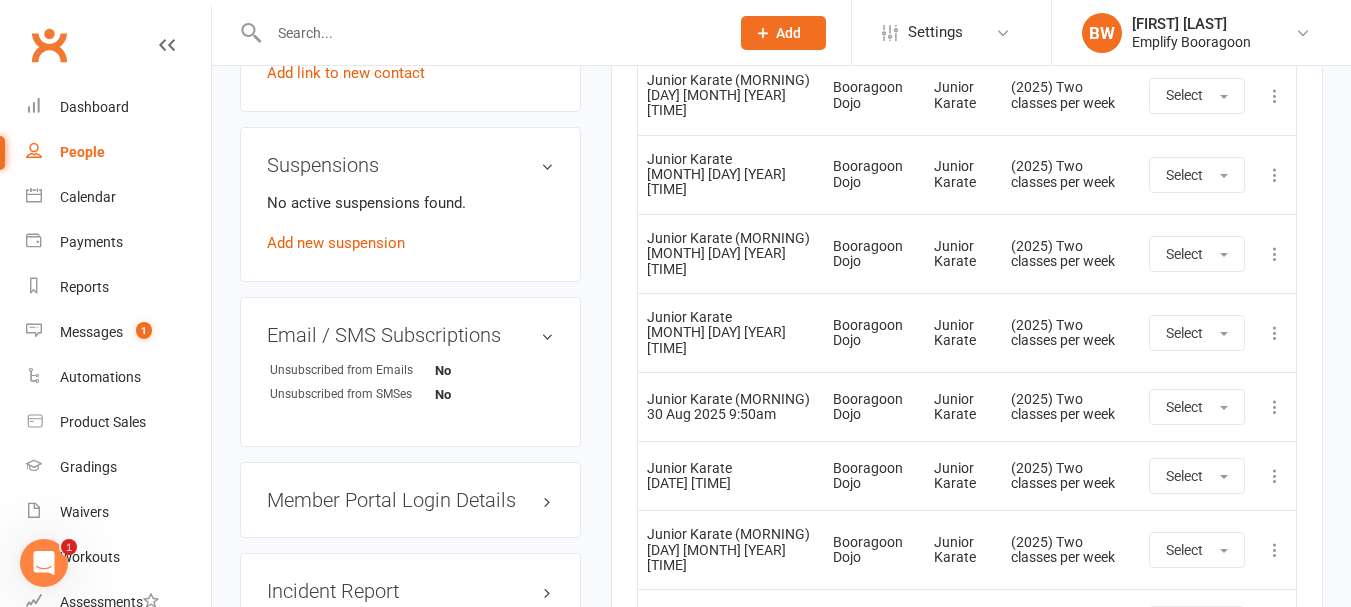 scroll, scrollTop: 1355, scrollLeft: 0, axis: vertical 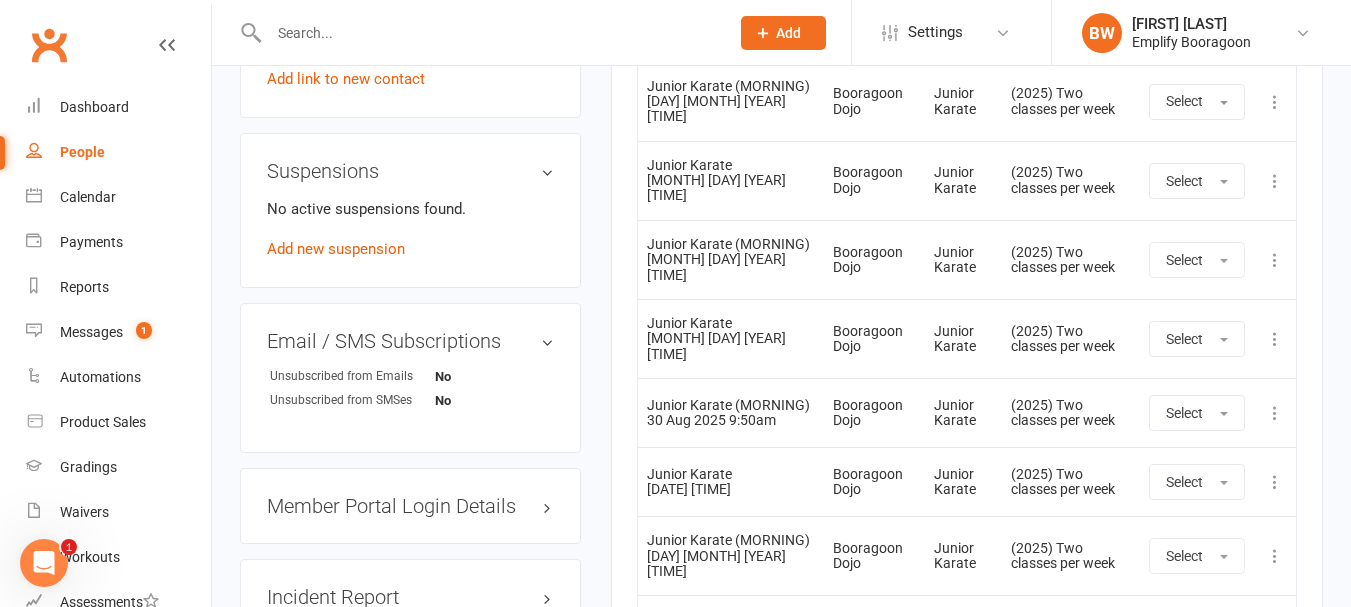 click at bounding box center (489, 33) 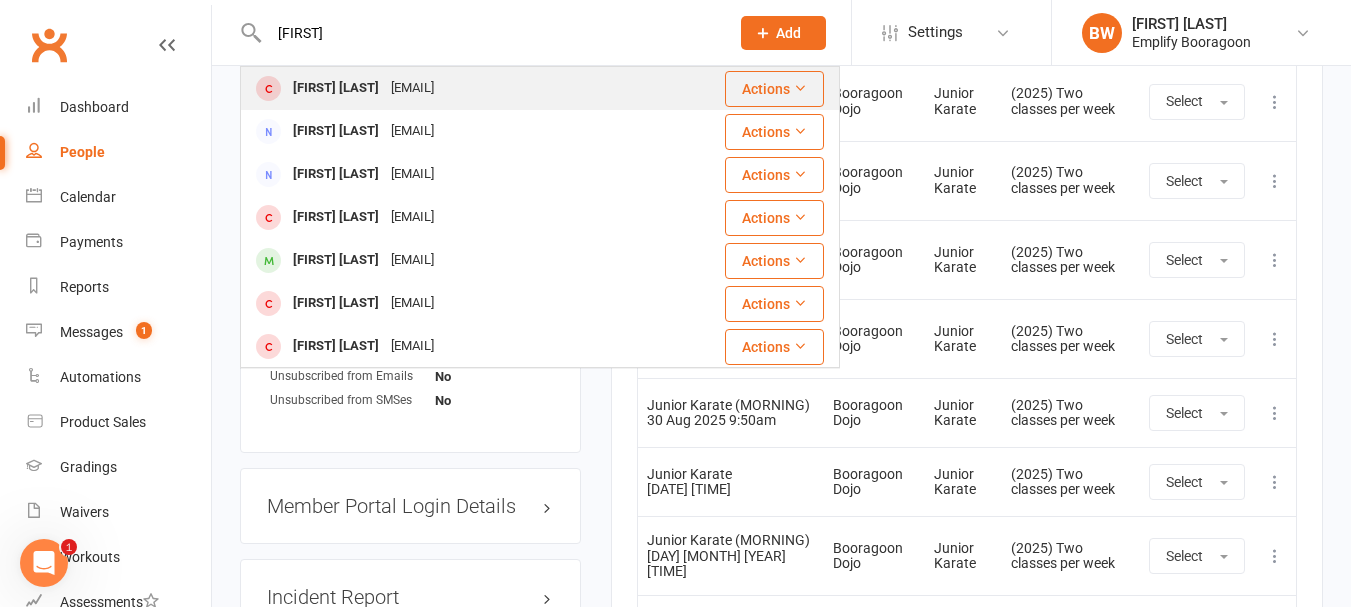 type on "[FIRST]" 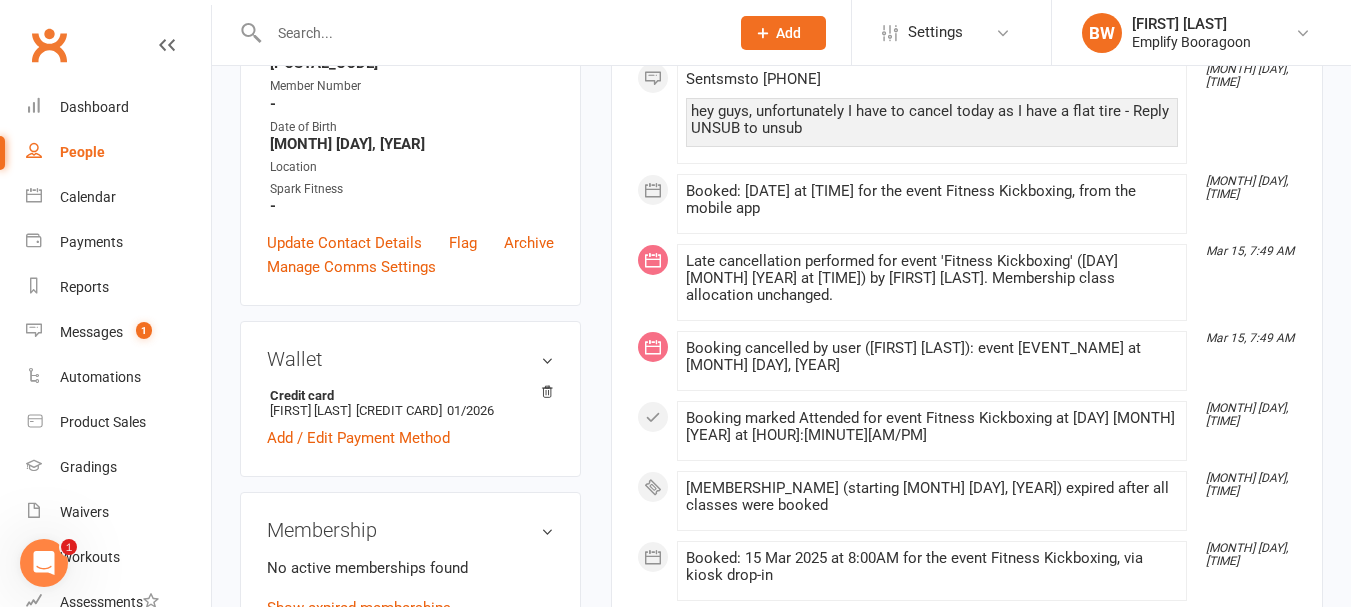 scroll, scrollTop: 0, scrollLeft: 0, axis: both 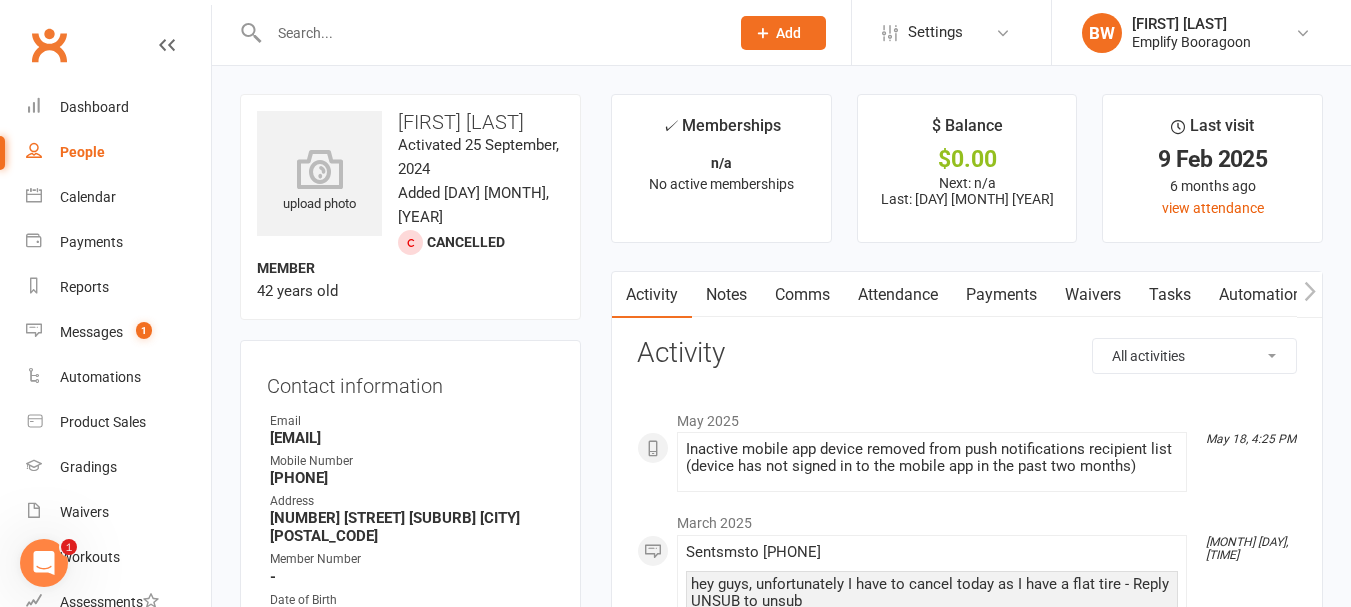 click at bounding box center (489, 33) 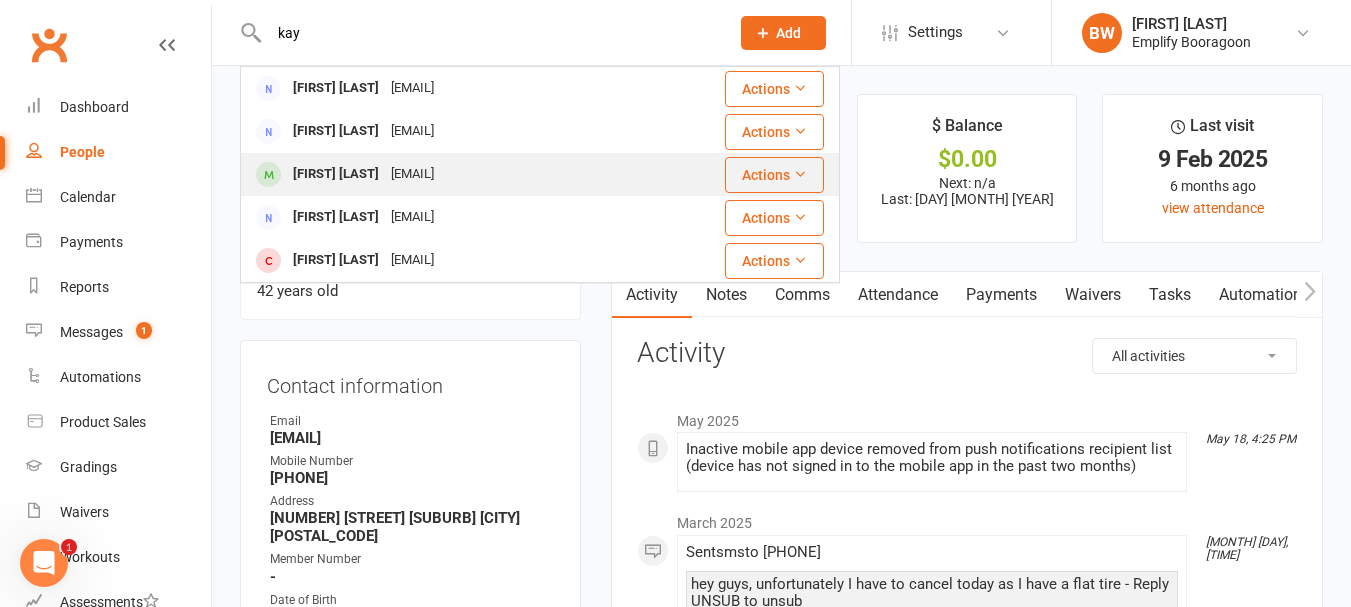 type on "kay" 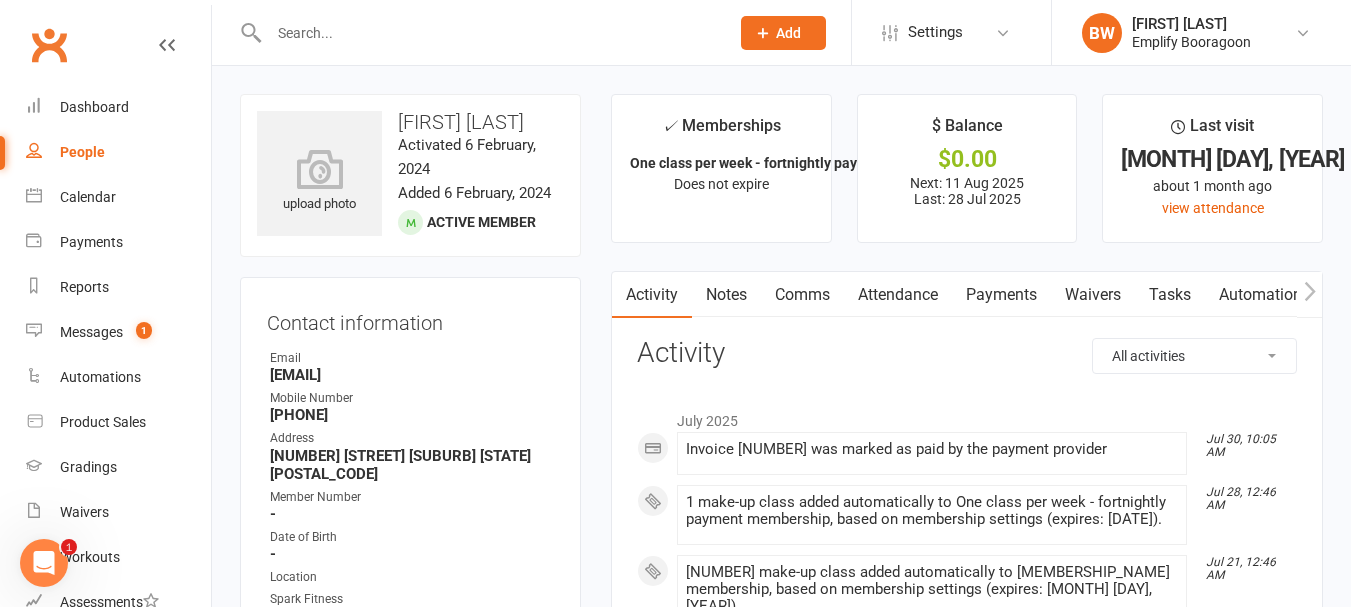 click on "Payments" at bounding box center (1001, 295) 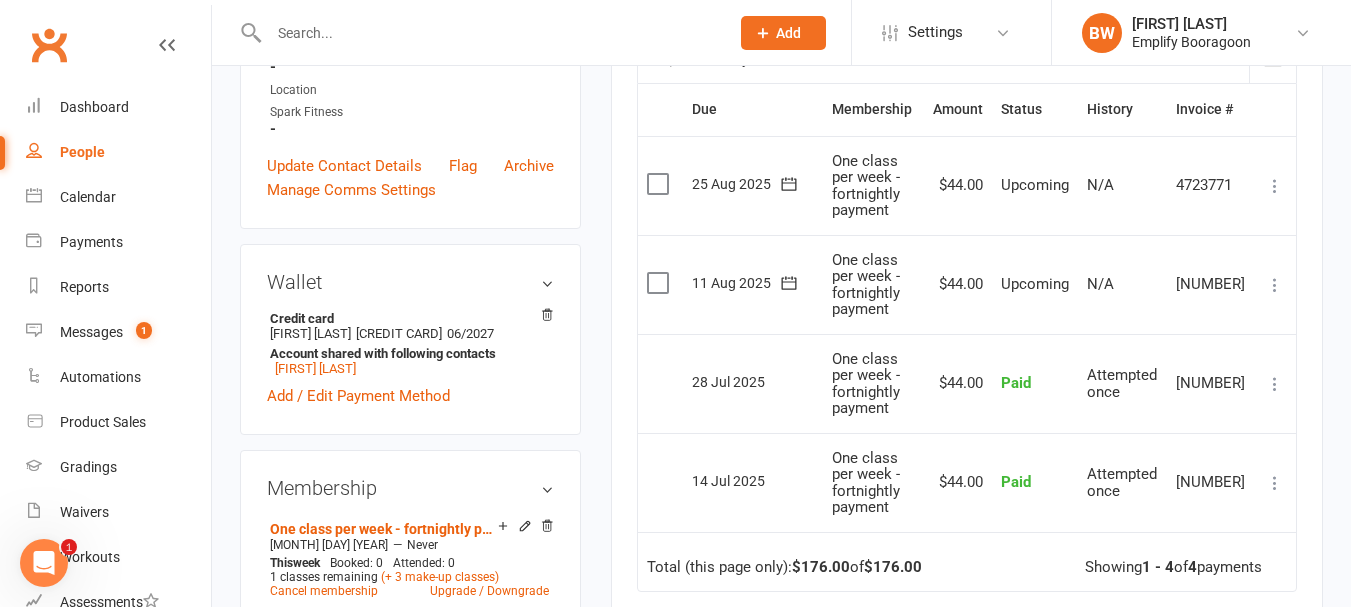 scroll, scrollTop: 500, scrollLeft: 0, axis: vertical 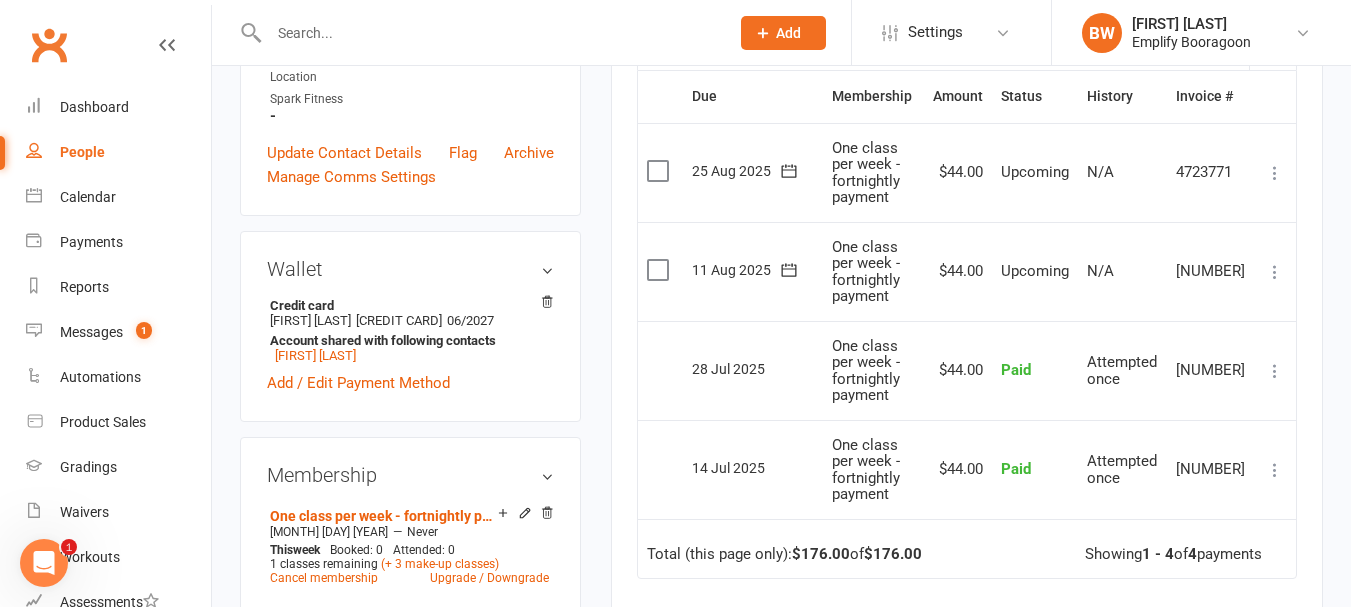 click on "One class per week - fortnightly payment" at bounding box center [873, 370] 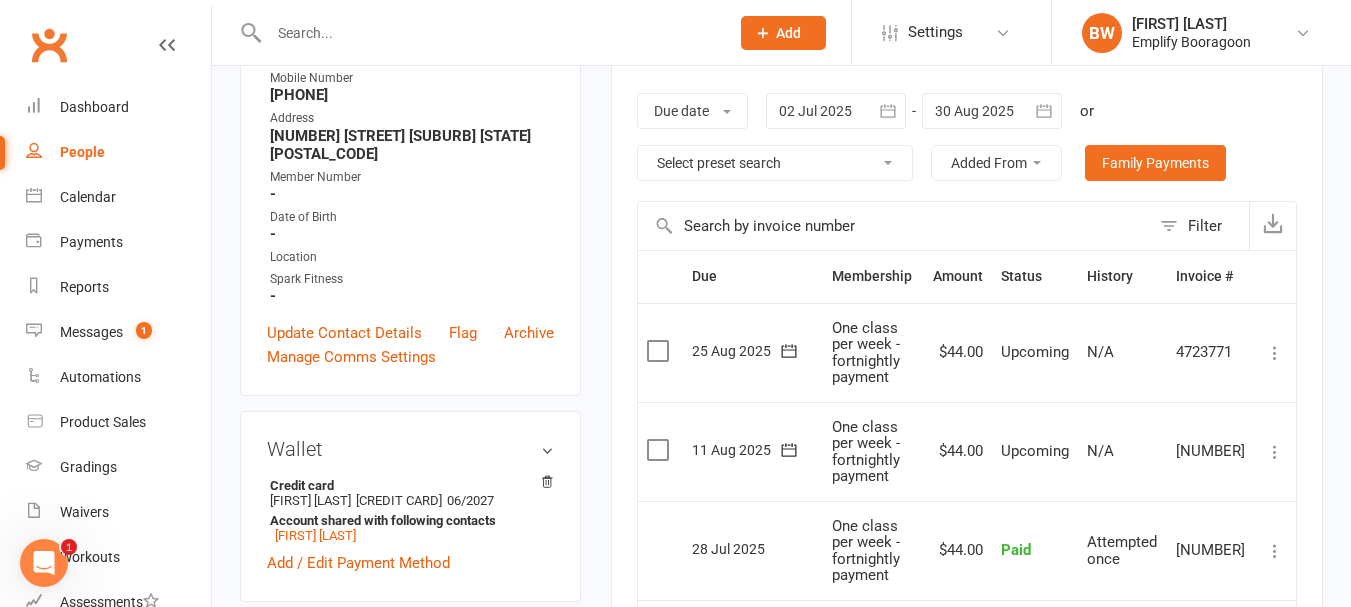 scroll, scrollTop: 100, scrollLeft: 0, axis: vertical 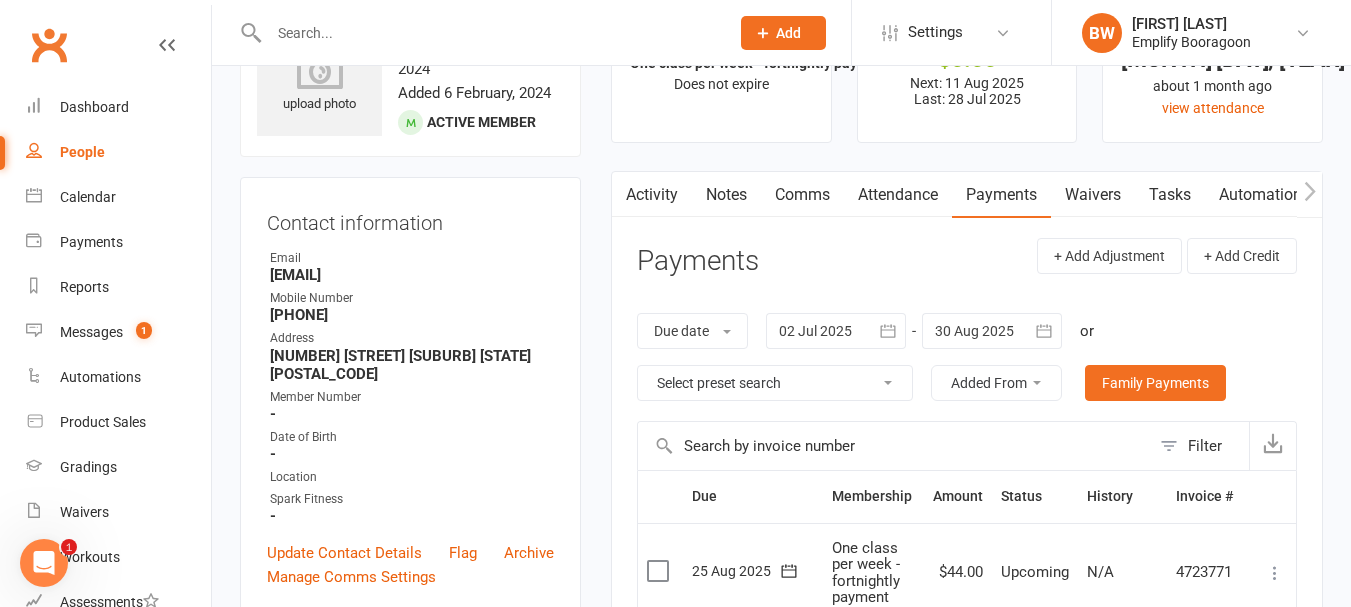 click on "Activity" at bounding box center [652, 195] 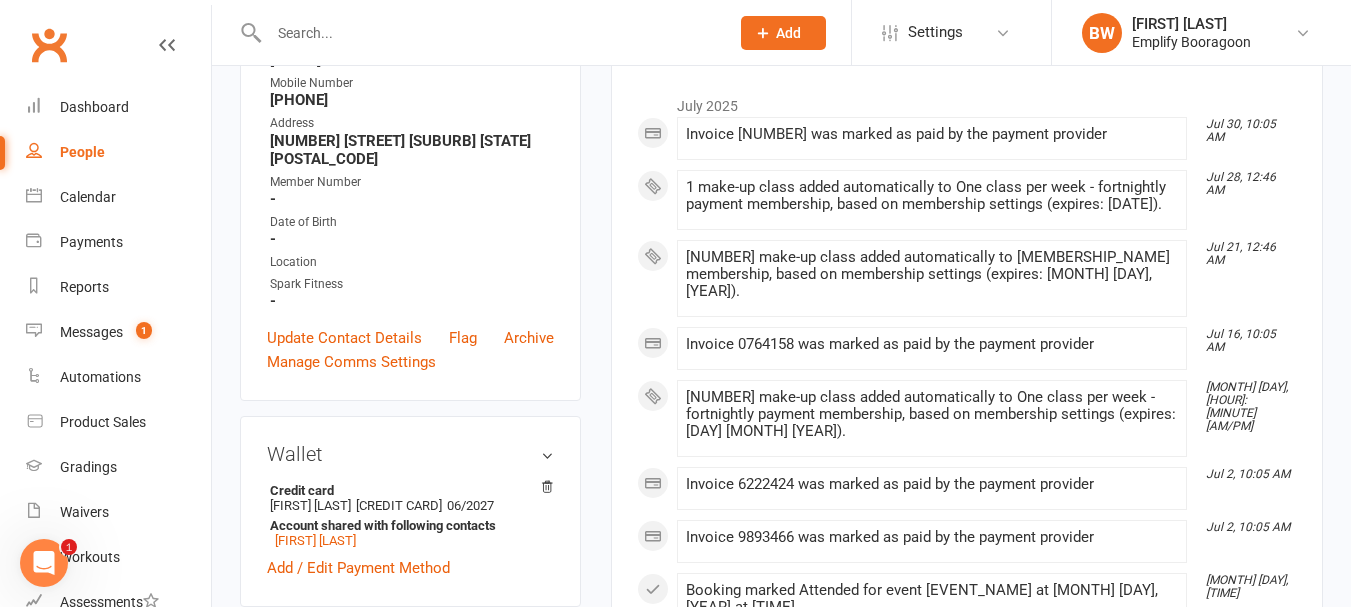 scroll, scrollTop: 0, scrollLeft: 0, axis: both 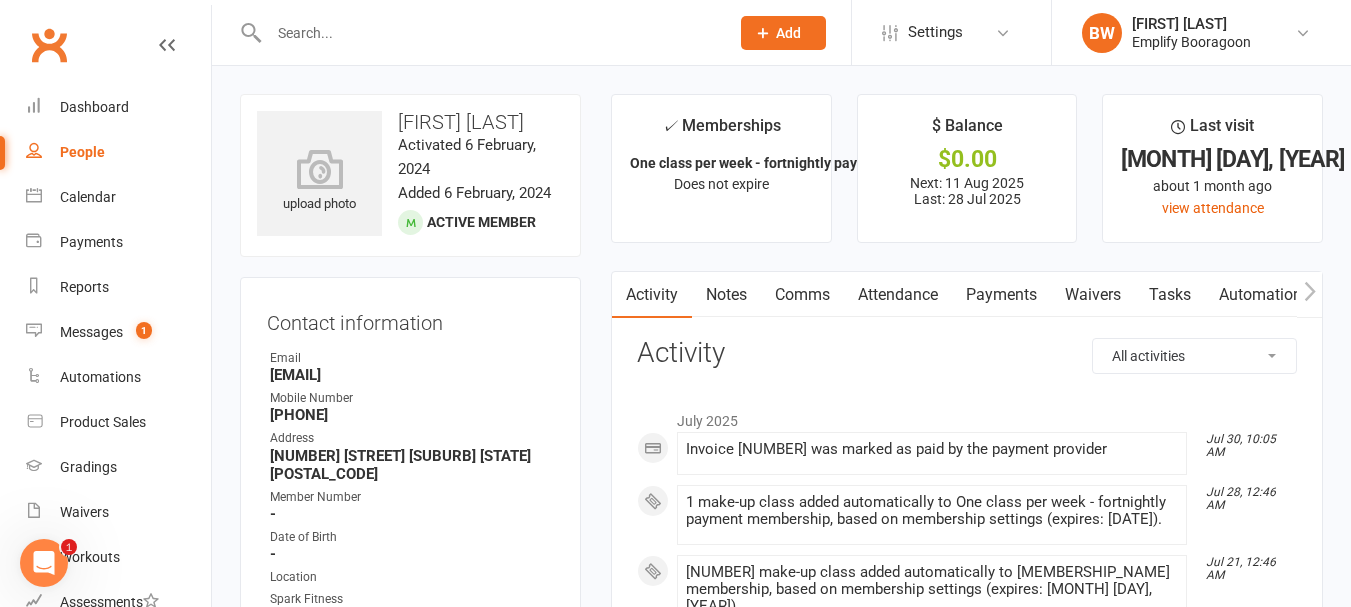 click on "Payments" at bounding box center [1001, 295] 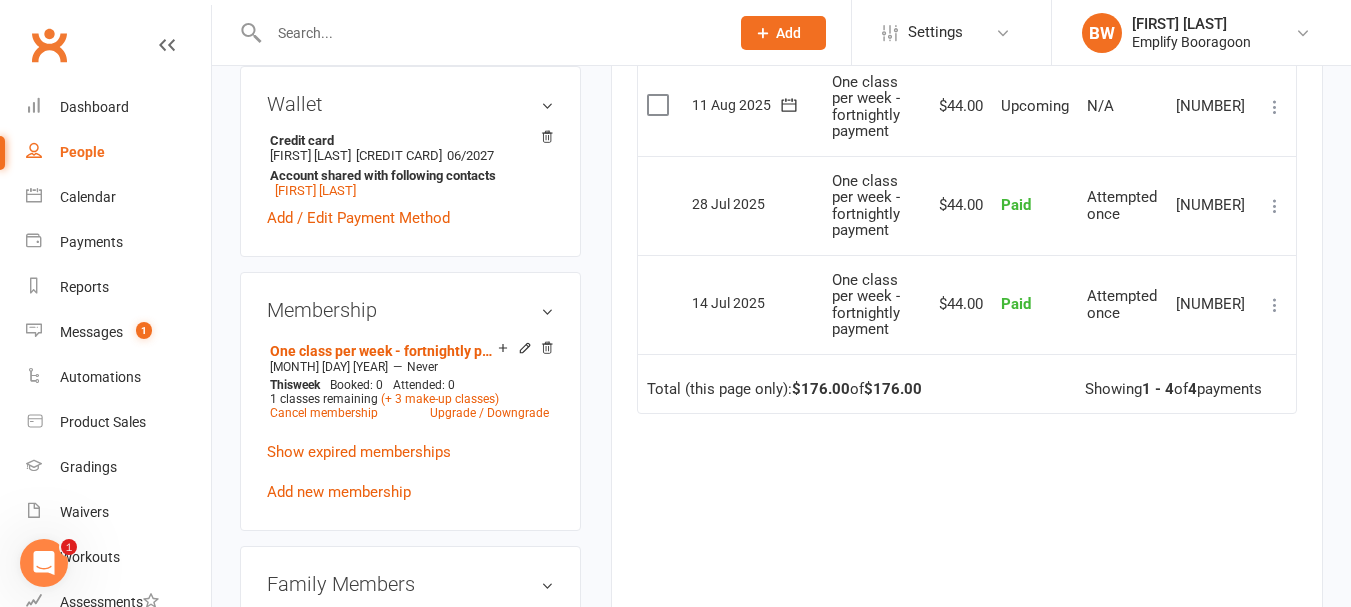 scroll, scrollTop: 700, scrollLeft: 0, axis: vertical 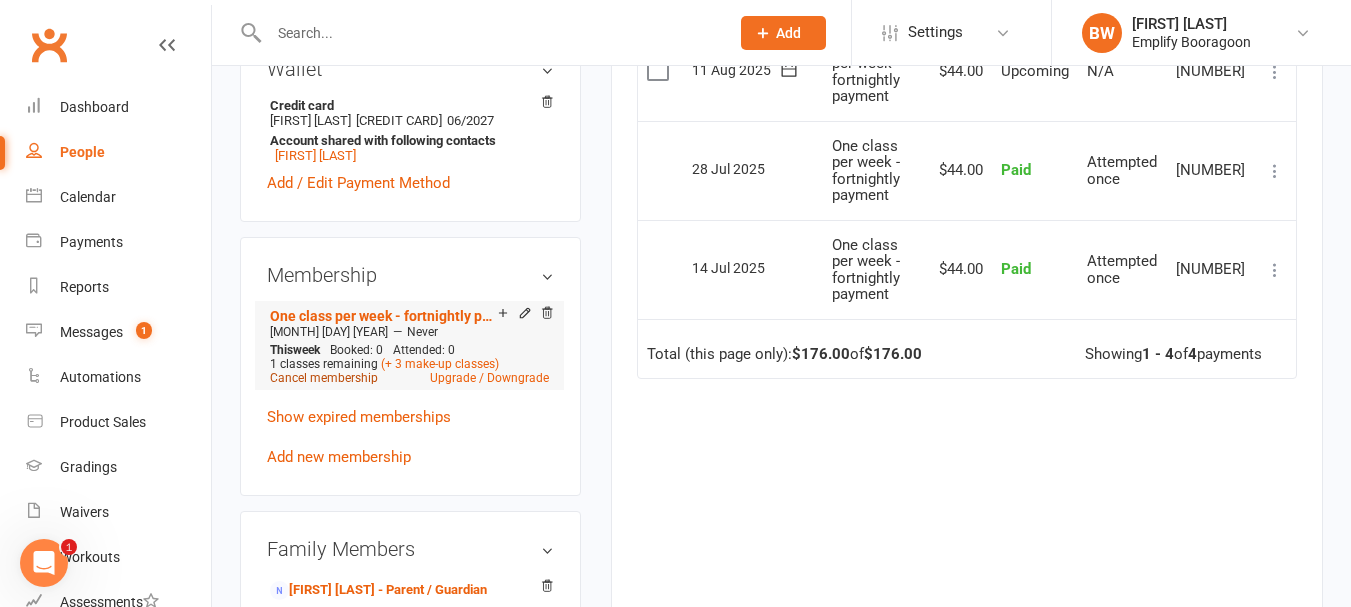 click on "Cancel membership" at bounding box center [324, 378] 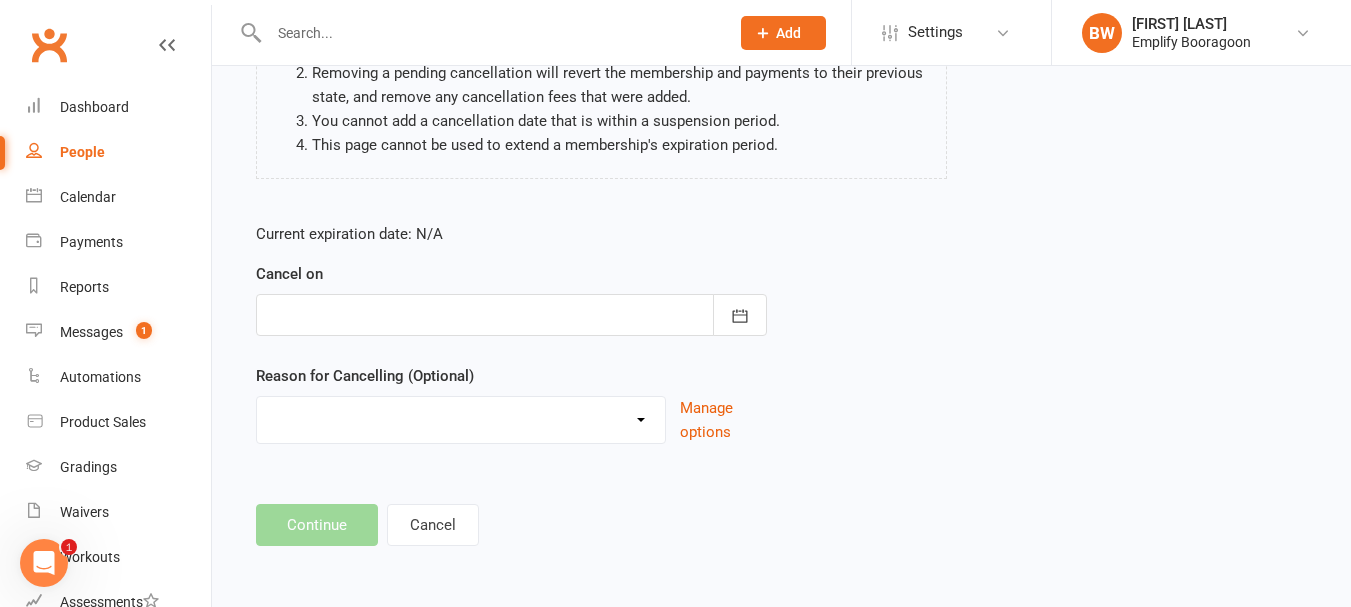 scroll, scrollTop: 0, scrollLeft: 0, axis: both 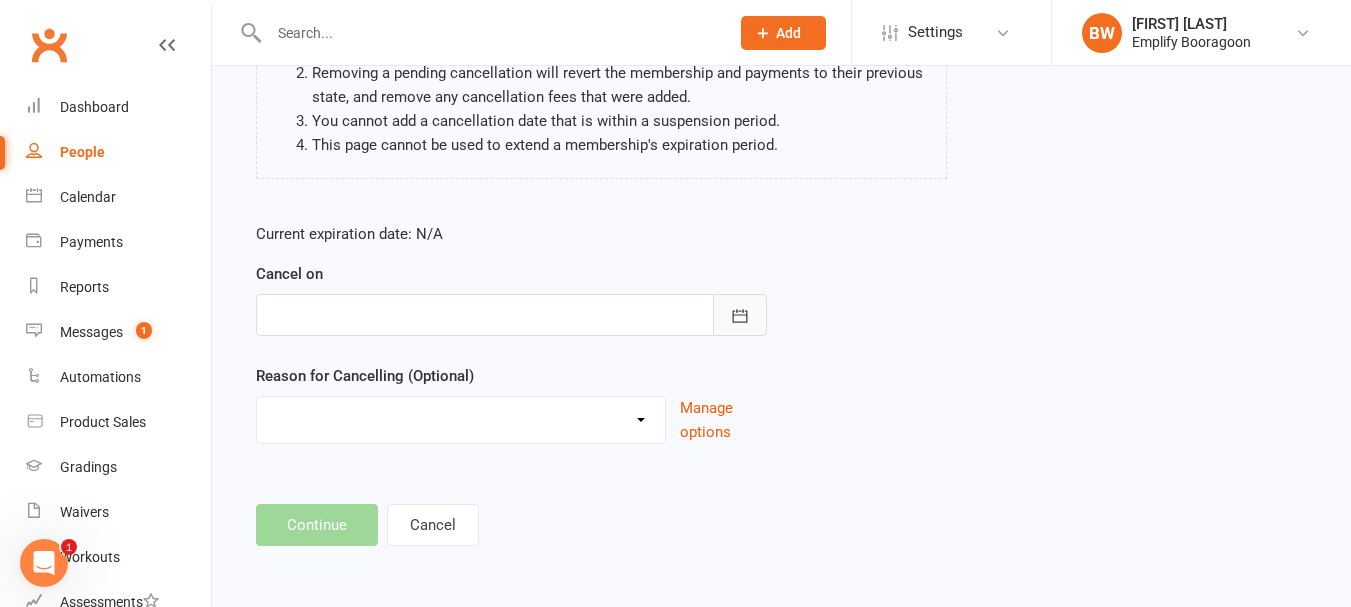 click at bounding box center (740, 315) 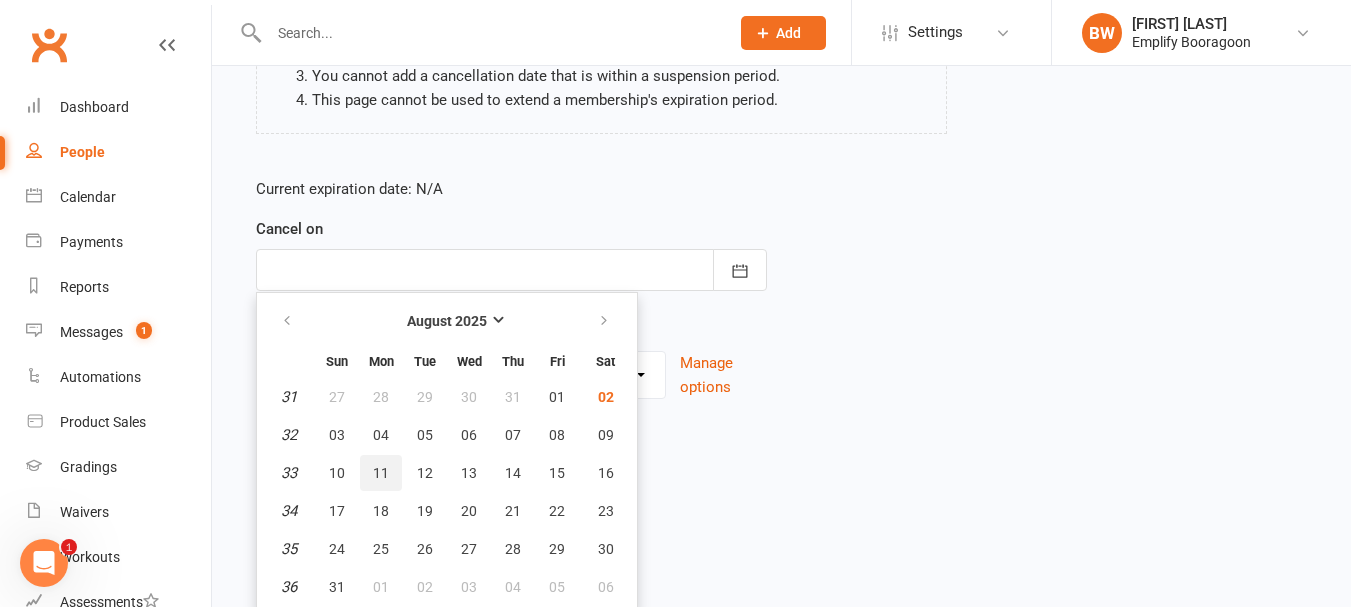 click on "11" at bounding box center (381, 473) 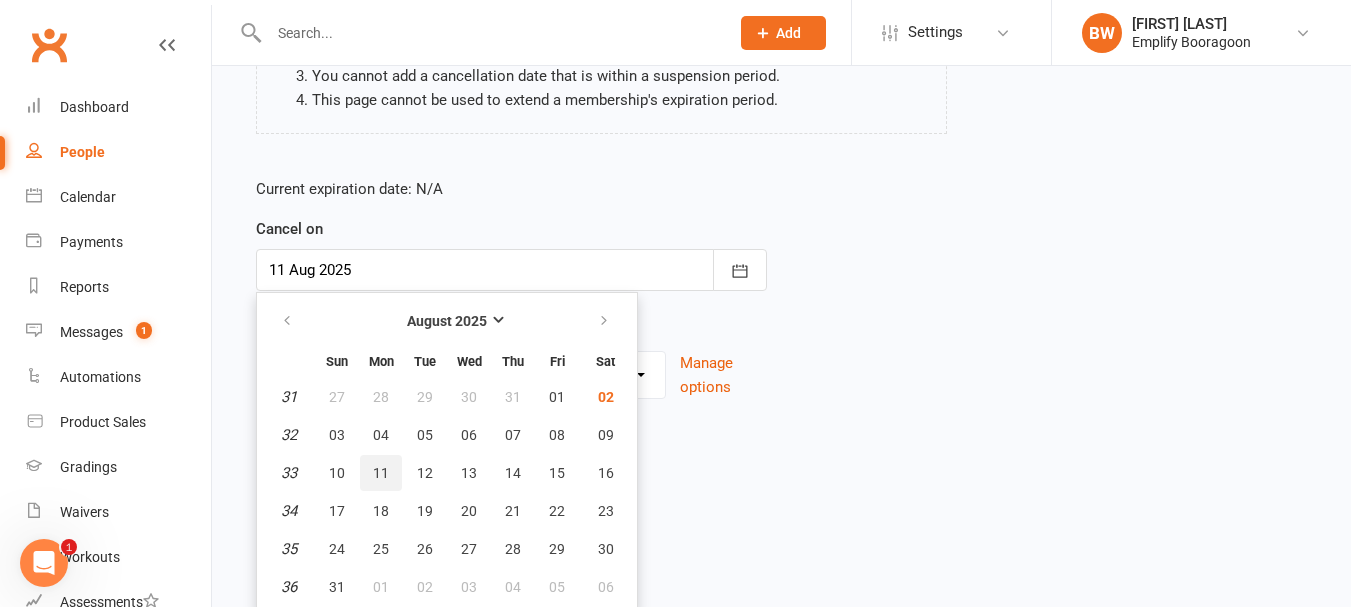 scroll, scrollTop: 257, scrollLeft: 0, axis: vertical 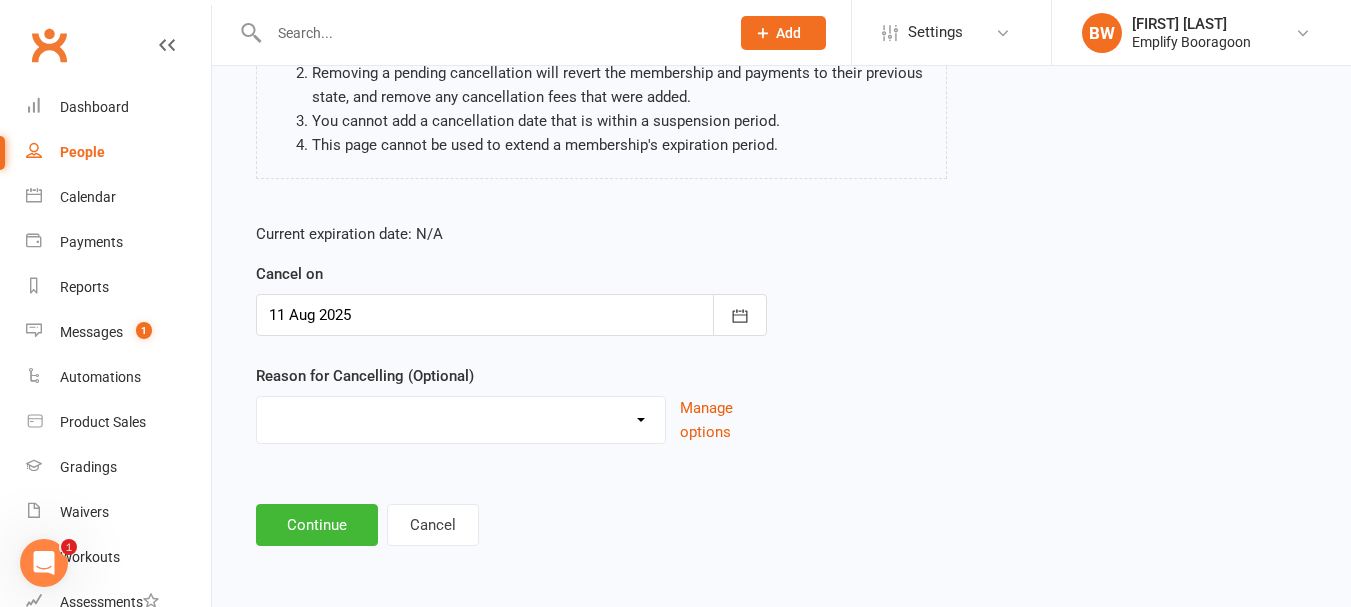 click on "Downgrade Financial Full Classes Injury Loss of Interest Moving Other Sports Parents Time Poor Study Related Time Poor Upgrade Other reason" at bounding box center [461, 417] 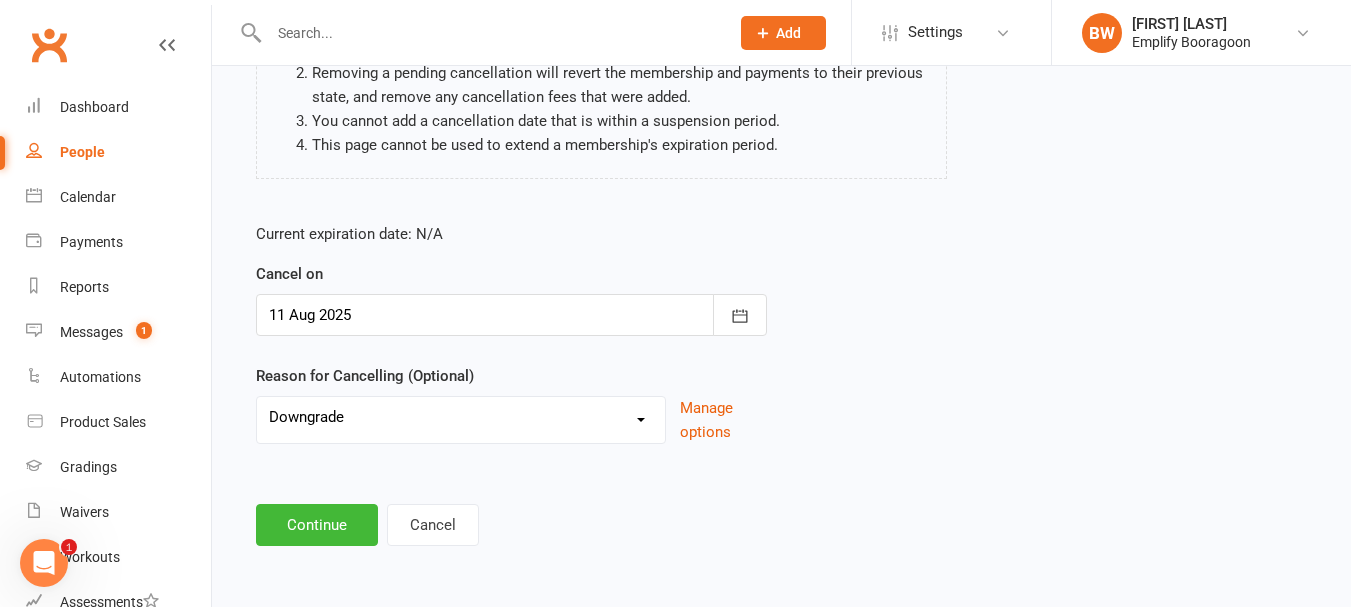 click on "Downgrade Financial Full Classes Injury Loss of Interest Moving Other Sports Parents Time Poor Study Related Time Poor Upgrade Other reason" at bounding box center [461, 417] 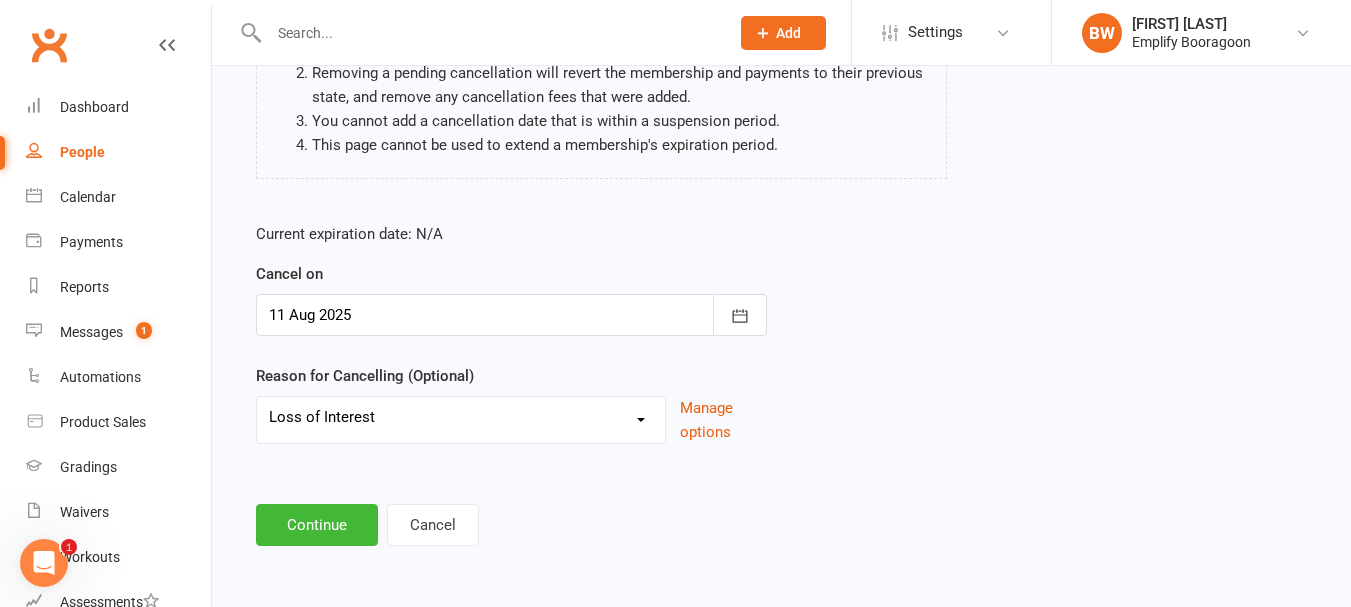 click on "Downgrade Financial Full Classes Injury Loss of Interest Moving Other Sports Parents Time Poor Study Related Time Poor Upgrade Other reason" at bounding box center (461, 417) 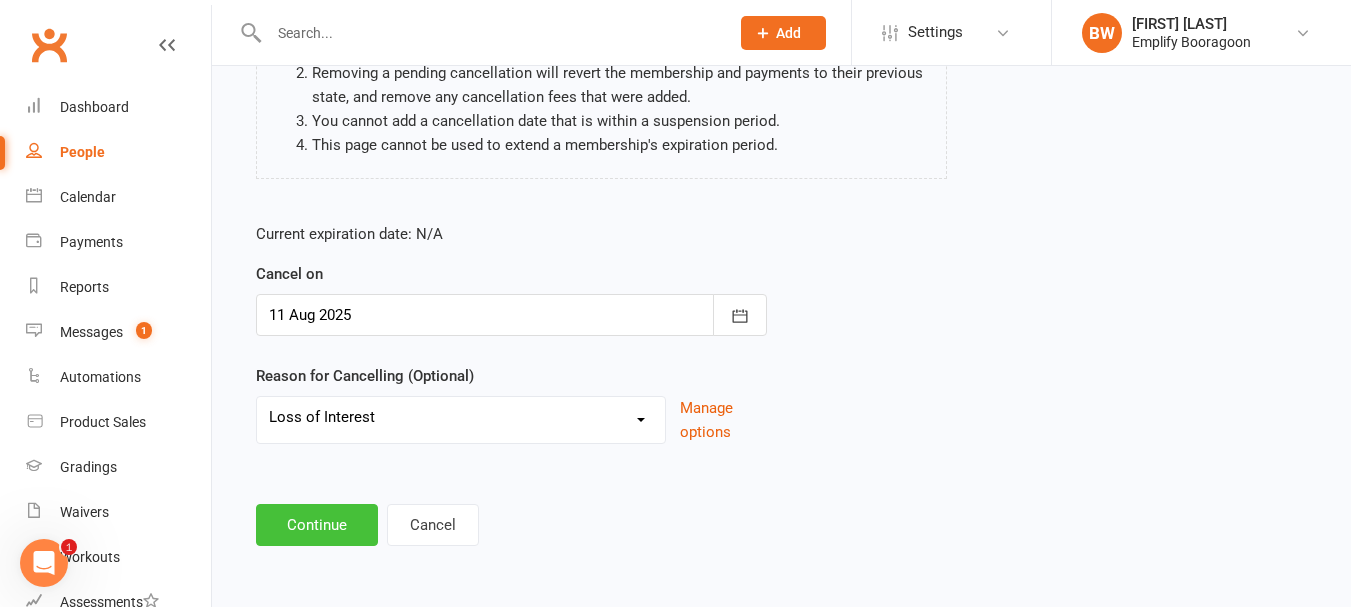 click on "Continue" at bounding box center [317, 525] 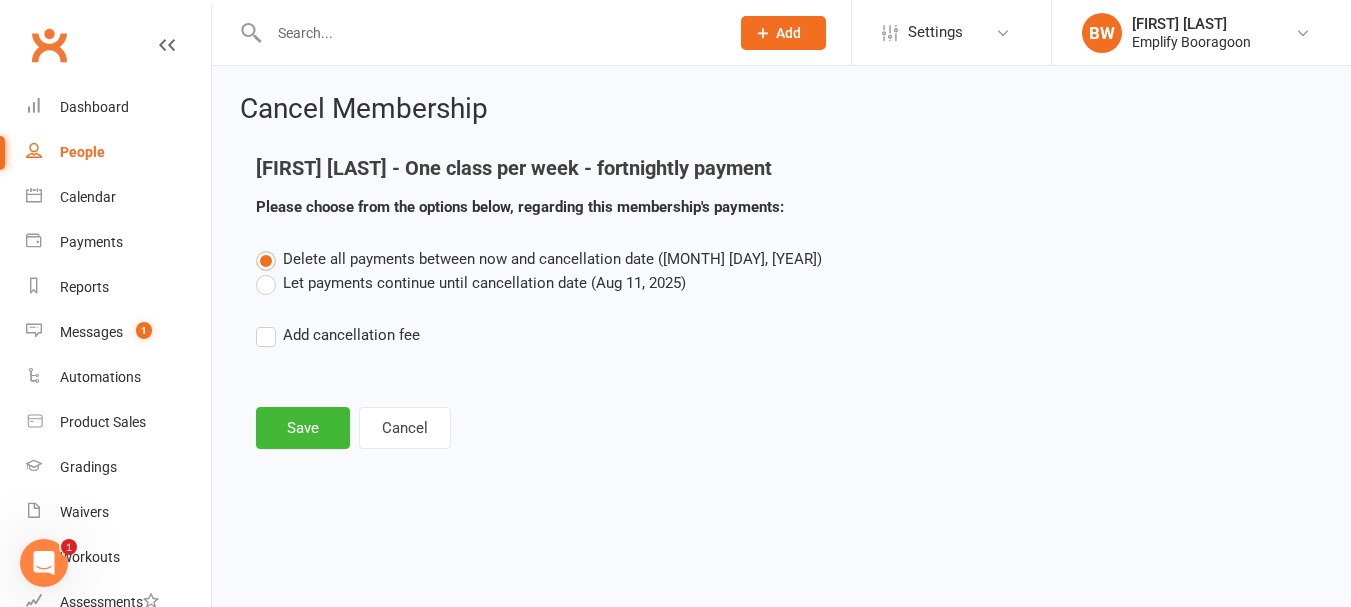 scroll, scrollTop: 0, scrollLeft: 0, axis: both 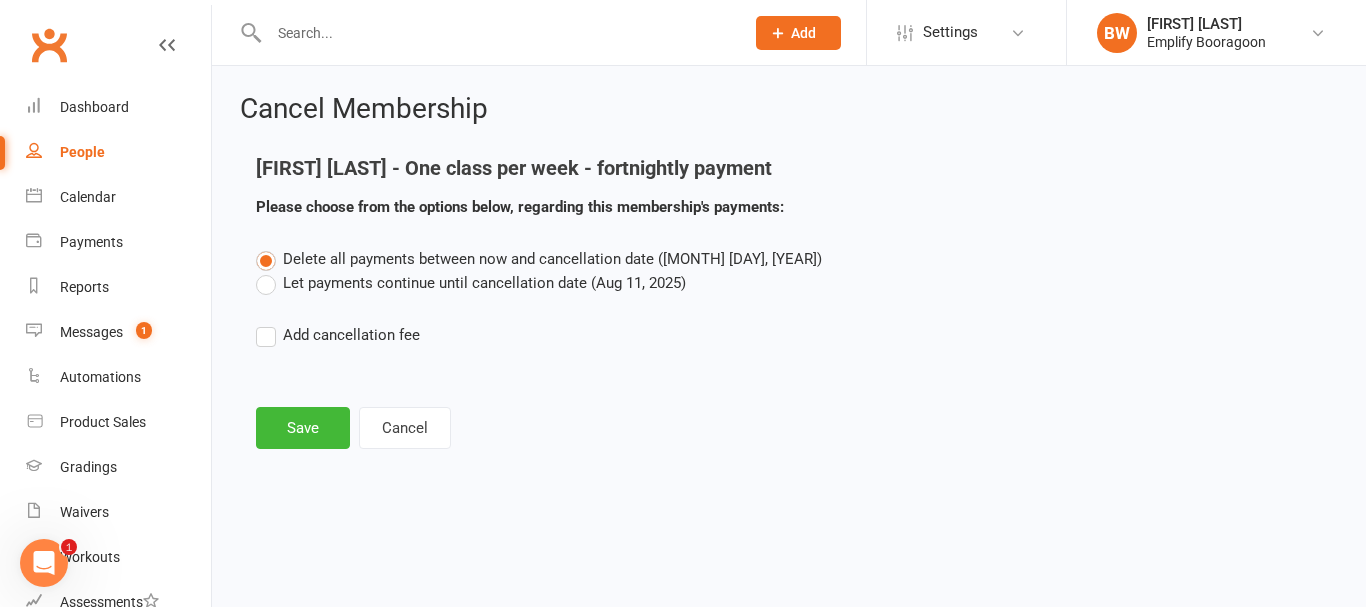 click on "Let payments continue until cancellation date (Aug 11, 2025)" at bounding box center (471, 283) 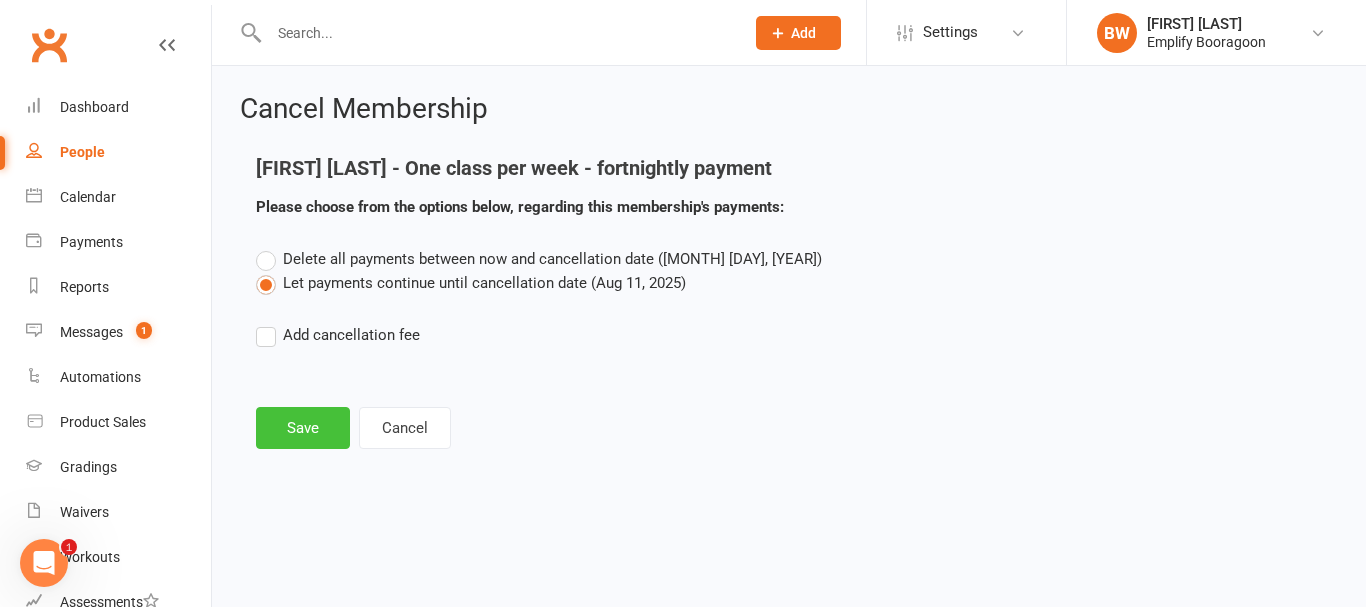 click on "Save" at bounding box center (303, 428) 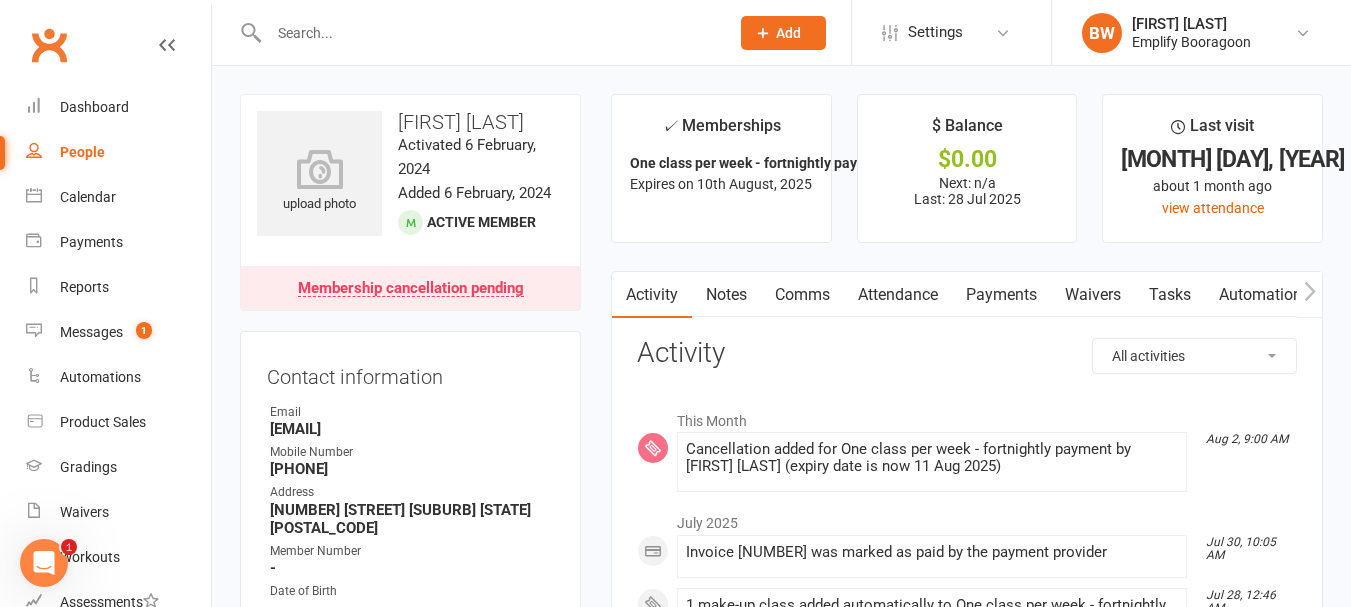 click on "Waivers" at bounding box center (1093, 295) 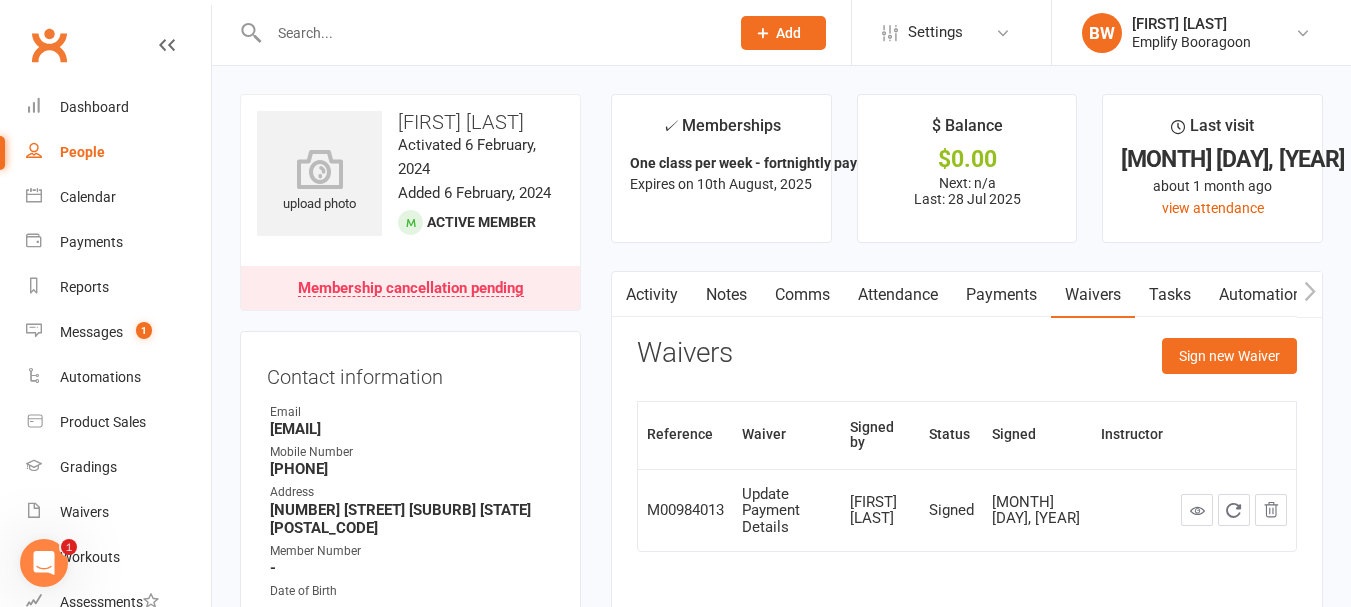 click on "Waivers Sign new Waiver" at bounding box center [967, 361] 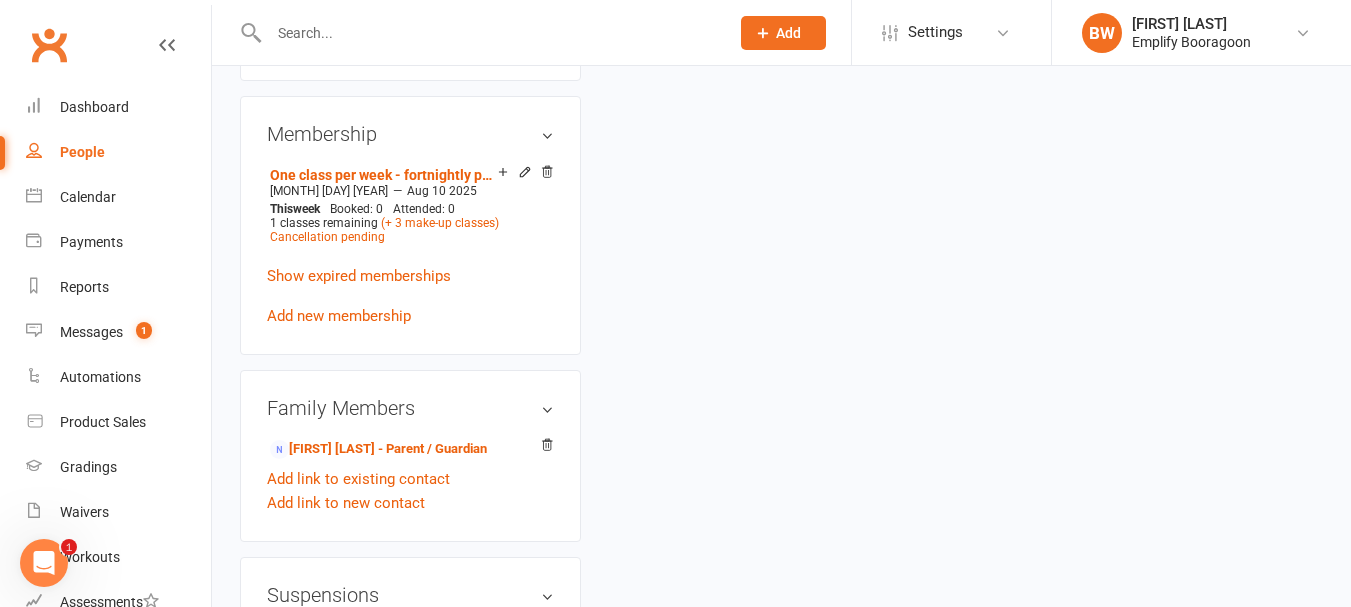 scroll, scrollTop: 900, scrollLeft: 0, axis: vertical 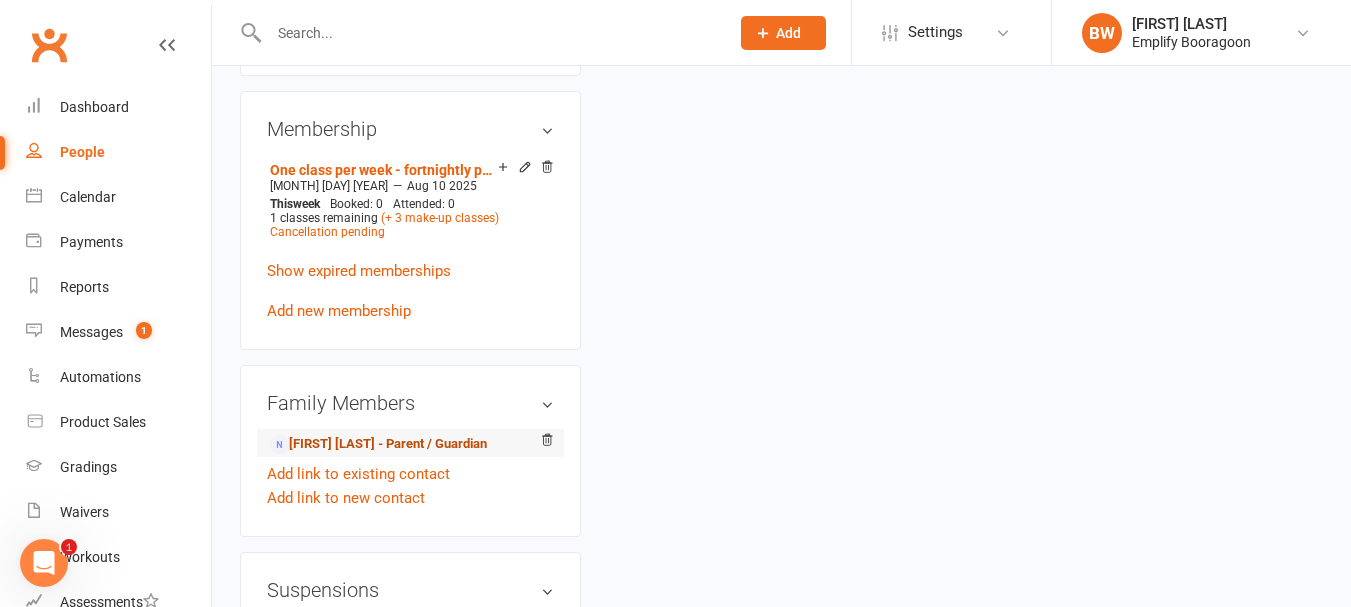 click on "[FIRST] [LAST] - Parent / Guardian" at bounding box center [378, 444] 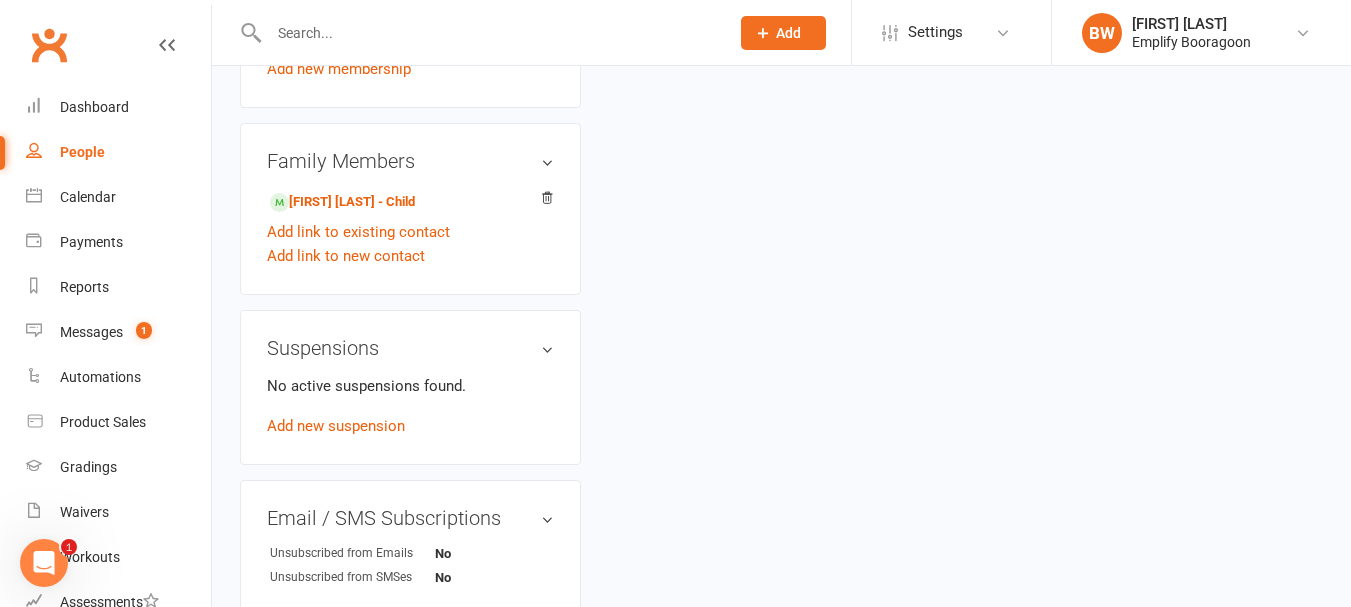 scroll, scrollTop: 0, scrollLeft: 0, axis: both 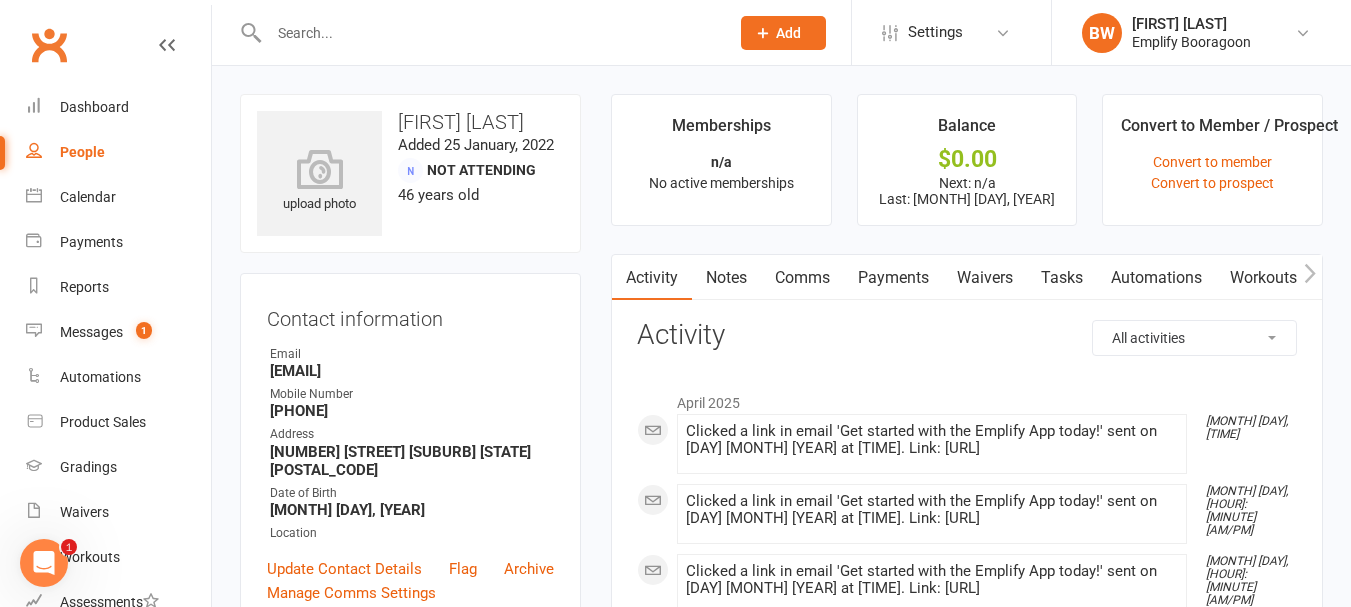 click on "Waivers" at bounding box center [985, 278] 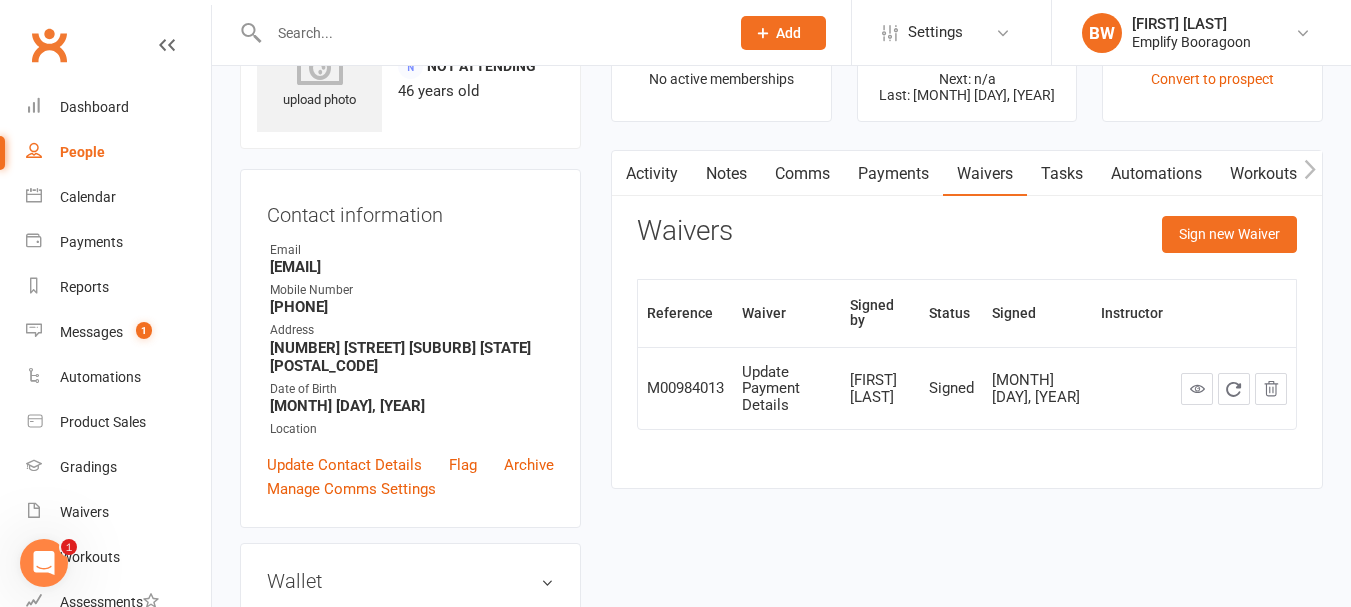 scroll, scrollTop: 0, scrollLeft: 0, axis: both 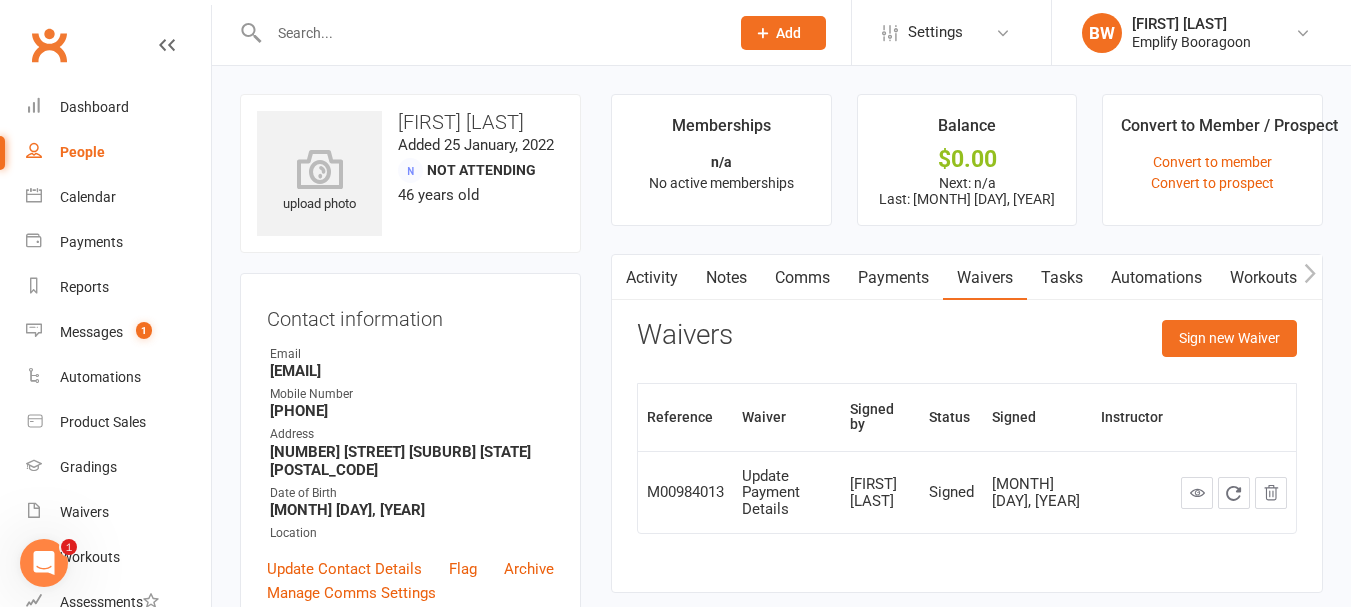 click on "Activity" at bounding box center [652, 278] 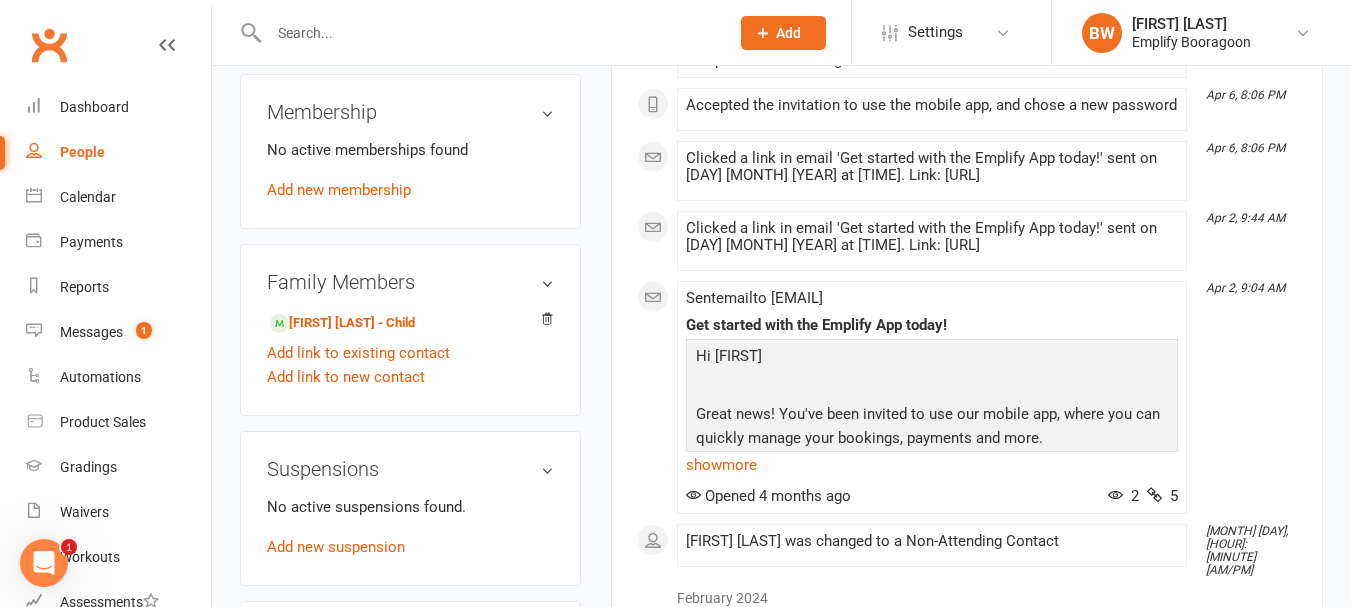 scroll, scrollTop: 800, scrollLeft: 0, axis: vertical 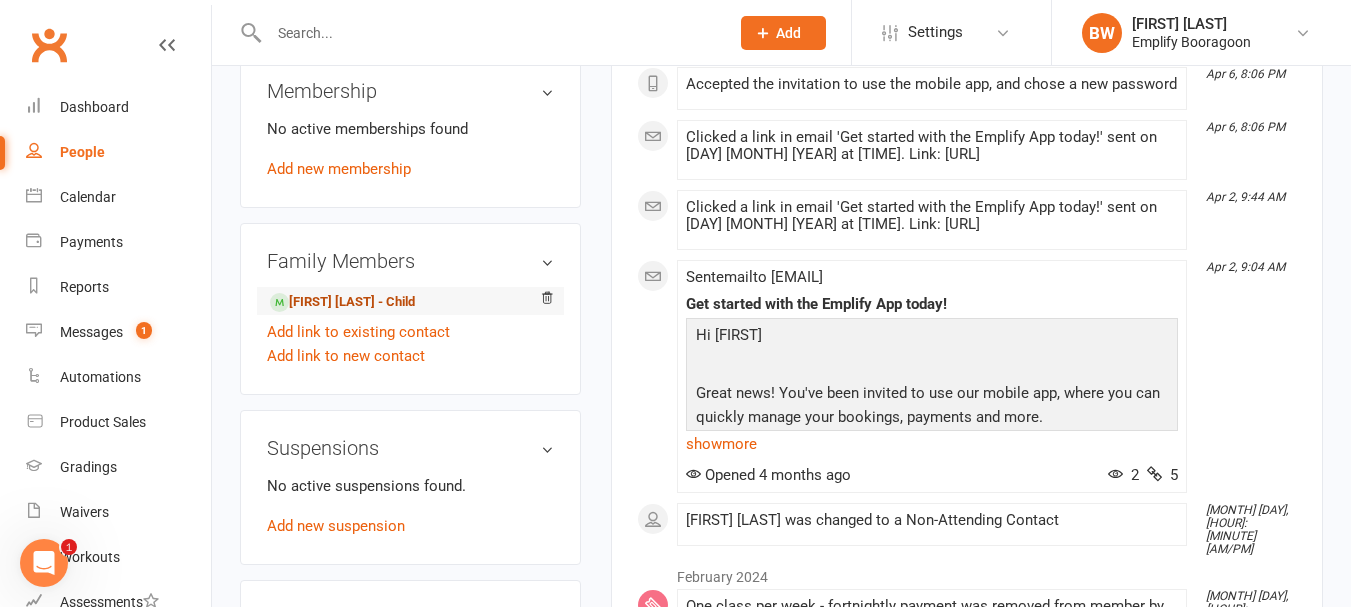 click on "[FIRST] [LAST] - Child" at bounding box center (342, 302) 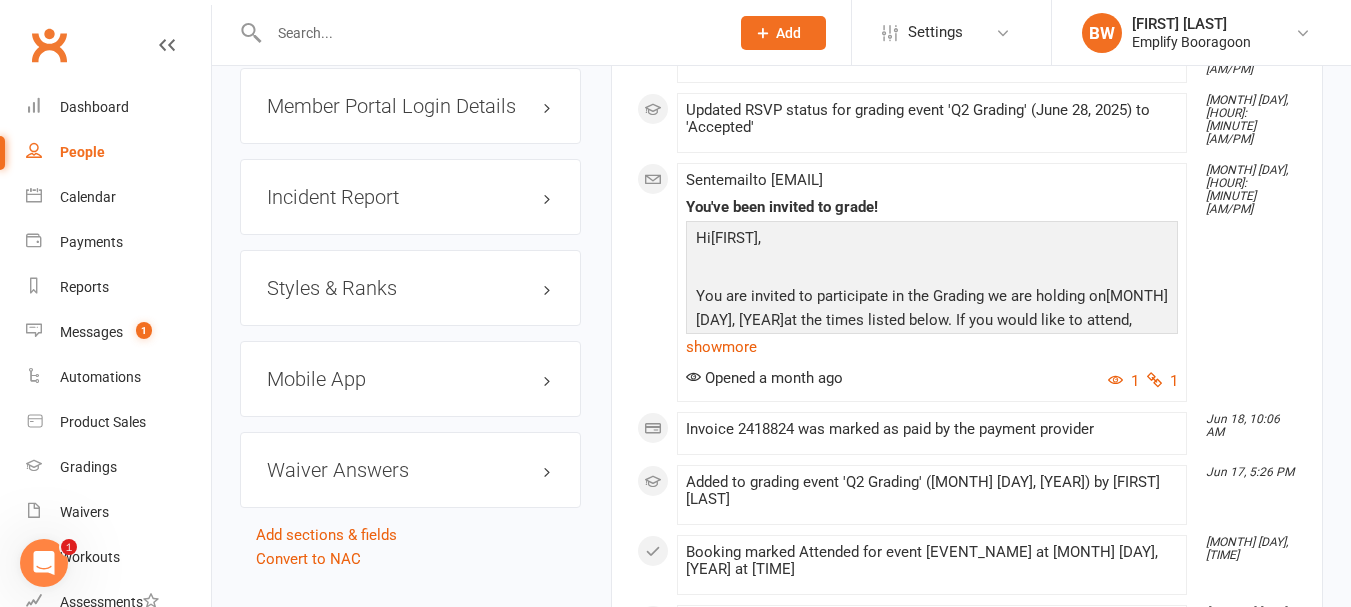 scroll, scrollTop: 1900, scrollLeft: 0, axis: vertical 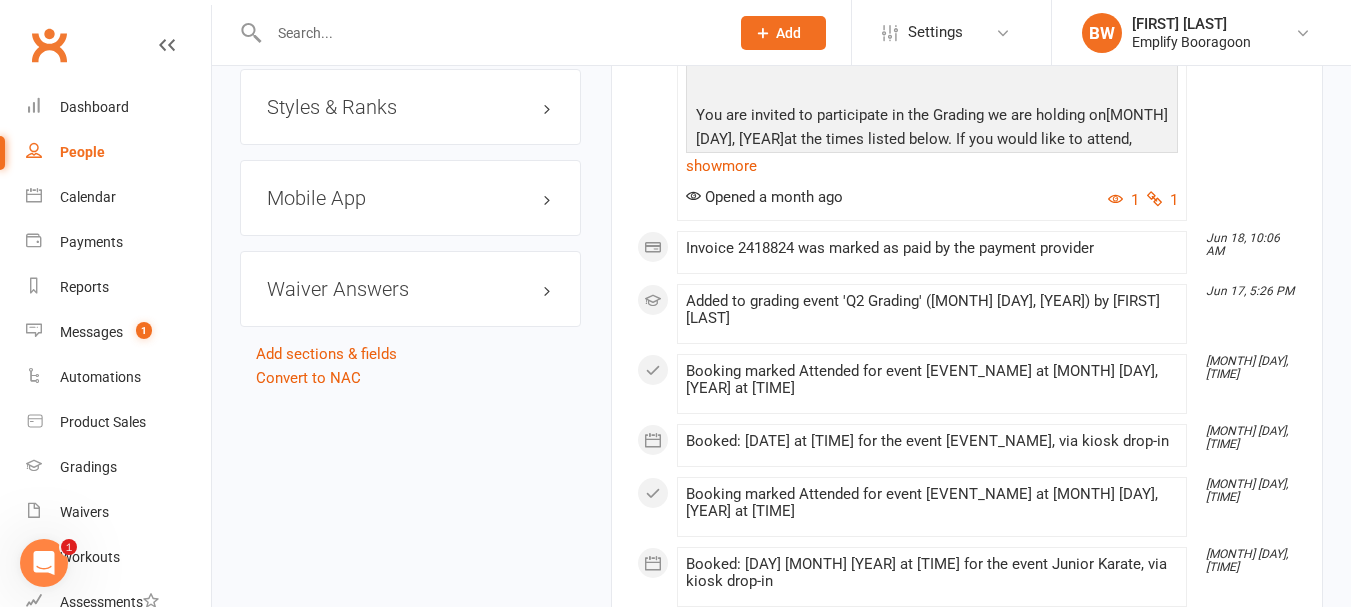 click on "Styles & Ranks" at bounding box center (410, 107) 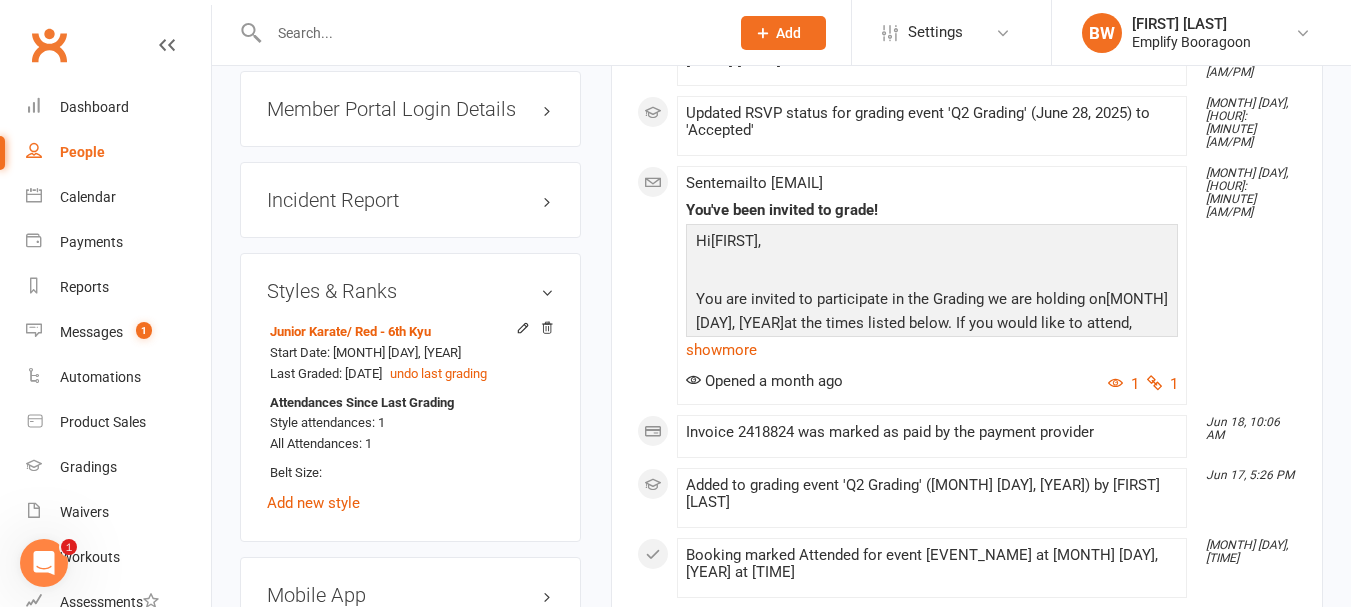 scroll, scrollTop: 1700, scrollLeft: 0, axis: vertical 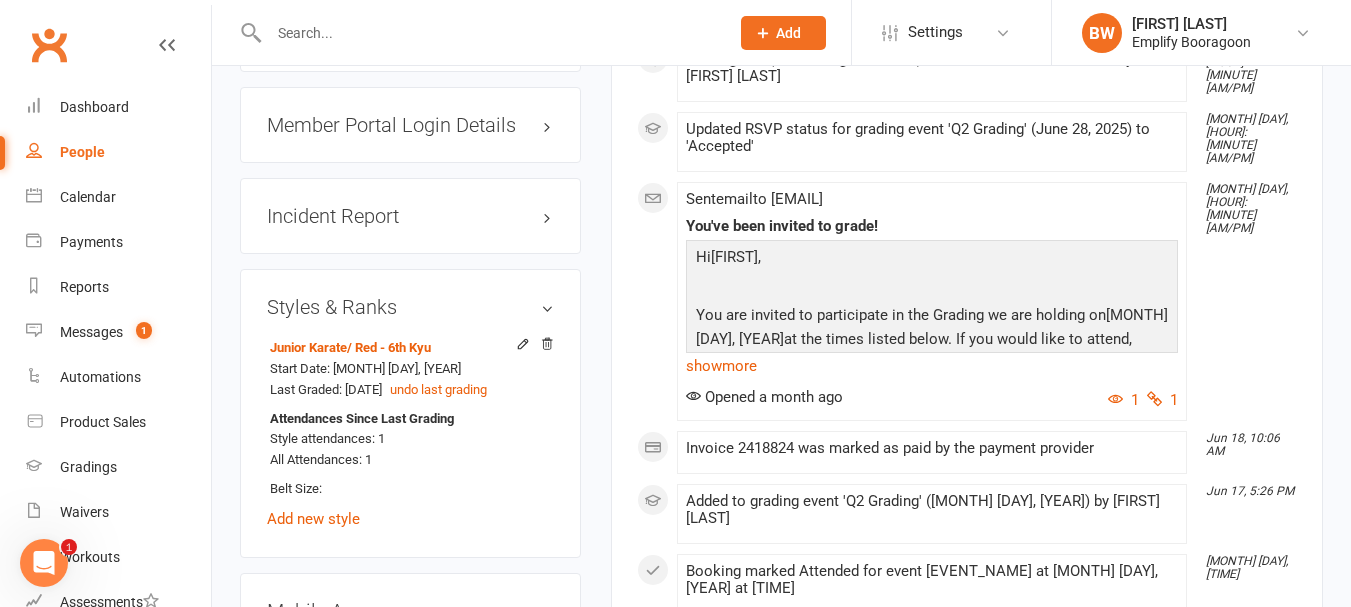 click at bounding box center [489, 33] 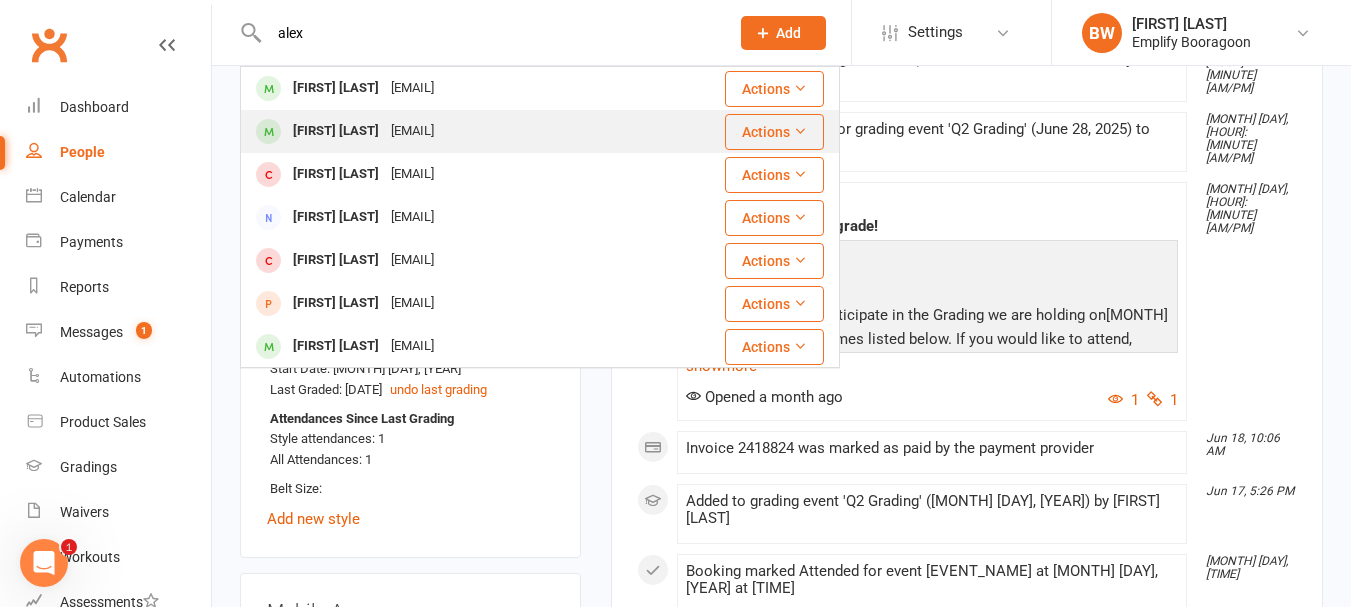 type on "alex" 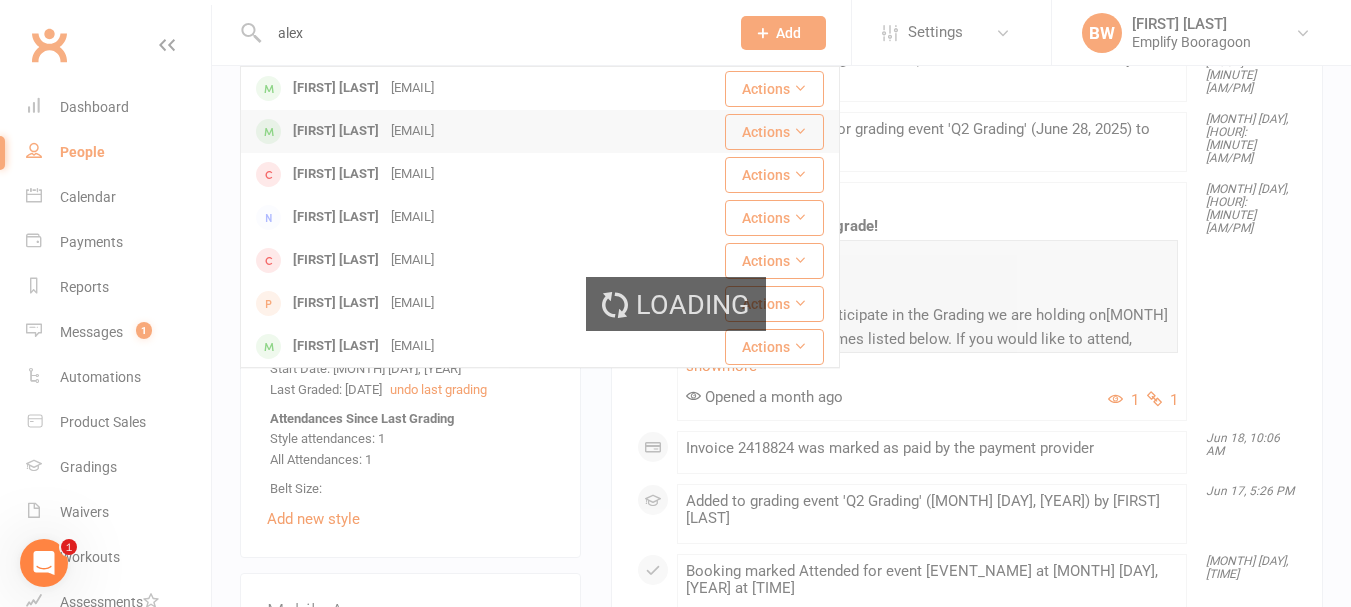 type 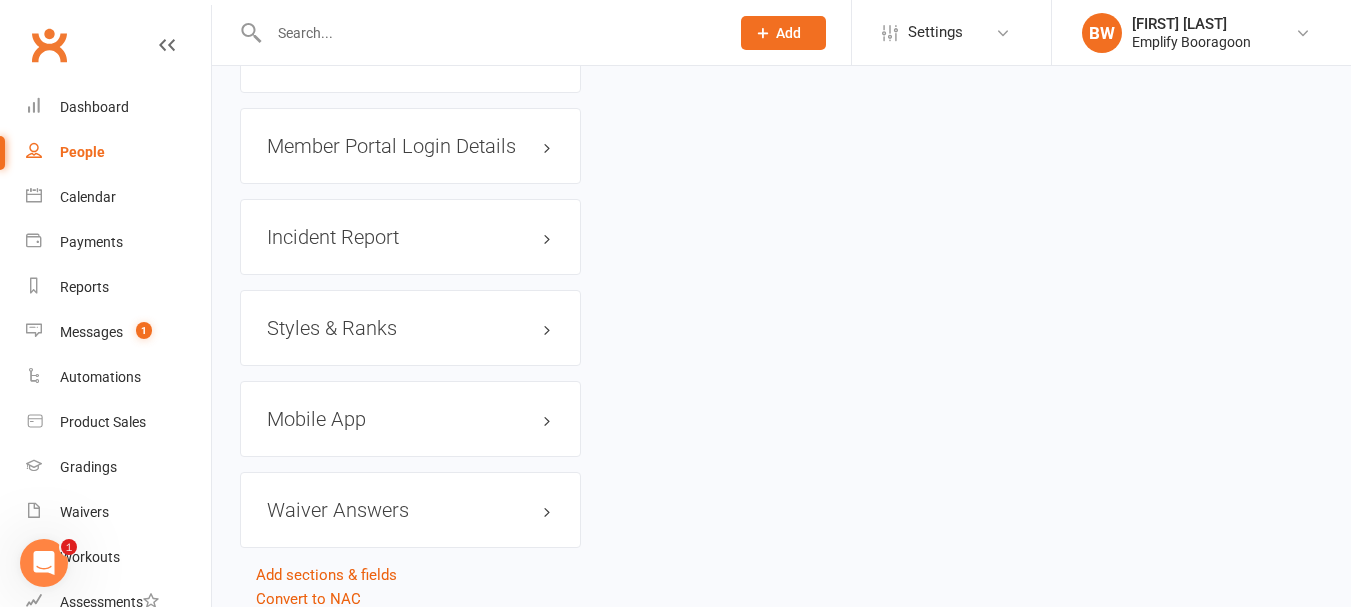 scroll, scrollTop: 0, scrollLeft: 0, axis: both 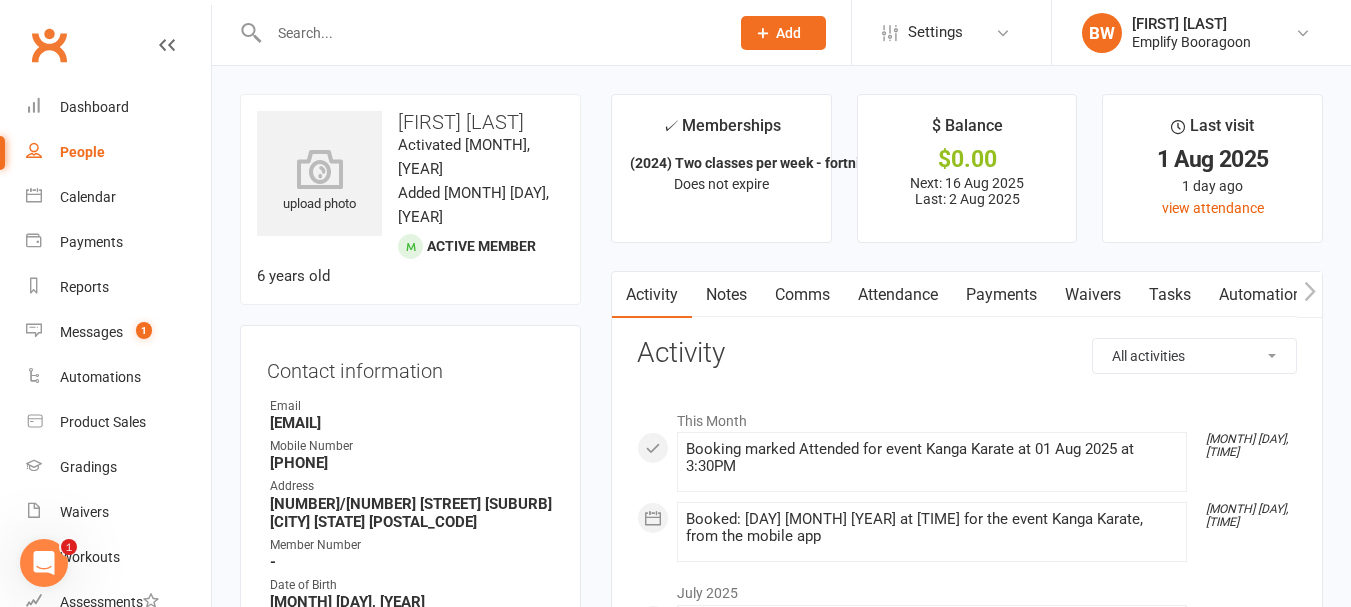 click on "Payments" at bounding box center (1001, 295) 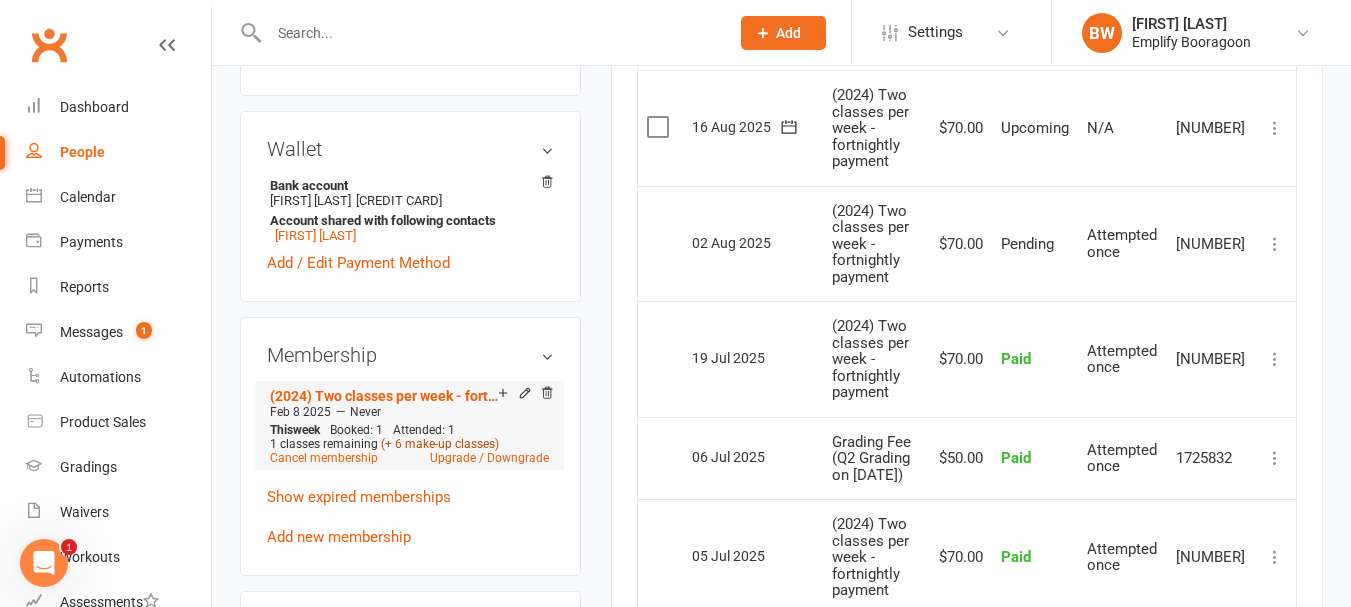 scroll, scrollTop: 700, scrollLeft: 0, axis: vertical 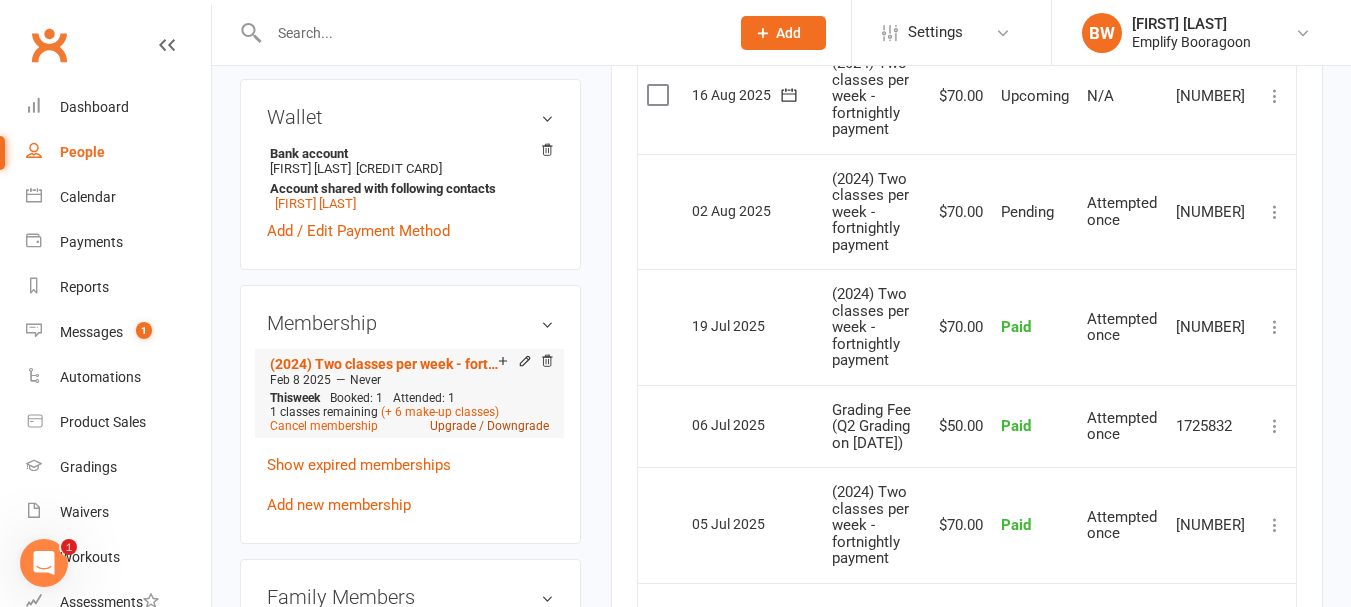click on "Upgrade / Downgrade" at bounding box center (489, 426) 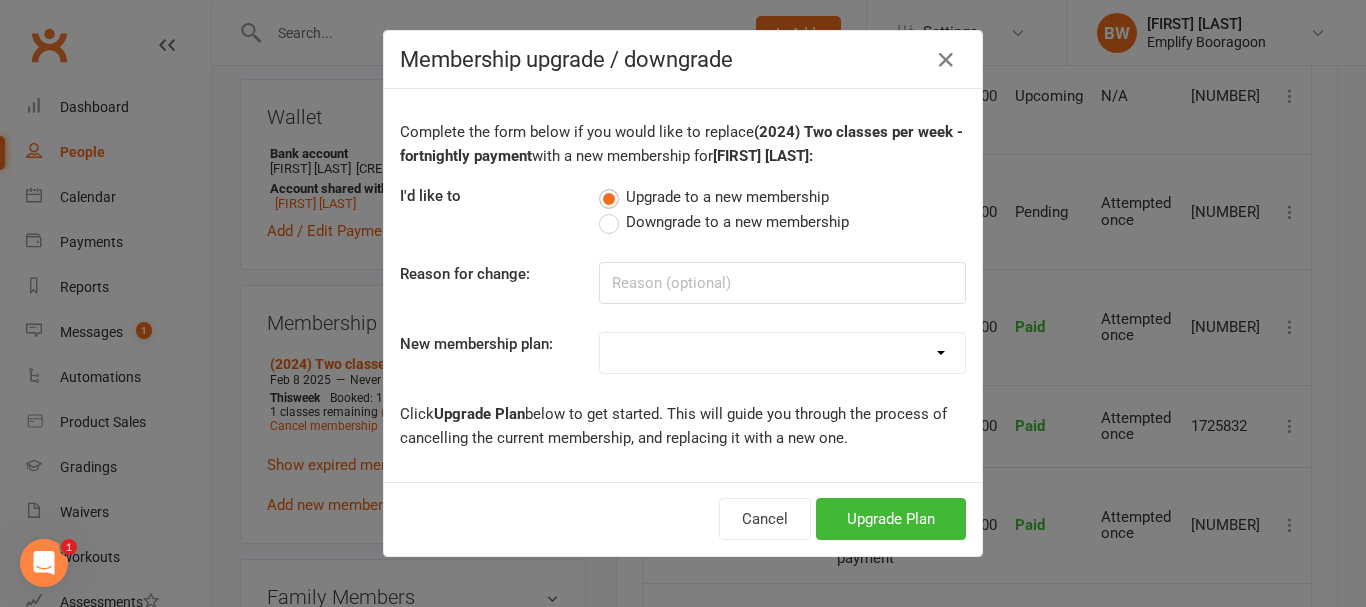 click on "Downgrade to a new membership" at bounding box center [724, 222] 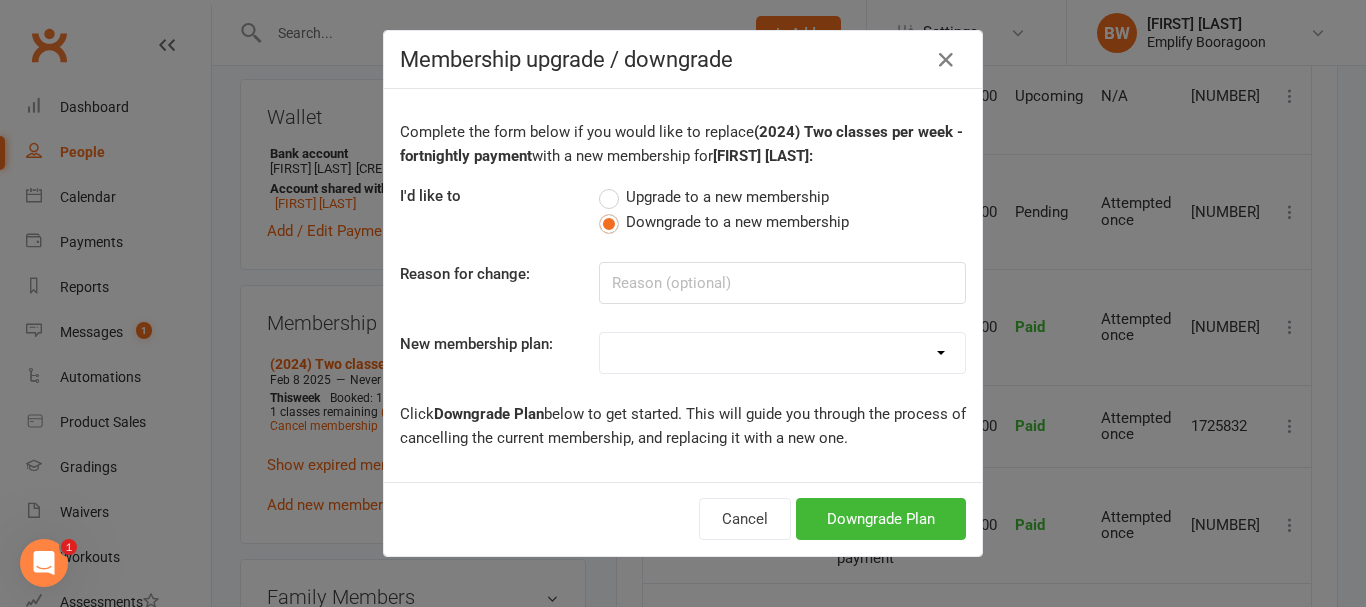 click on "Downgrade to a new membership" at bounding box center (737, 220) 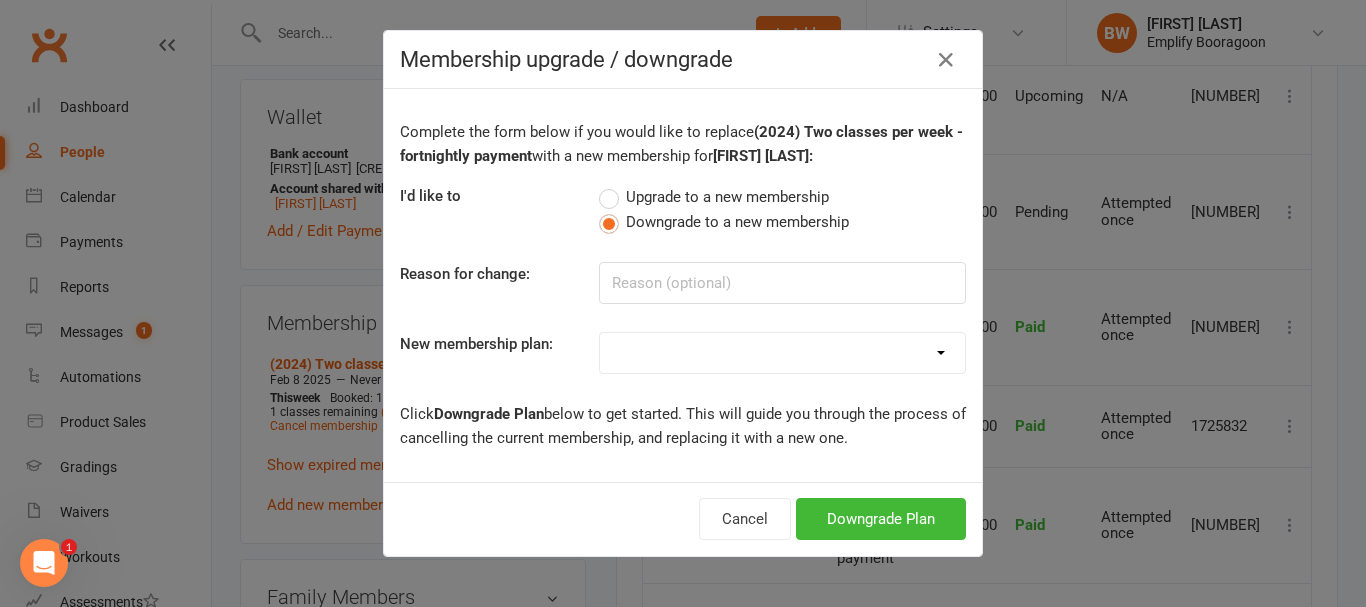 select on "15" 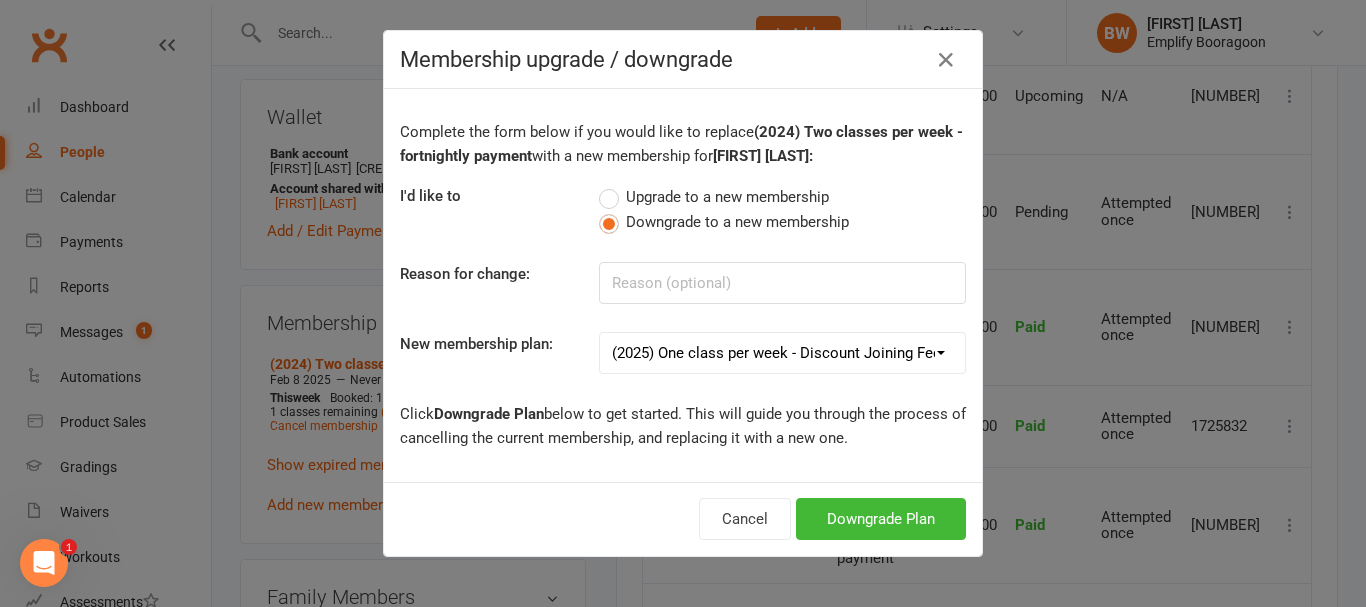 click on "Leadership Team Fitness Kickboxing Unlimited Classes (SPARK) Fitness Kickboxing Class Packs (15) (SPARK) Fitness Kickboxing 1 class per week (SPARK) Fitness Kickboxing 2 classes per week (SPARK) Fitness Kickboxing Other Studio Unlimited (SPARK) Additional Class (Regular Membership) Drop-In Casual Class (2025) TKW 8 Week Course (2025) Kickboxing 5 Class Pack (2025) Kickboxing 20 Class Pack (2025) Unlimited classes per week - Discount Joining Fee (2025) Unlimited classes per week - Regular Joining Fee (2025) Two classes per week - Discount Joining Fee (2025) Two classes per week - Regular Joining Fee (2025) One class per week - Discount Joining Fee (2025) One class per week - Regular Joining Fee (2025) Leadership 8 Week Course TaeKwon Do Seminar - Adults (Once Off Payment)" at bounding box center [782, 353] 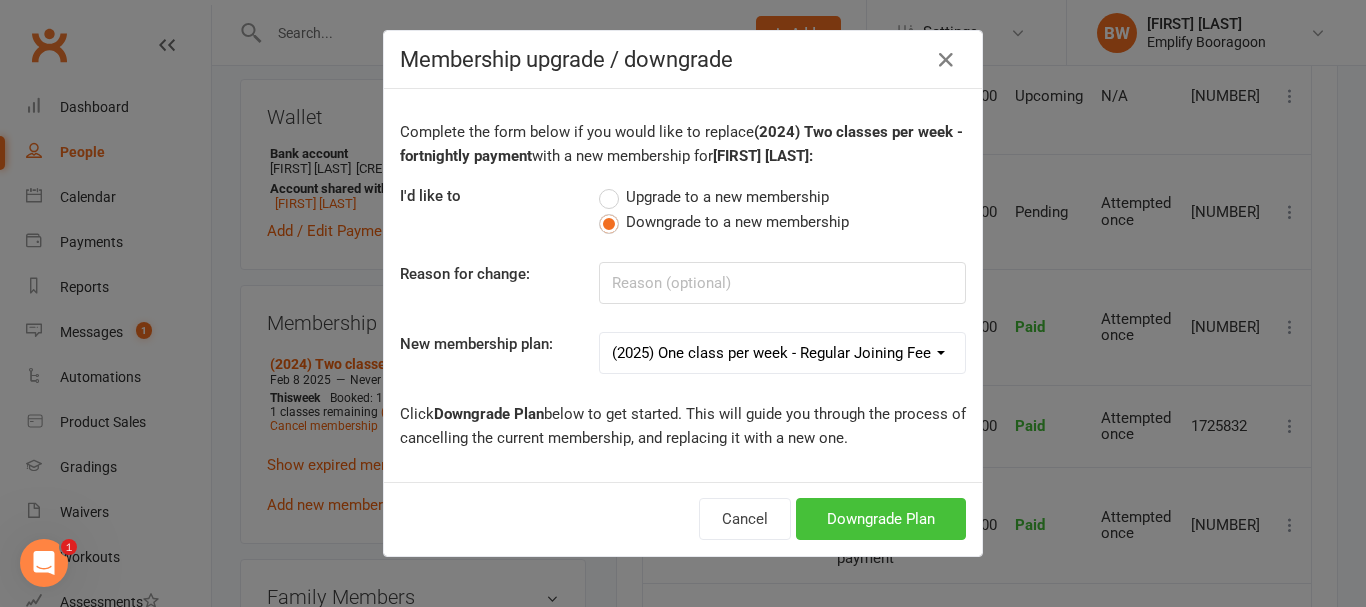 click on "Downgrade Plan" at bounding box center (881, 519) 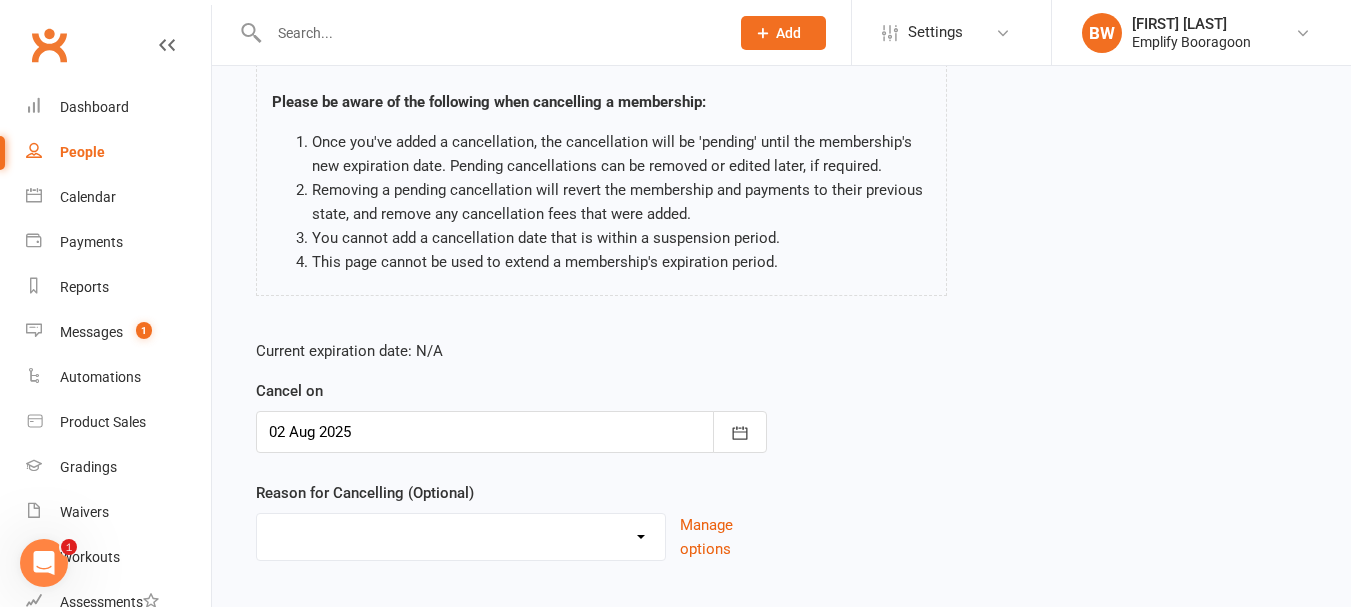 scroll, scrollTop: 257, scrollLeft: 0, axis: vertical 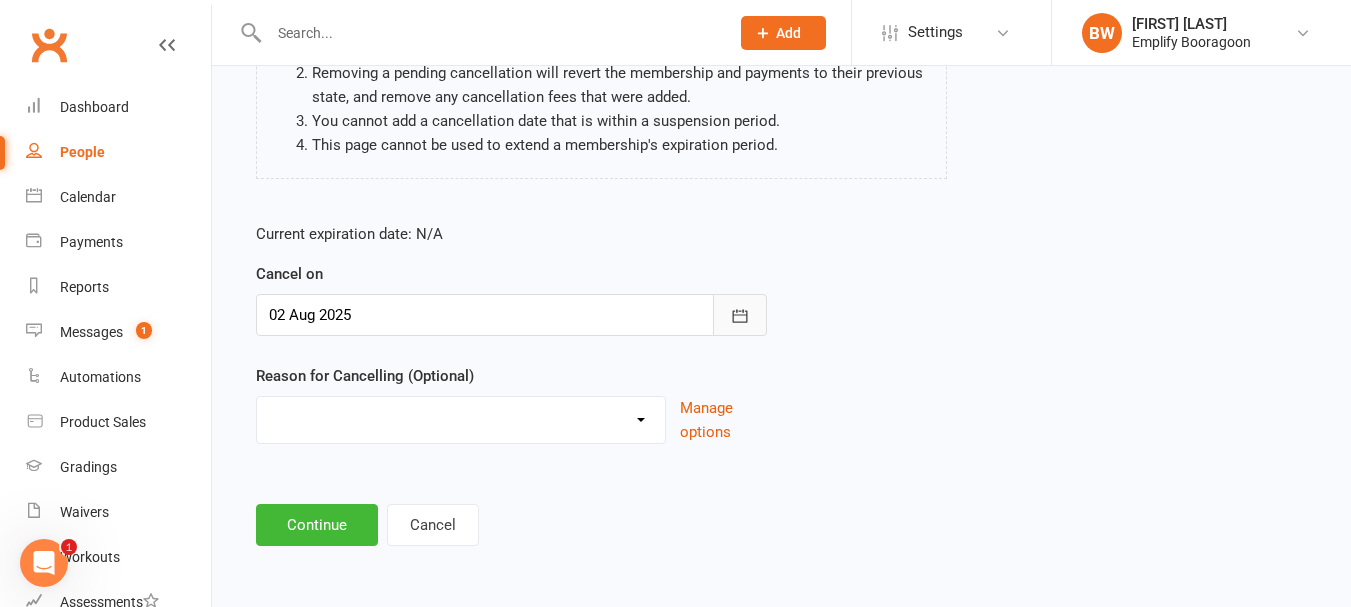 click 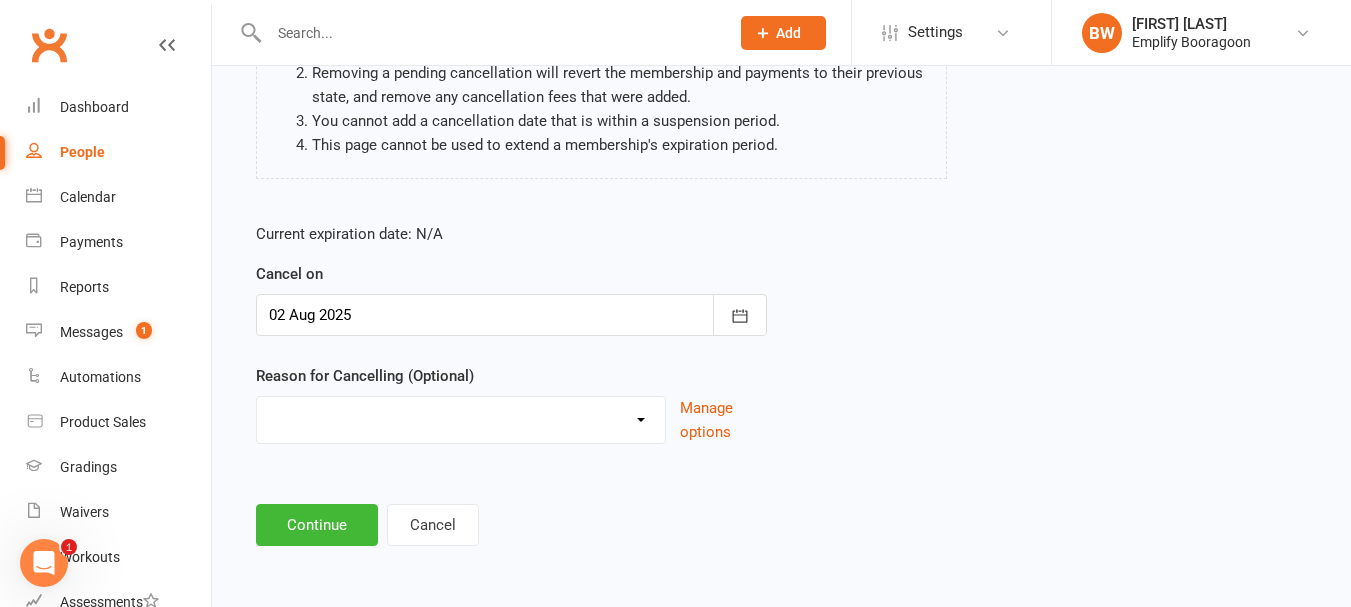 scroll, scrollTop: 302, scrollLeft: 0, axis: vertical 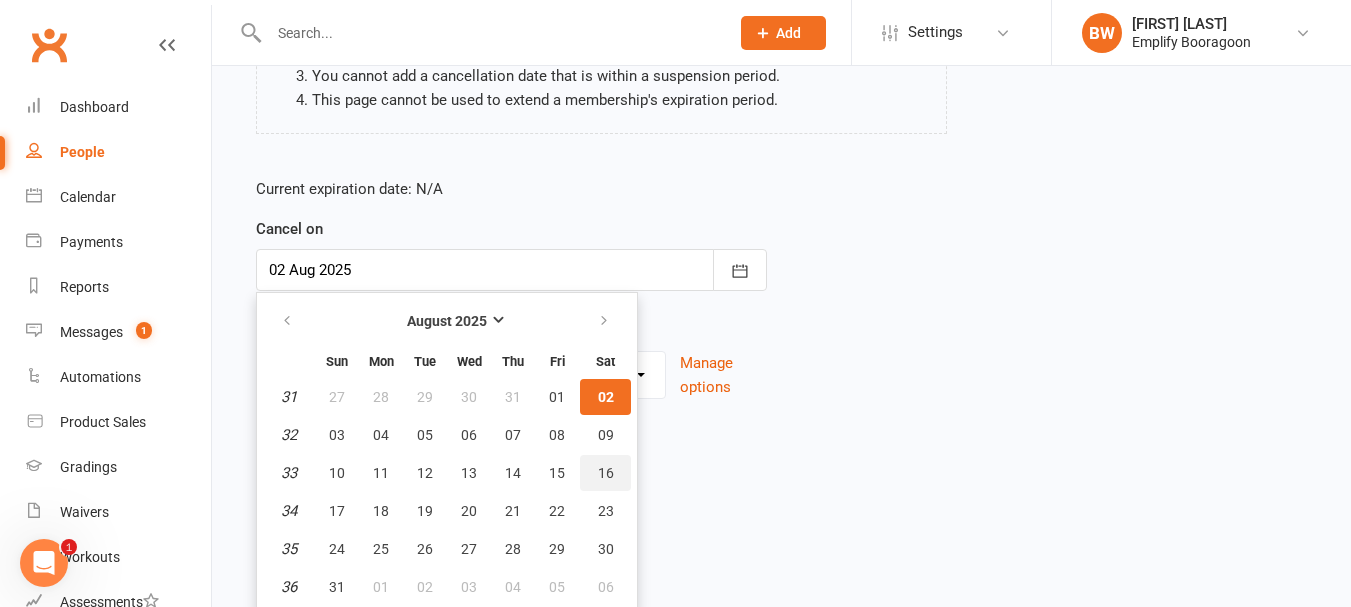 click on "16" at bounding box center [606, 473] 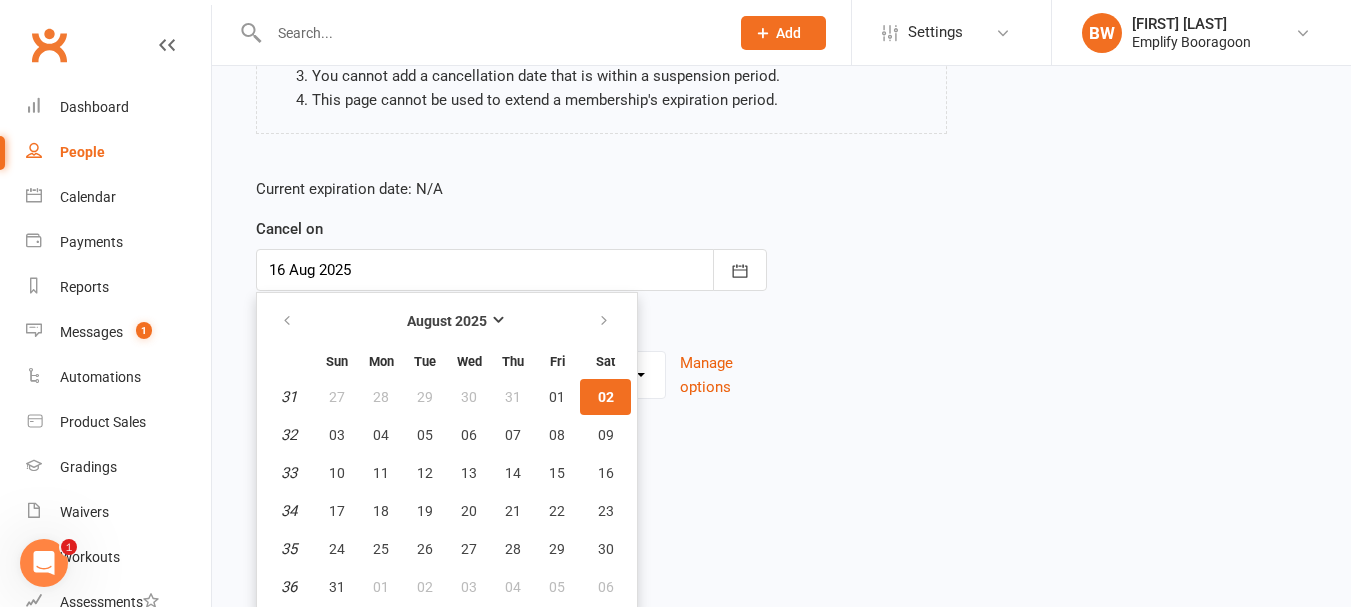 scroll, scrollTop: 257, scrollLeft: 0, axis: vertical 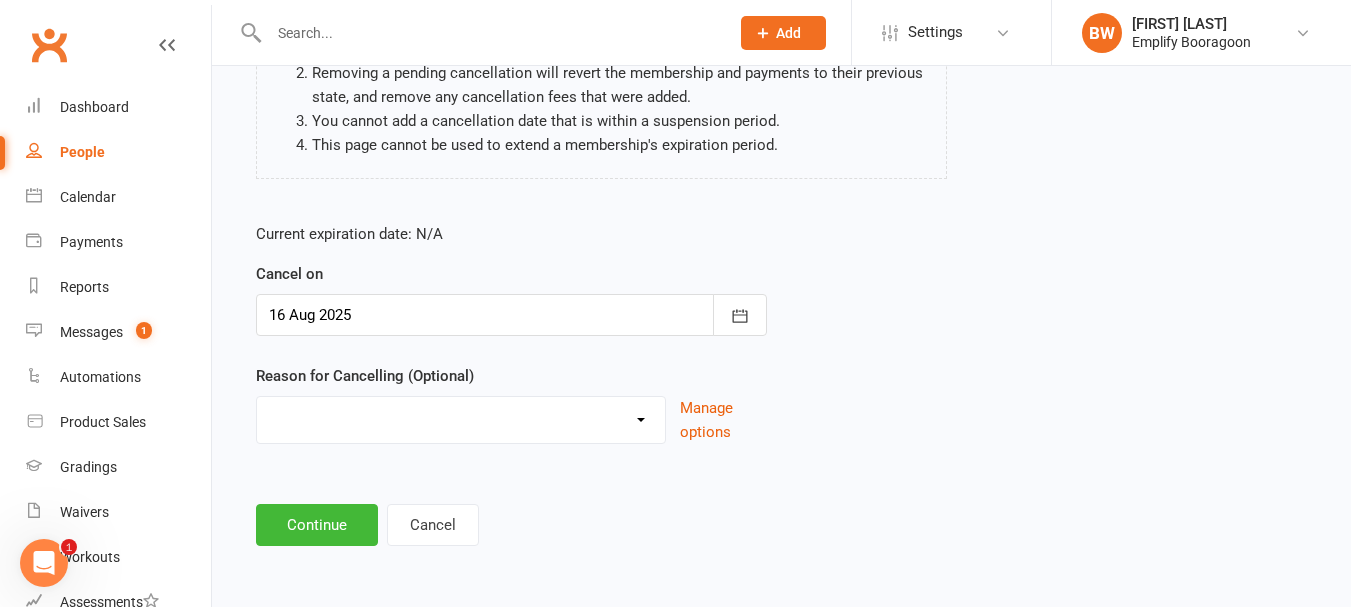 click on "Downgrade Financial Full Classes Injury Loss of Interest Moving Other Sports Parents Time Poor Study Related Time Poor Upgrade Other reason" at bounding box center [461, 417] 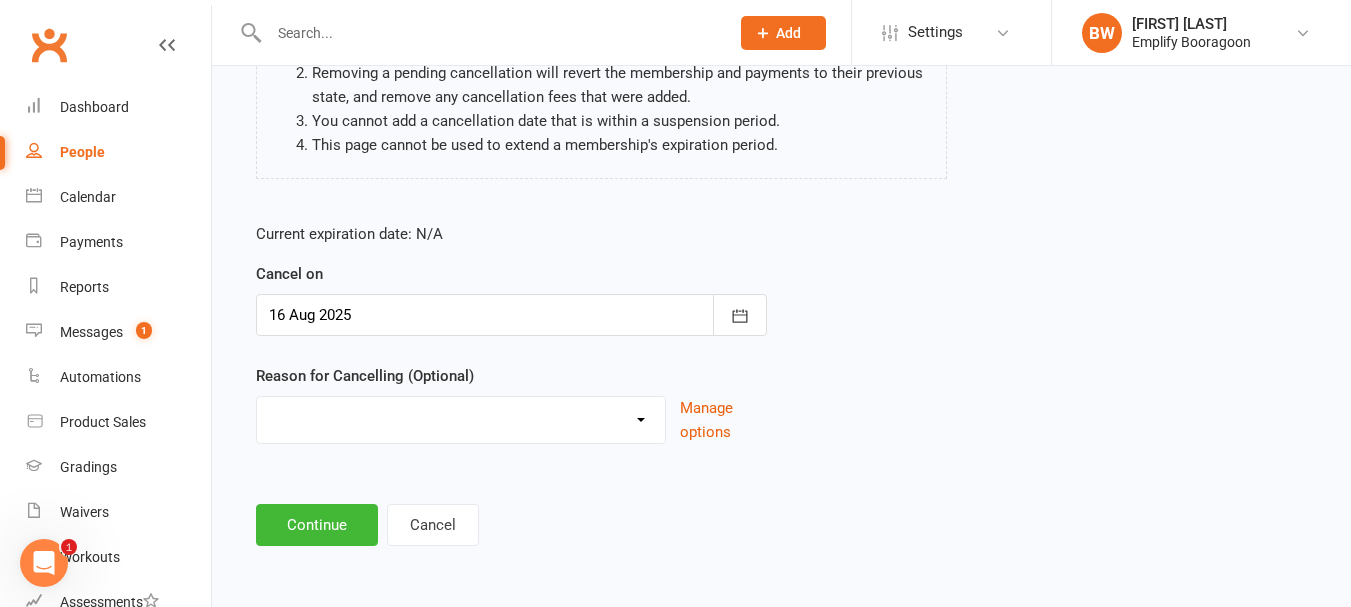 select on "0" 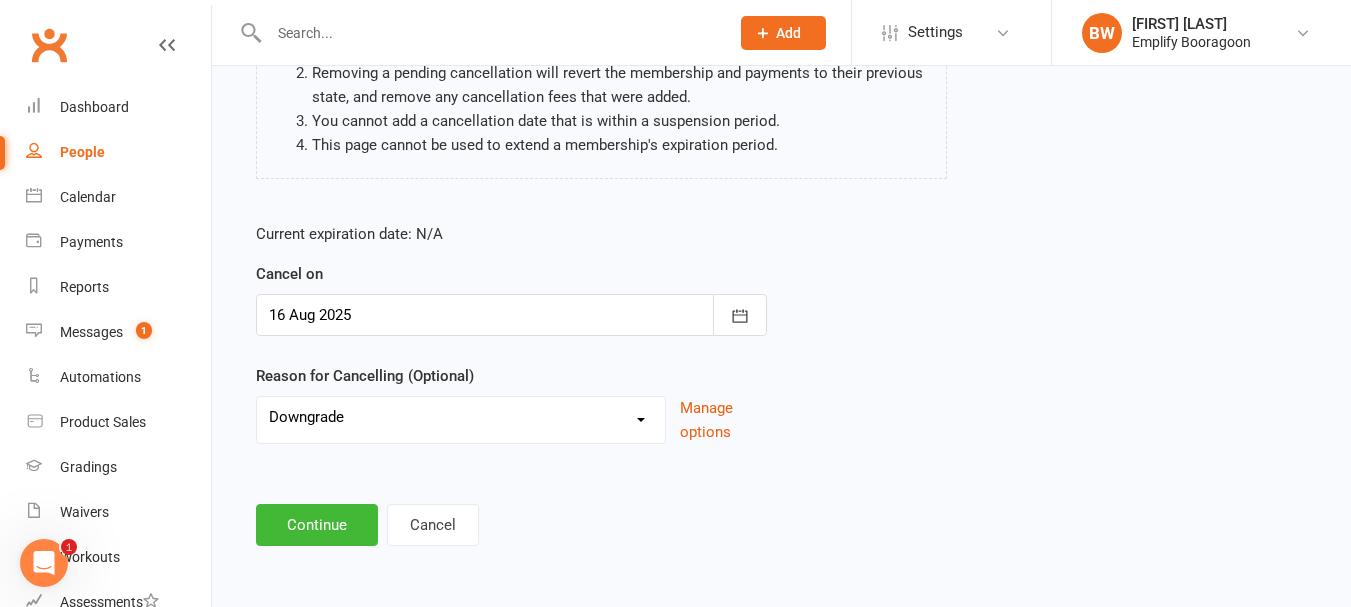 click on "Downgrade Financial Full Classes Injury Loss of Interest Moving Other Sports Parents Time Poor Study Related Time Poor Upgrade Other reason" at bounding box center (461, 417) 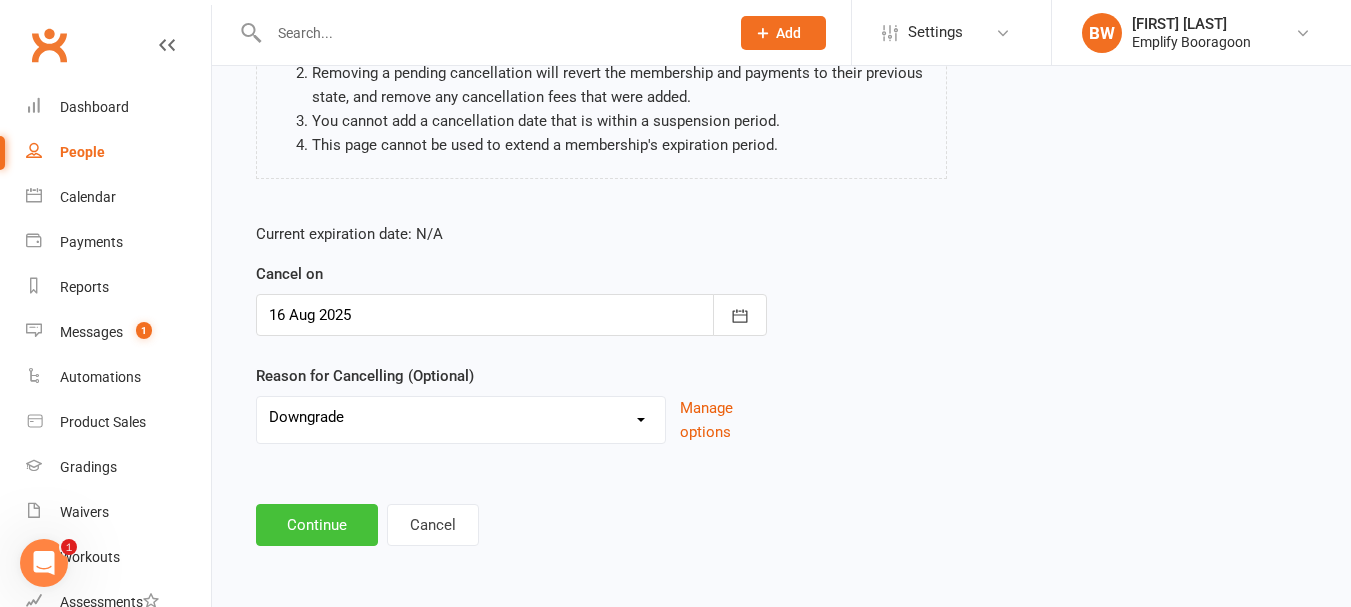 click on "Continue" at bounding box center (317, 525) 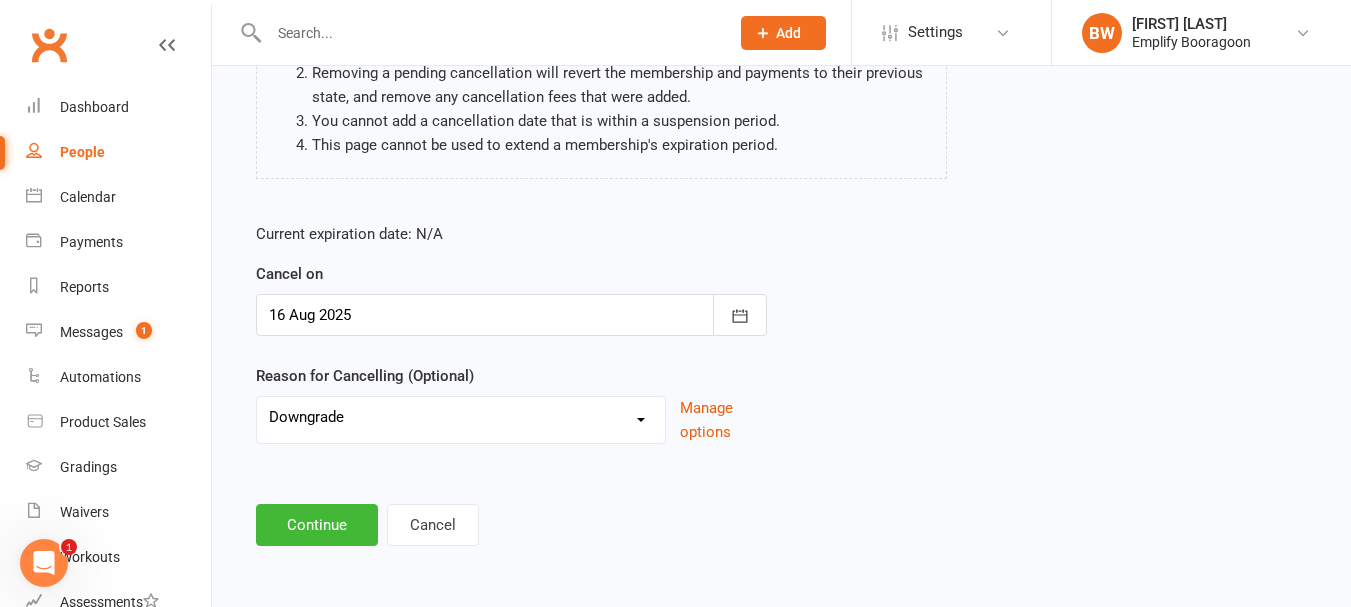scroll, scrollTop: 0, scrollLeft: 0, axis: both 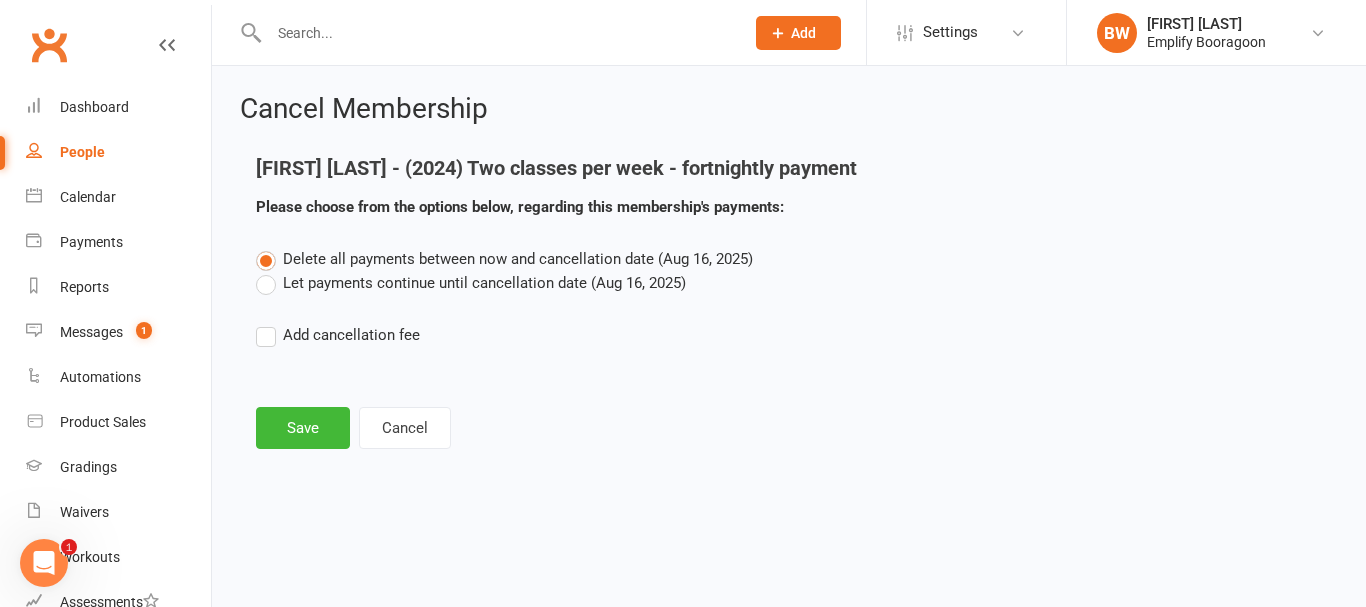 click on "Let payments continue until cancellation date (Aug 16, 2025)" at bounding box center (471, 283) 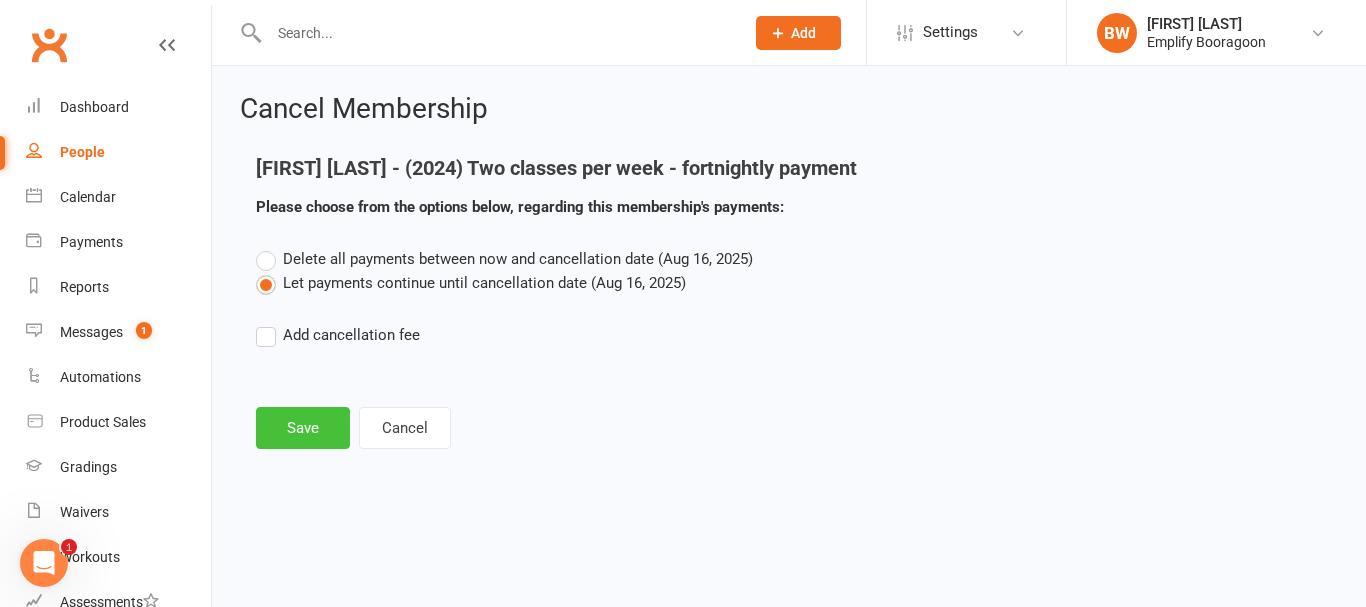 click on "Save" at bounding box center [303, 428] 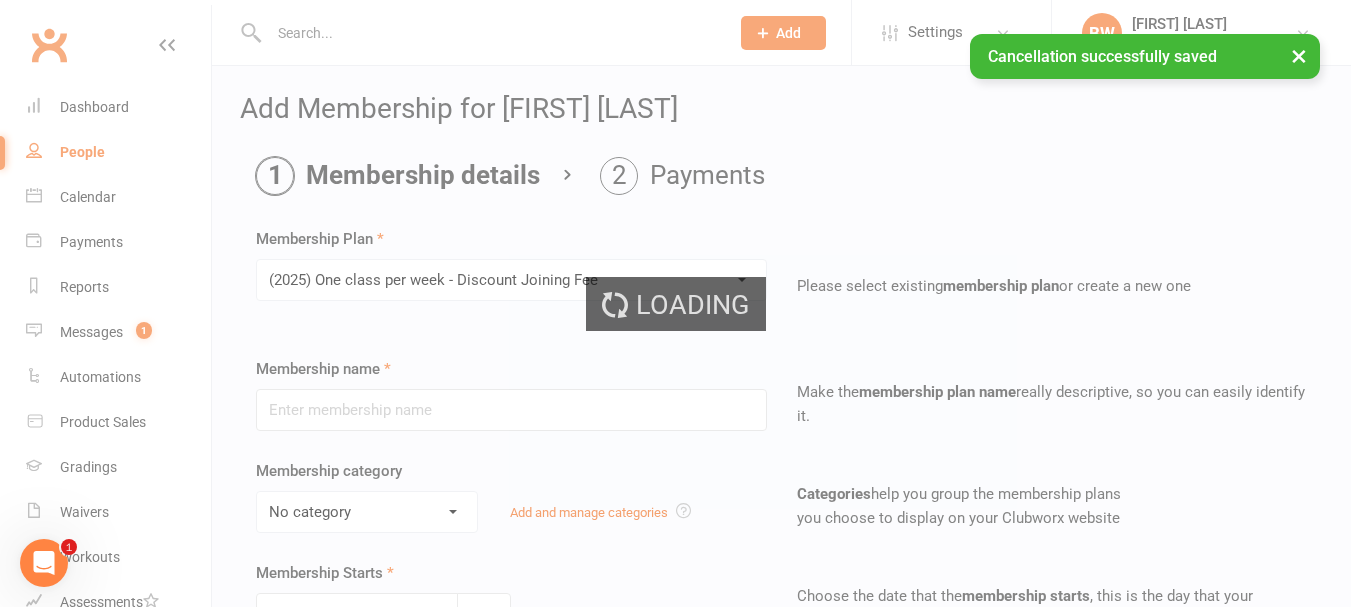 type on "(2025) One class per week - Discount Joining Fee" 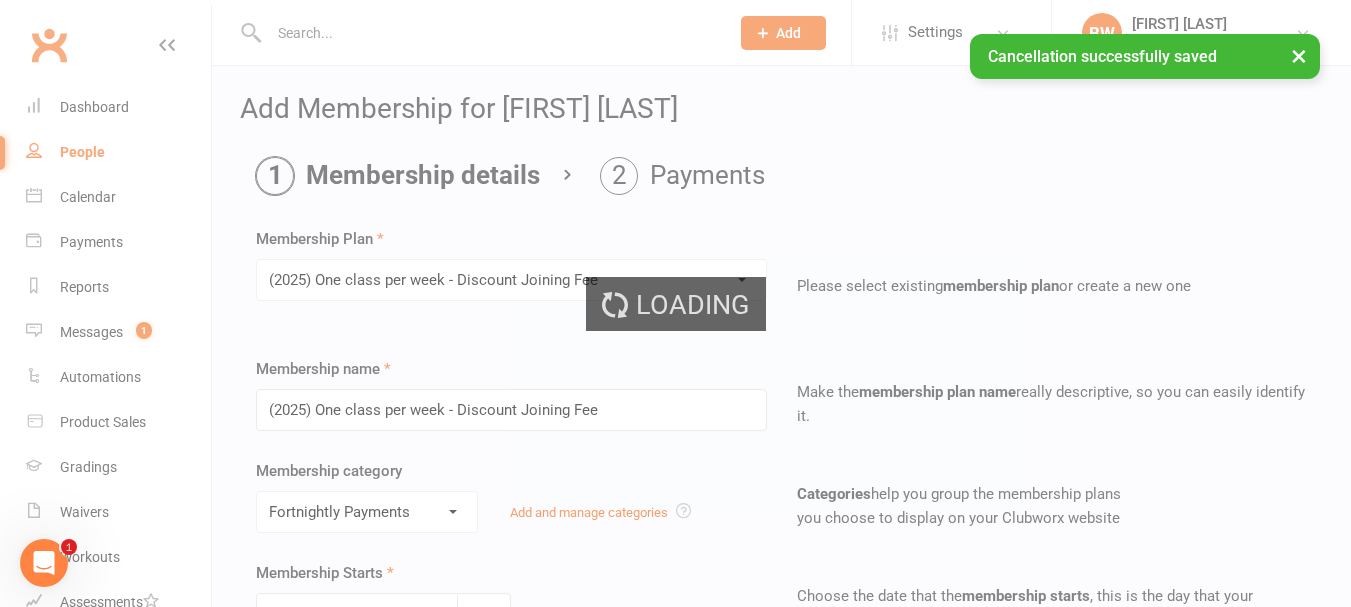 type on "1" 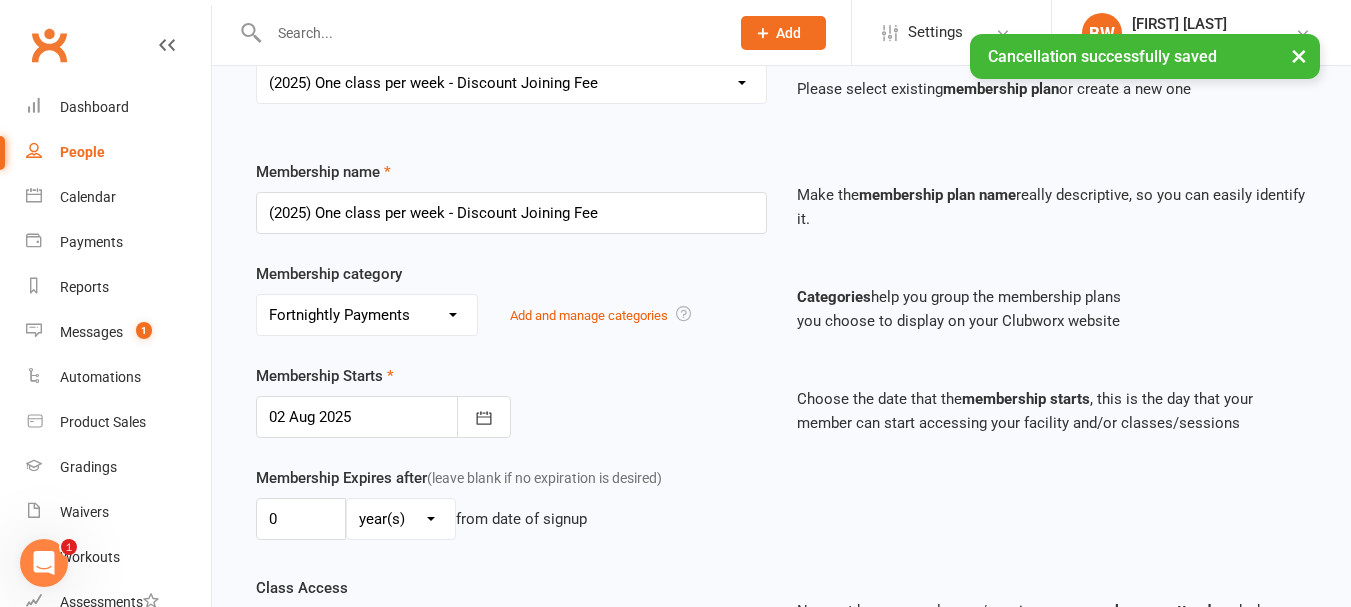 scroll, scrollTop: 200, scrollLeft: 0, axis: vertical 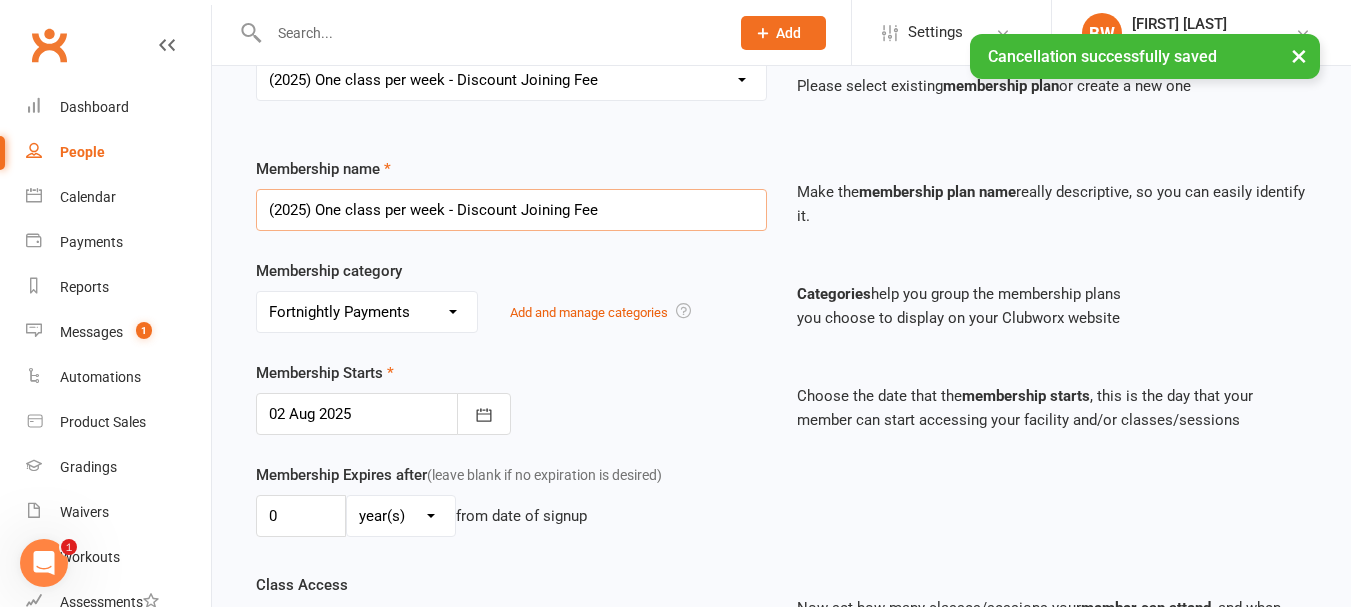 drag, startPoint x: 585, startPoint y: 220, endPoint x: 447, endPoint y: 216, distance: 138.05795 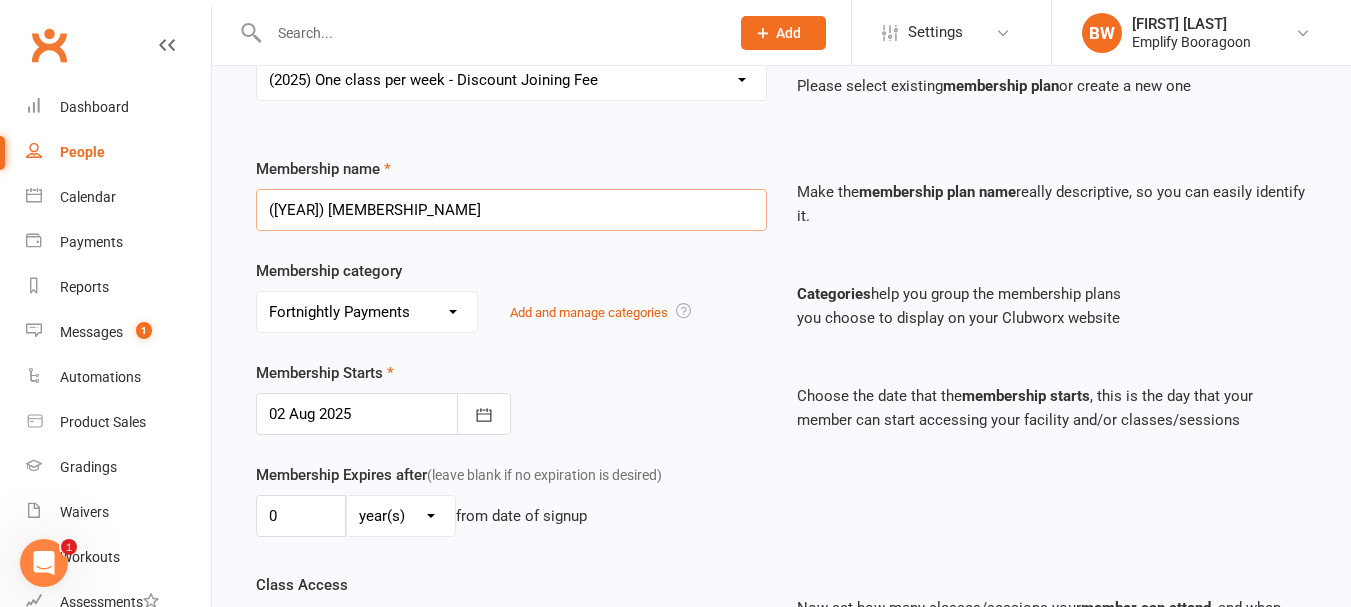 type on "([YEAR]) [MEMBERSHIP_NAME]" 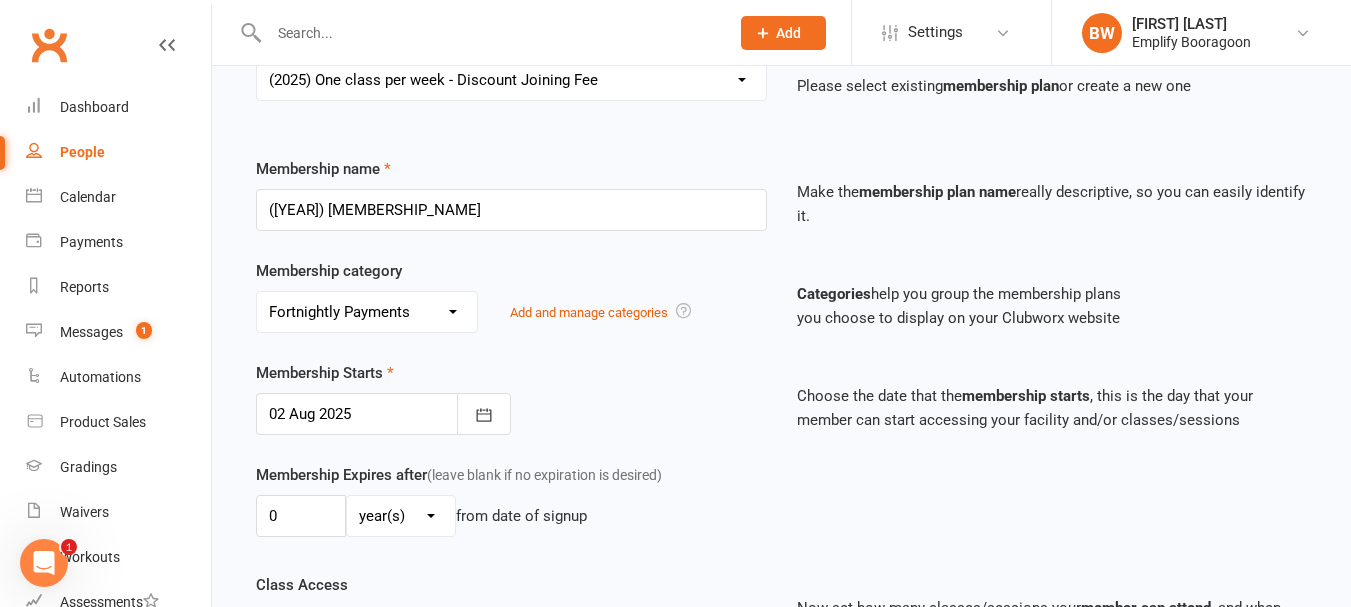 click on "Categories  help you group the membership plans you choose to display on your Clubworx website" at bounding box center [1052, 294] 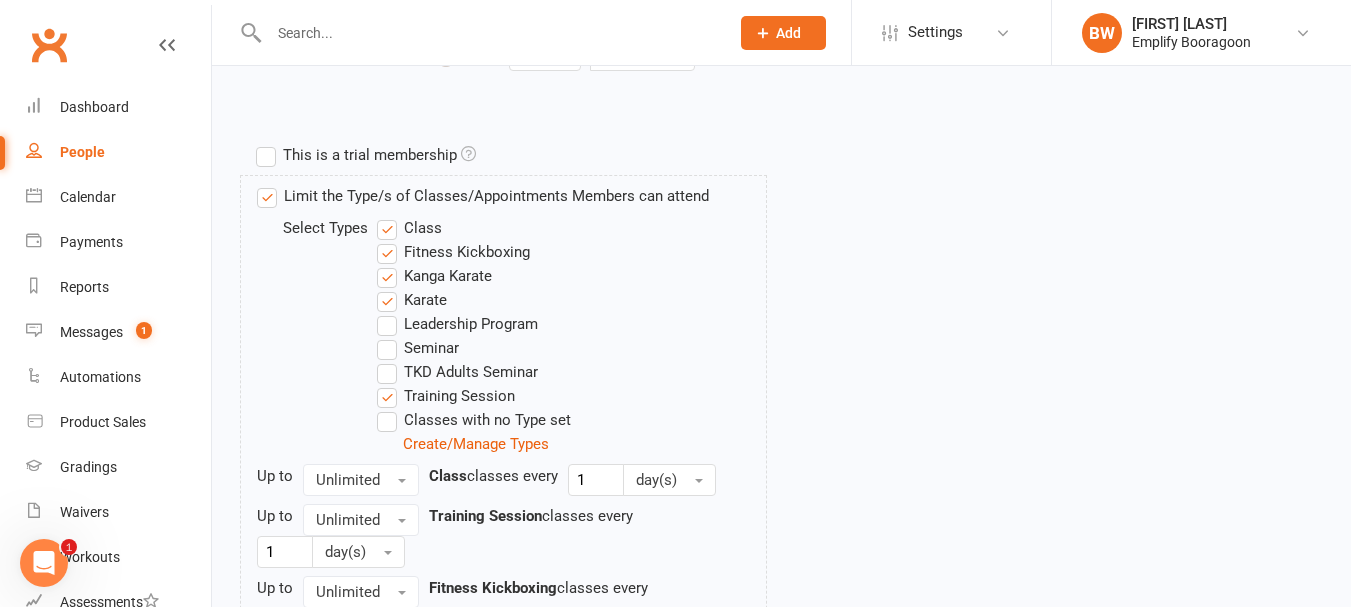click on "Fitness Kickboxing" at bounding box center [453, 252] 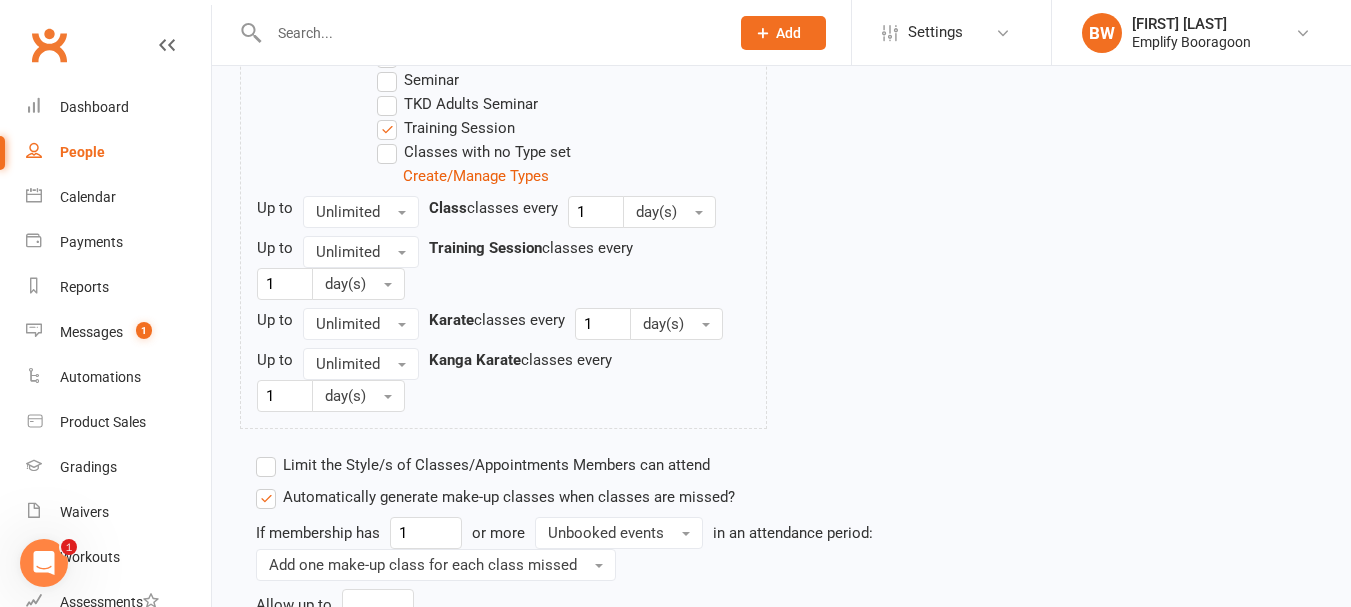 scroll, scrollTop: 1398, scrollLeft: 0, axis: vertical 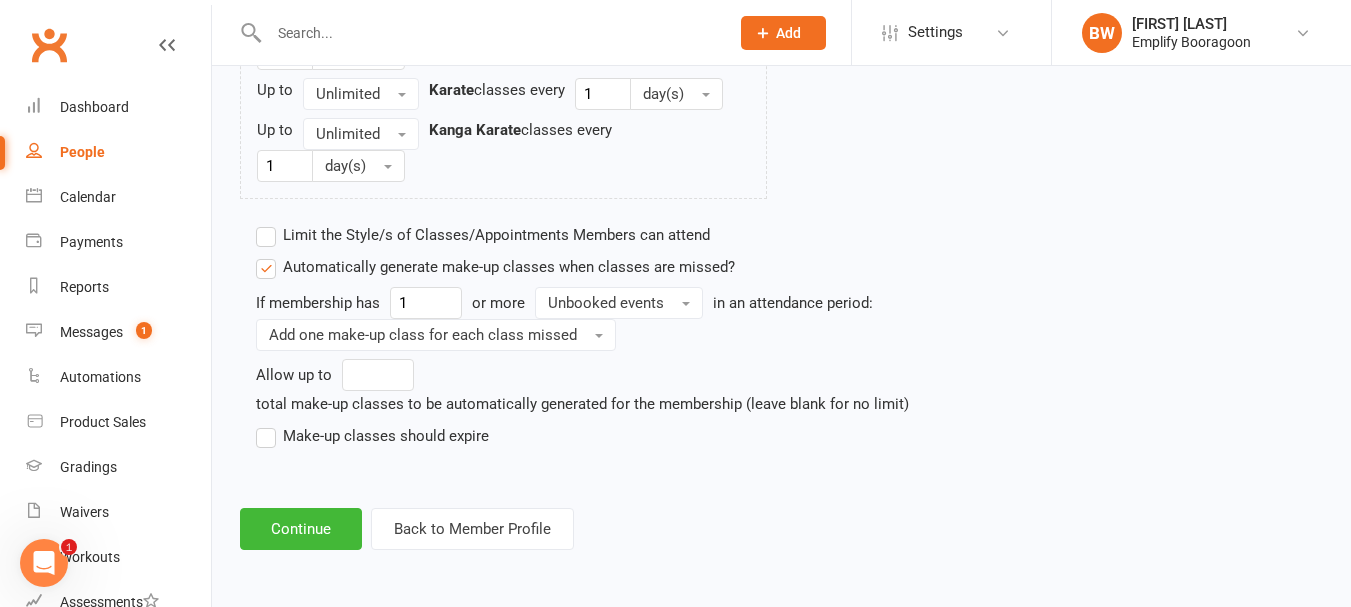 click on "Make-up classes should expire" at bounding box center [372, 436] 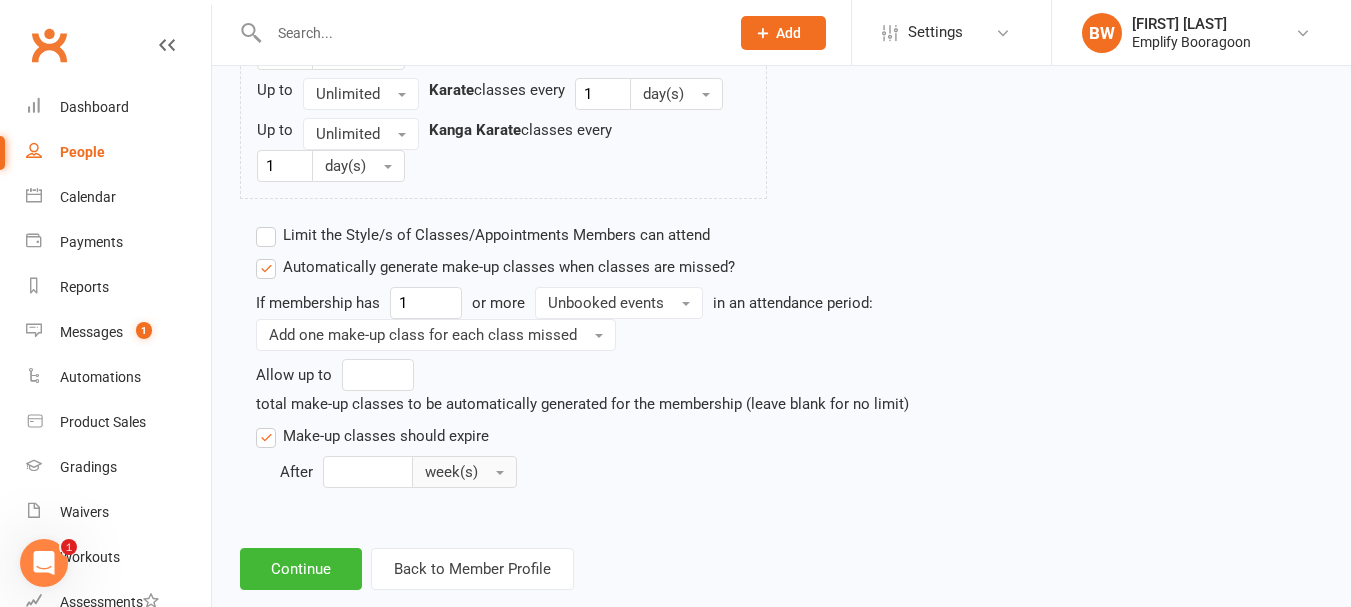 click on "week(s)" at bounding box center (464, 472) 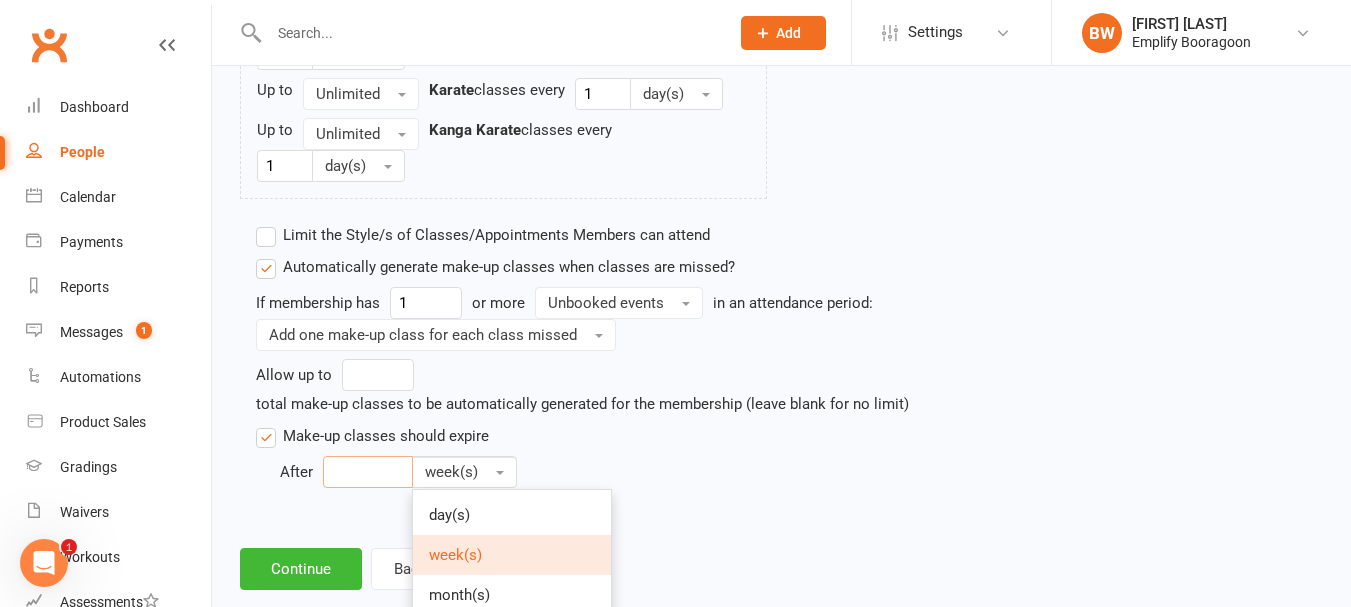 click at bounding box center (368, 472) 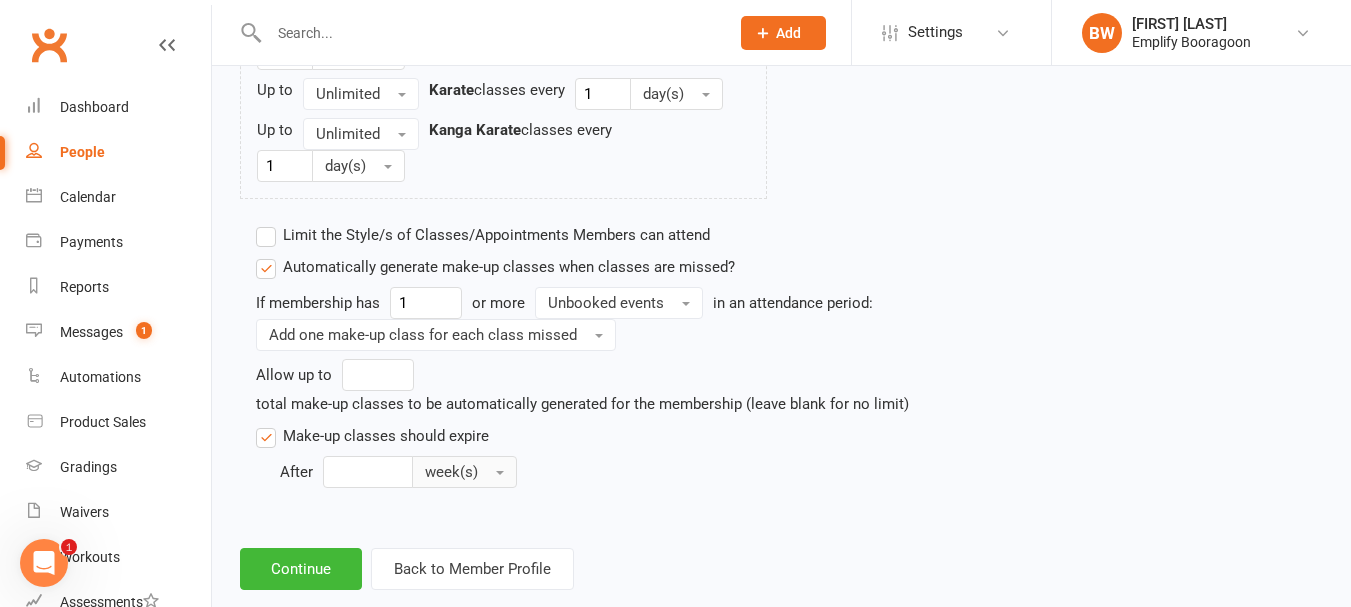 type 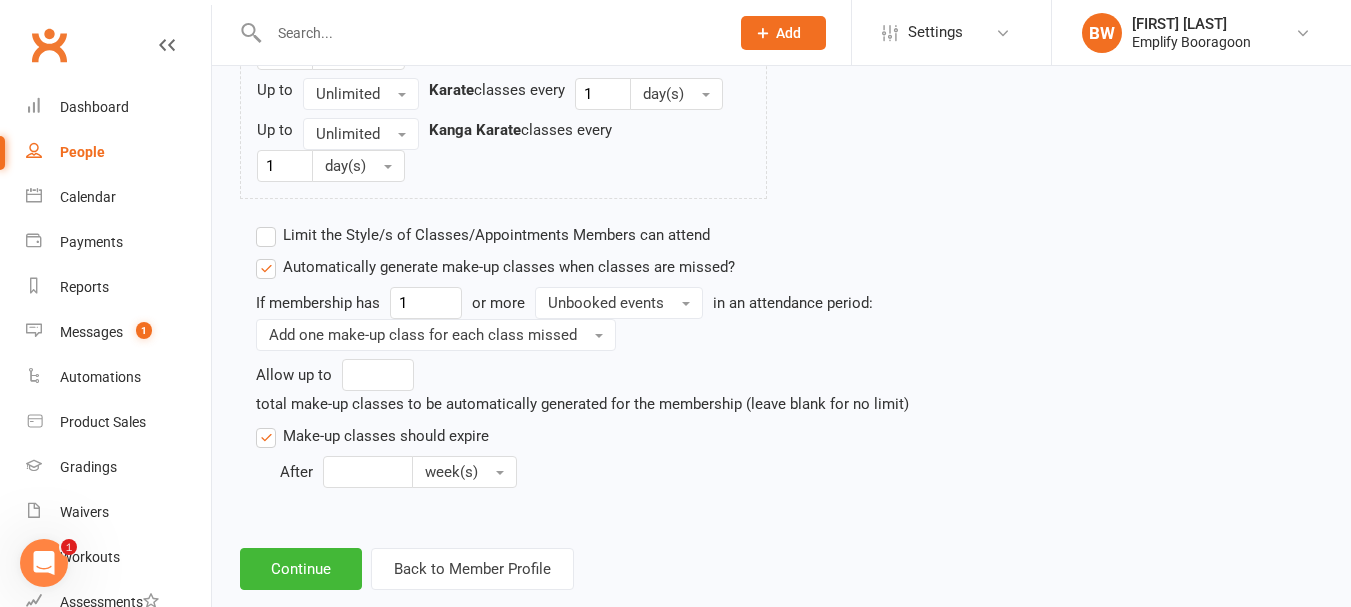 click on "If membership has  1 or more
Unbooked events
in an attendance period:
Add one make-up class for each class missed
Allow up to  total make-up classes to be automatically generated for the membership (leave blank for no limit)  Make-up classes should expire  After
week(s)" at bounding box center (646, 387) 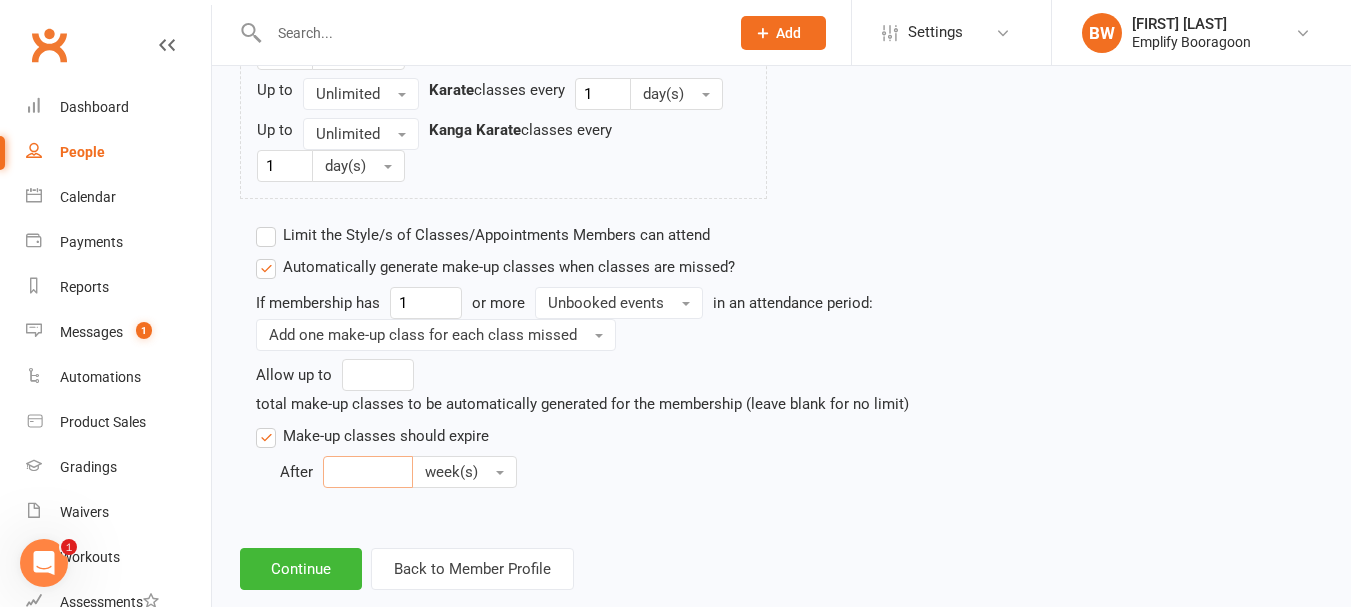 click at bounding box center (368, 472) 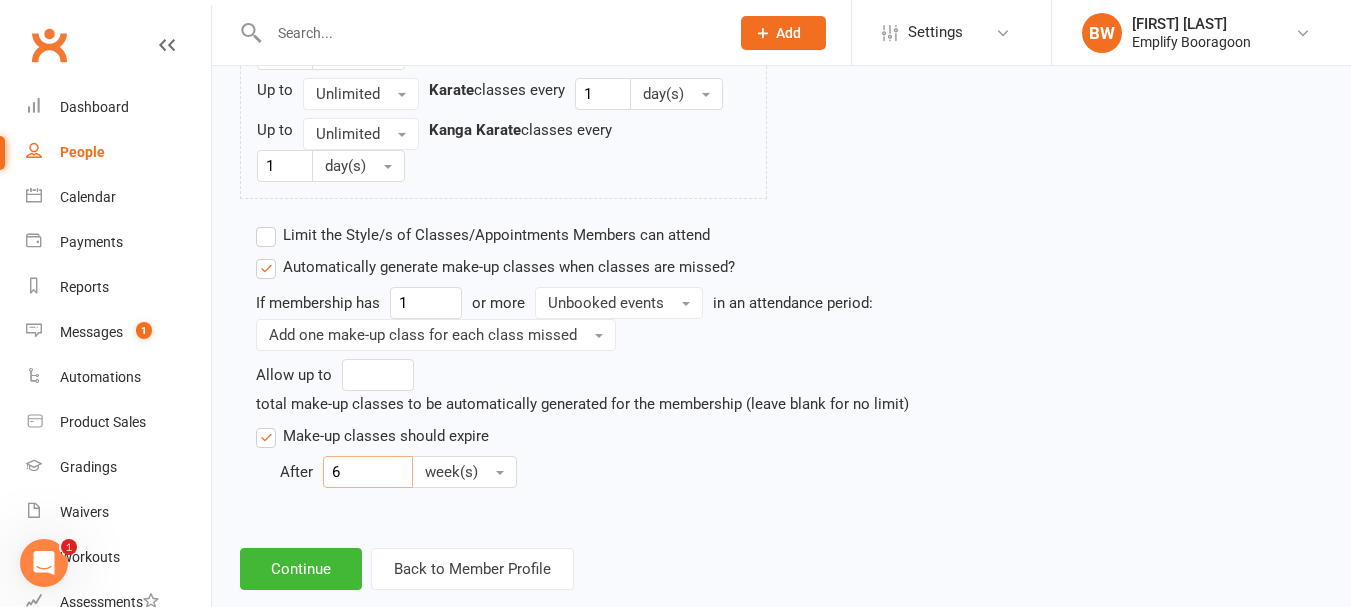 type on "6" 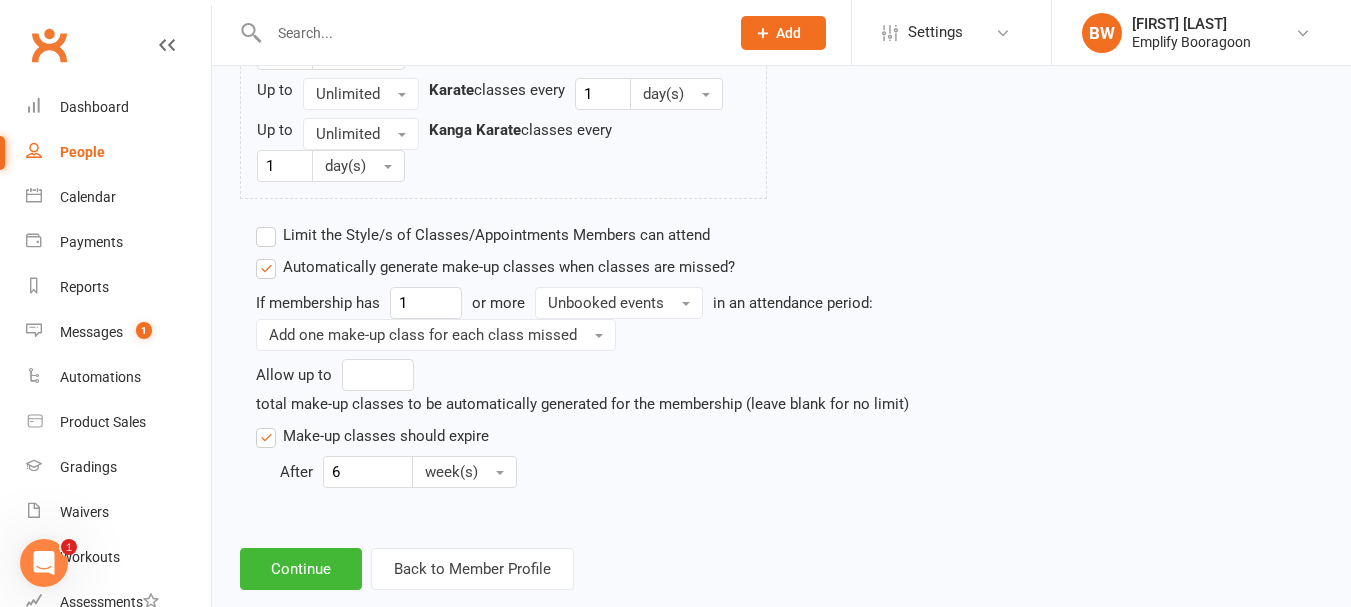 click on "After [NUMBER]
week(s)" at bounding box center (658, 472) 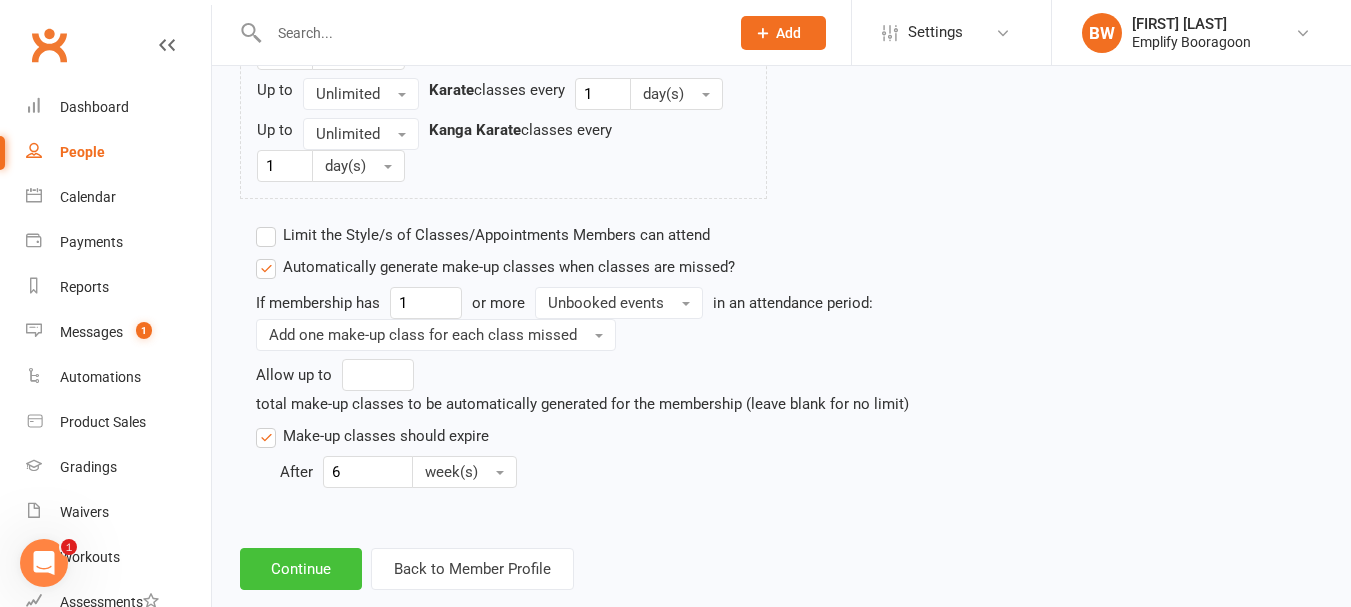 click on "Continue" at bounding box center [301, 569] 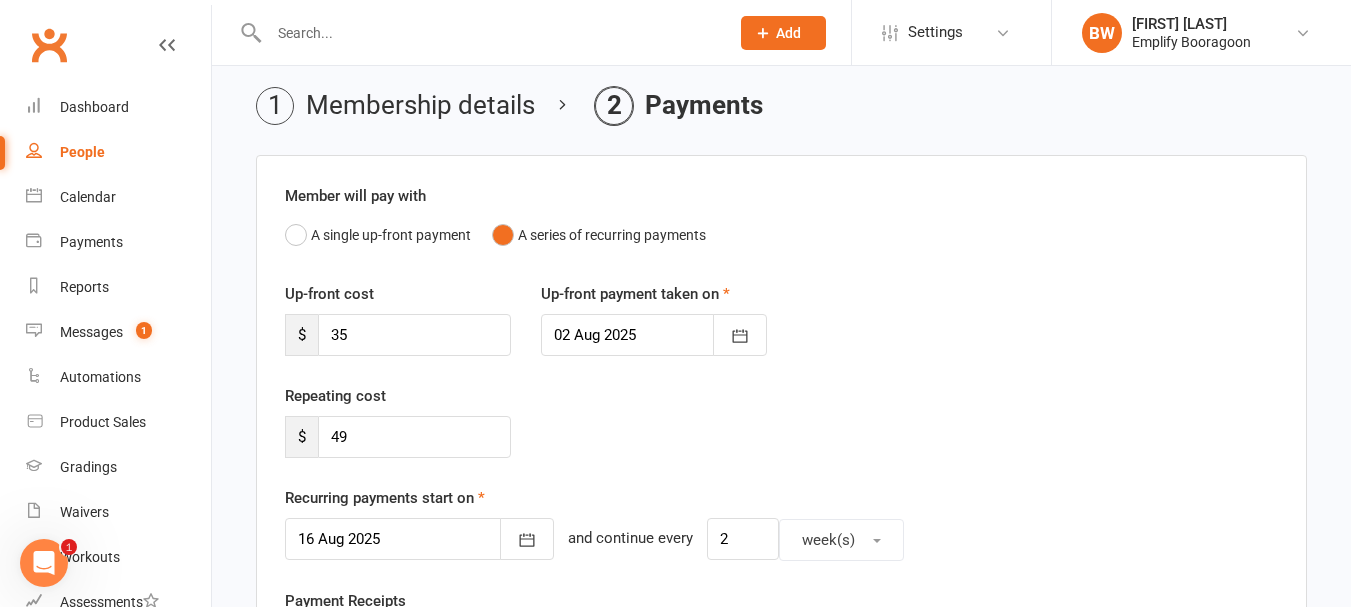 scroll, scrollTop: 100, scrollLeft: 0, axis: vertical 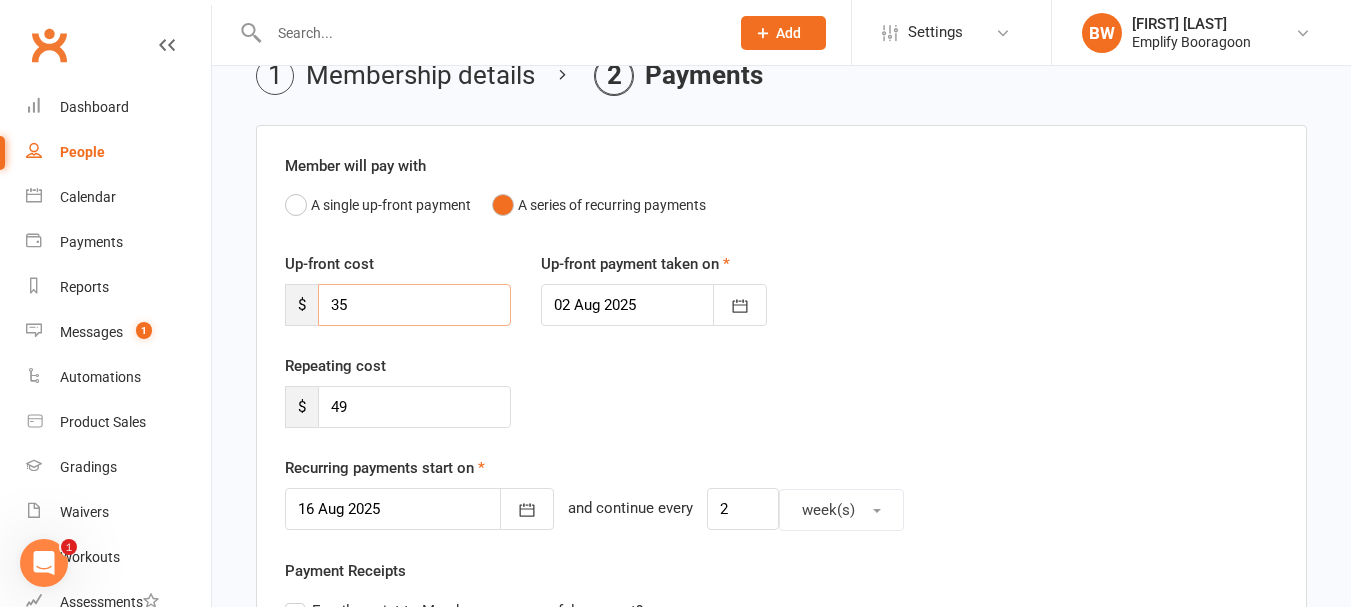 click on "Membership details Payments Member will pay with A single up-front payment A series of recurring payments Up-front cost  $ 35 Up-front payment taken on 02 Aug 2025
August 2025
Sun Mon Tue Wed Thu Fri Sat
31
27
28
29
30
31
01
02
32
03
04
05
06
07
08
09
33
10
11
12
13
14
15
16
34
17
18
19
20
21
22
23
35
24
25" at bounding box center [781, 615] 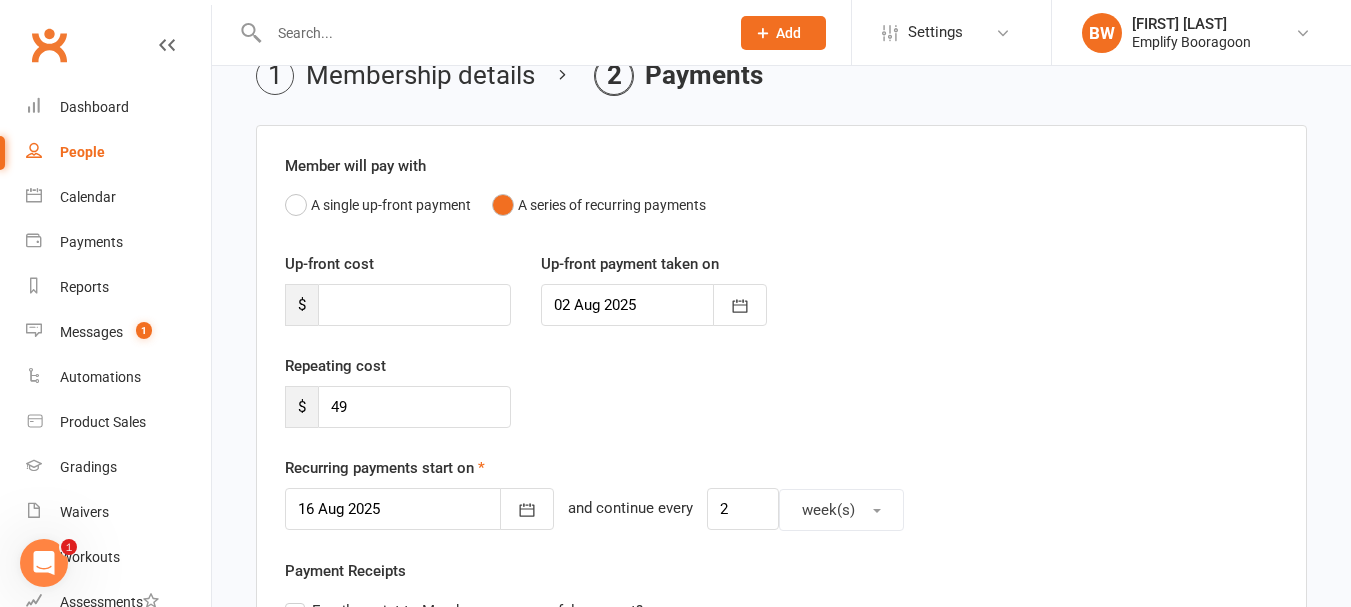click on "Up-front cost  $ Up-front payment taken on [DAY] [MONTH] [YEAR]
[MONTH] [YEAR]
Sun Mon Tue Wed Thu Fri Sat
31
27
28
29
30
31
01
02
03
32
03
04
05
06
07
08
09
33
10
11
12
13
14
15
16
34
17
18
19
20
21
22
23
35
24
25
26
27
28
29
30 36" at bounding box center (781, 303) 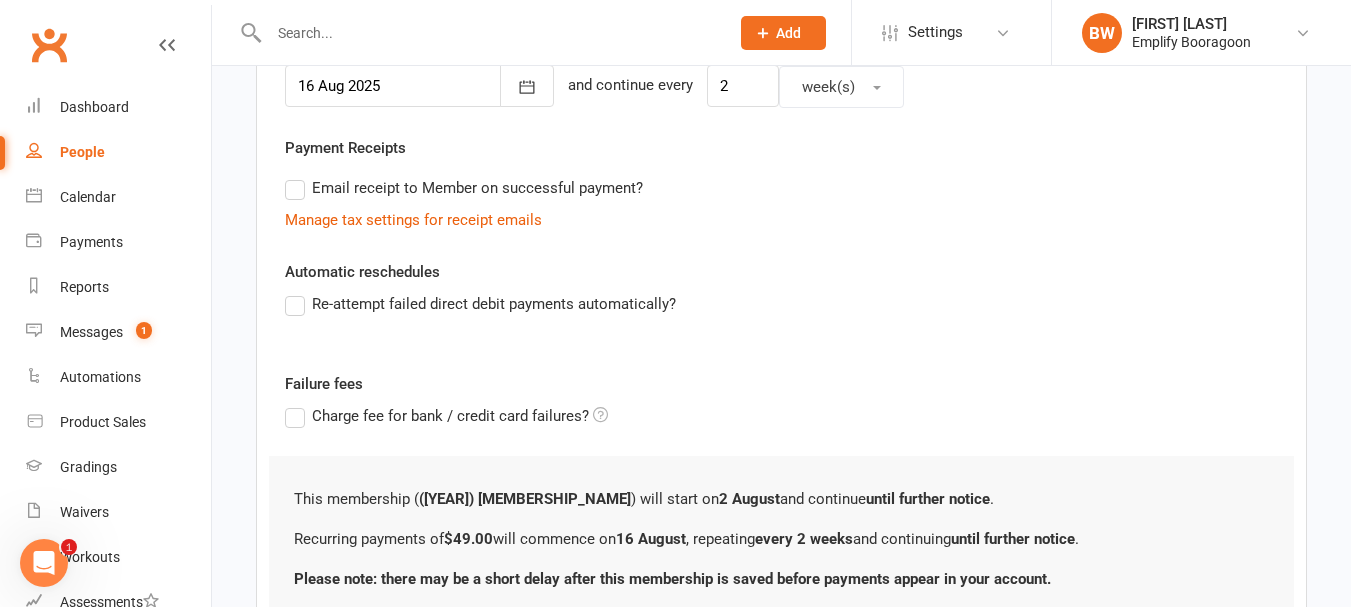 scroll, scrollTop: 687, scrollLeft: 0, axis: vertical 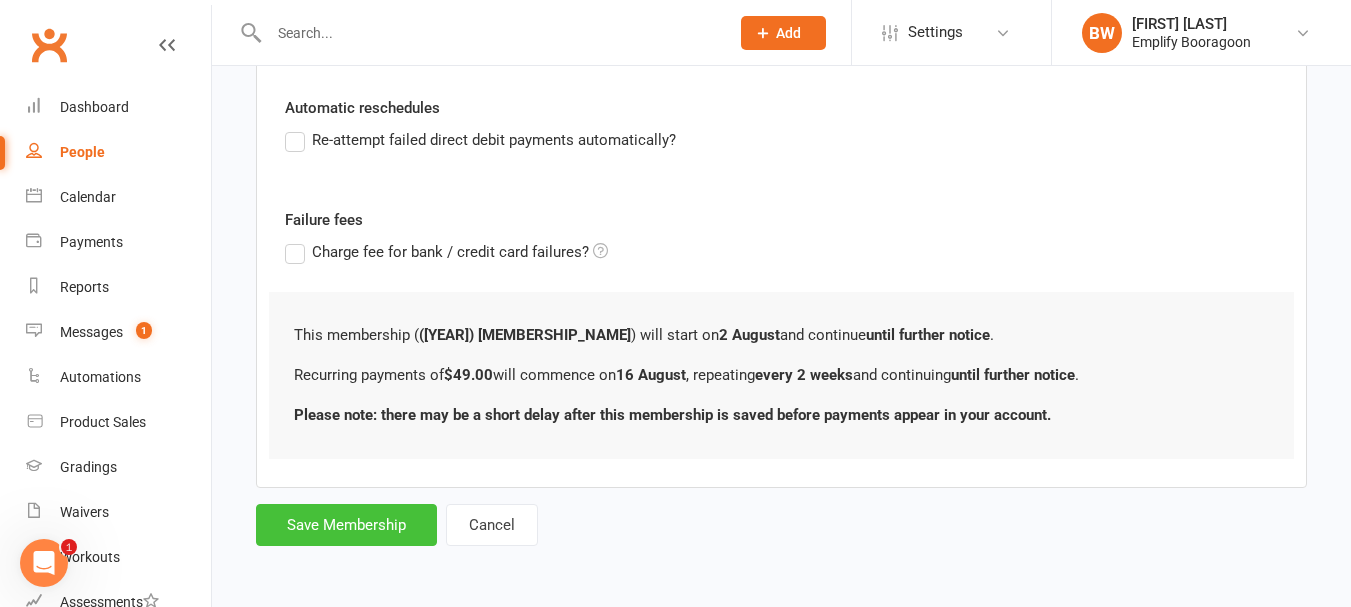 click on "Save Membership" at bounding box center [346, 525] 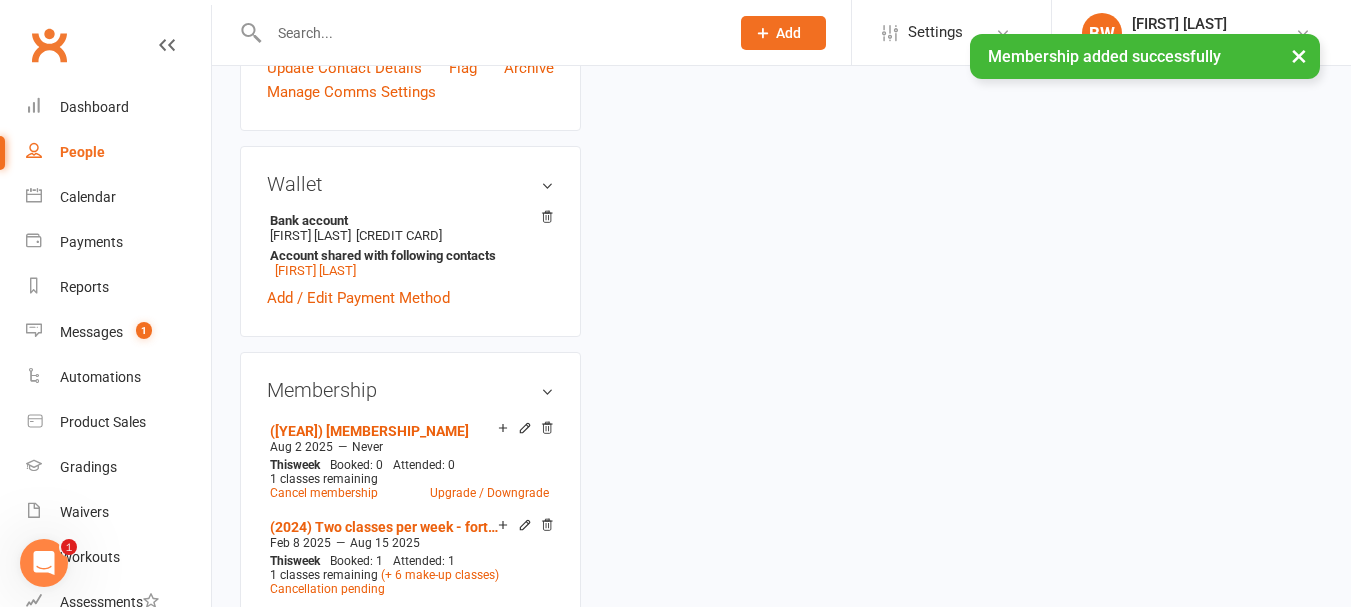 scroll, scrollTop: 0, scrollLeft: 0, axis: both 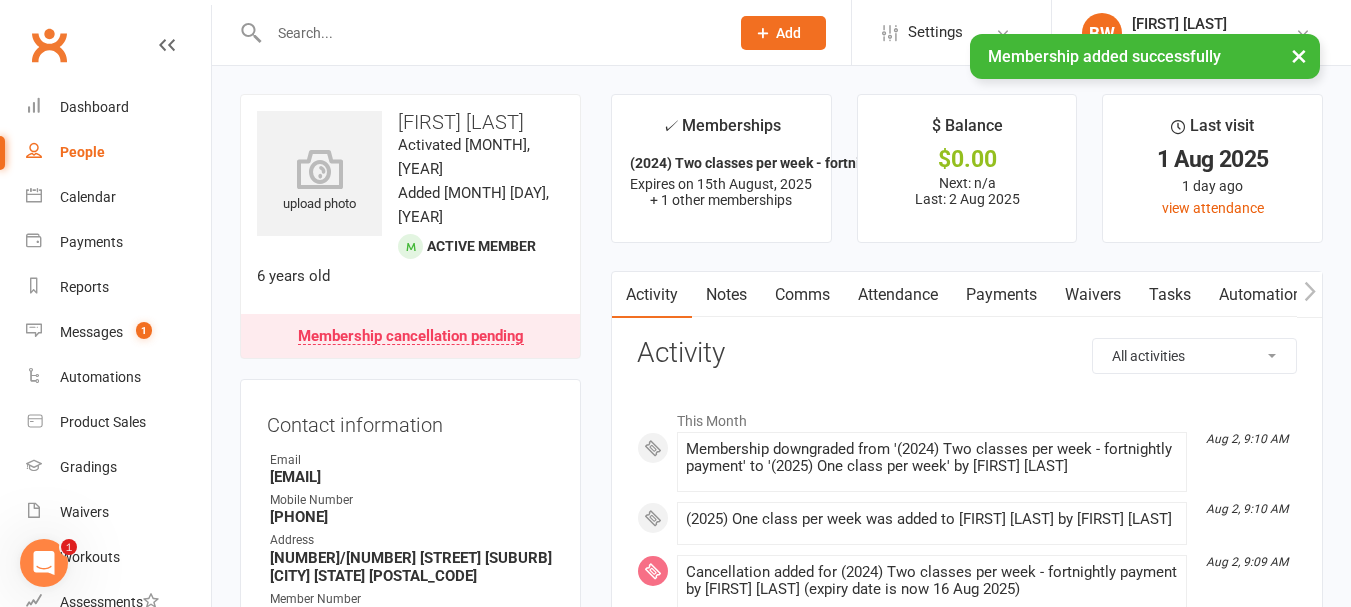 click on "Payments" at bounding box center [1001, 295] 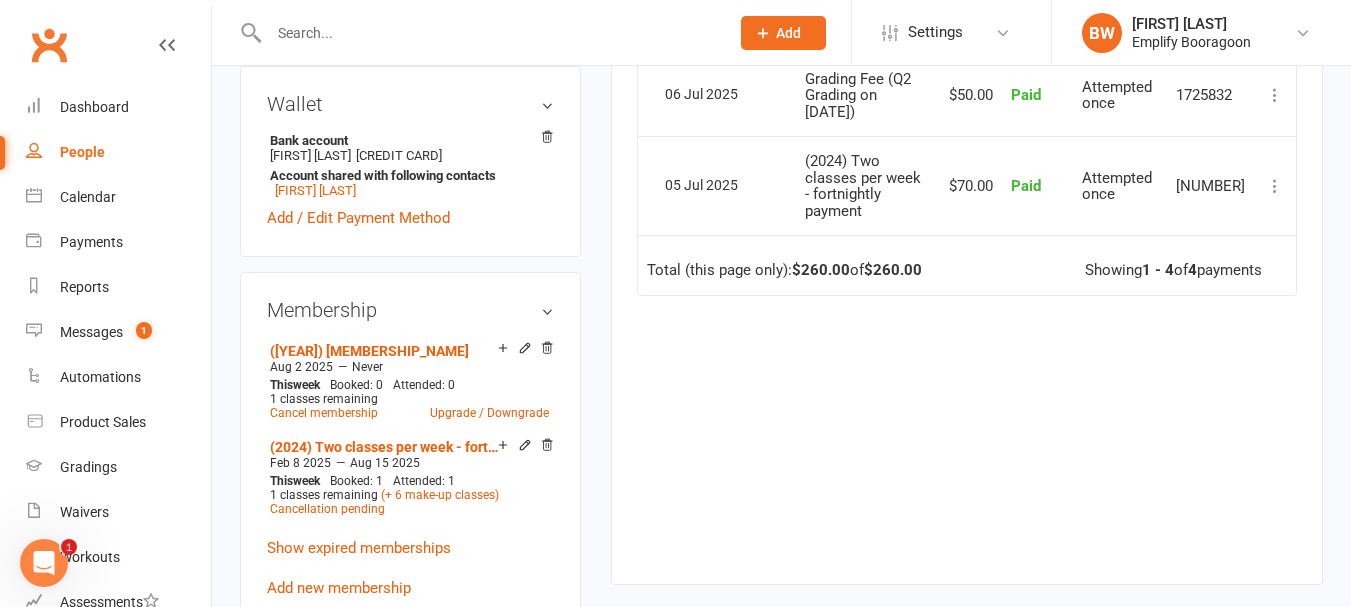 scroll, scrollTop: 800, scrollLeft: 0, axis: vertical 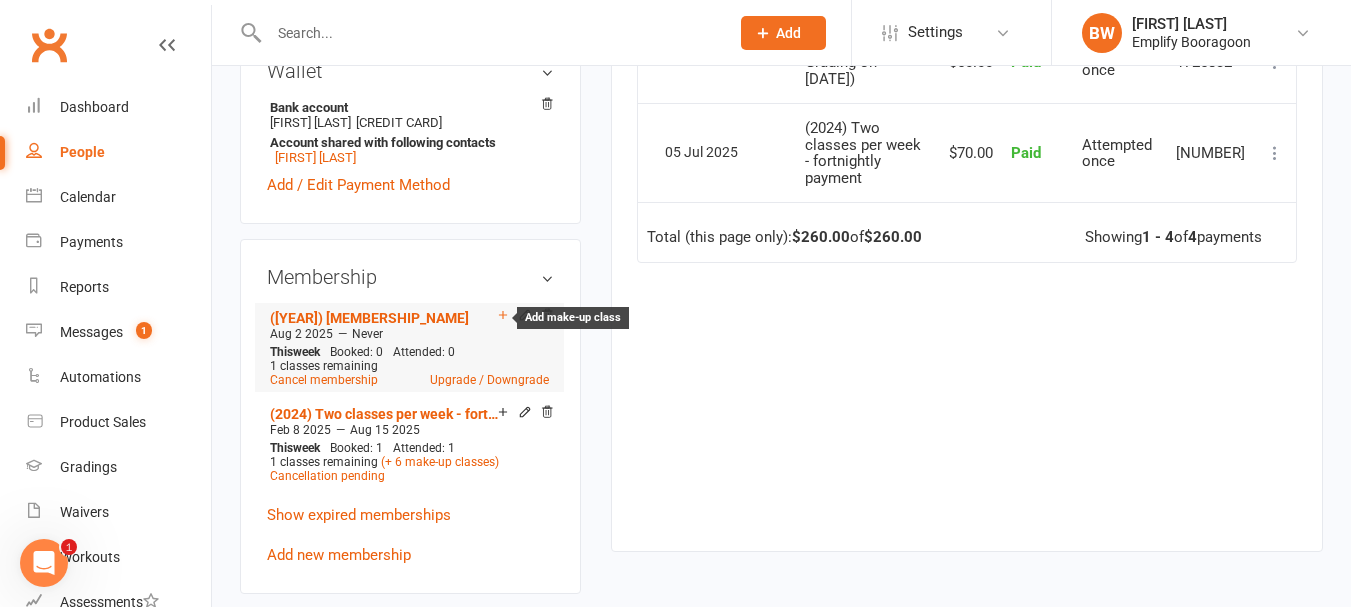 click 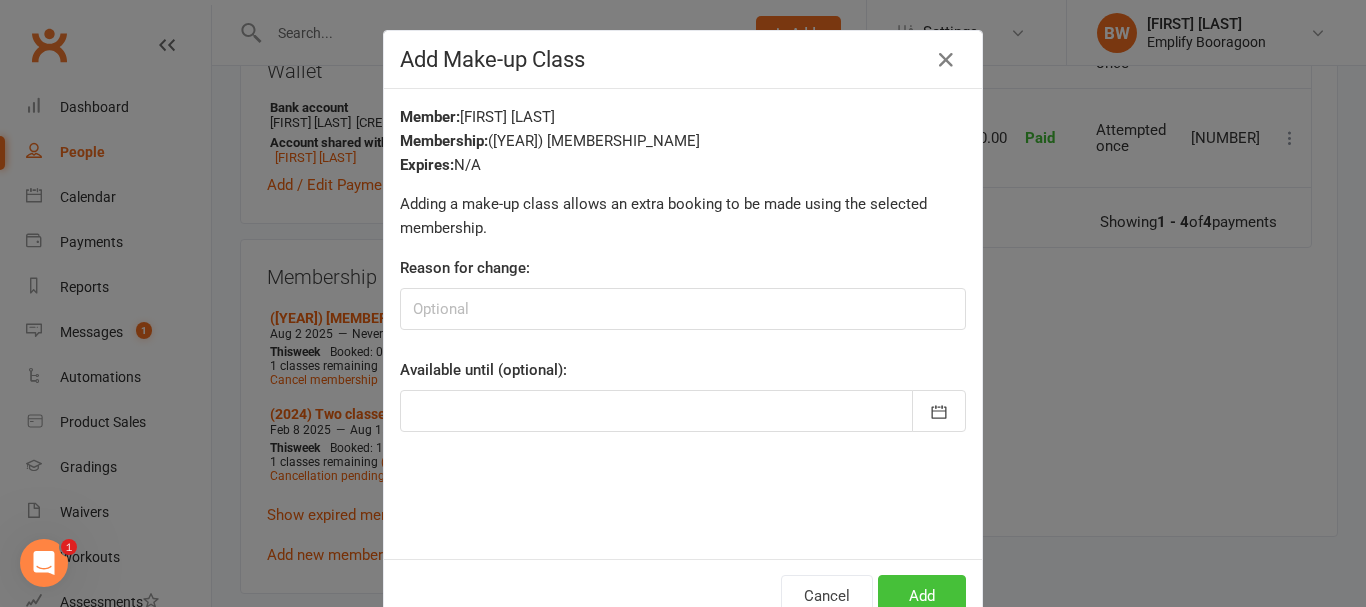 click on "Add" at bounding box center (922, 596) 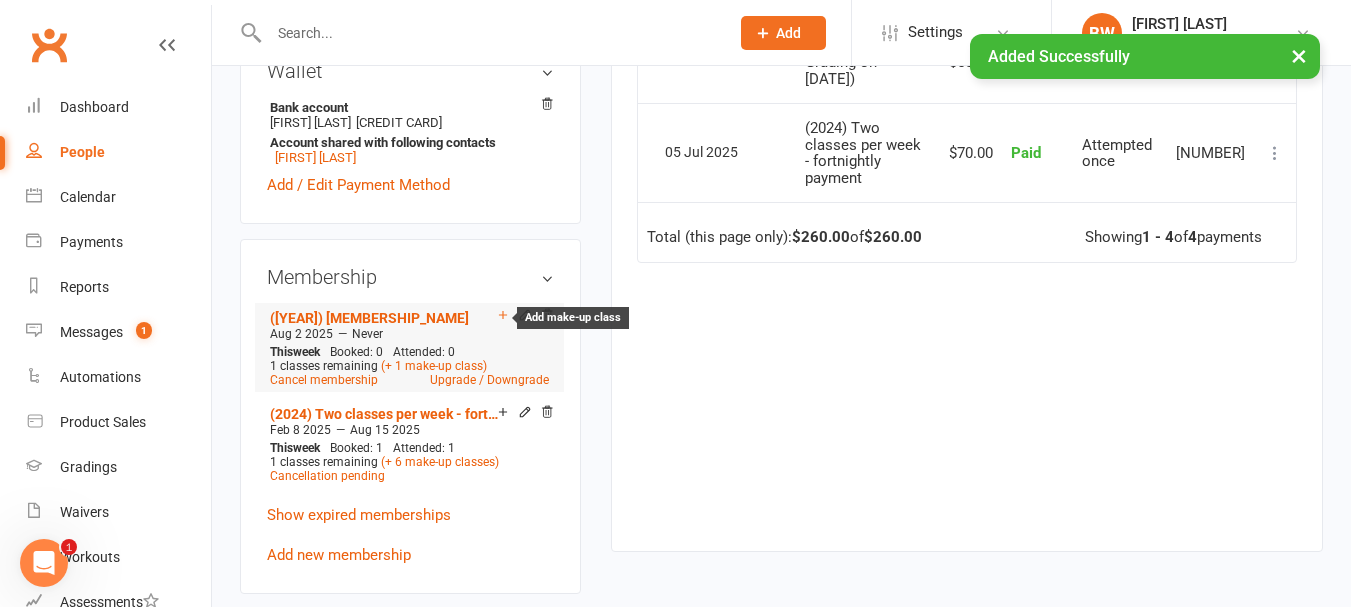 click 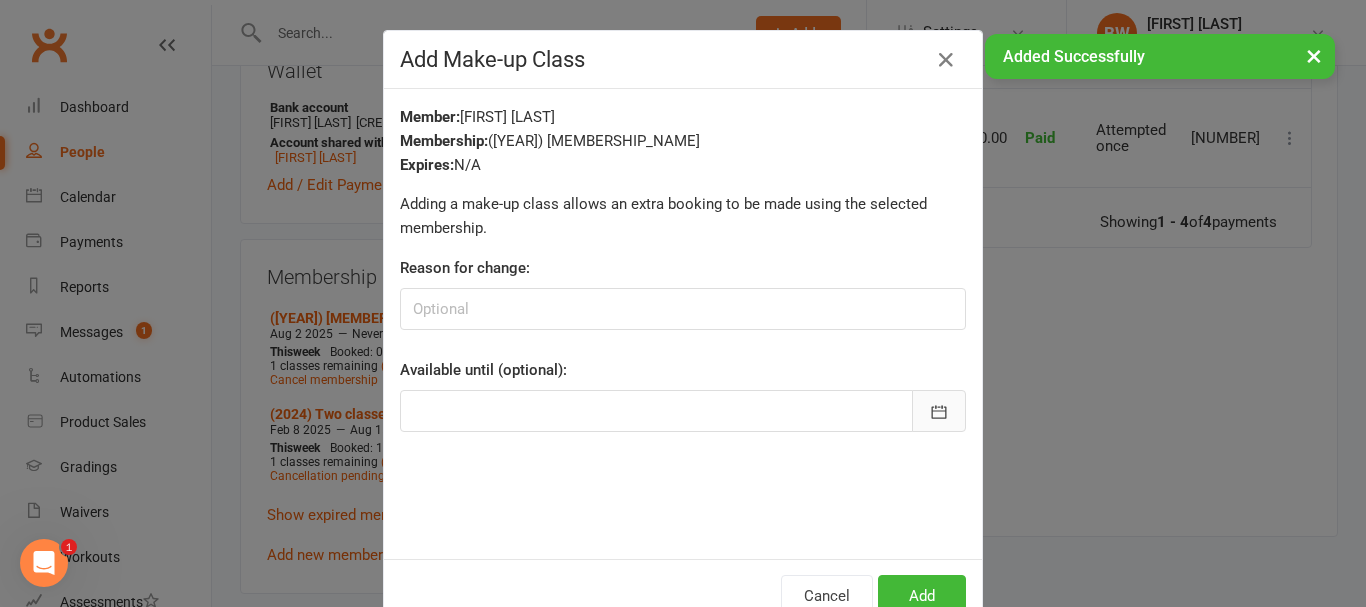 click at bounding box center (939, 411) 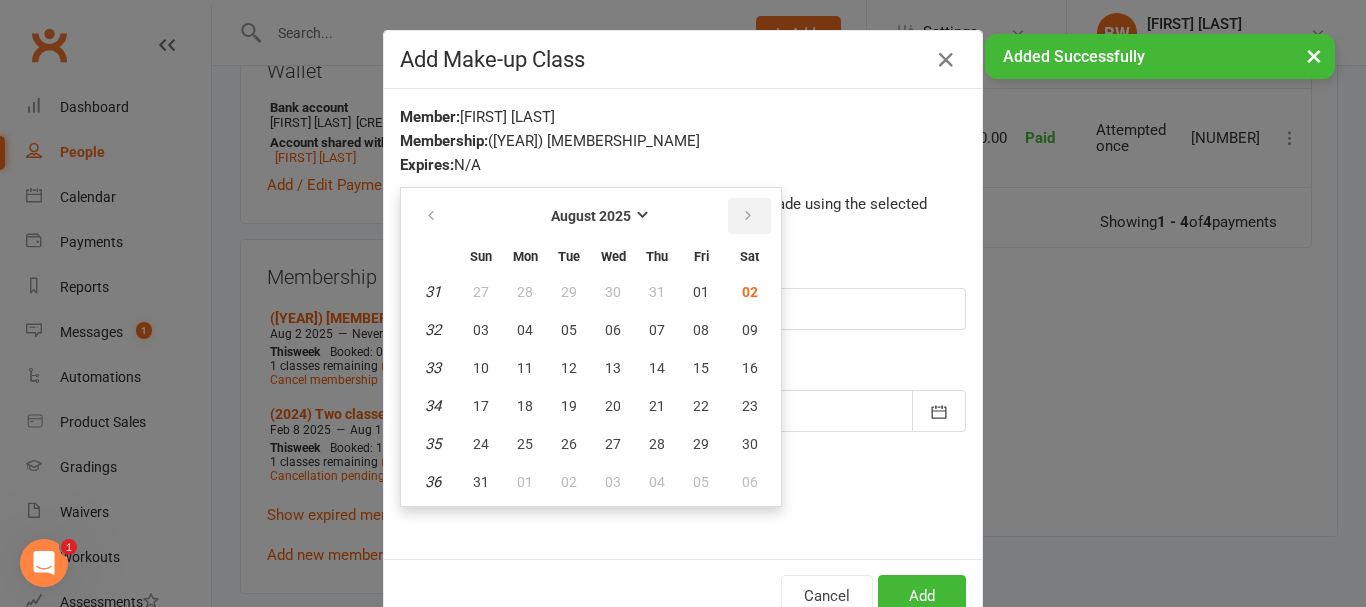 click at bounding box center (748, 216) 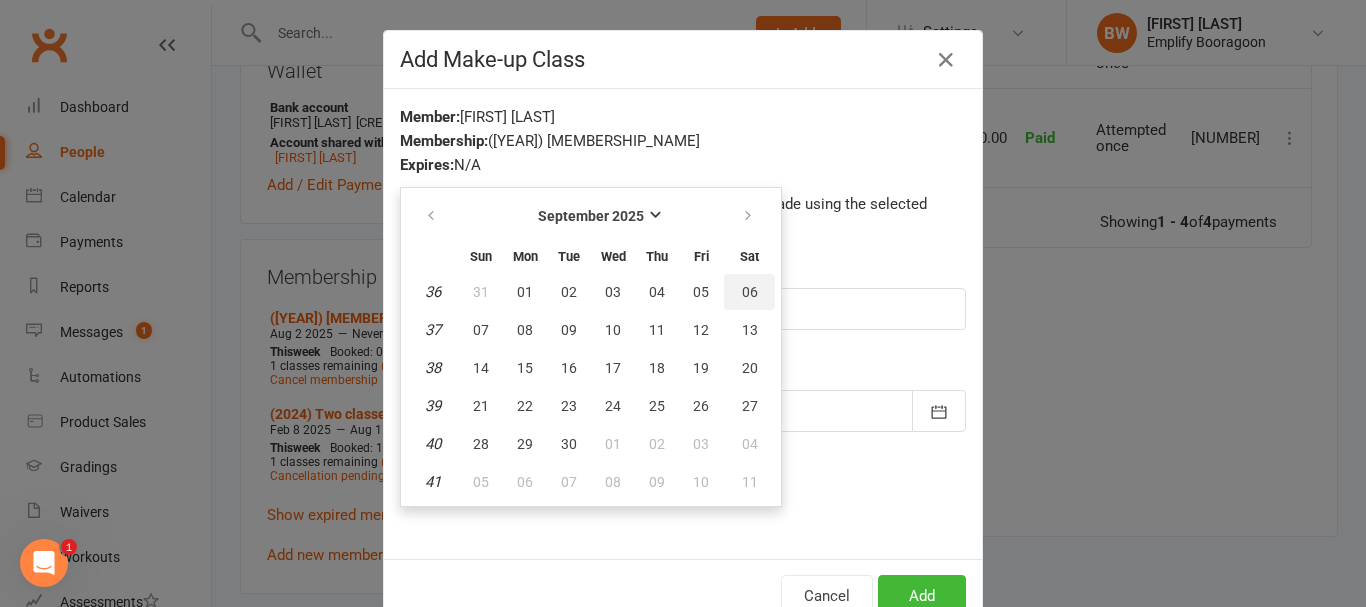 click on "06" at bounding box center [749, 292] 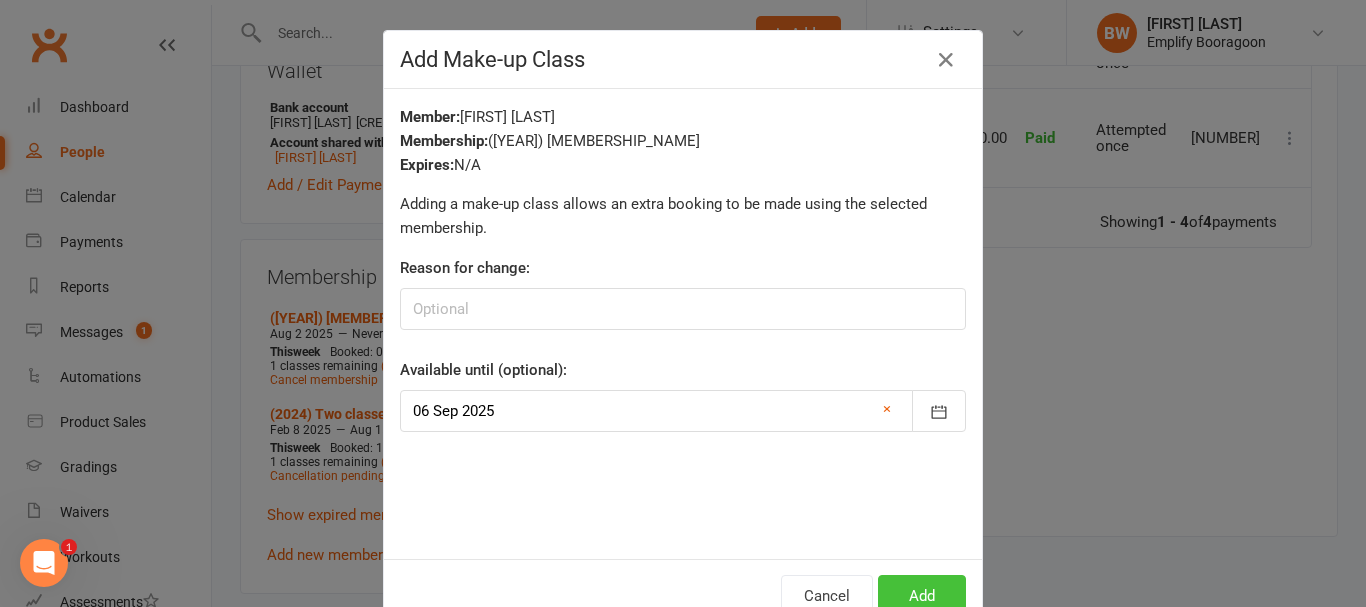 click on "Add" at bounding box center [922, 596] 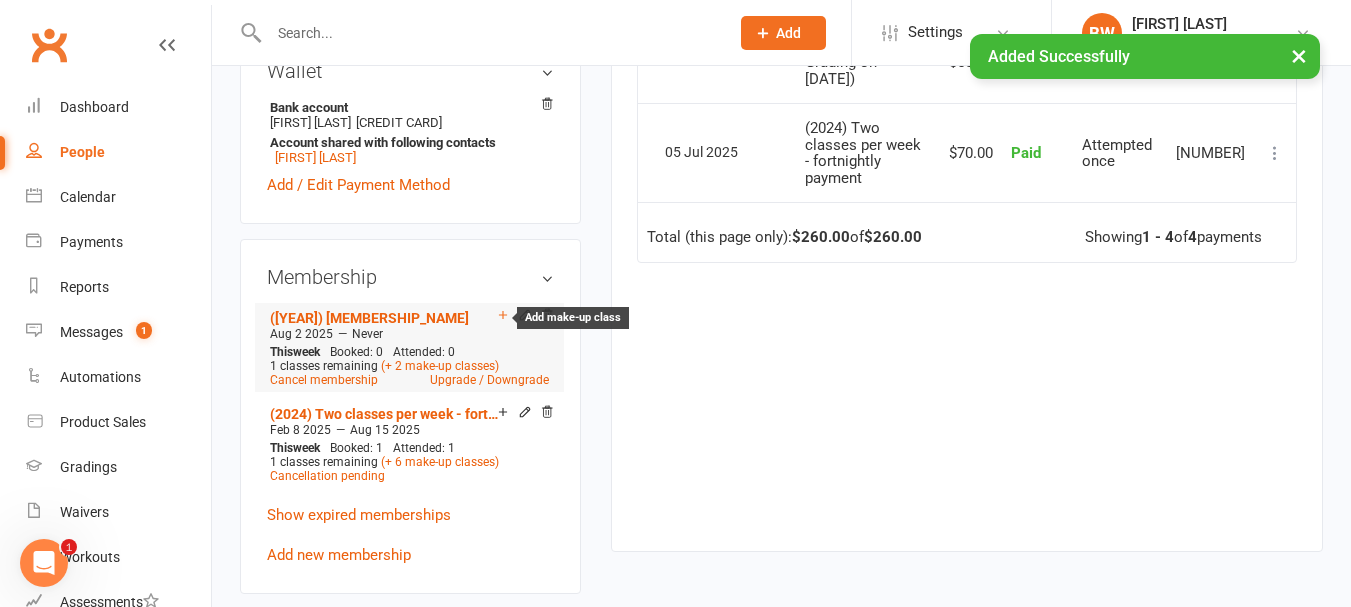 click 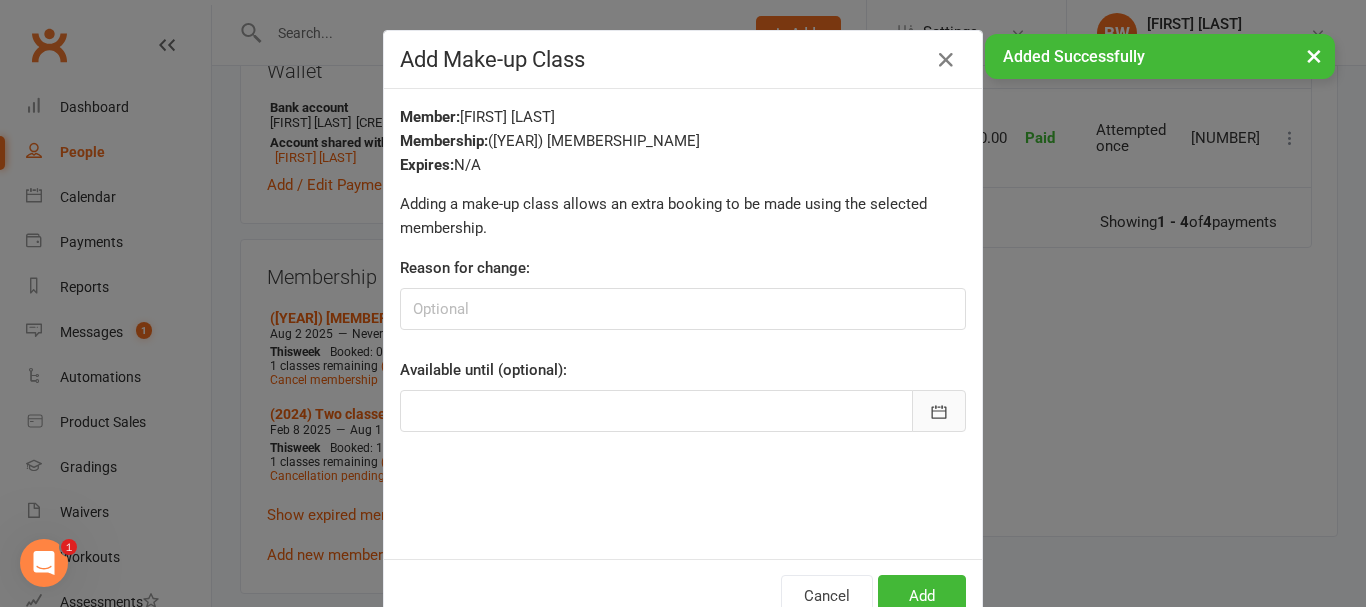 click at bounding box center [939, 411] 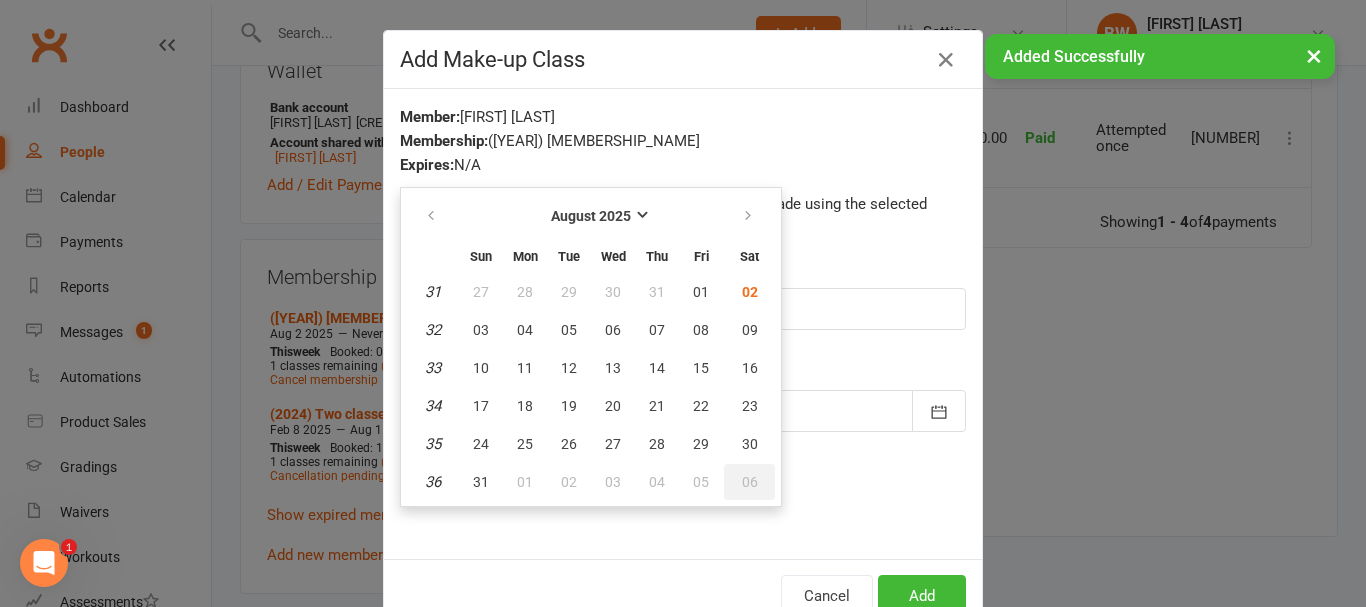 click on "06" at bounding box center (749, 482) 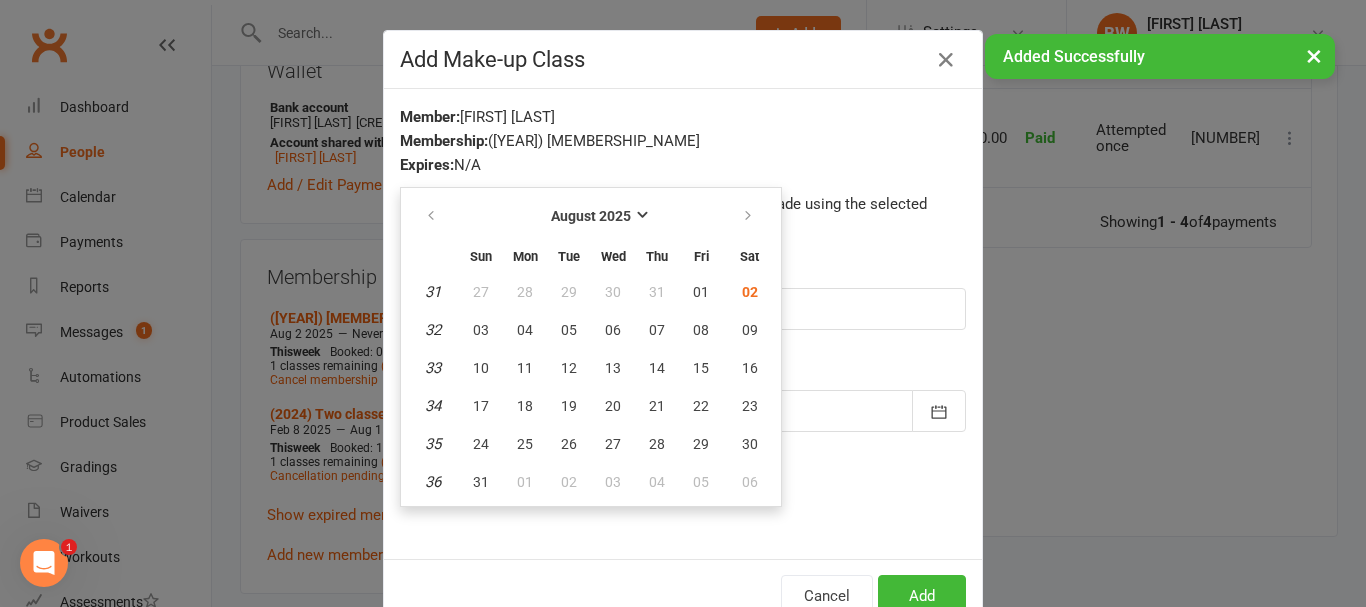 type on "06 Sep 2025" 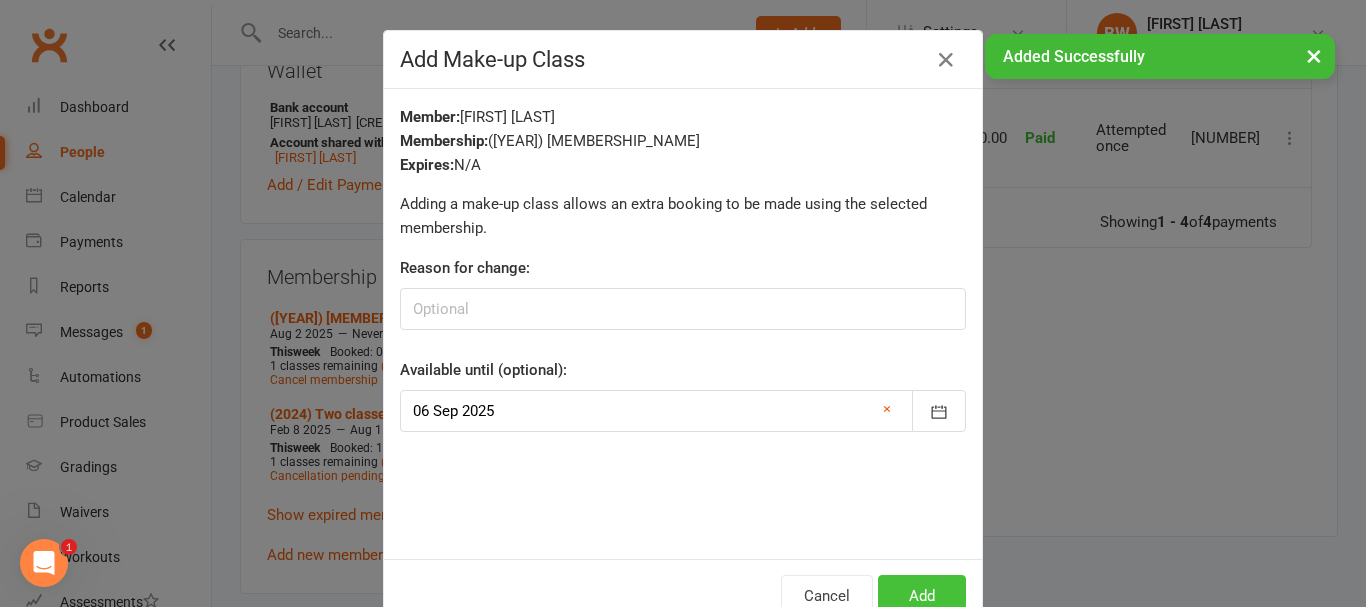 click on "Add" at bounding box center [922, 596] 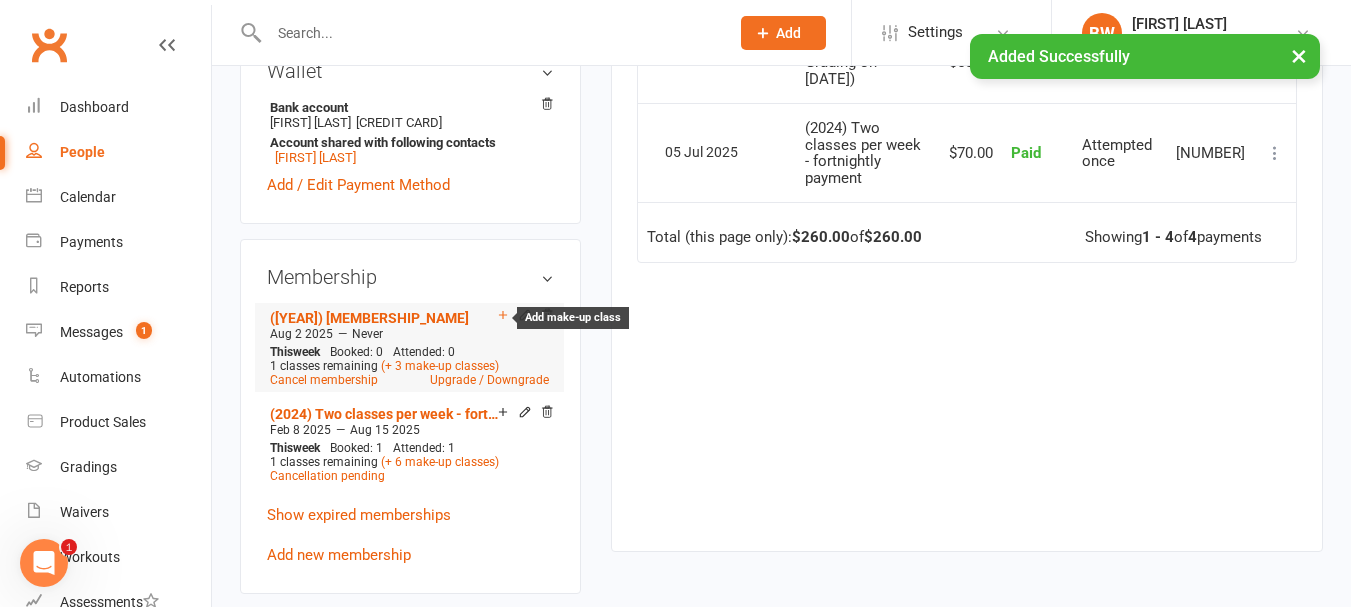 click 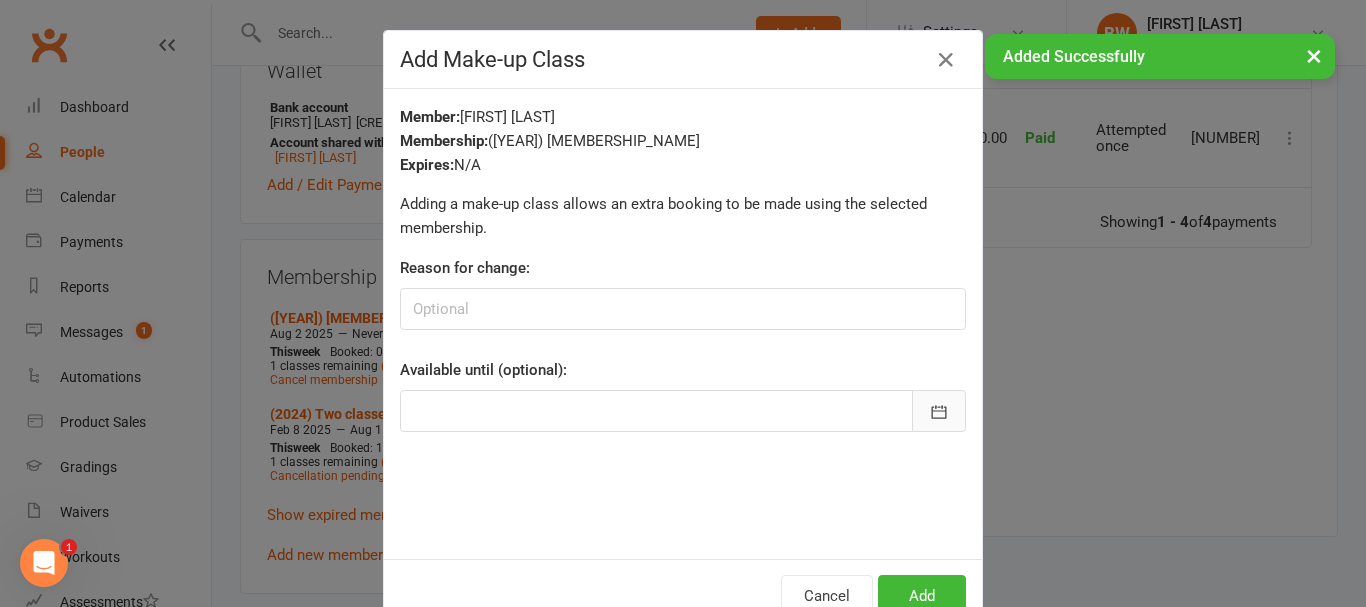 click at bounding box center (939, 411) 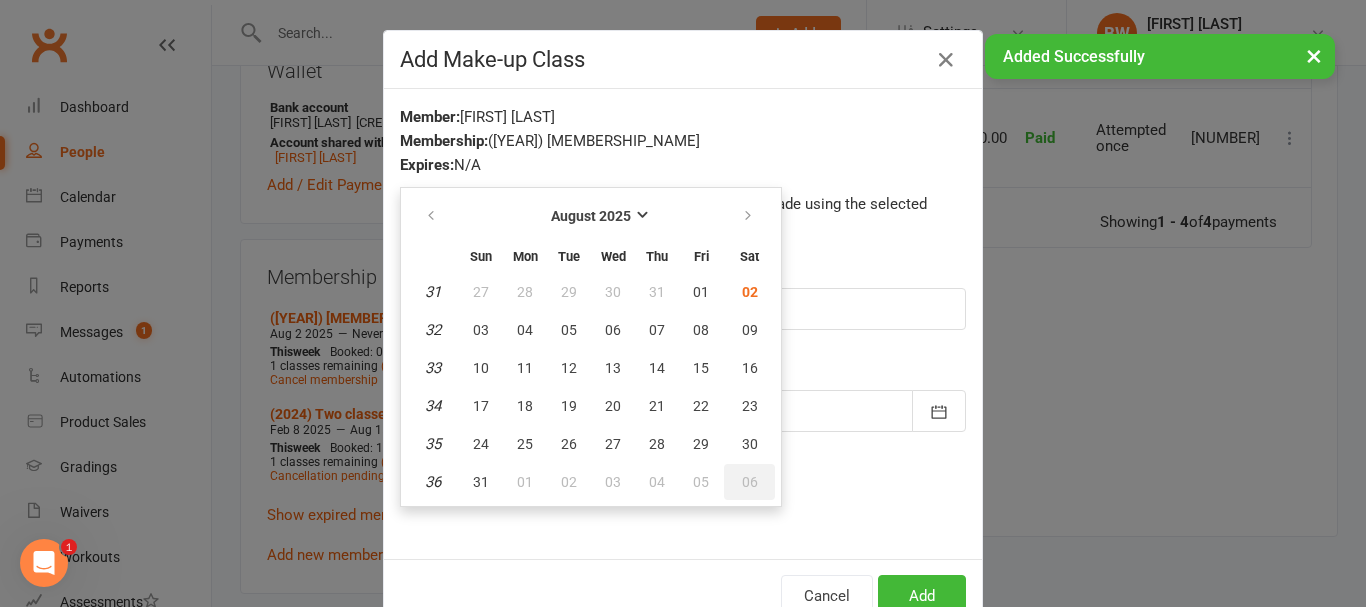 click on "06" at bounding box center [750, 482] 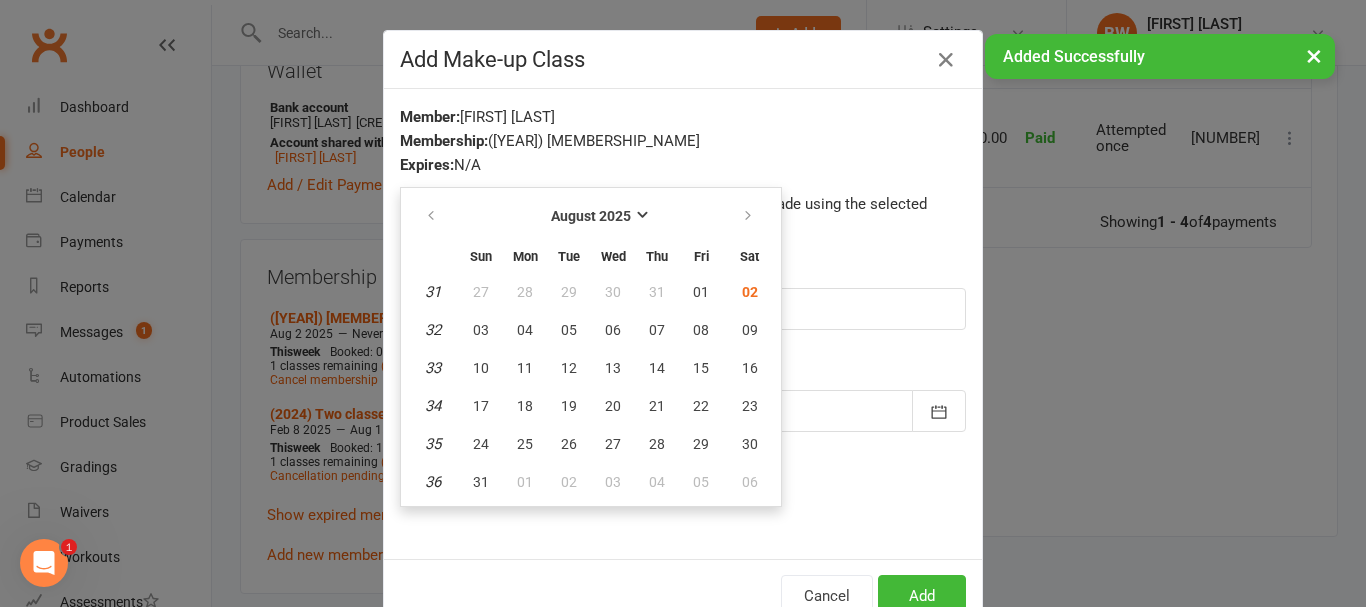 type on "06 Sep 2025" 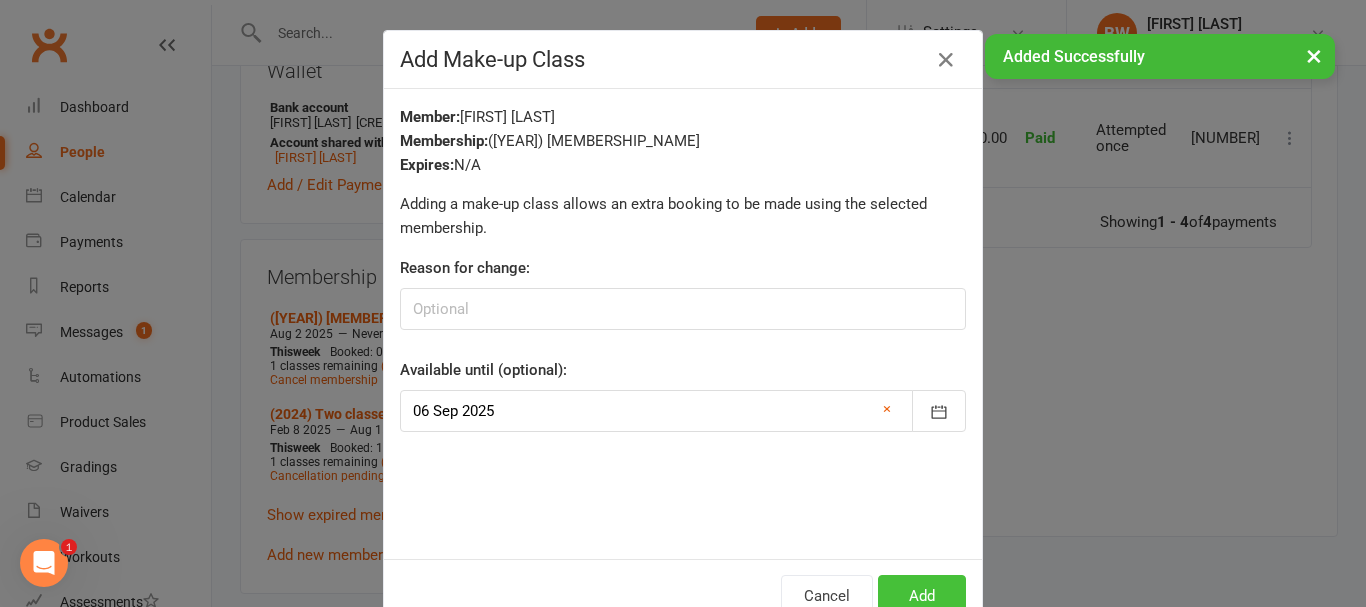 drag, startPoint x: 912, startPoint y: 589, endPoint x: 810, endPoint y: 513, distance: 127.20063 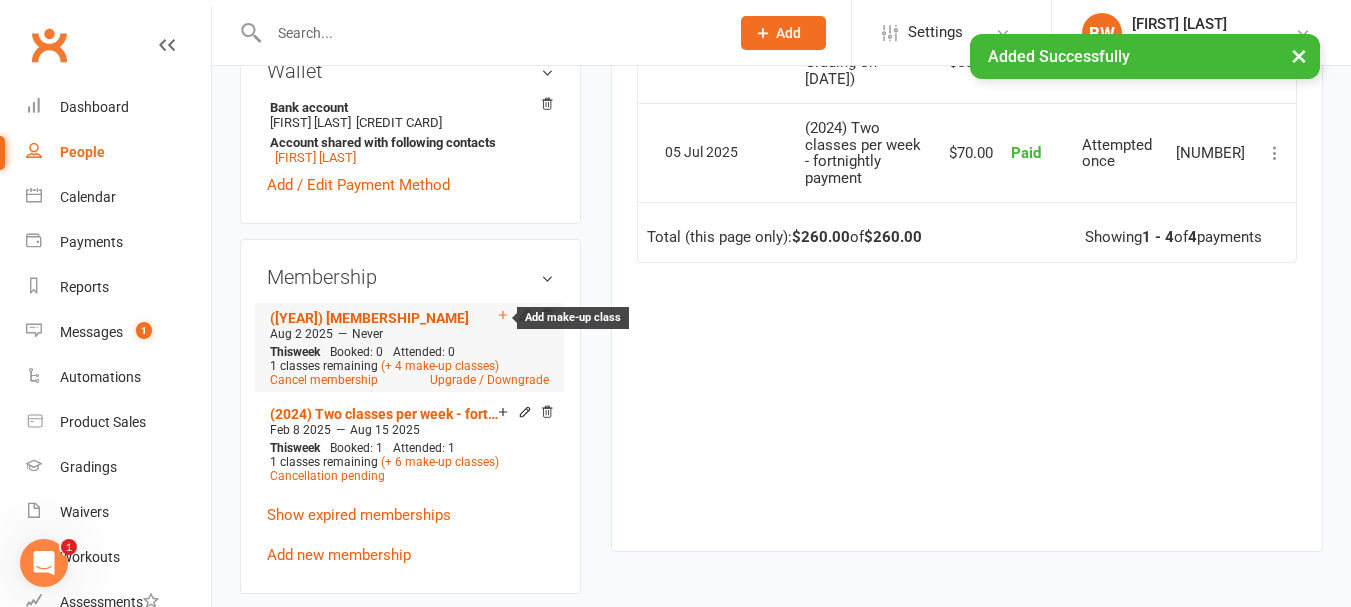 click 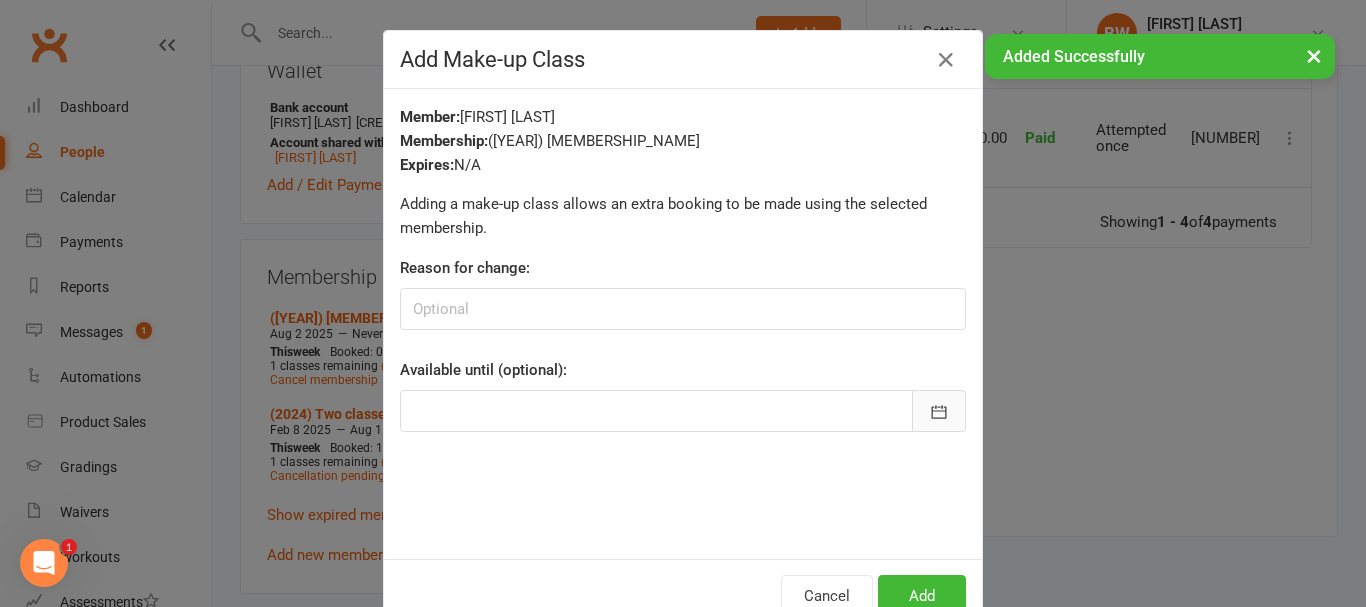 click 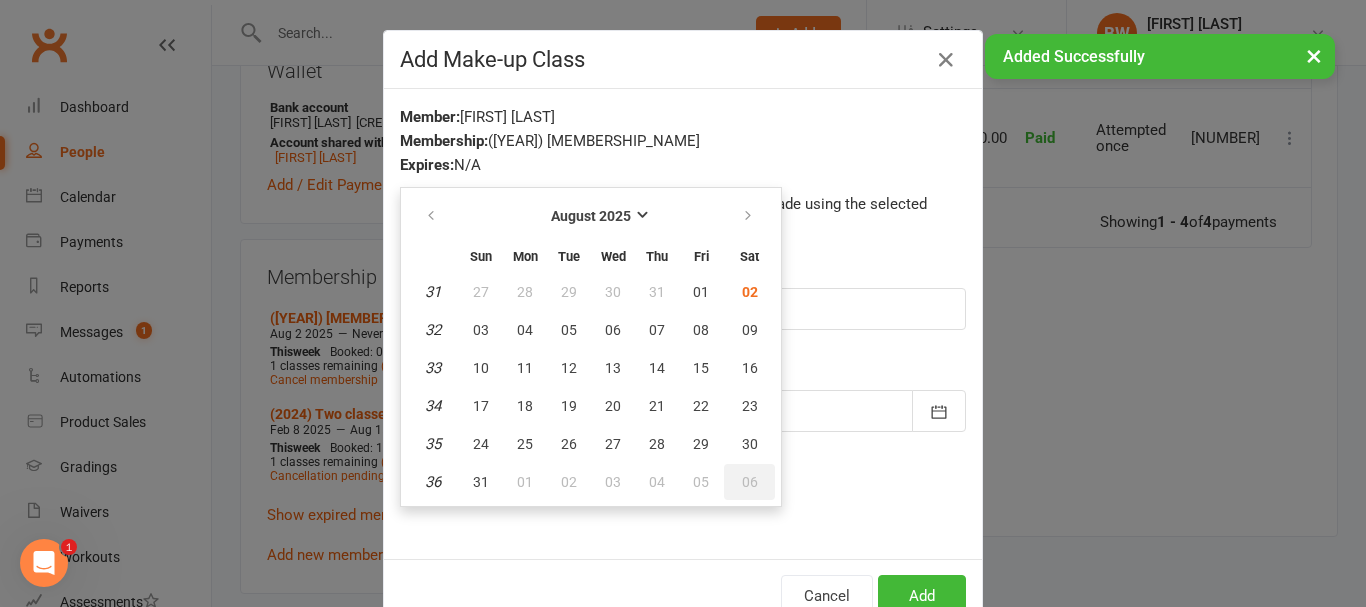 click on "06" at bounding box center (750, 482) 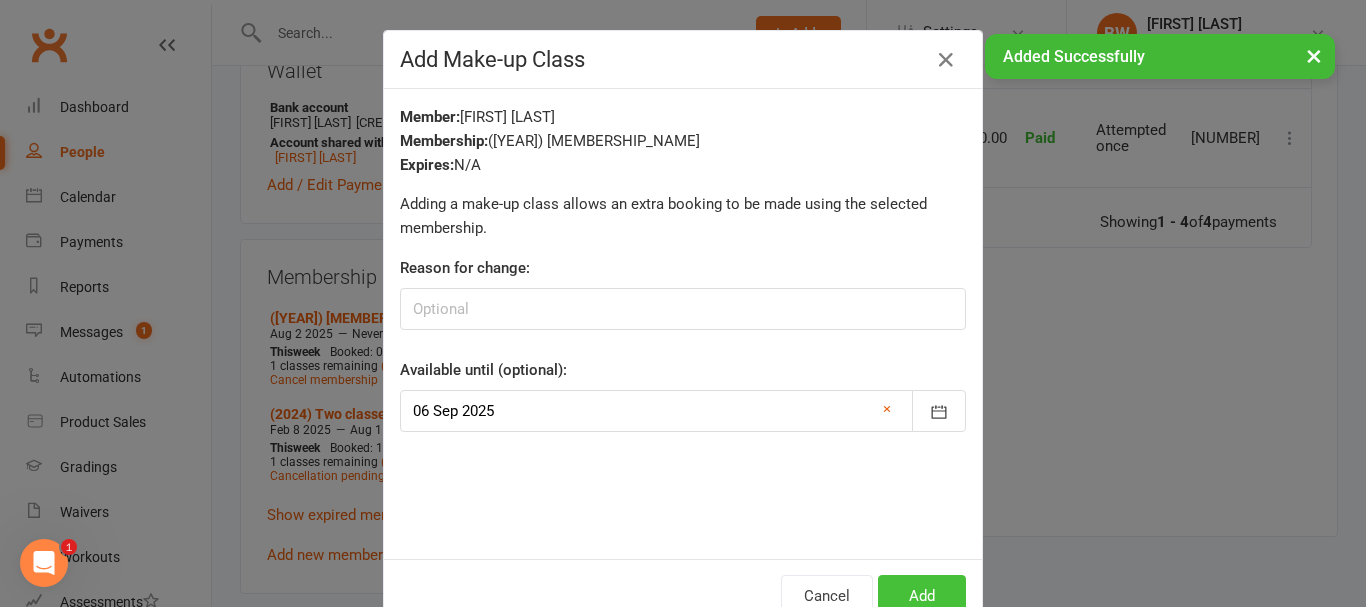 click on "Add" at bounding box center (922, 596) 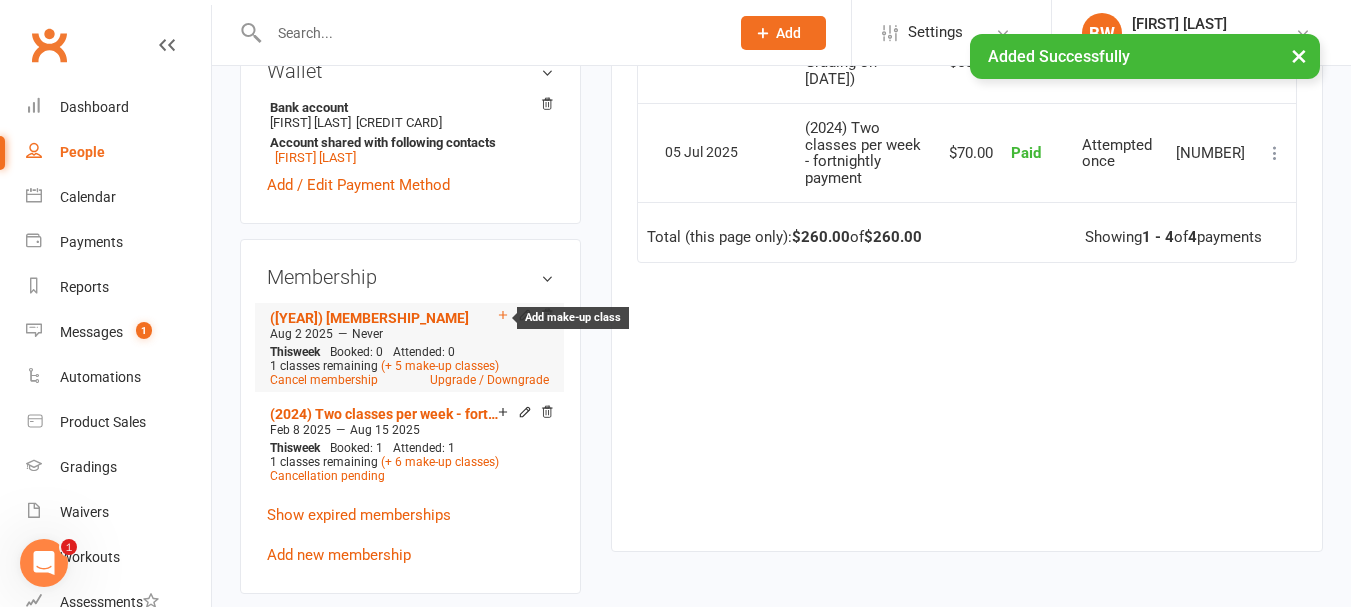 click 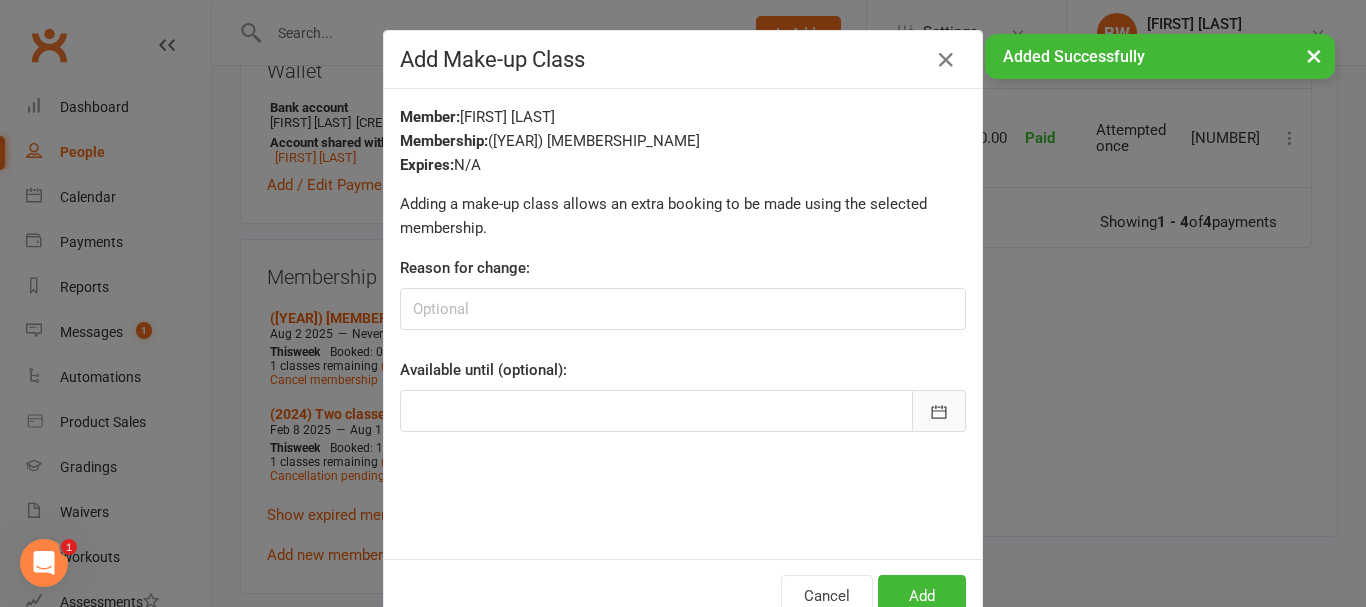 click 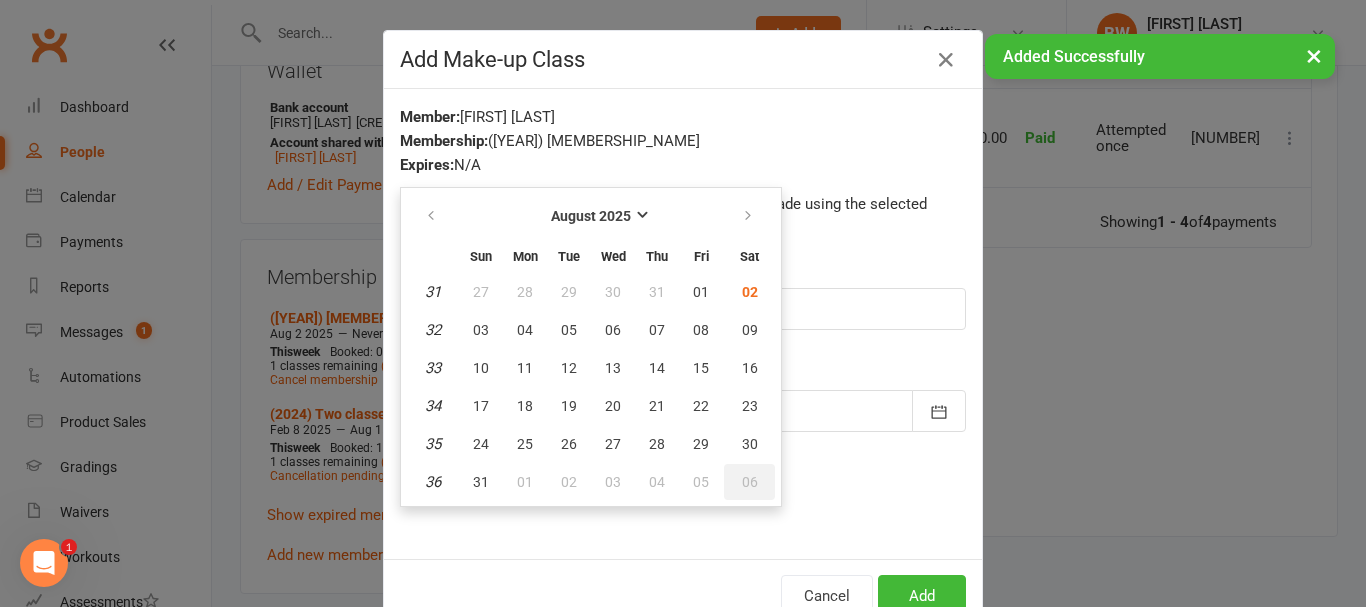 click on "06" at bounding box center [749, 482] 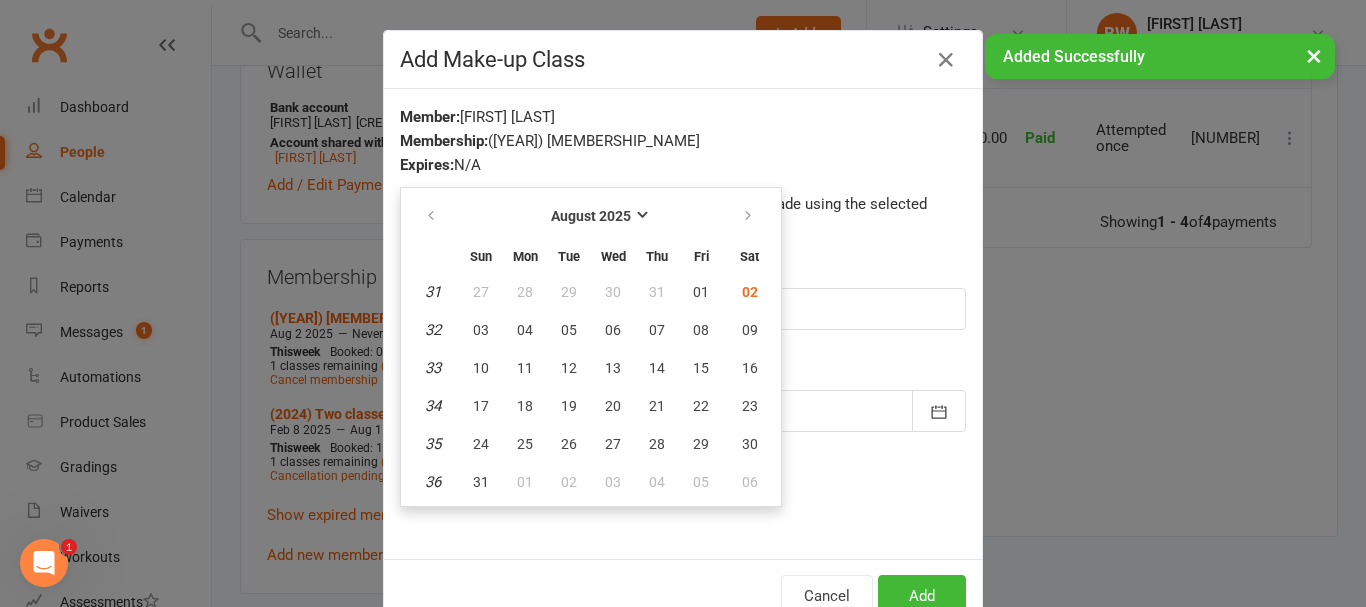 type on "06 Sep 2025" 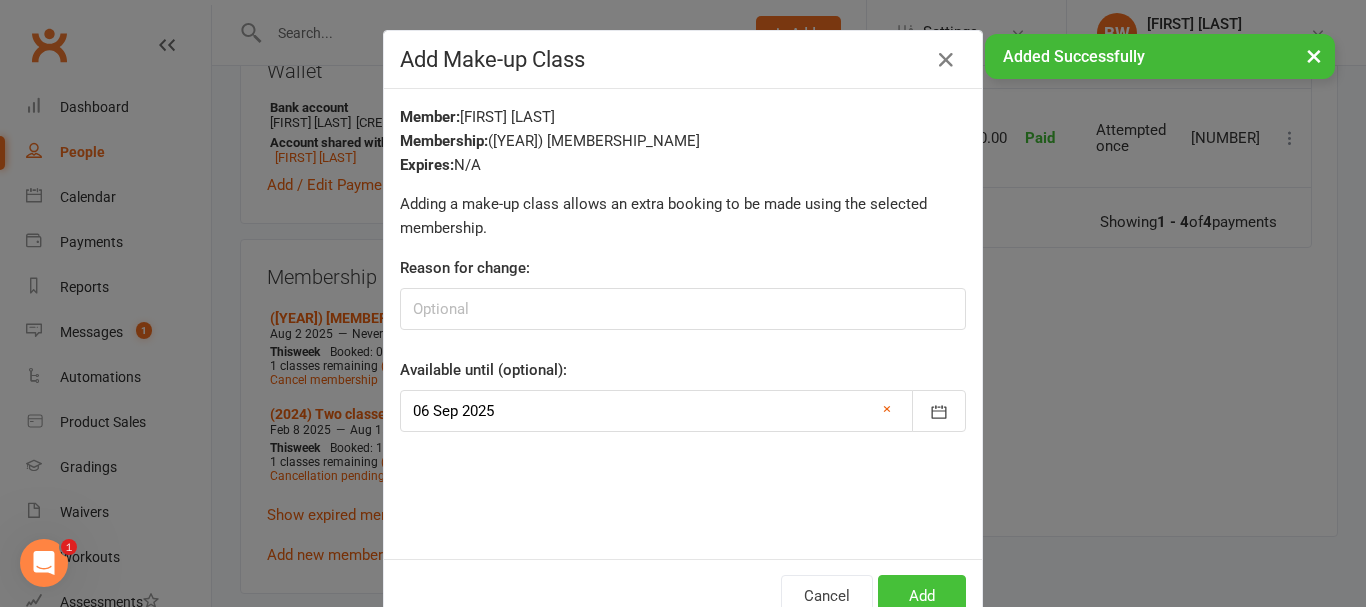 drag, startPoint x: 921, startPoint y: 588, endPoint x: 1012, endPoint y: 400, distance: 208.86598 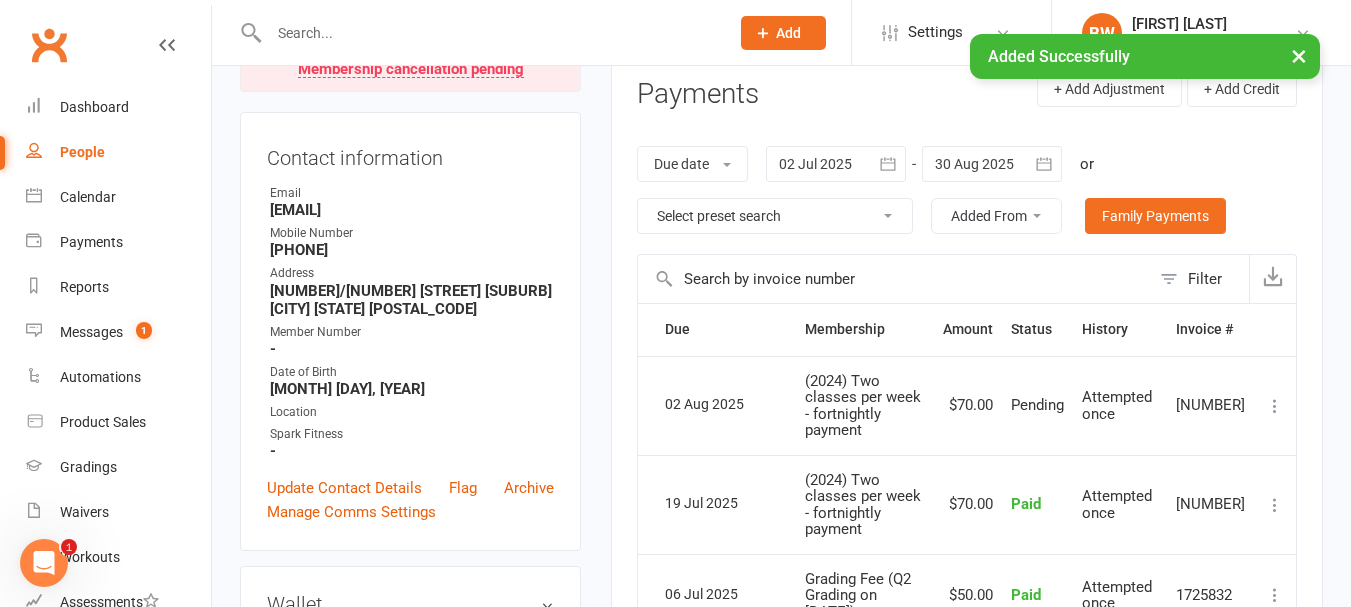 scroll, scrollTop: 300, scrollLeft: 0, axis: vertical 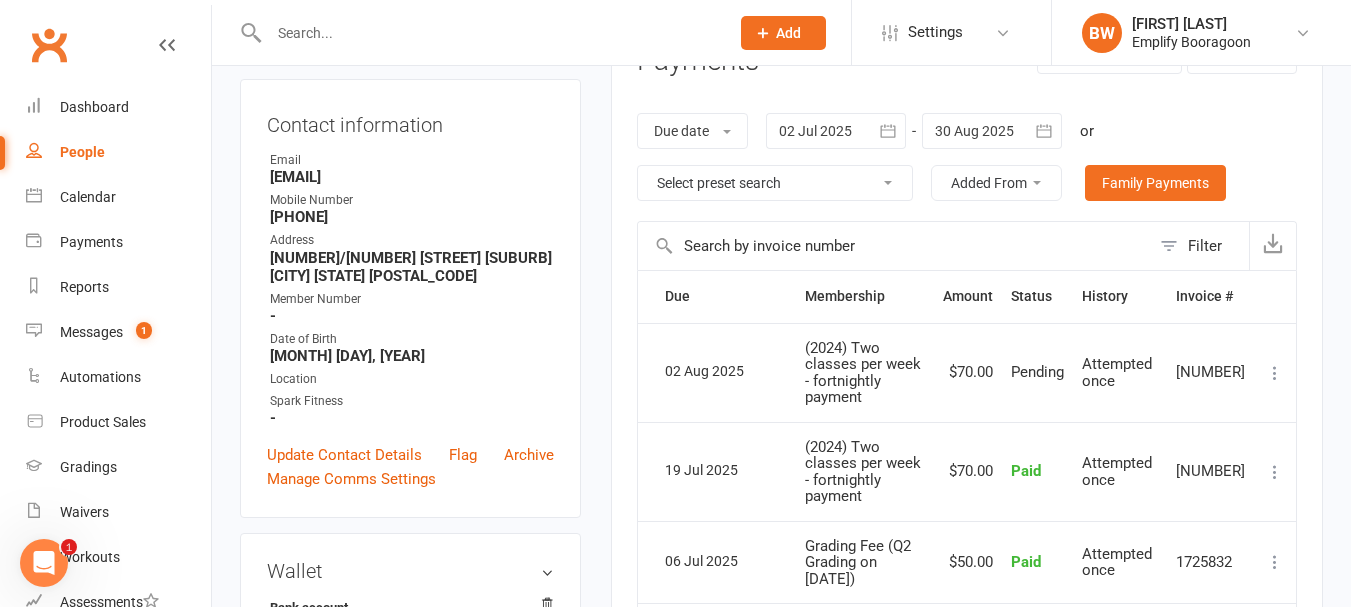 click at bounding box center (489, 33) 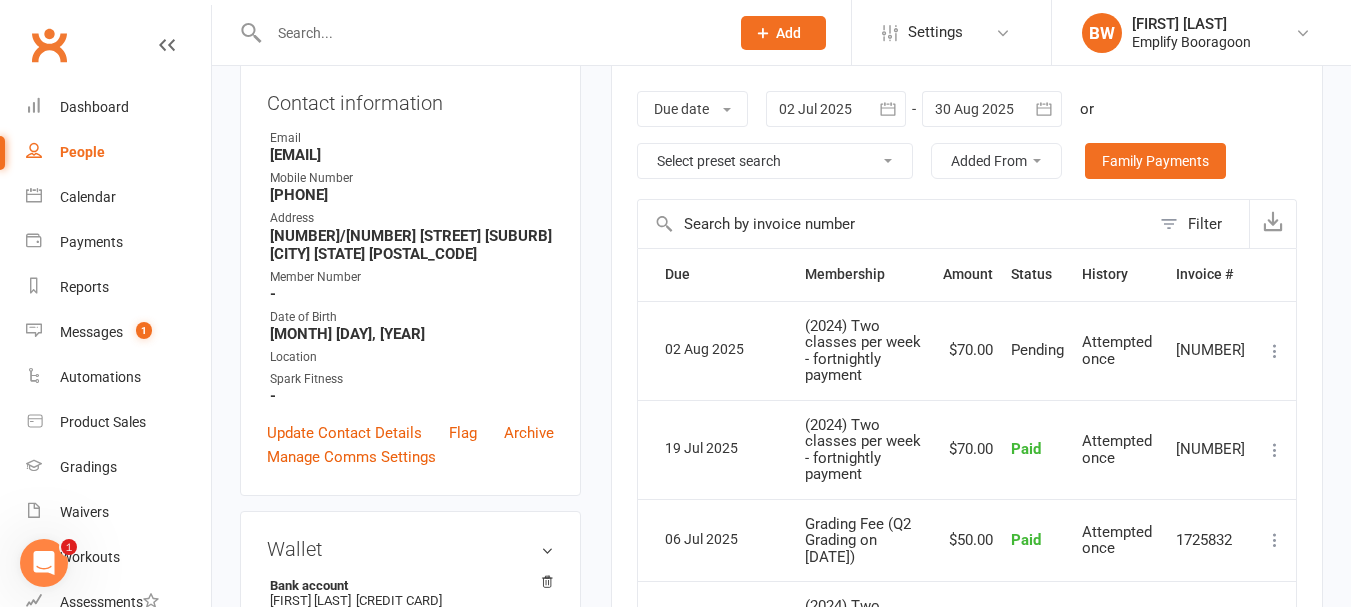 scroll, scrollTop: 400, scrollLeft: 0, axis: vertical 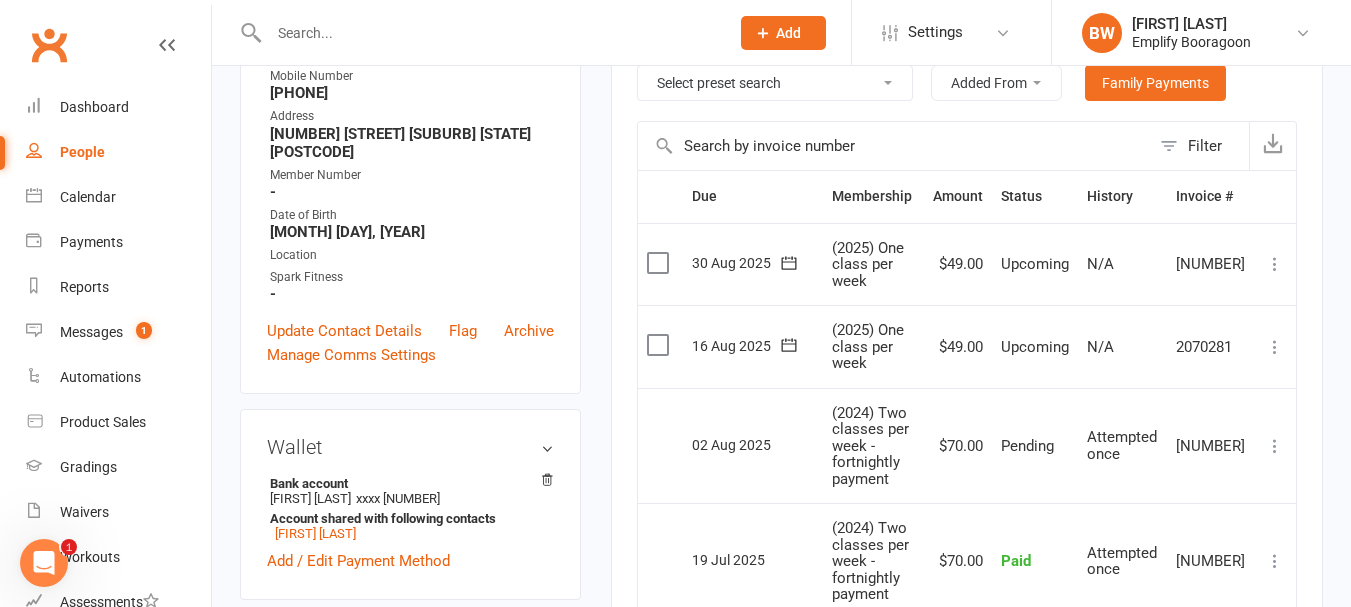 click 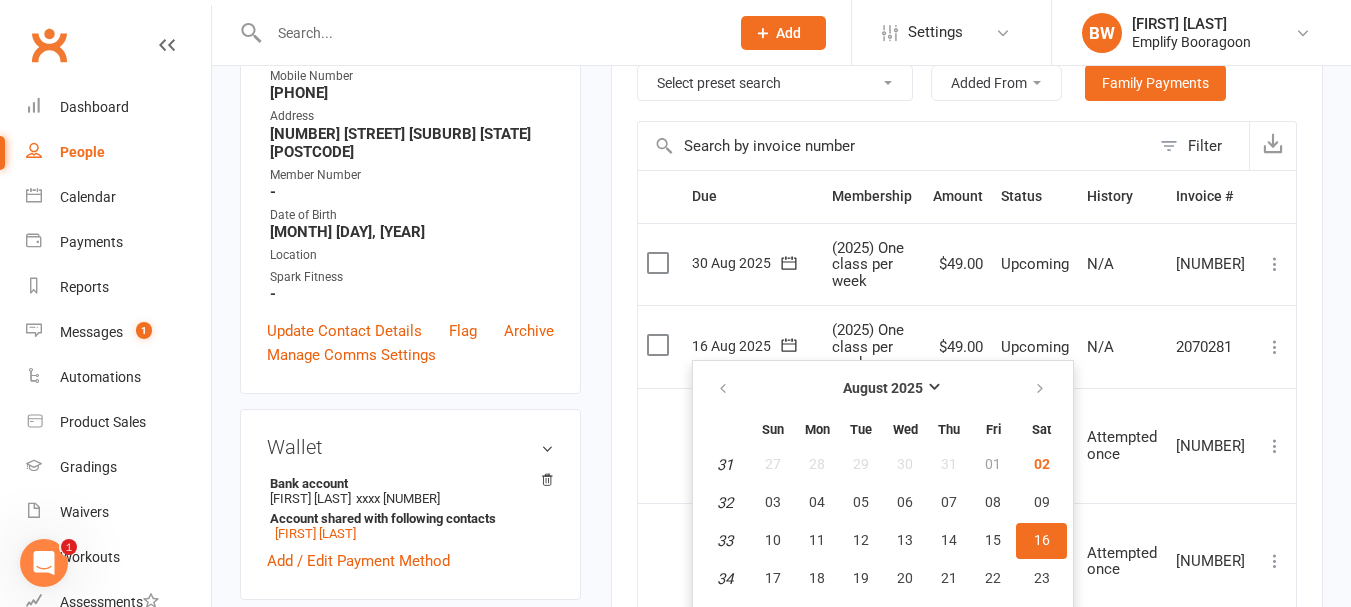 drag, startPoint x: 1144, startPoint y: 306, endPoint x: 1158, endPoint y: 305, distance: 14.035668 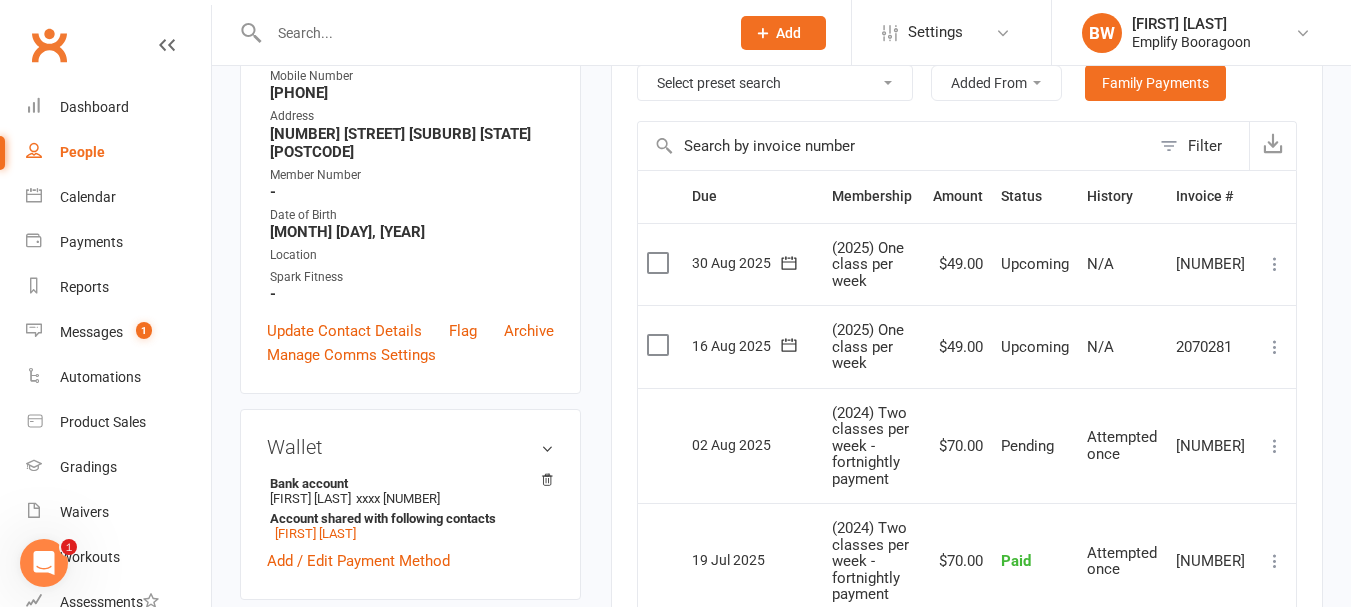 click at bounding box center [1275, 347] 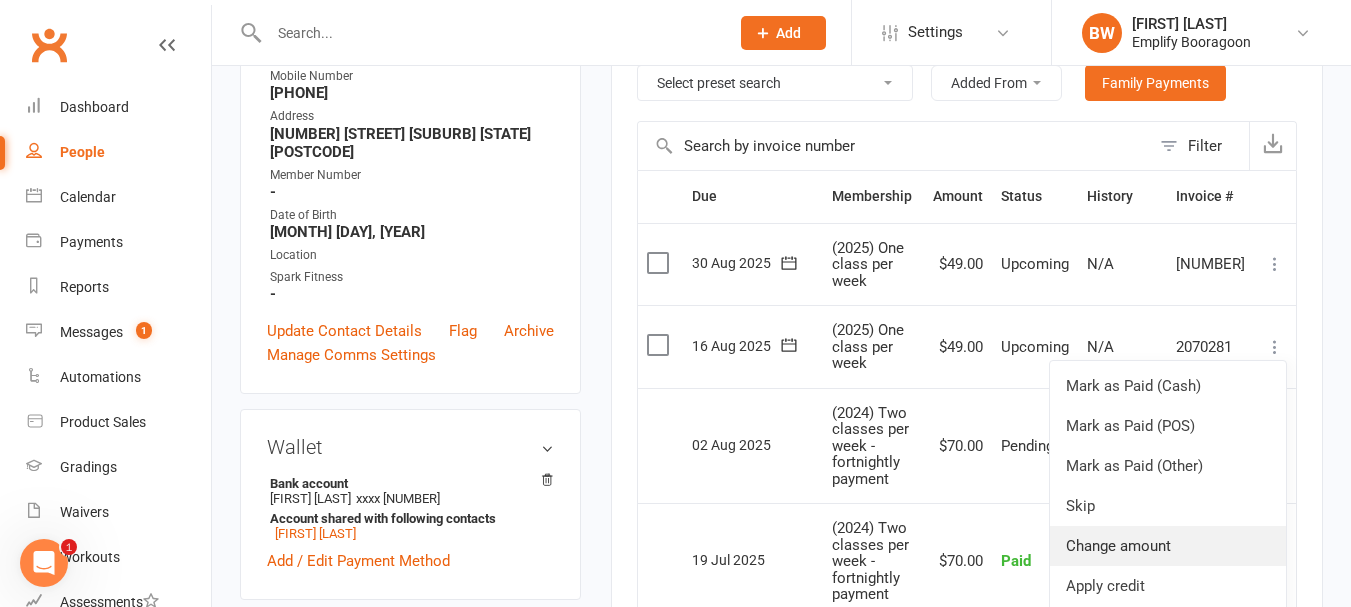 click on "Change amount" at bounding box center (1168, 546) 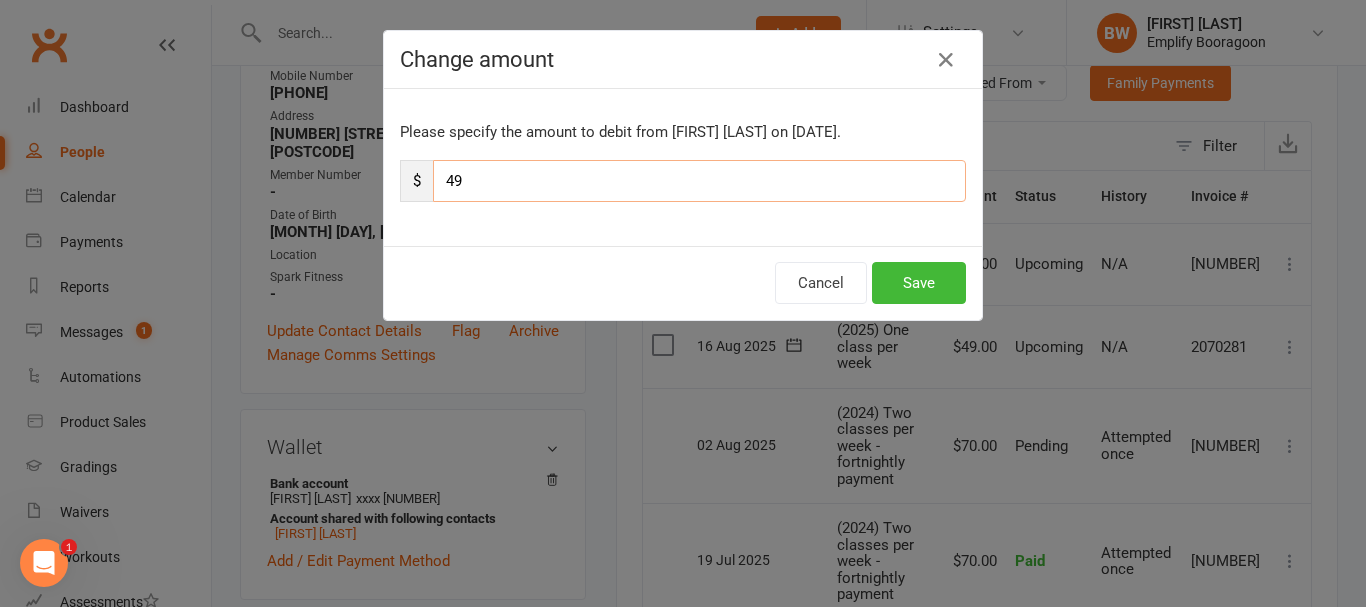 click on "49" at bounding box center [699, 181] 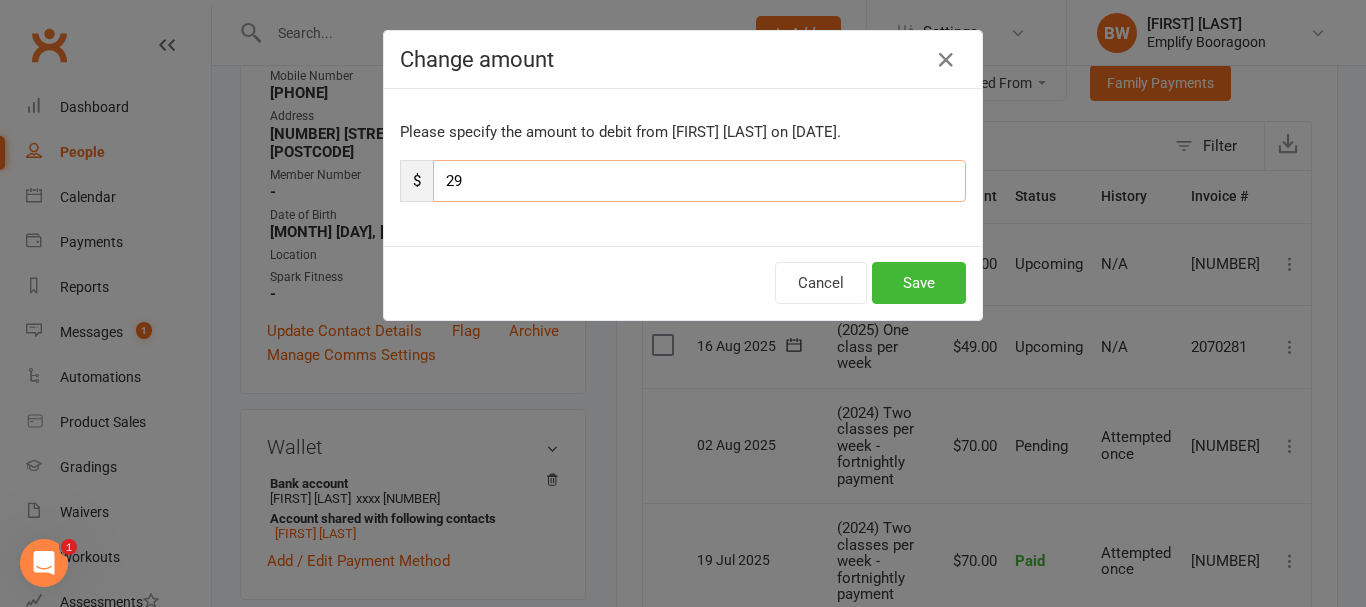 click on "29" at bounding box center (699, 181) 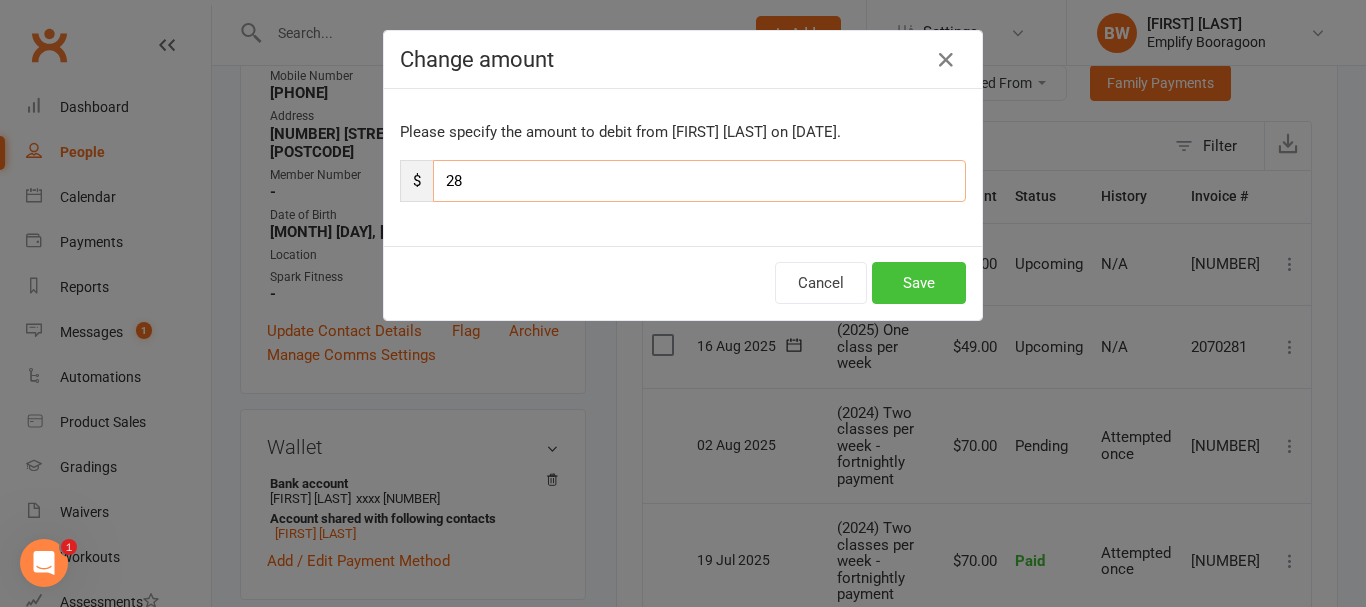type on "28" 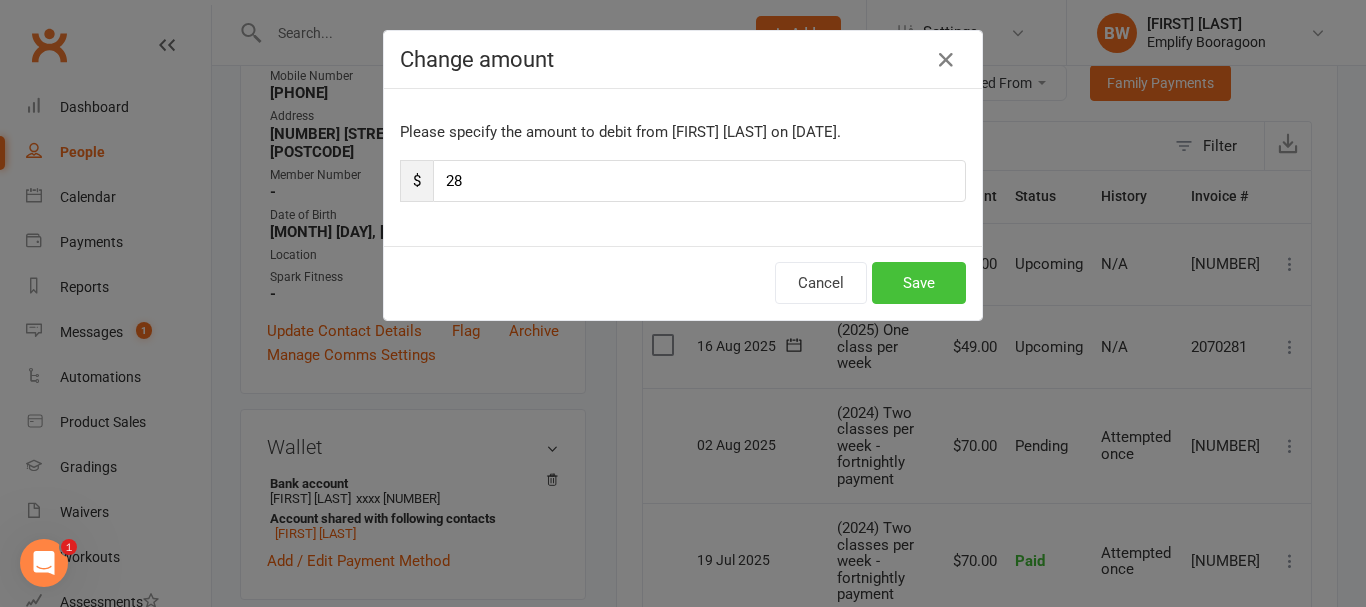 click on "Save" at bounding box center (919, 283) 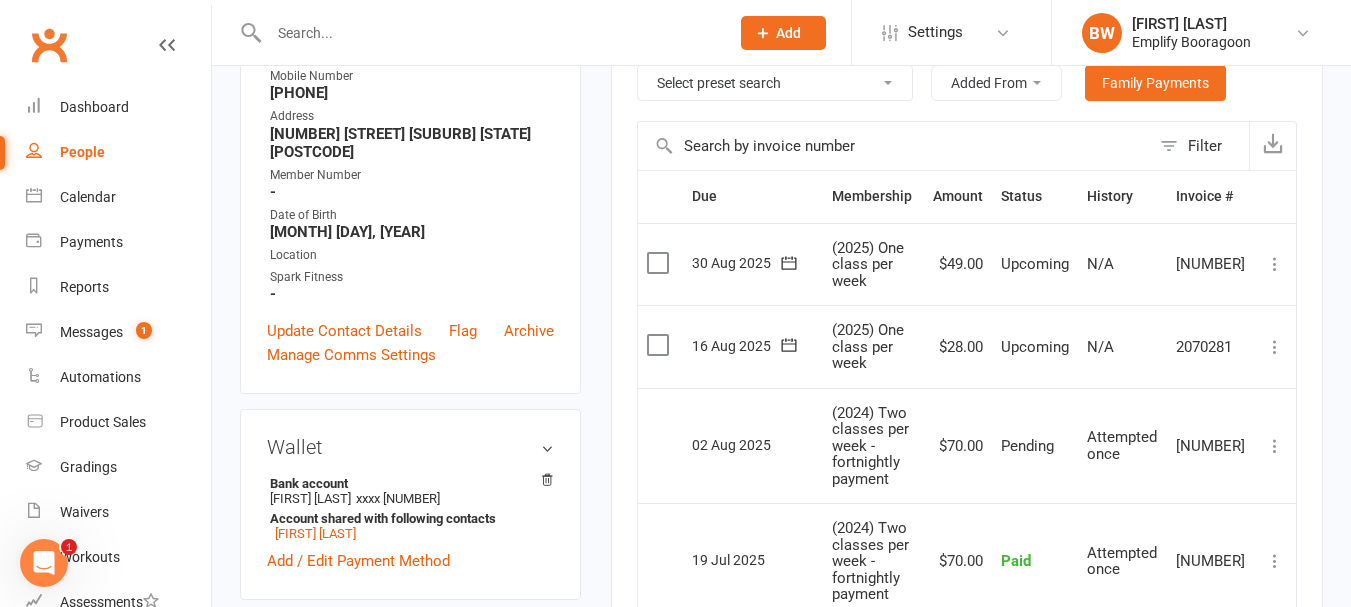 scroll, scrollTop: 0, scrollLeft: 0, axis: both 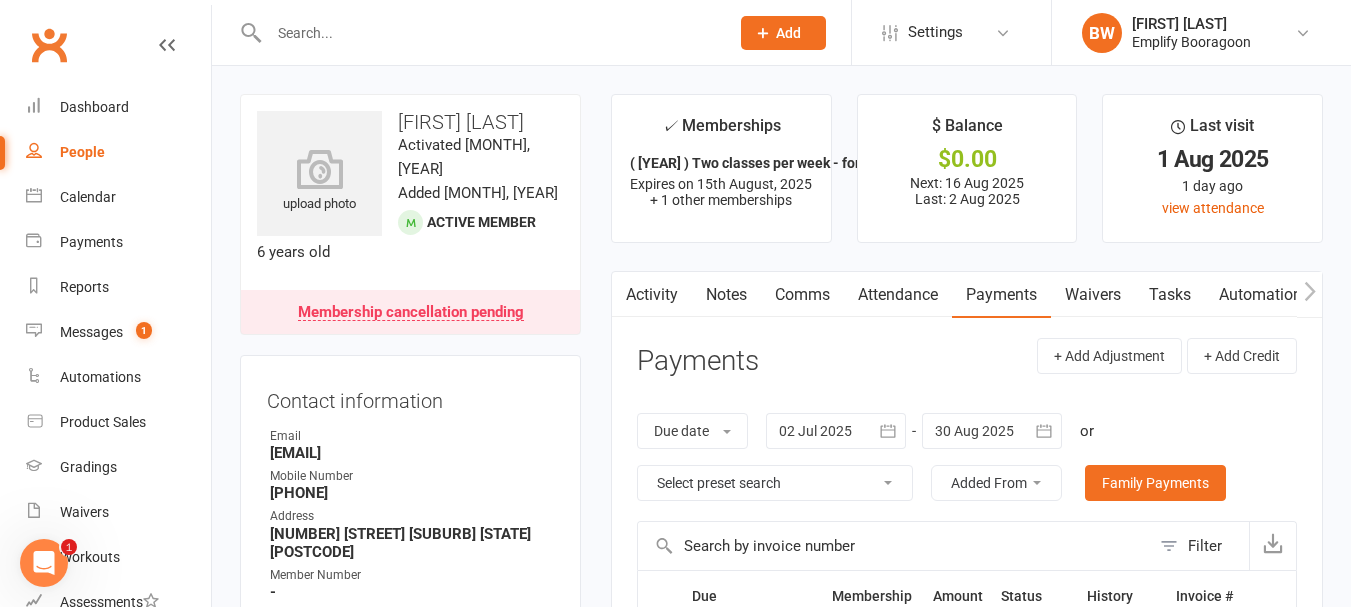 click at bounding box center [489, 33] 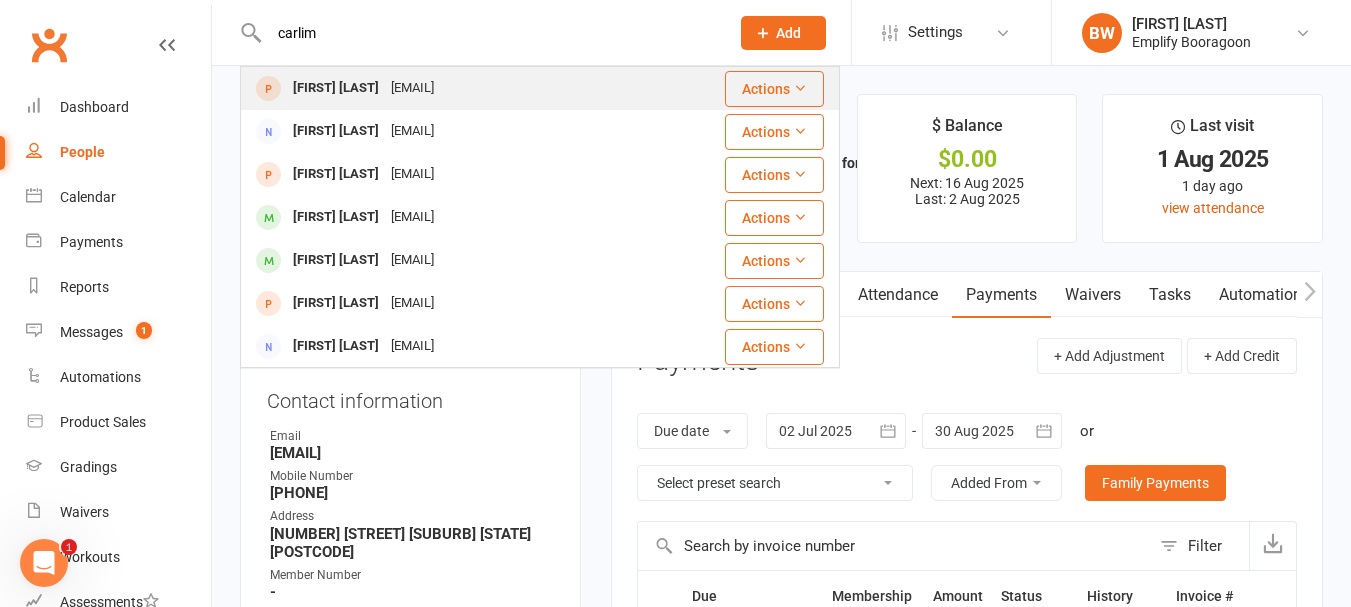 type on "carlim" 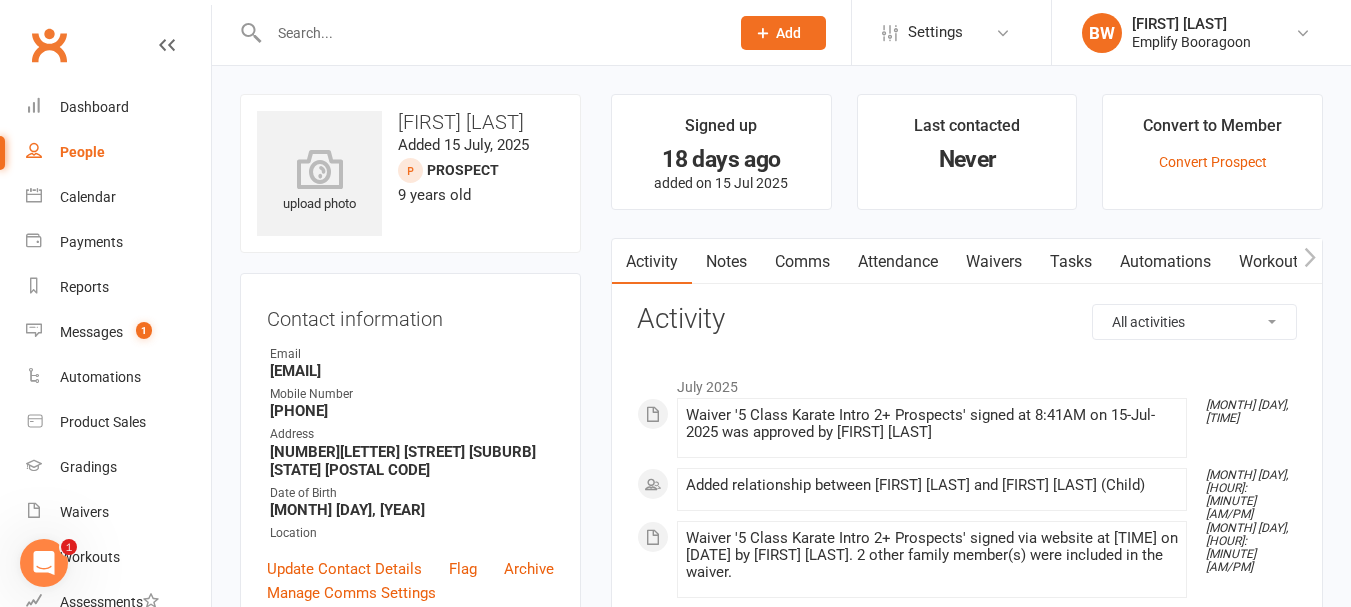click on "Attendance" at bounding box center (898, 262) 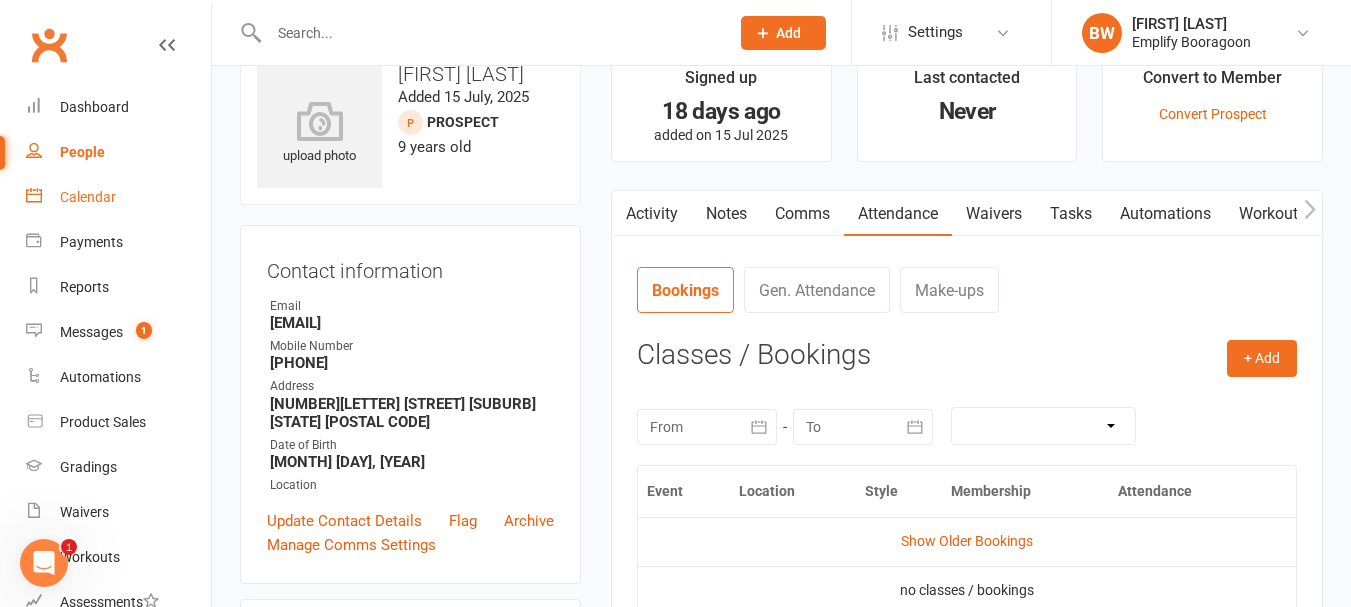 scroll, scrollTop: 0, scrollLeft: 0, axis: both 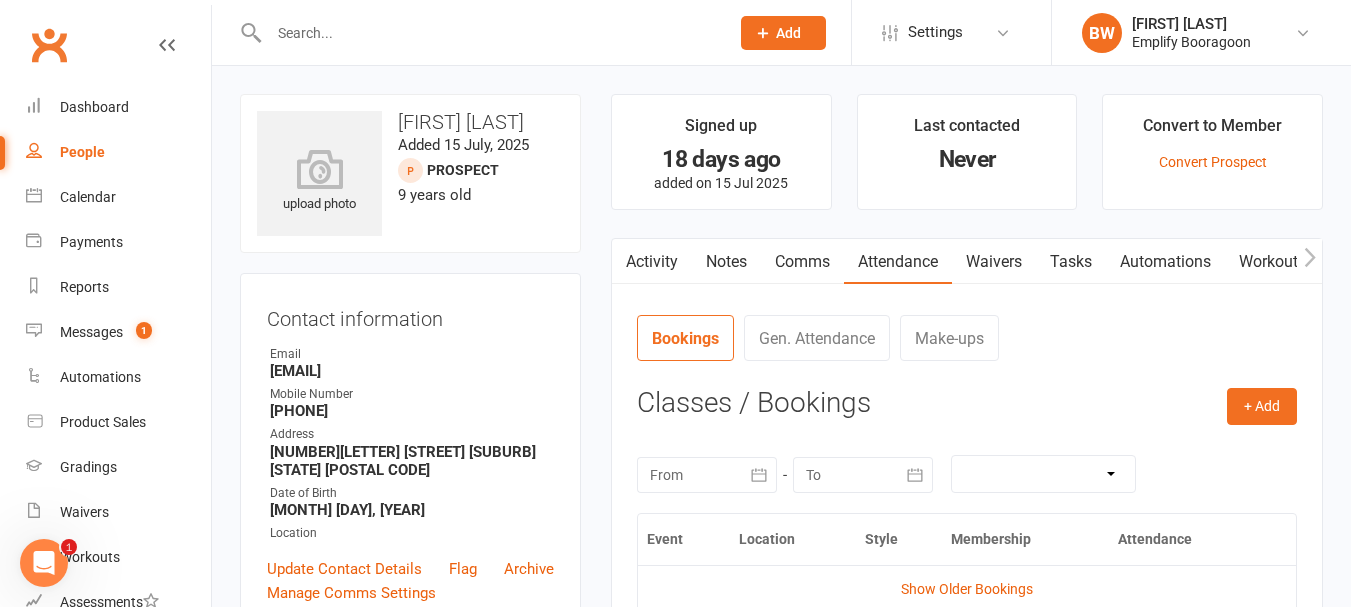 click at bounding box center (489, 33) 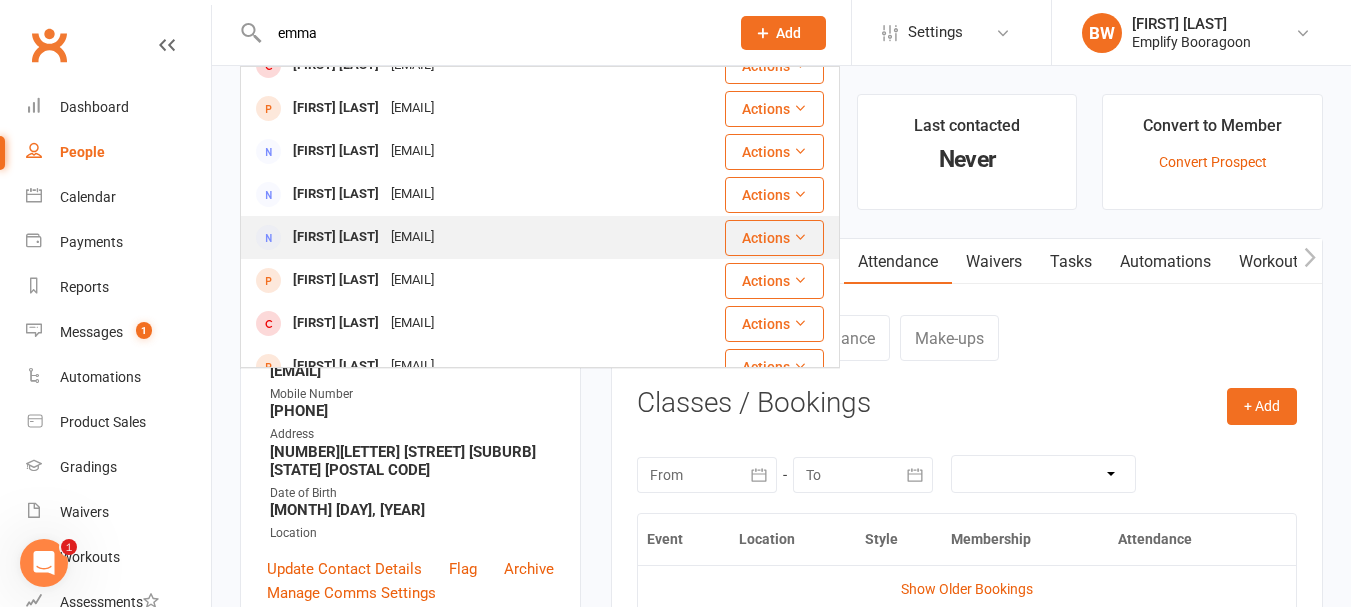 scroll, scrollTop: 259, scrollLeft: 0, axis: vertical 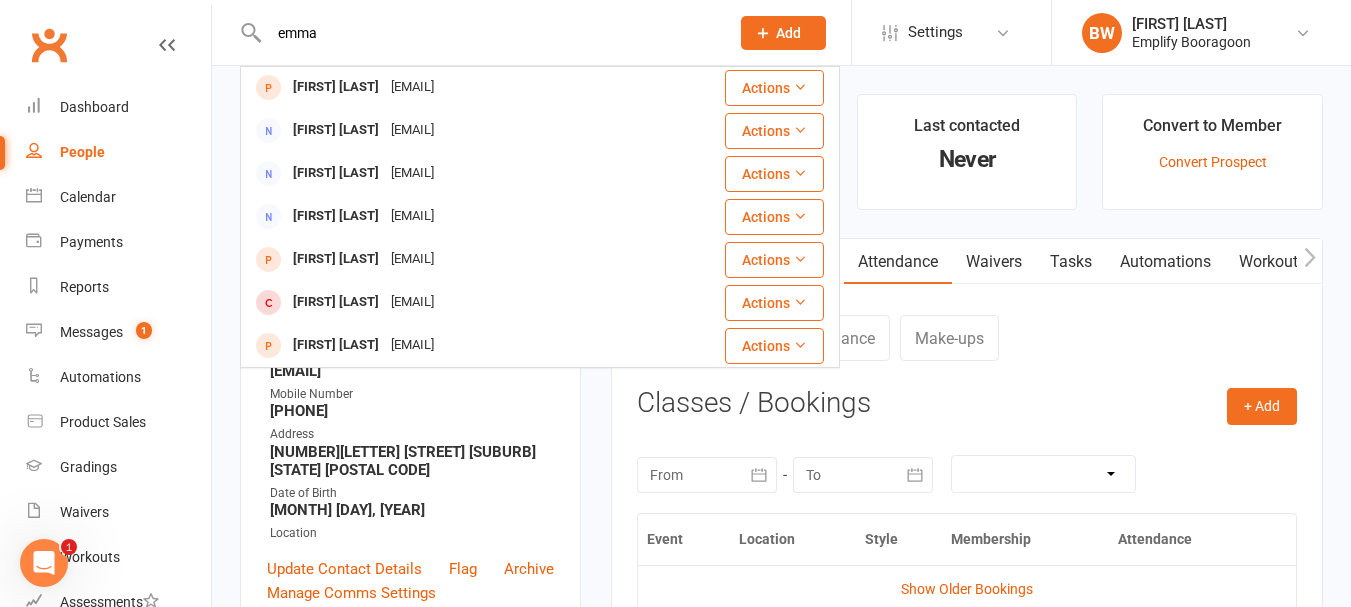 type on "emma" 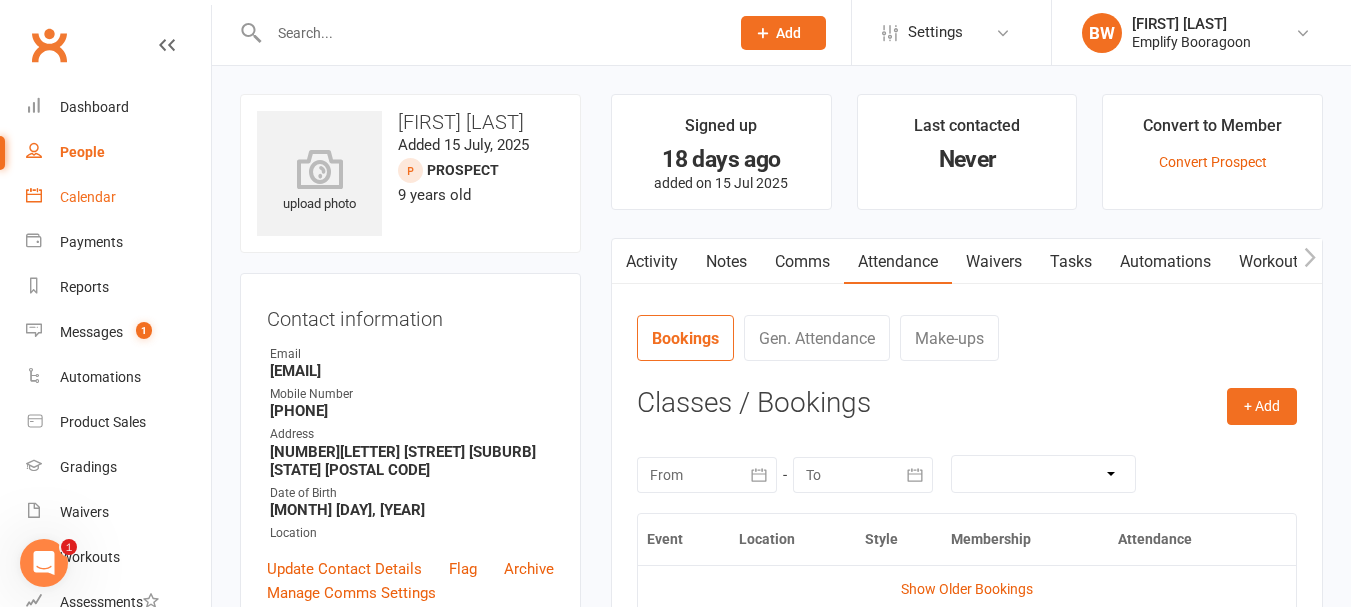 click on "Calendar" at bounding box center (118, 197) 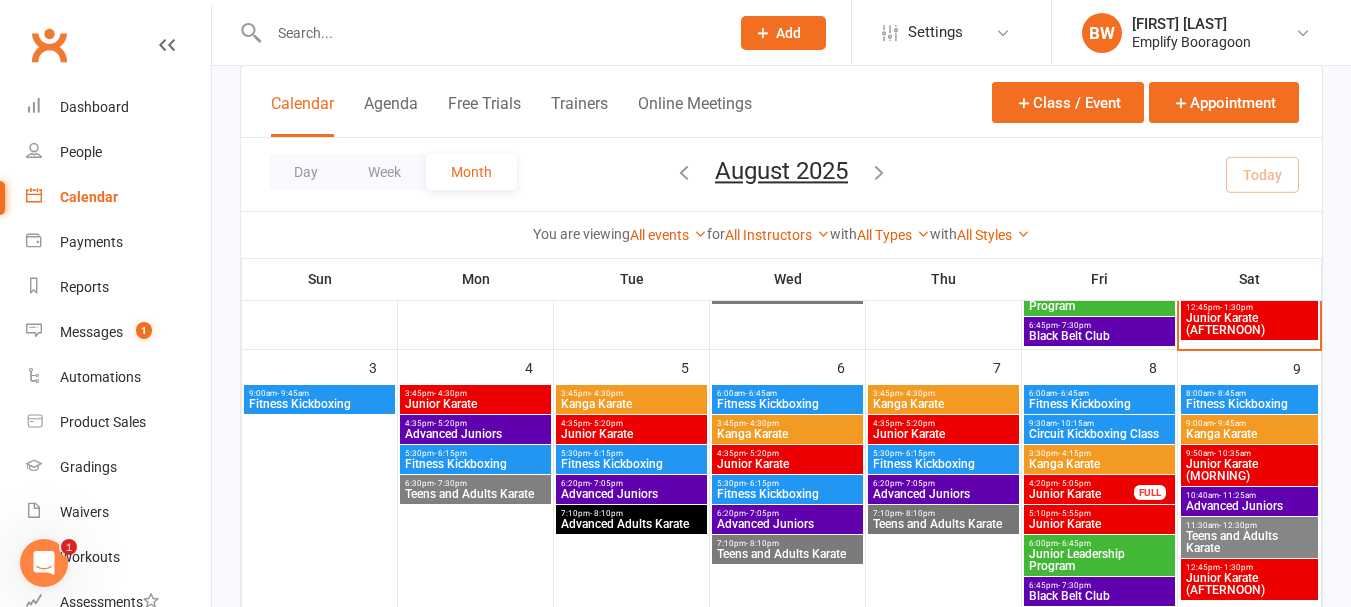 scroll, scrollTop: 300, scrollLeft: 0, axis: vertical 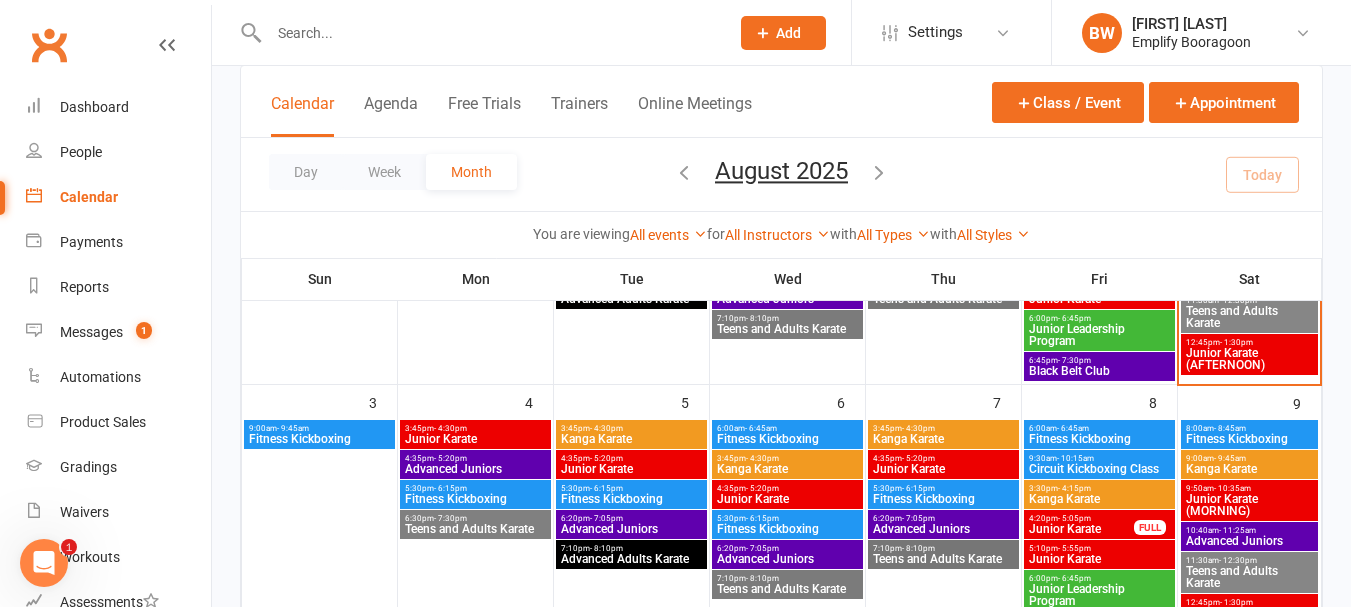click on "Junior Karate" at bounding box center [631, 469] 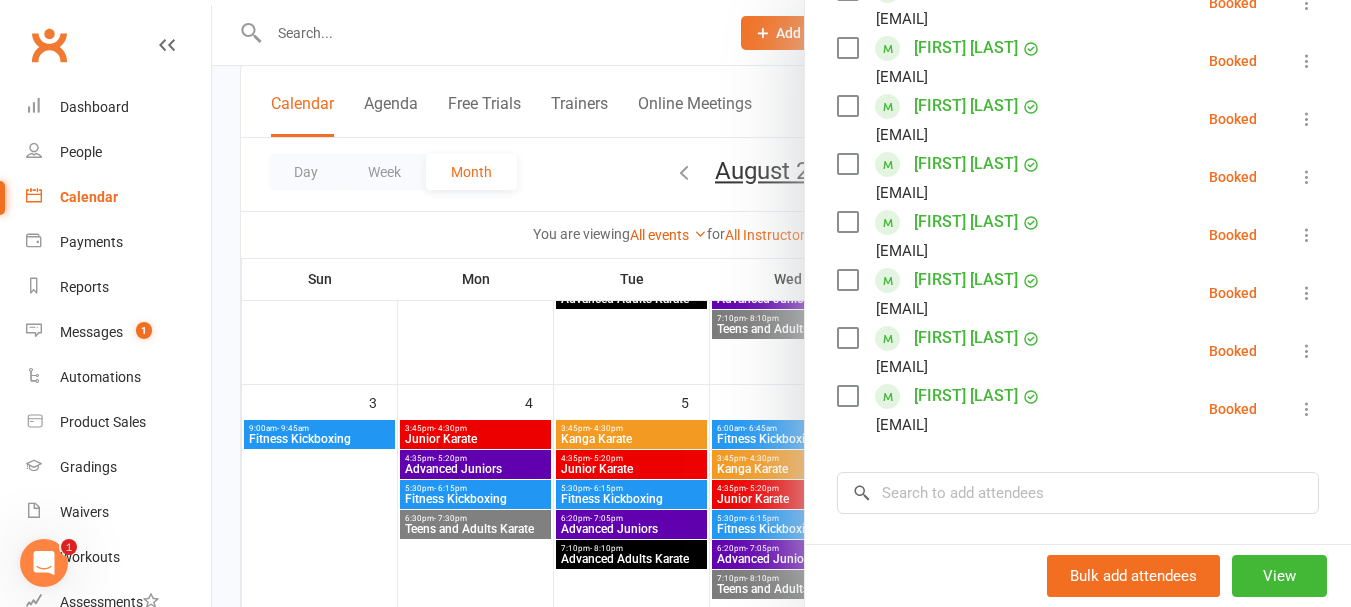 scroll, scrollTop: 500, scrollLeft: 0, axis: vertical 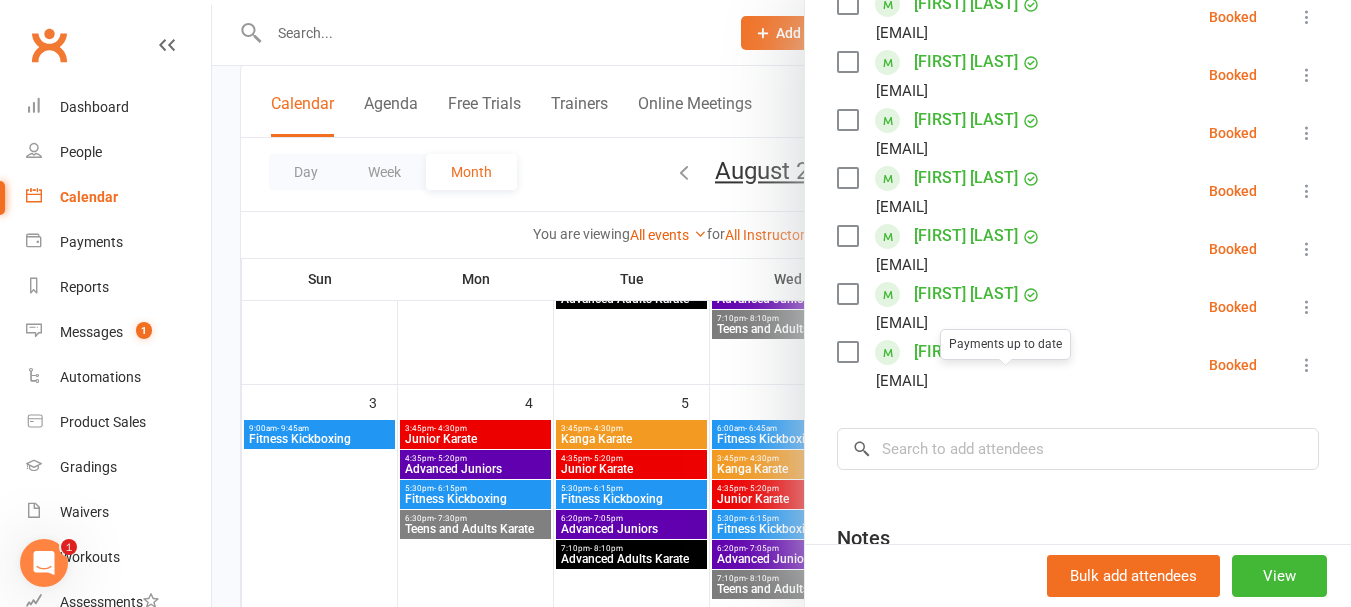 click at bounding box center [781, 303] 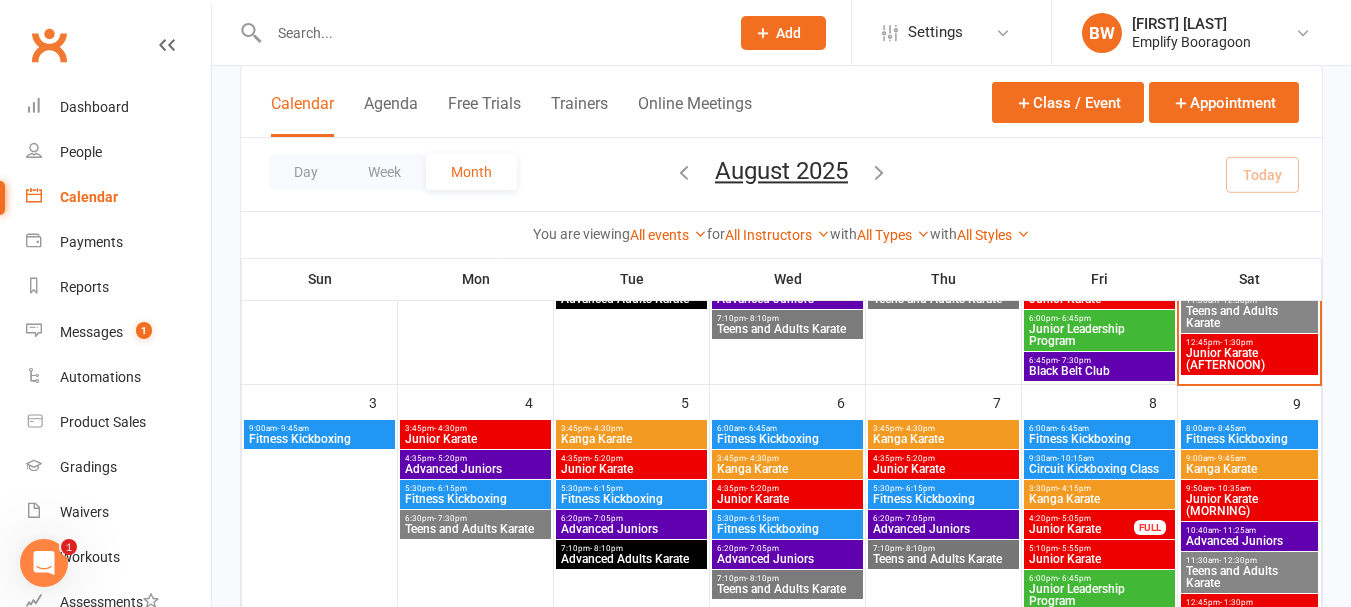 click on "4:35pm  - 5:20pm" at bounding box center [787, 488] 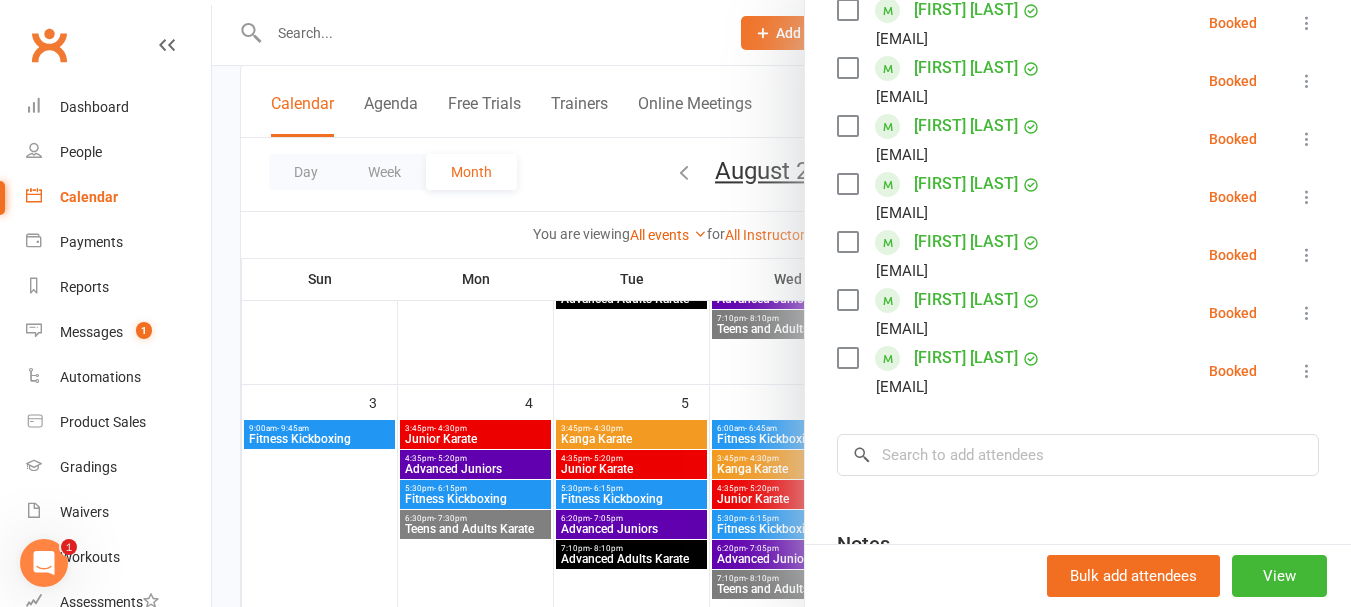 scroll, scrollTop: 700, scrollLeft: 0, axis: vertical 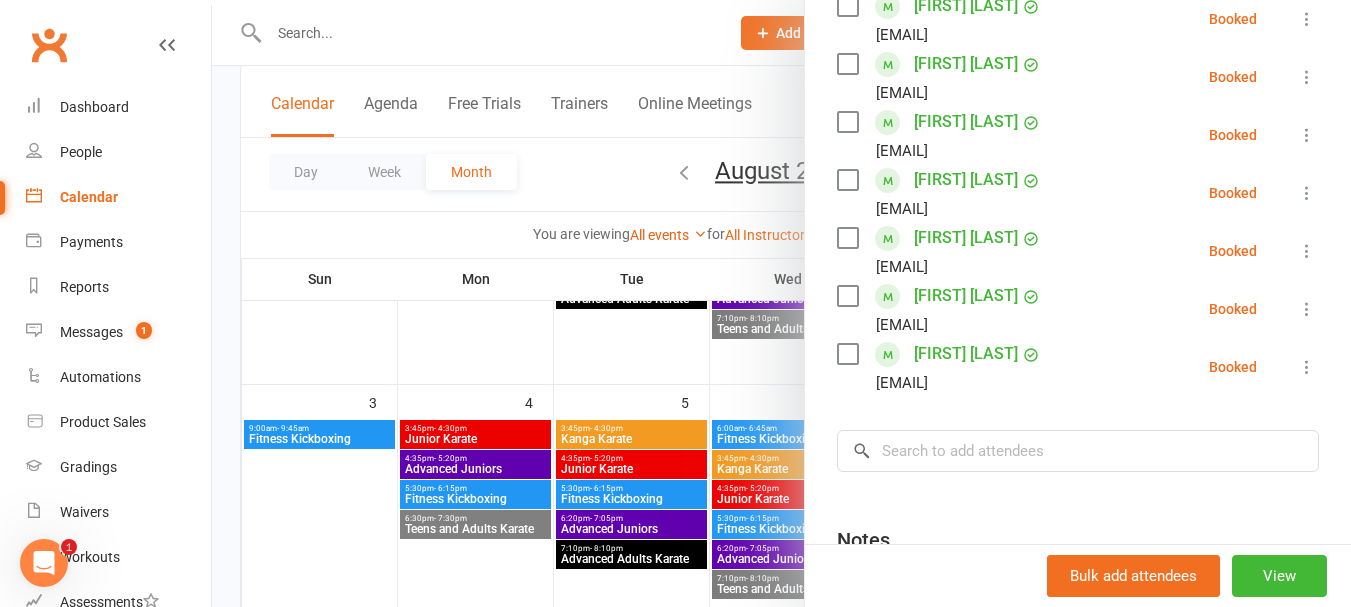 click at bounding box center (781, 303) 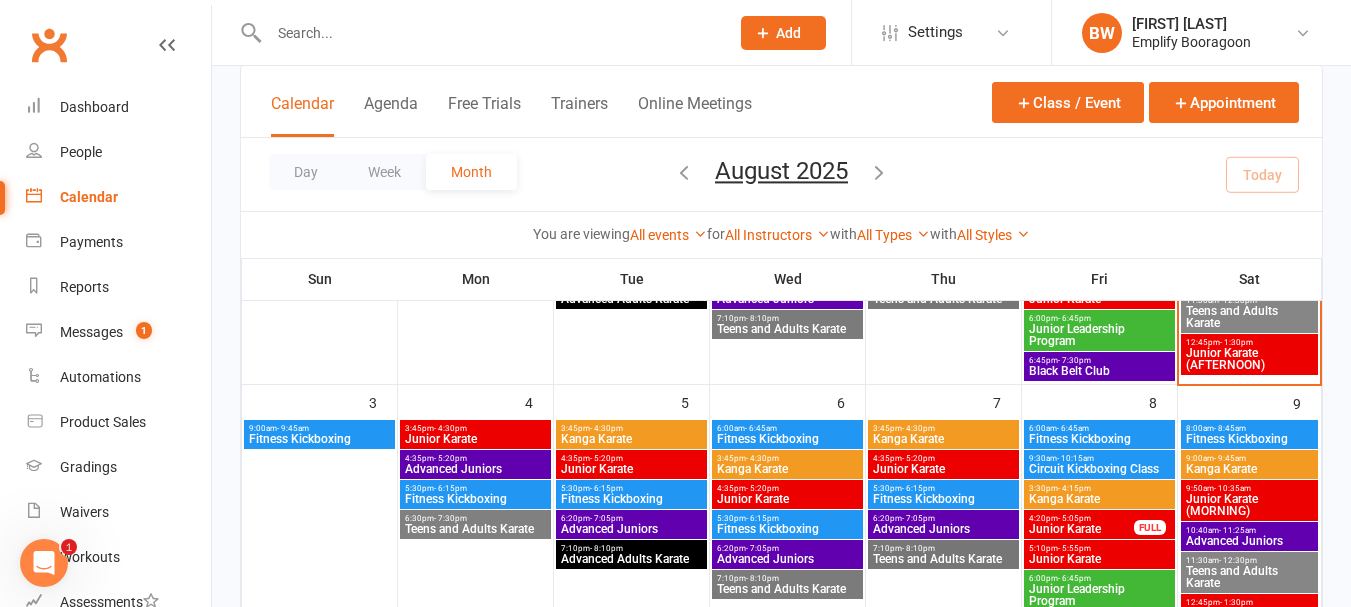 click on "Fitness Kickboxing" at bounding box center (943, 499) 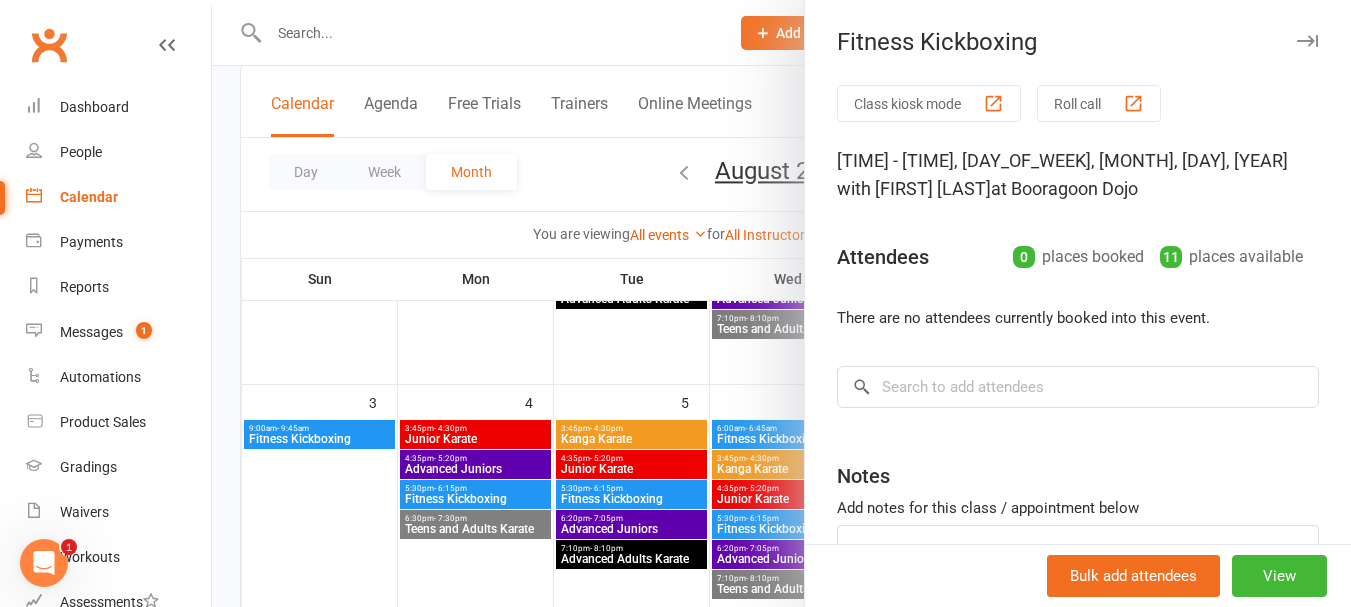 drag, startPoint x: 530, startPoint y: 387, endPoint x: 632, endPoint y: 411, distance: 104.78549 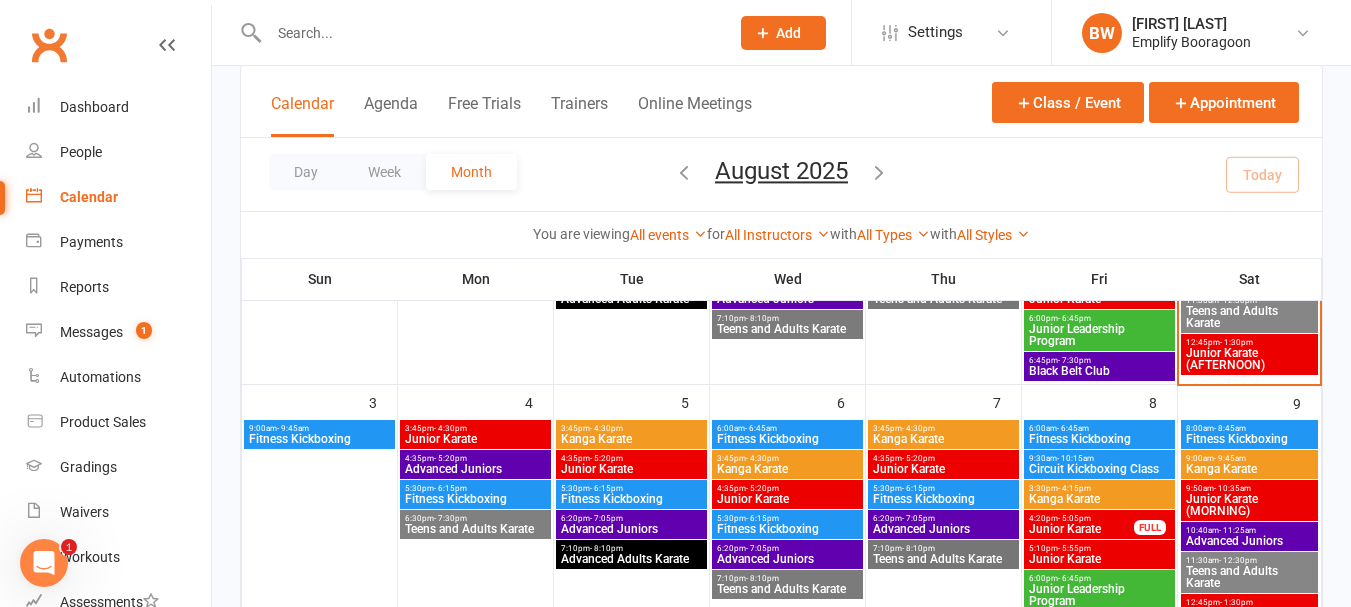 click on "3:45pm  - 4:30pm Kanga Karate" at bounding box center (943, 434) 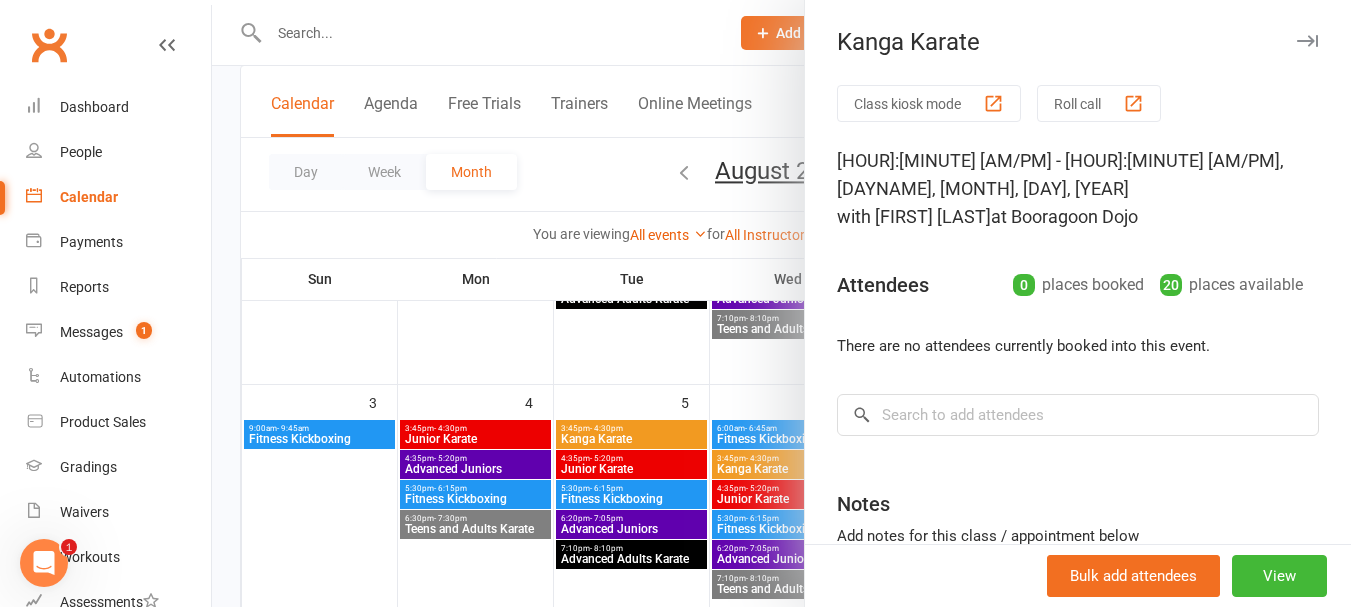 drag, startPoint x: 558, startPoint y: 398, endPoint x: 784, endPoint y: 424, distance: 227.49066 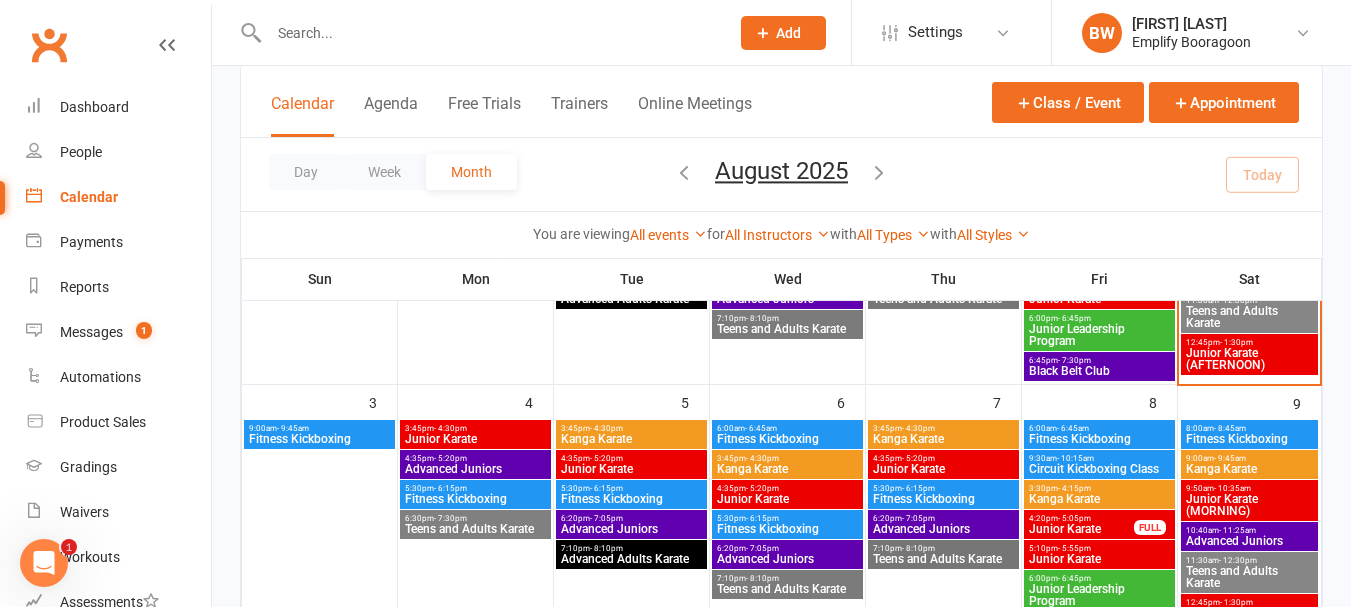 click on "Junior Karate" at bounding box center [943, 469] 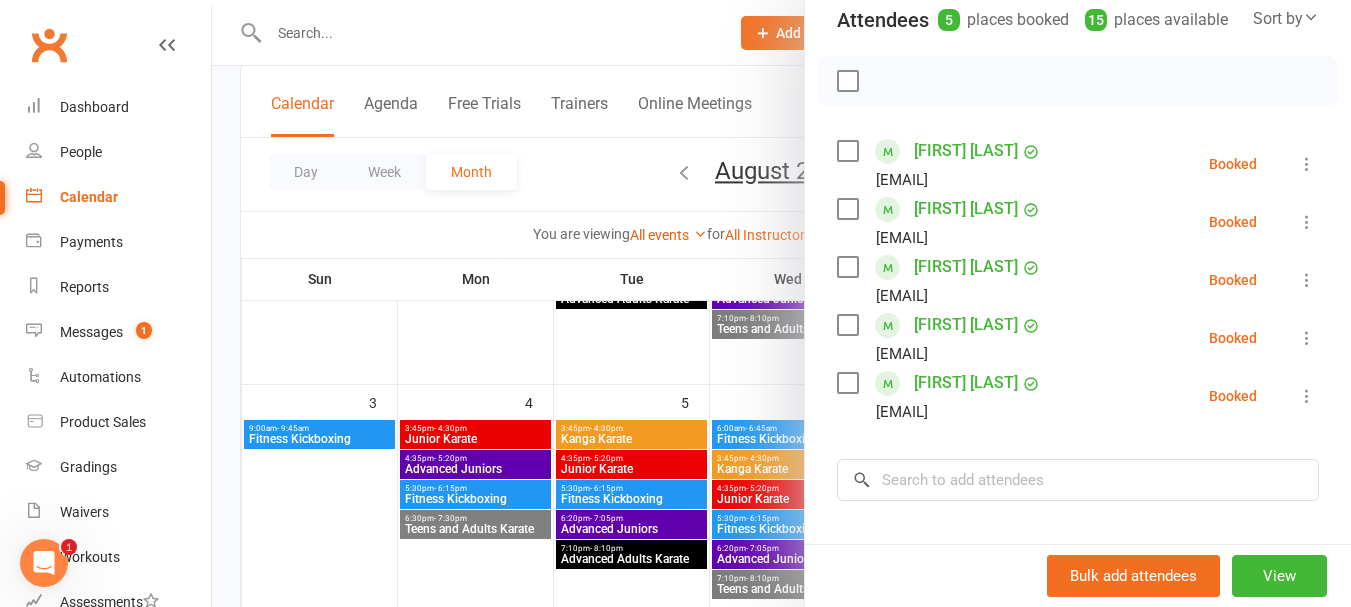scroll, scrollTop: 300, scrollLeft: 0, axis: vertical 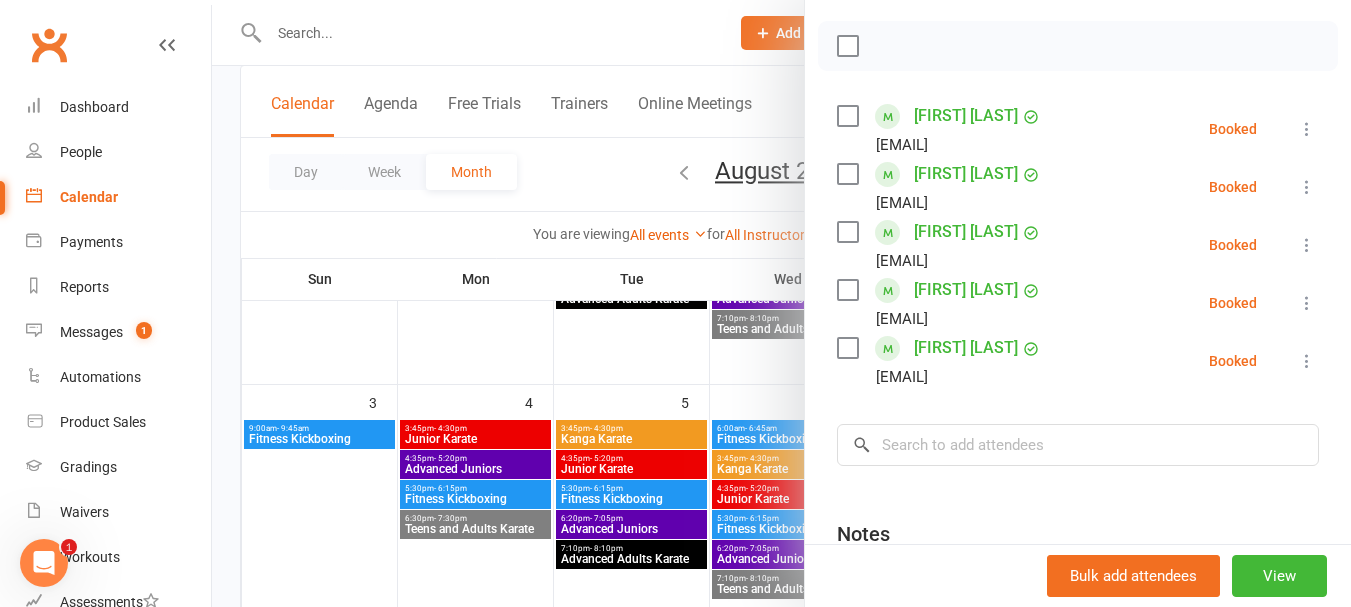 drag, startPoint x: 472, startPoint y: 387, endPoint x: 685, endPoint y: 428, distance: 216.91013 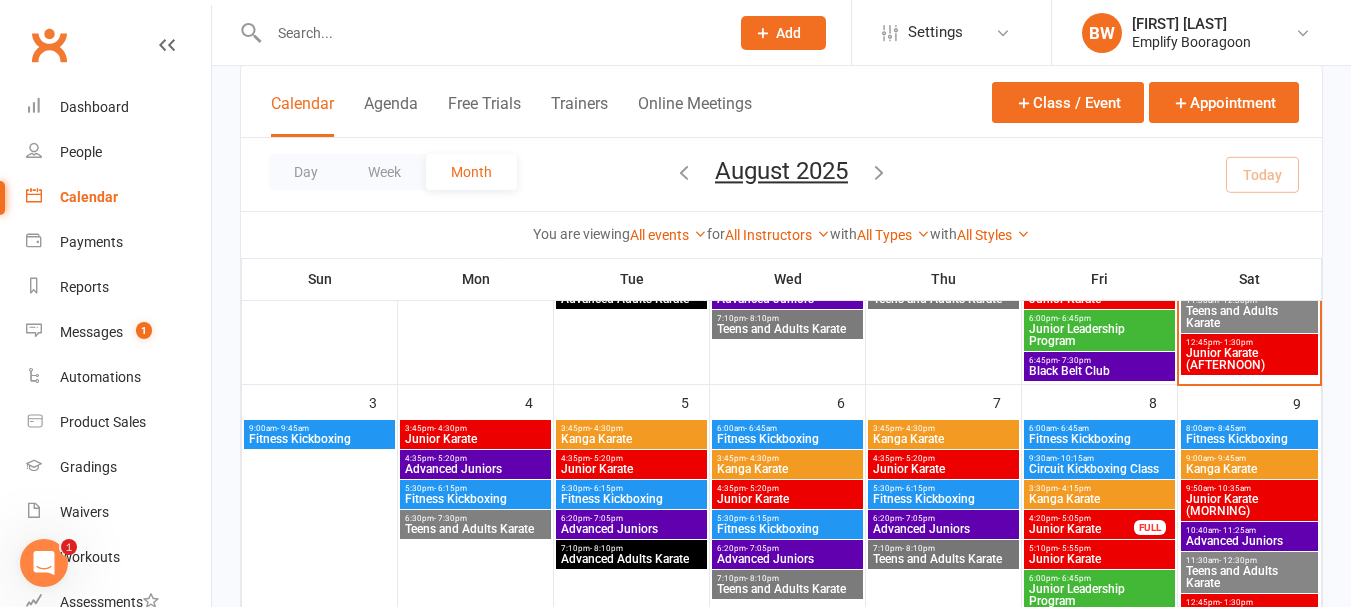 click at bounding box center [489, 33] 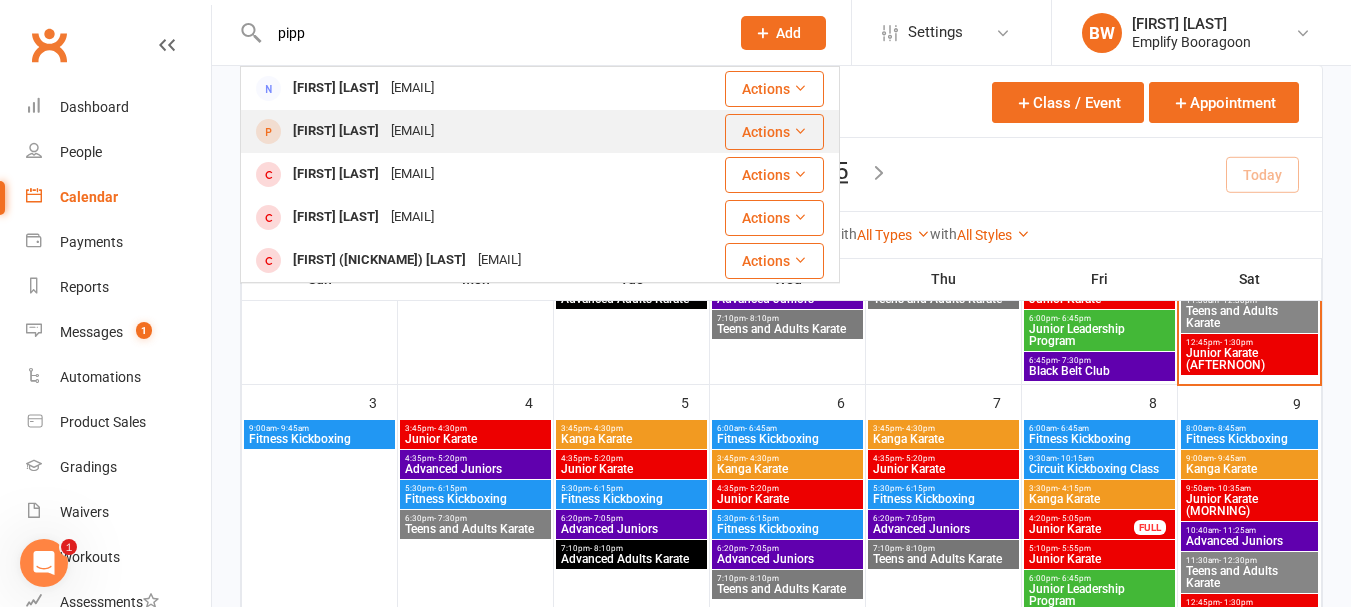 type on "pipp" 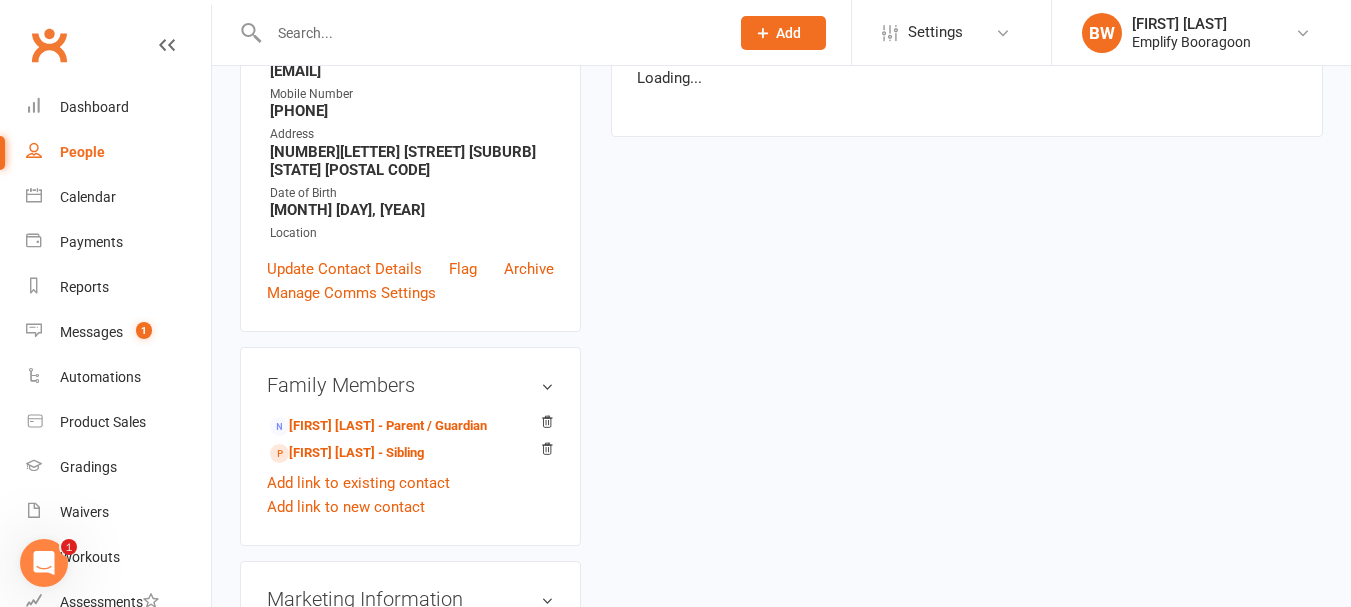 scroll, scrollTop: 0, scrollLeft: 0, axis: both 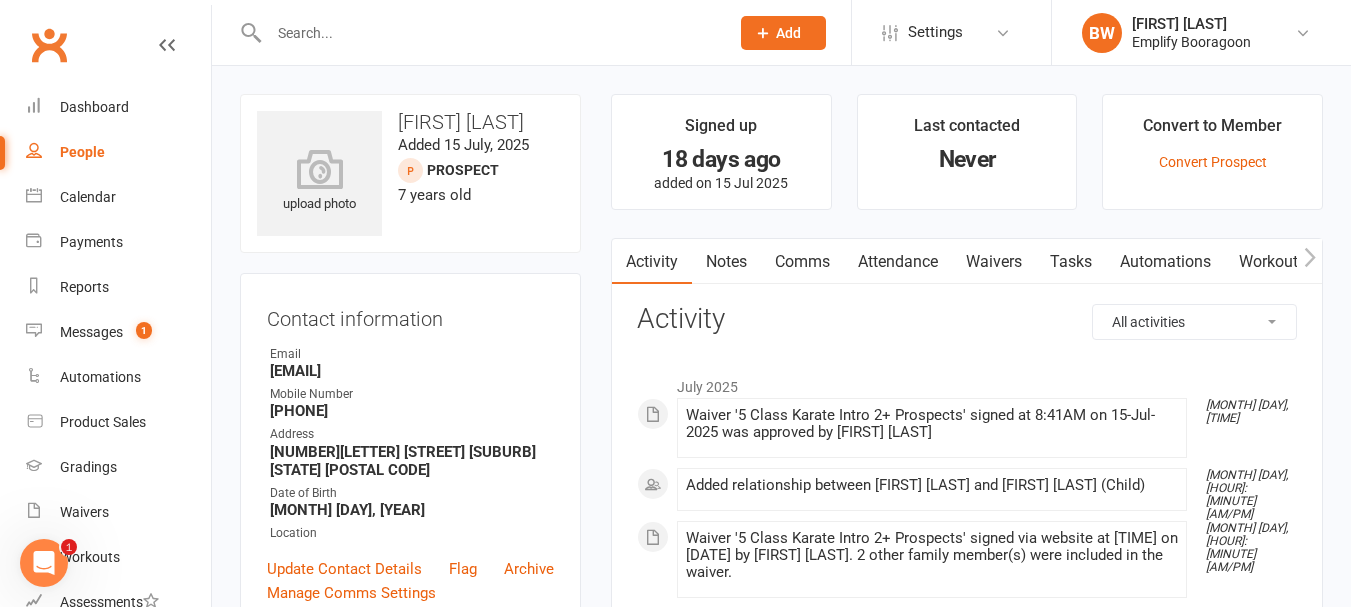 click on "Attendance" at bounding box center (898, 262) 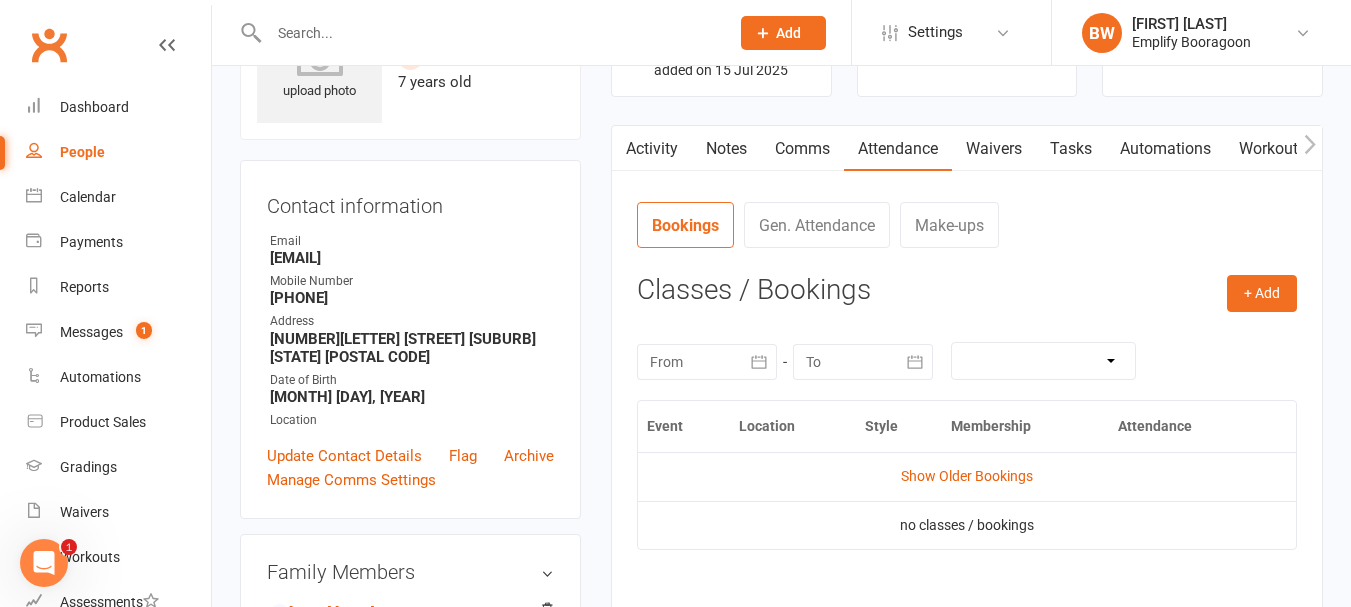 scroll, scrollTop: 200, scrollLeft: 0, axis: vertical 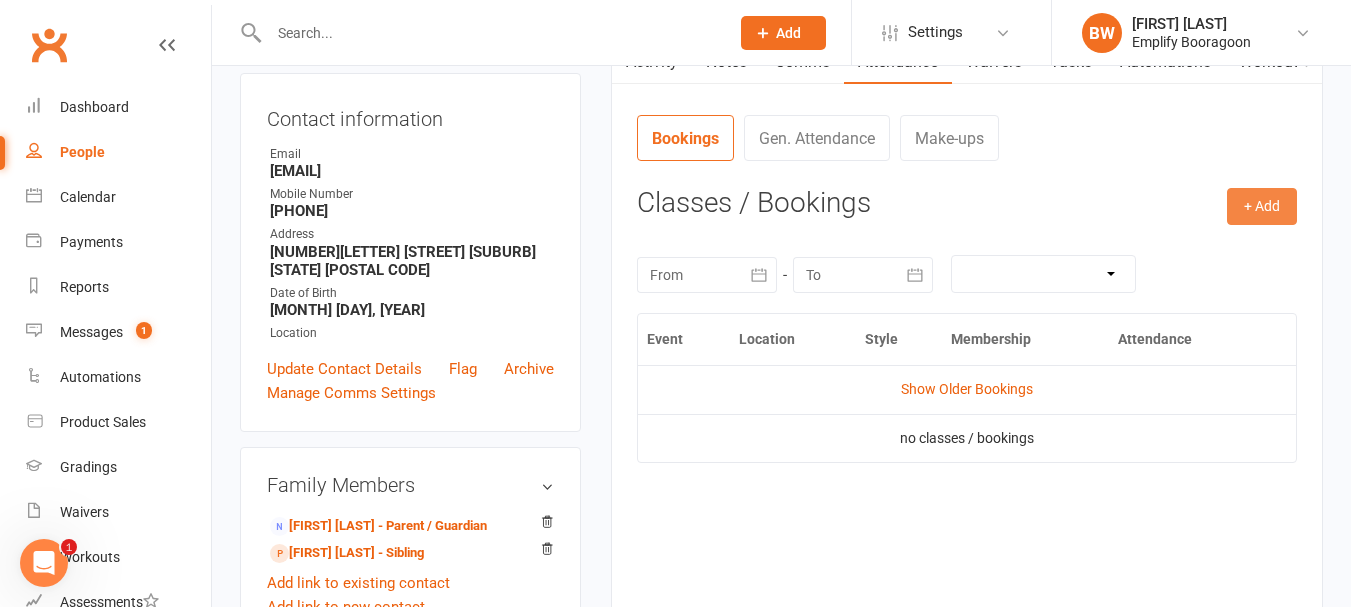 click on "+ Add" at bounding box center (1262, 206) 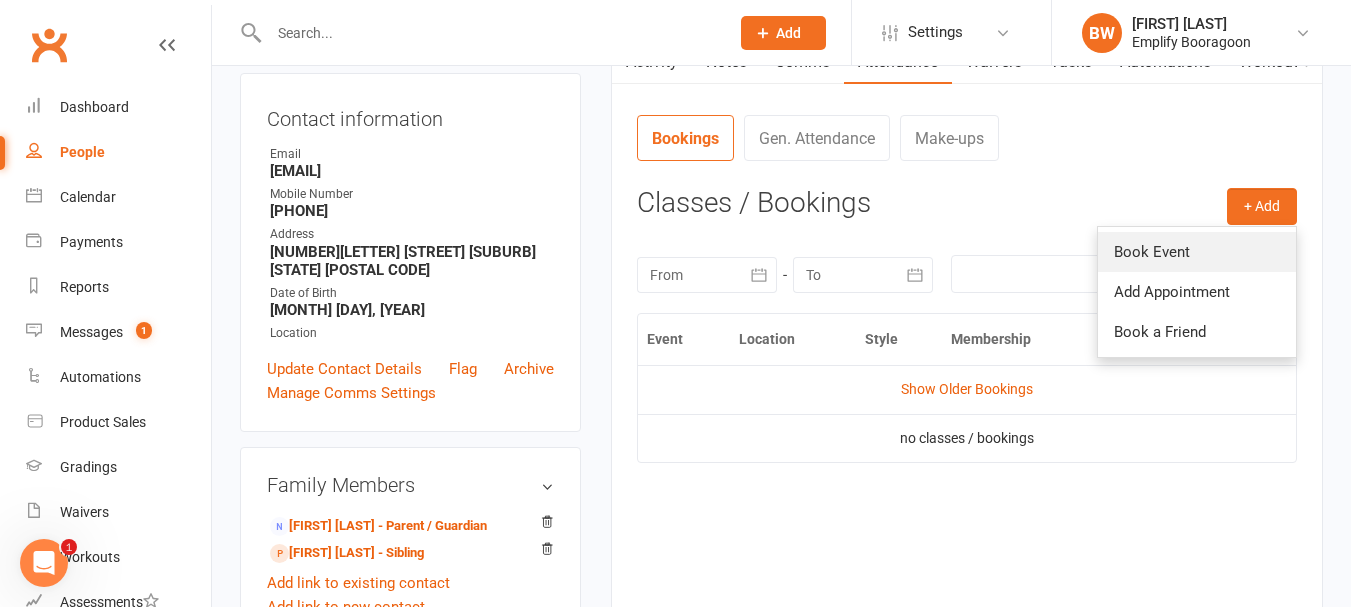 click on "Book Event" at bounding box center (1197, 252) 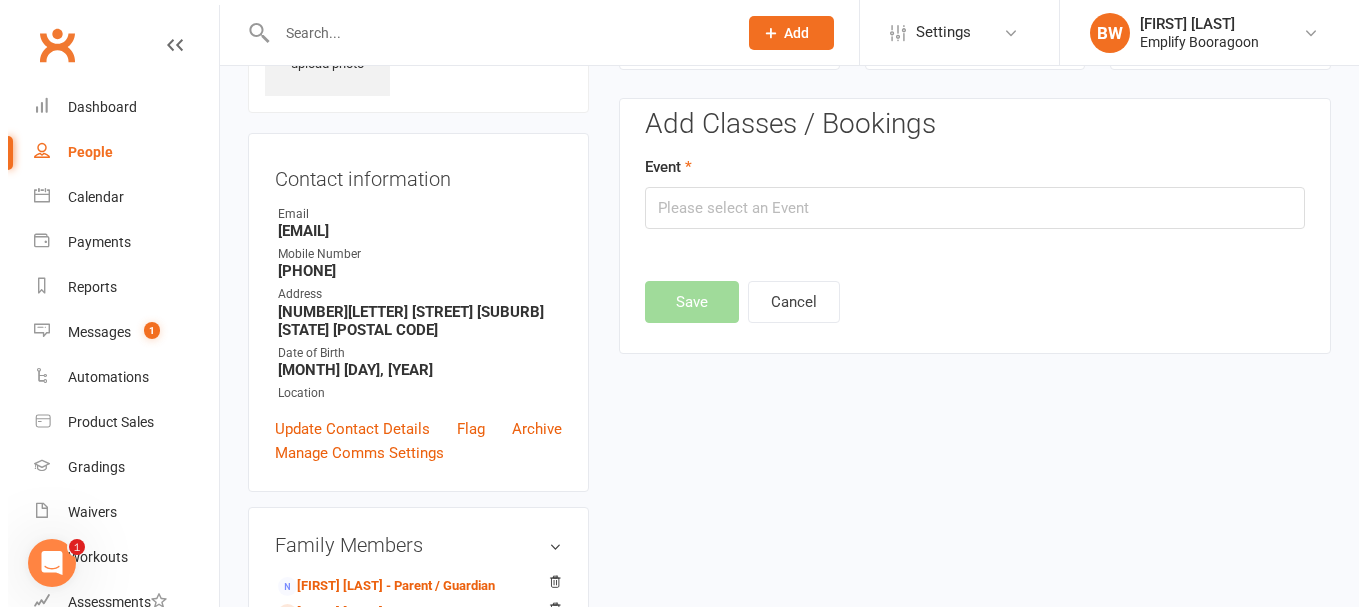 scroll, scrollTop: 138, scrollLeft: 0, axis: vertical 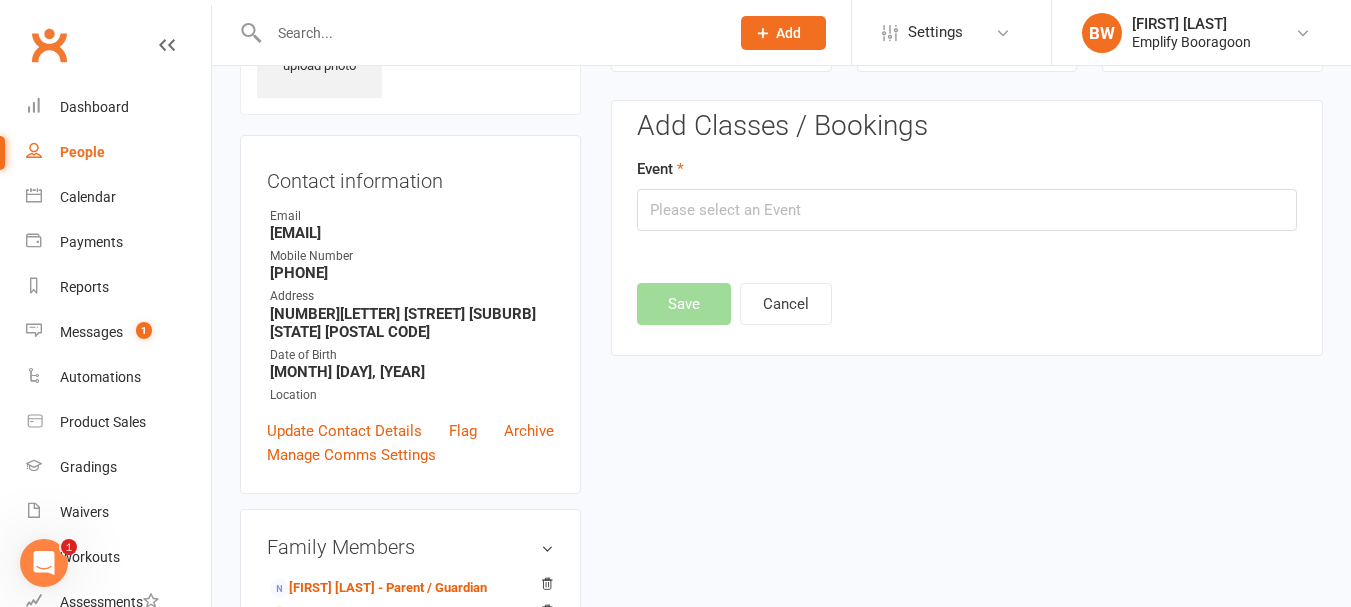 click on "Event" at bounding box center (967, 194) 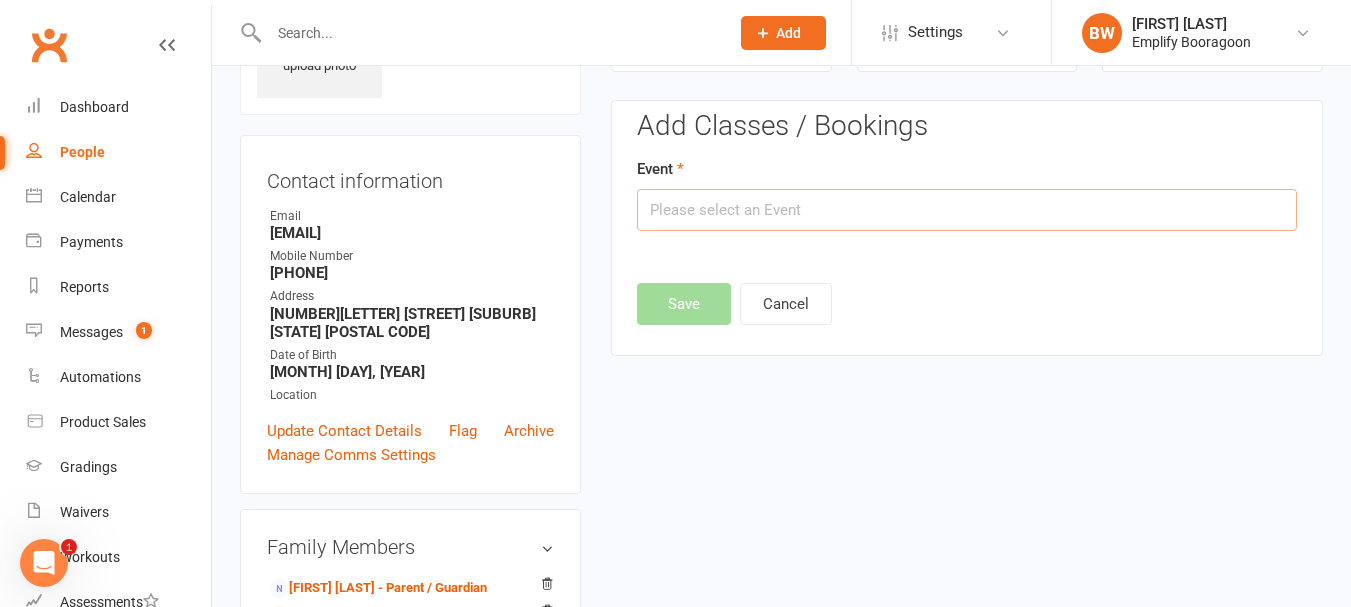 click at bounding box center [967, 210] 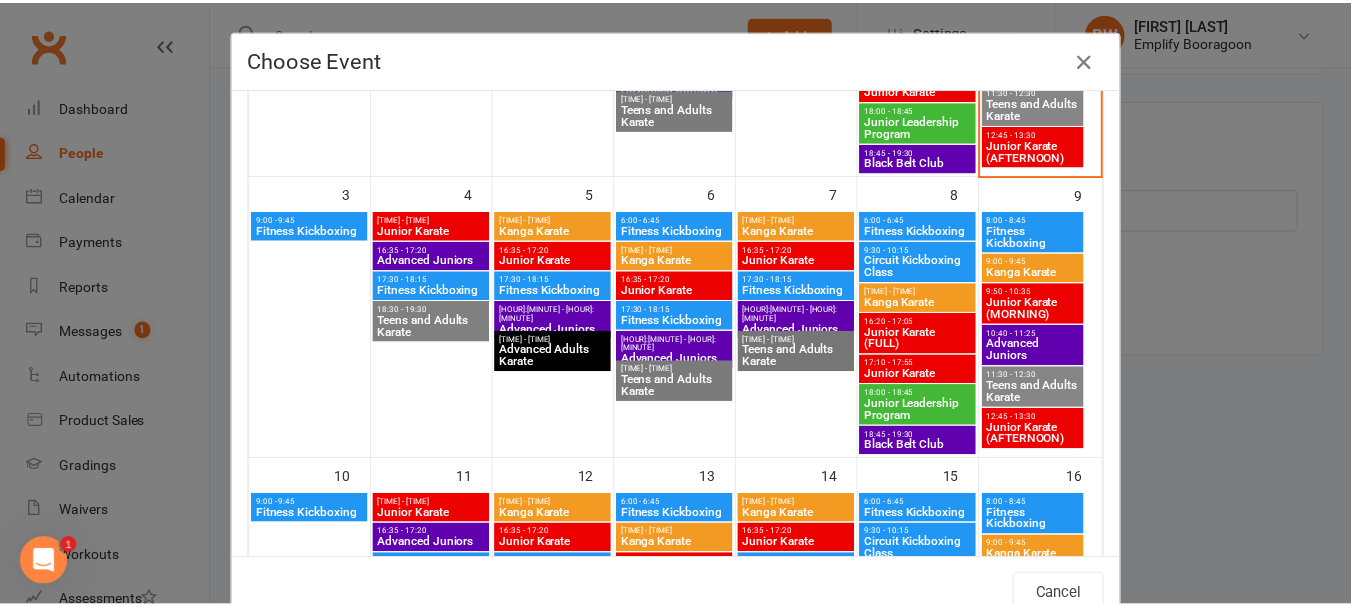 scroll, scrollTop: 300, scrollLeft: 0, axis: vertical 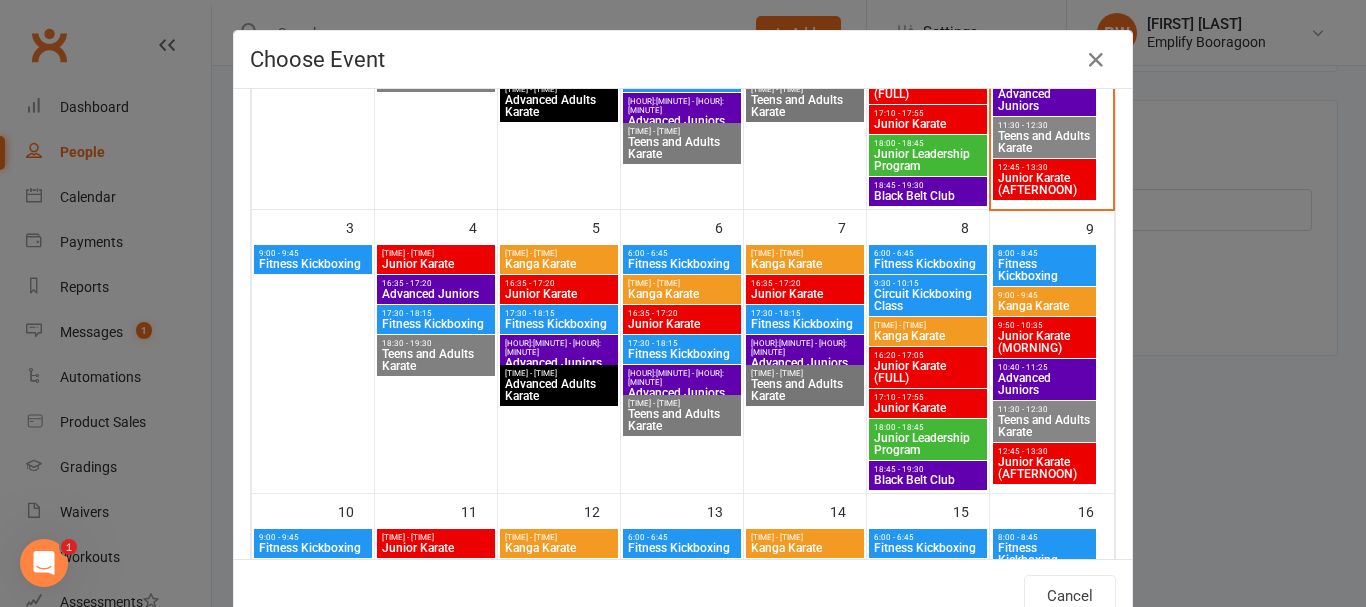 click on "Junior Karate" at bounding box center (805, 294) 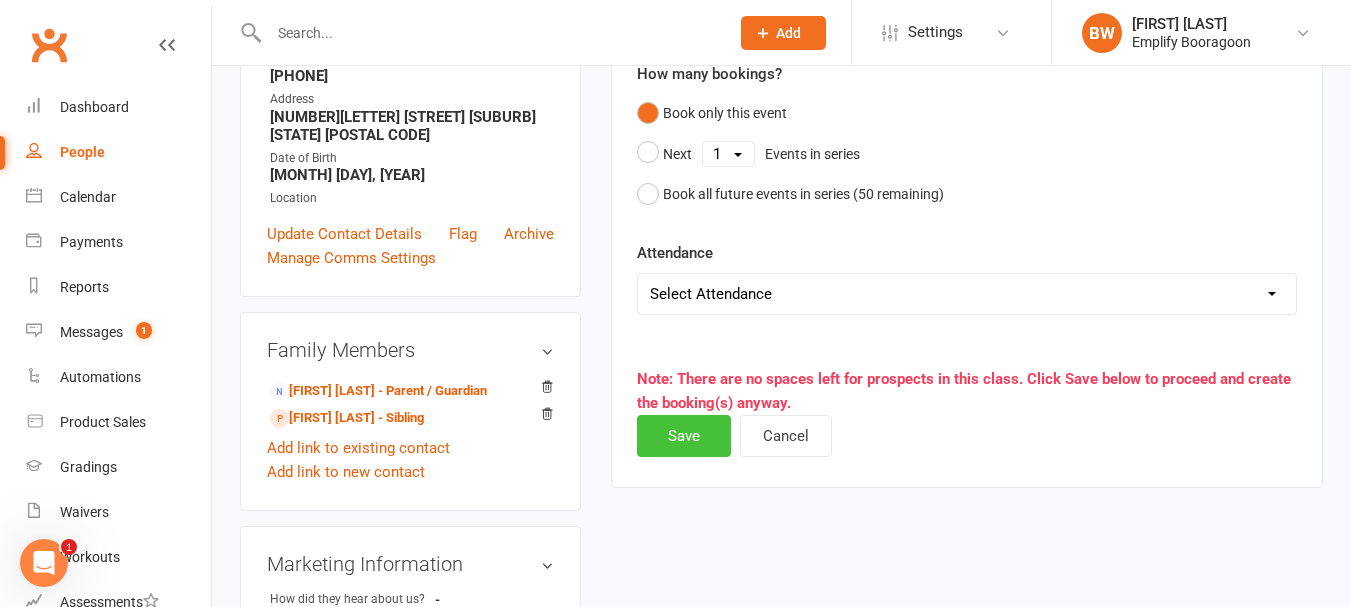scroll, scrollTop: 338, scrollLeft: 0, axis: vertical 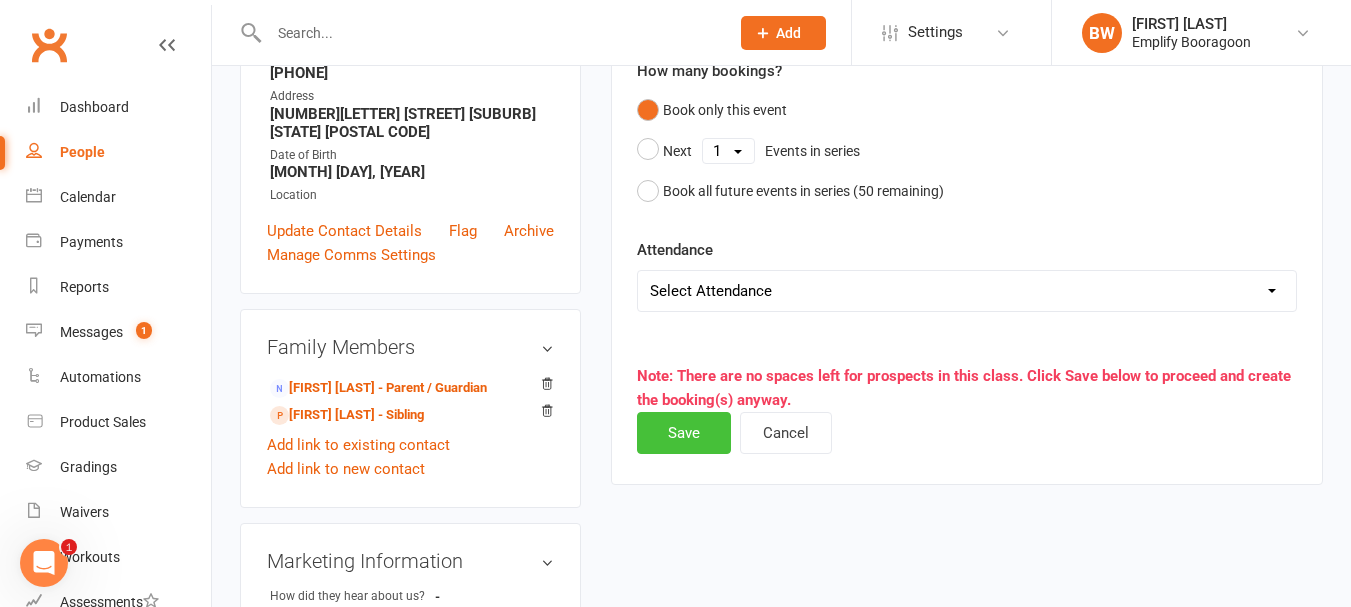 click on "Save" at bounding box center (684, 433) 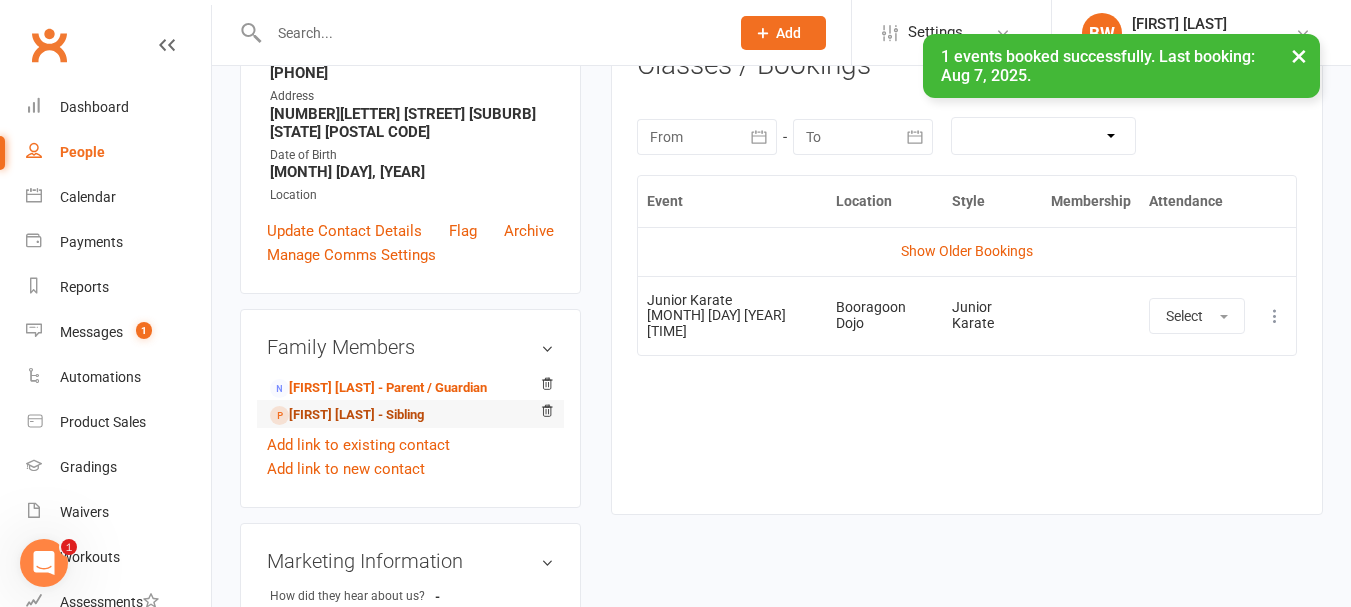 click on "Zoe Carlin - Sibling" at bounding box center [347, 415] 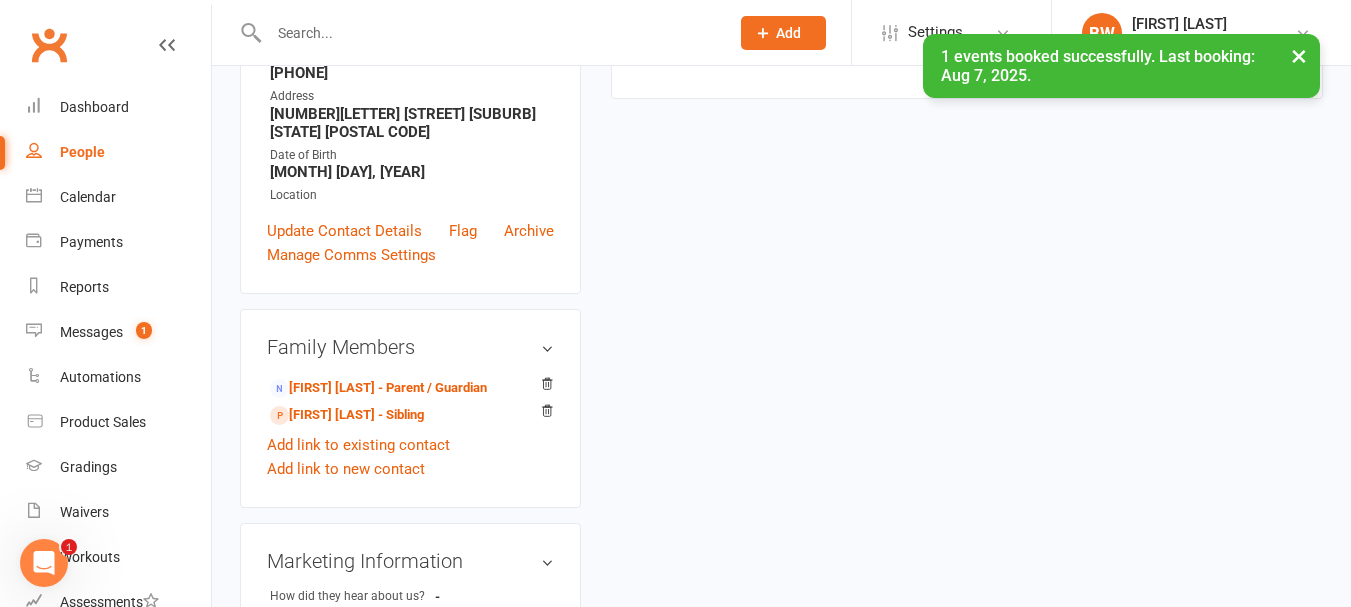 scroll, scrollTop: 0, scrollLeft: 0, axis: both 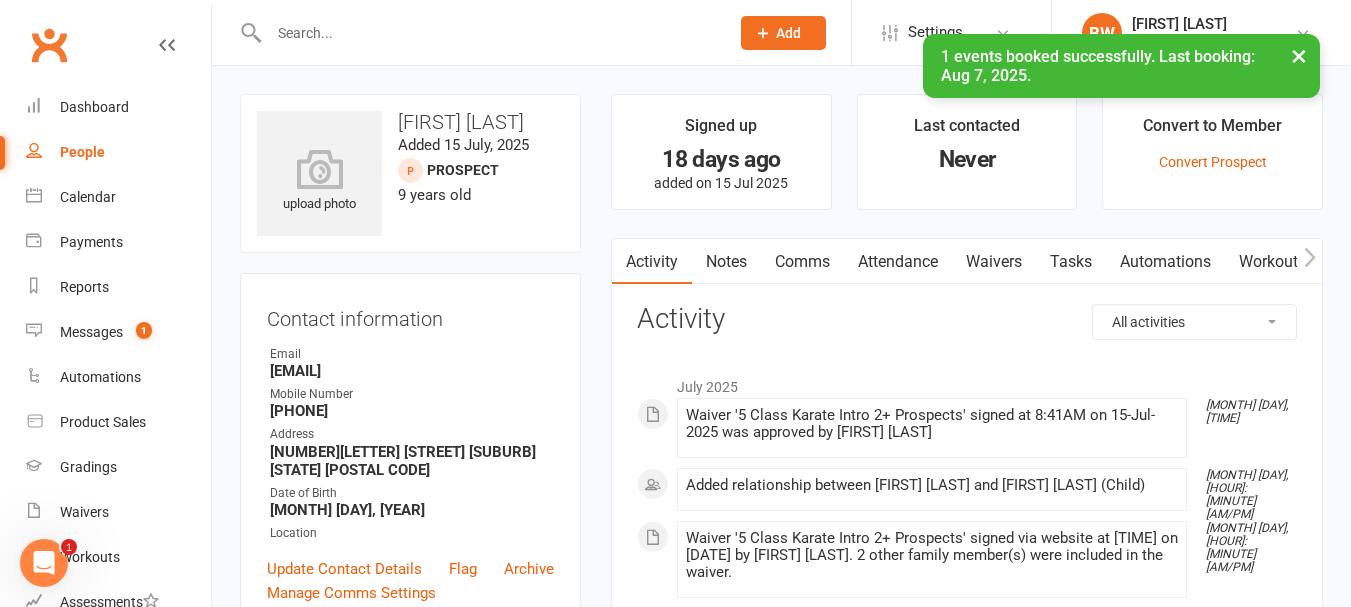 click on "Attendance" at bounding box center (898, 262) 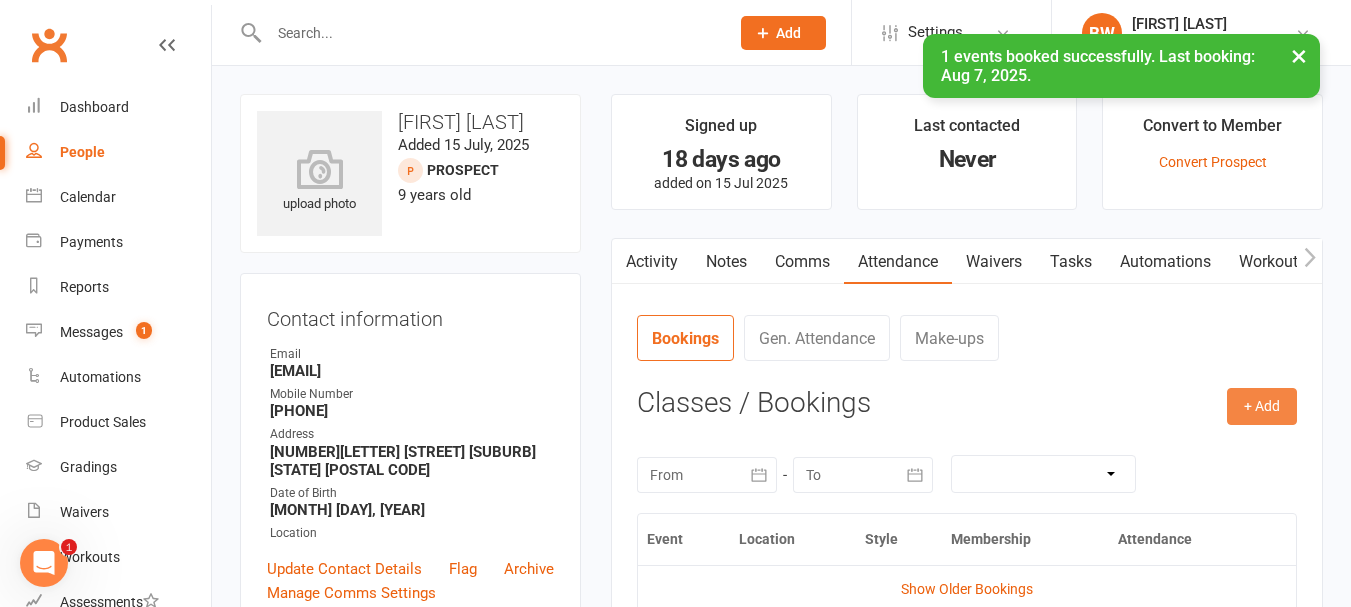 click on "+ Add" at bounding box center [1262, 406] 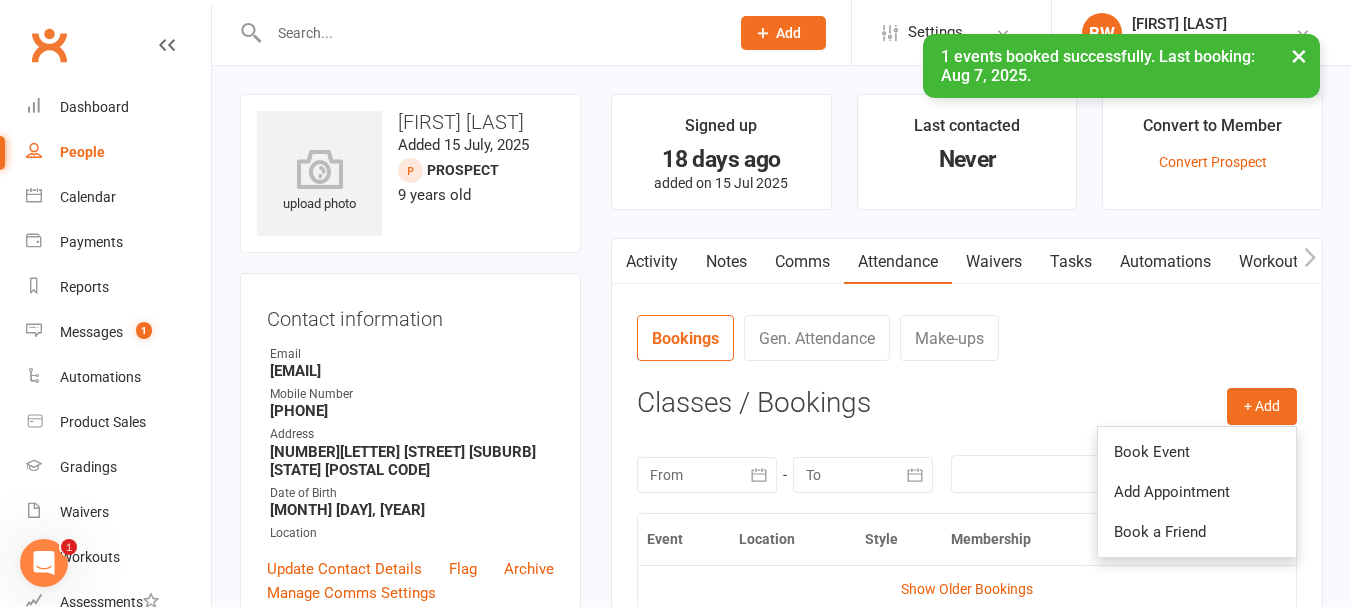 drag, startPoint x: 1159, startPoint y: 459, endPoint x: 1150, endPoint y: 450, distance: 12.727922 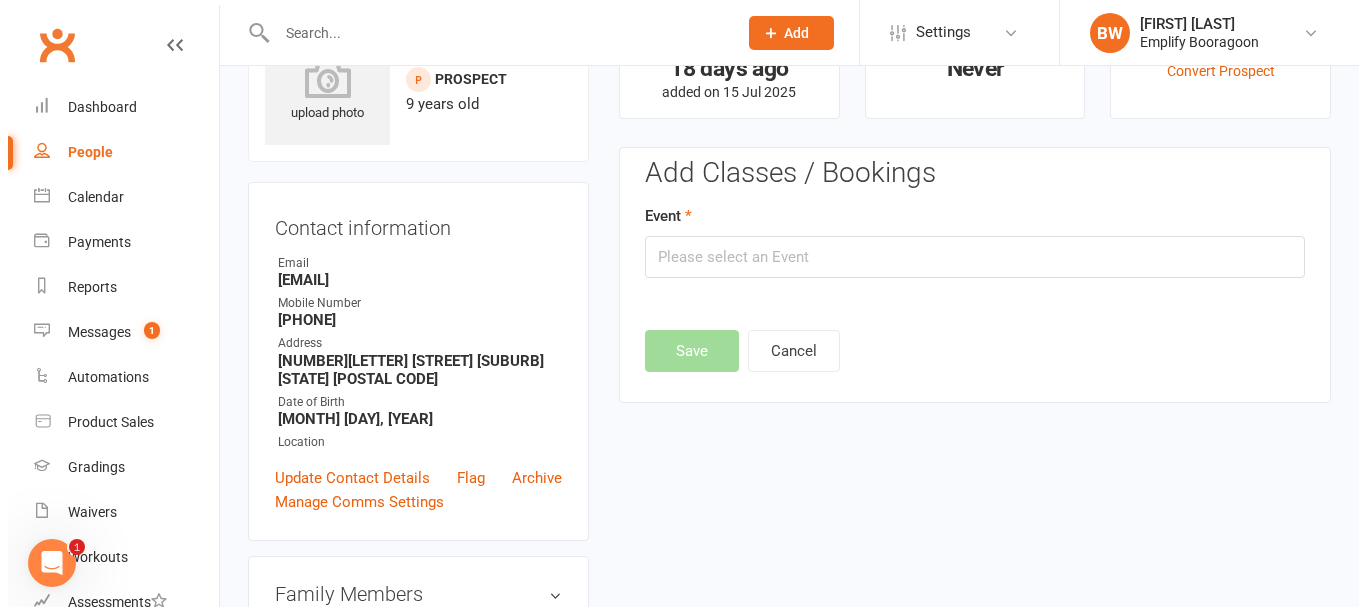 scroll, scrollTop: 138, scrollLeft: 0, axis: vertical 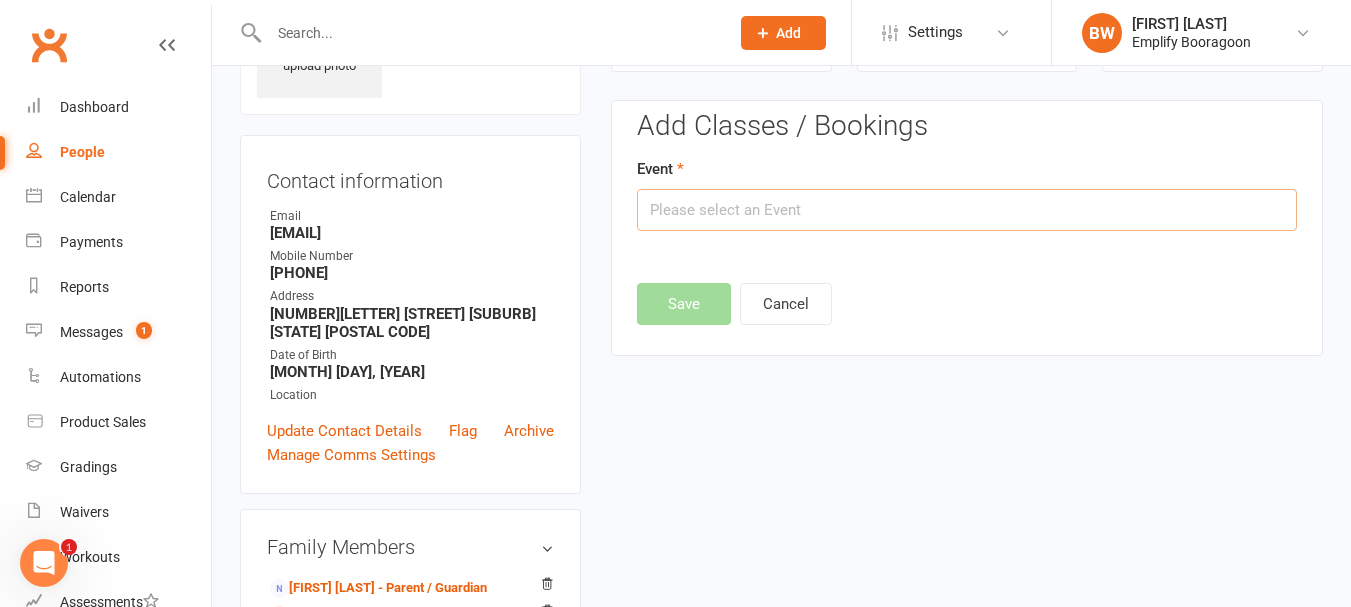 click at bounding box center (967, 210) 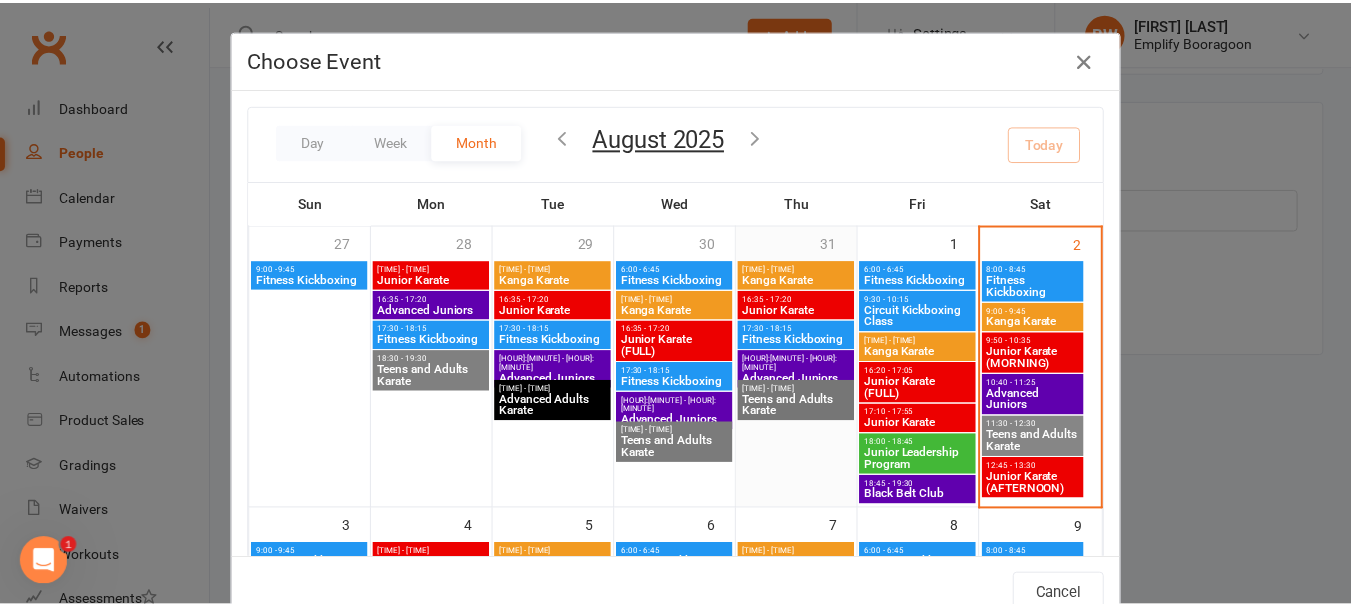 scroll, scrollTop: 200, scrollLeft: 0, axis: vertical 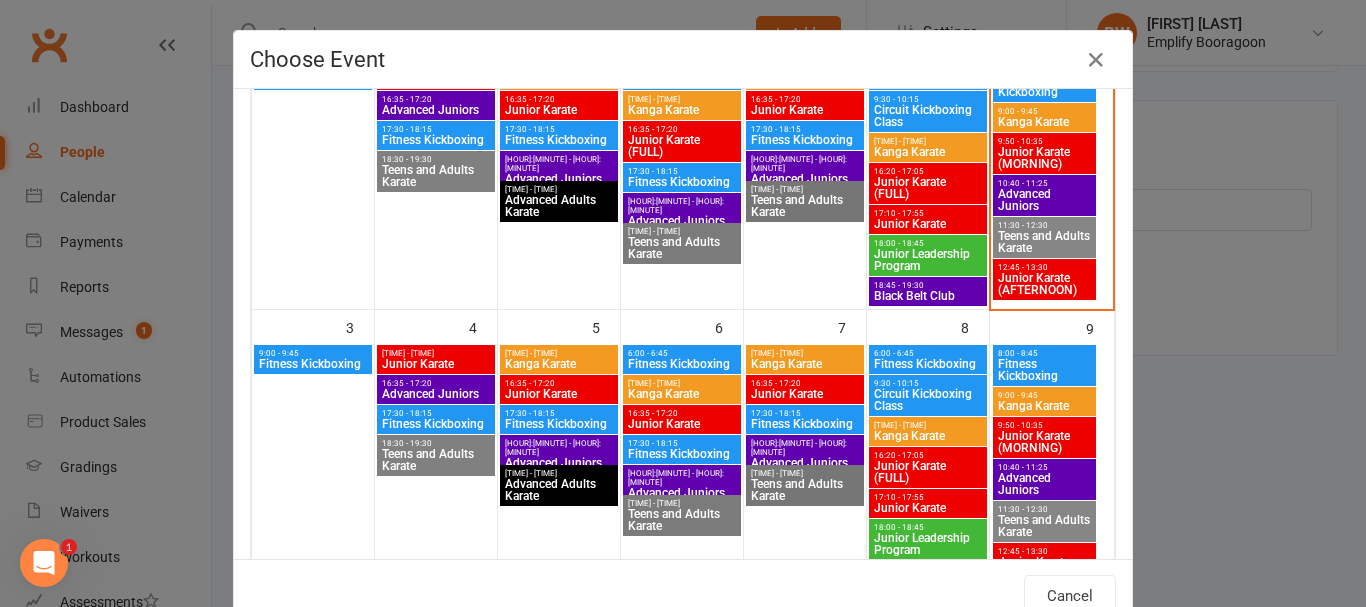 click on "Junior Karate" at bounding box center [805, 394] 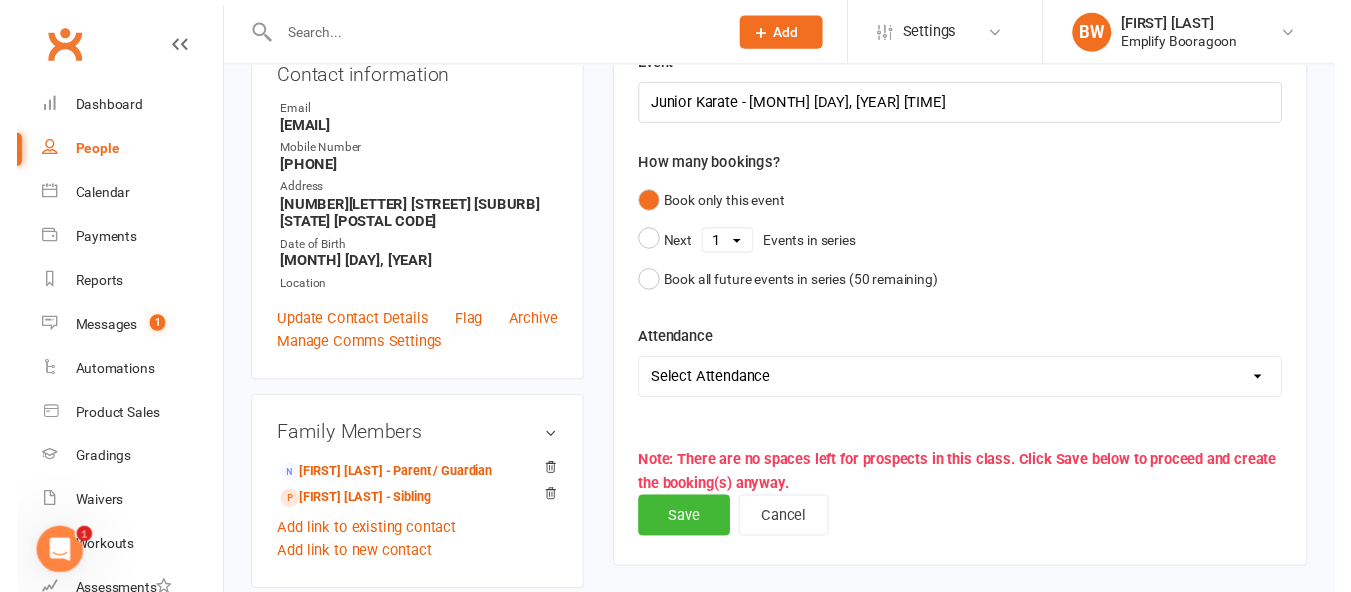 scroll, scrollTop: 438, scrollLeft: 0, axis: vertical 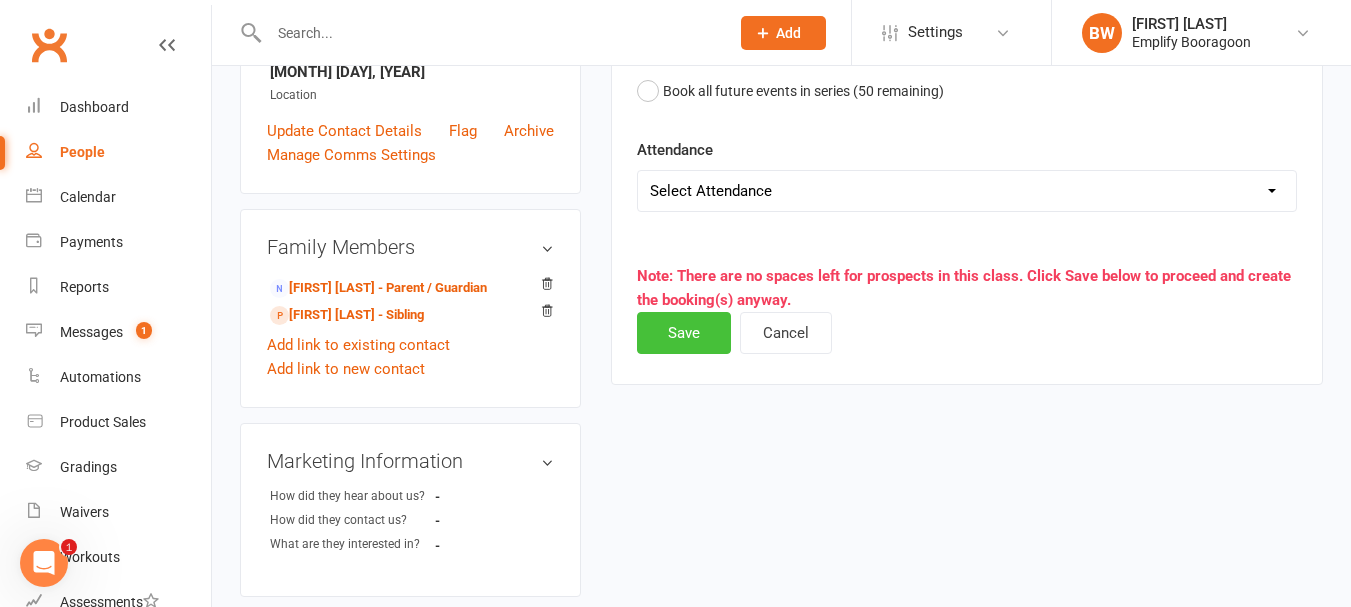 click on "Save" at bounding box center (684, 333) 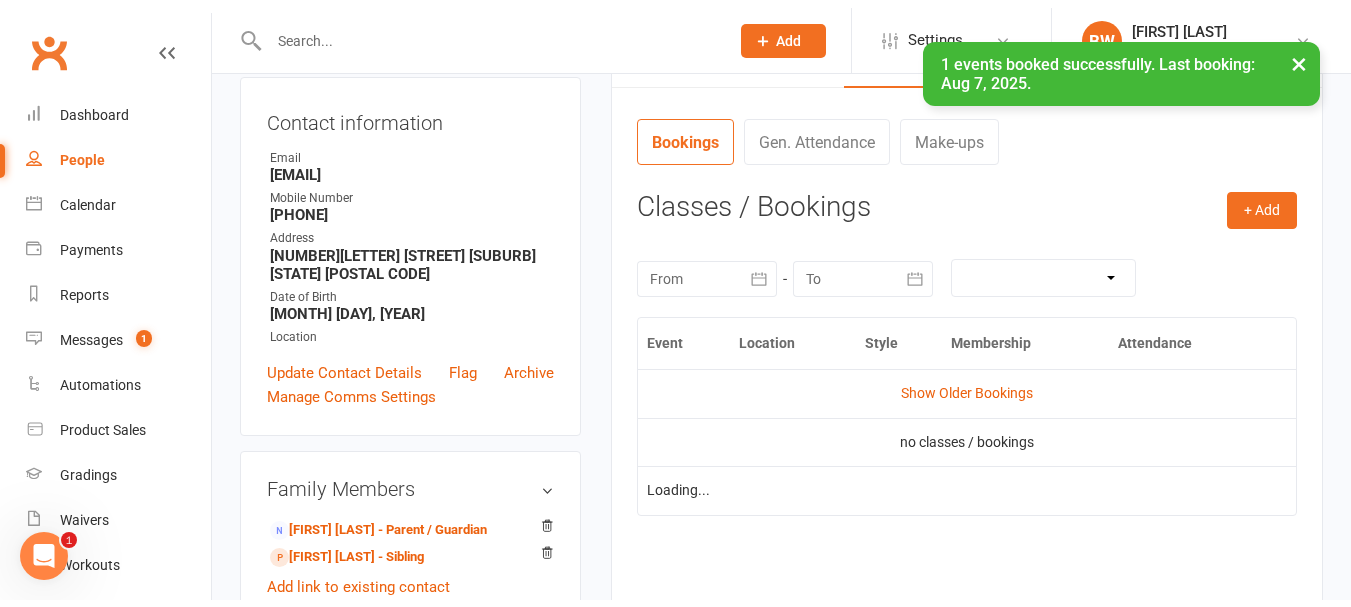 scroll, scrollTop: 0, scrollLeft: 0, axis: both 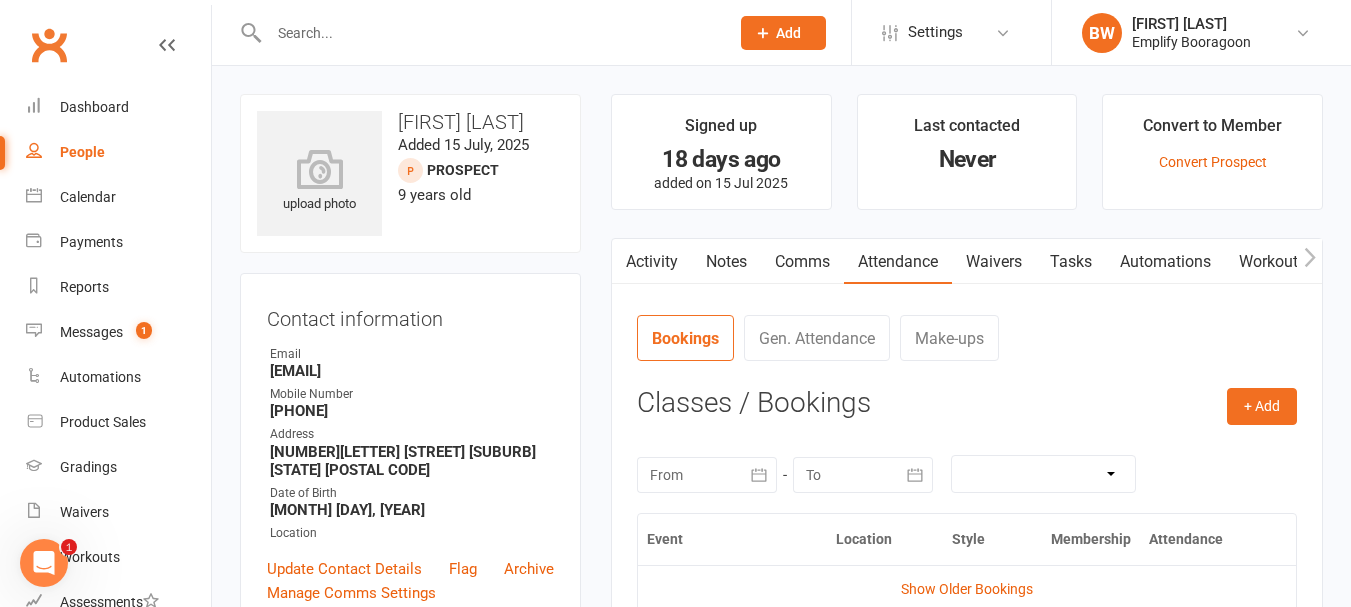 click at bounding box center [477, 32] 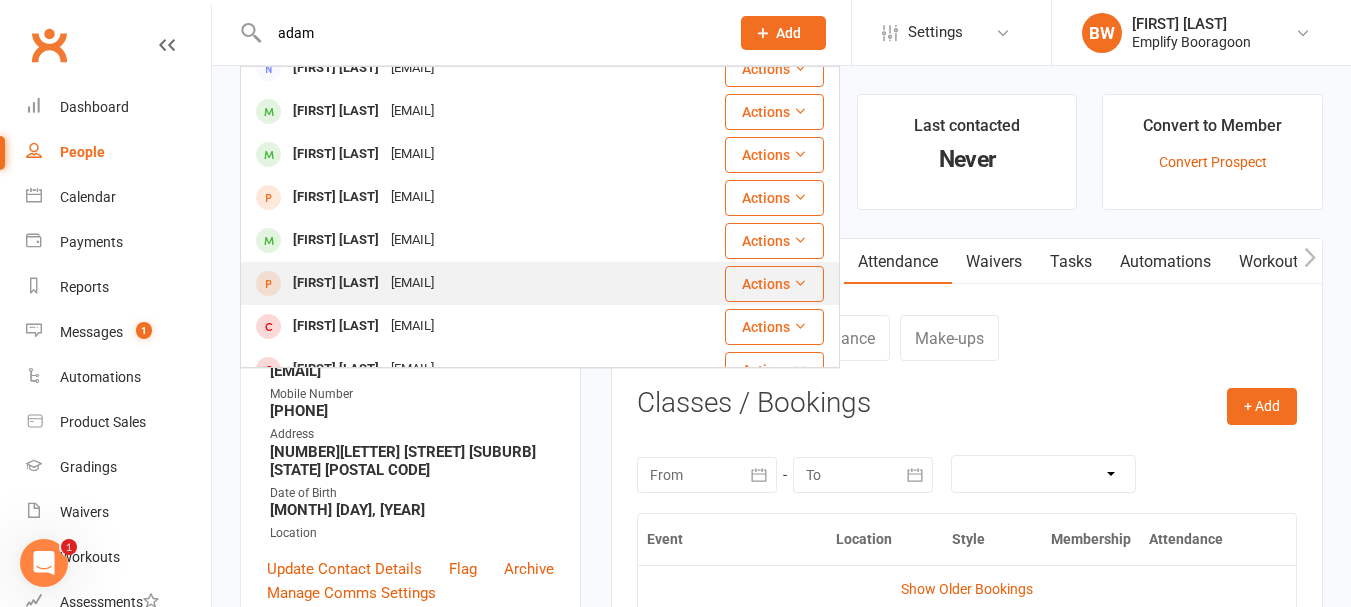 scroll, scrollTop: 200, scrollLeft: 0, axis: vertical 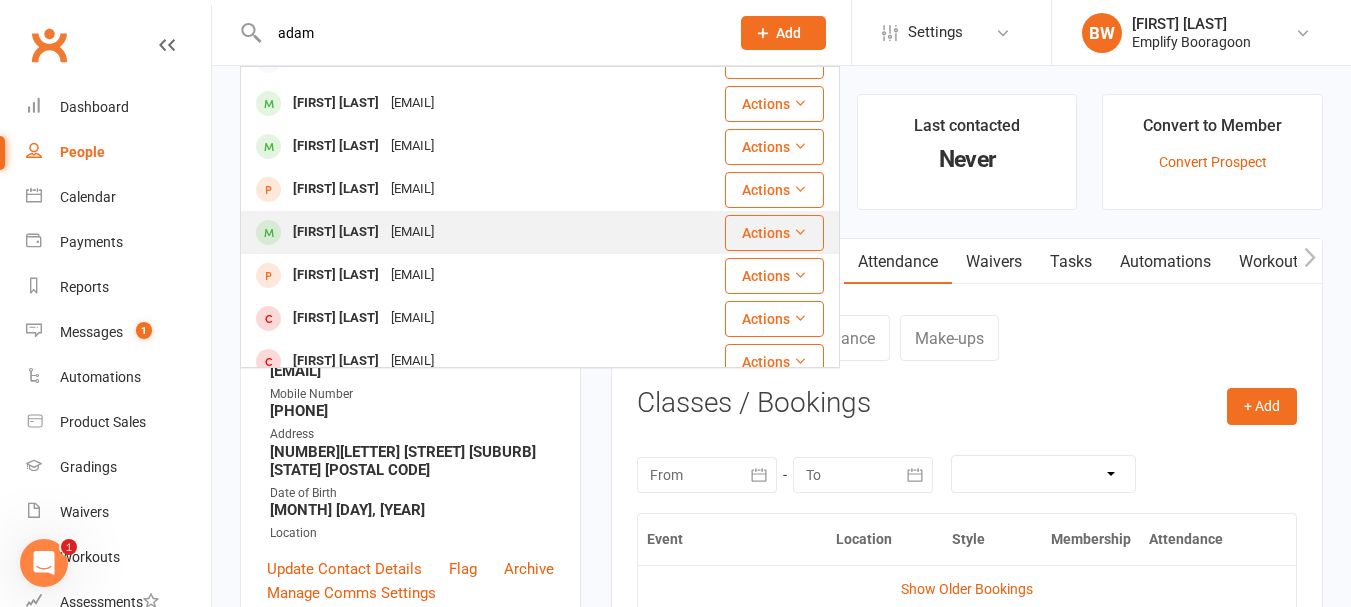type on "adam" 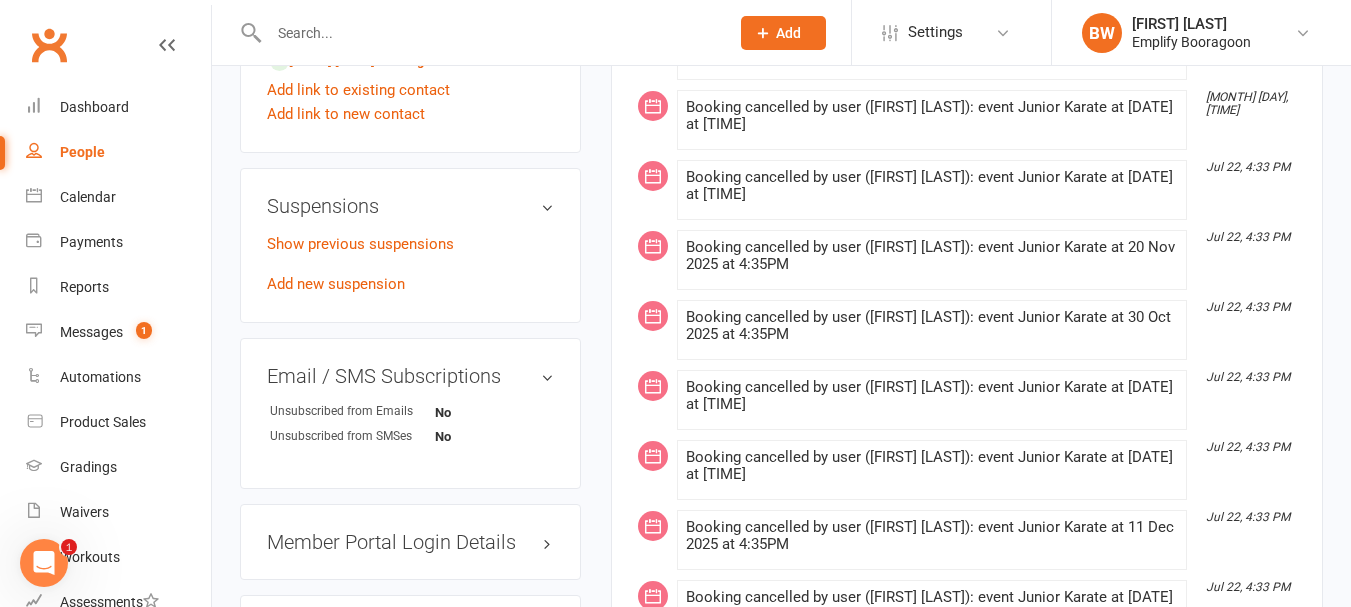 scroll, scrollTop: 1400, scrollLeft: 0, axis: vertical 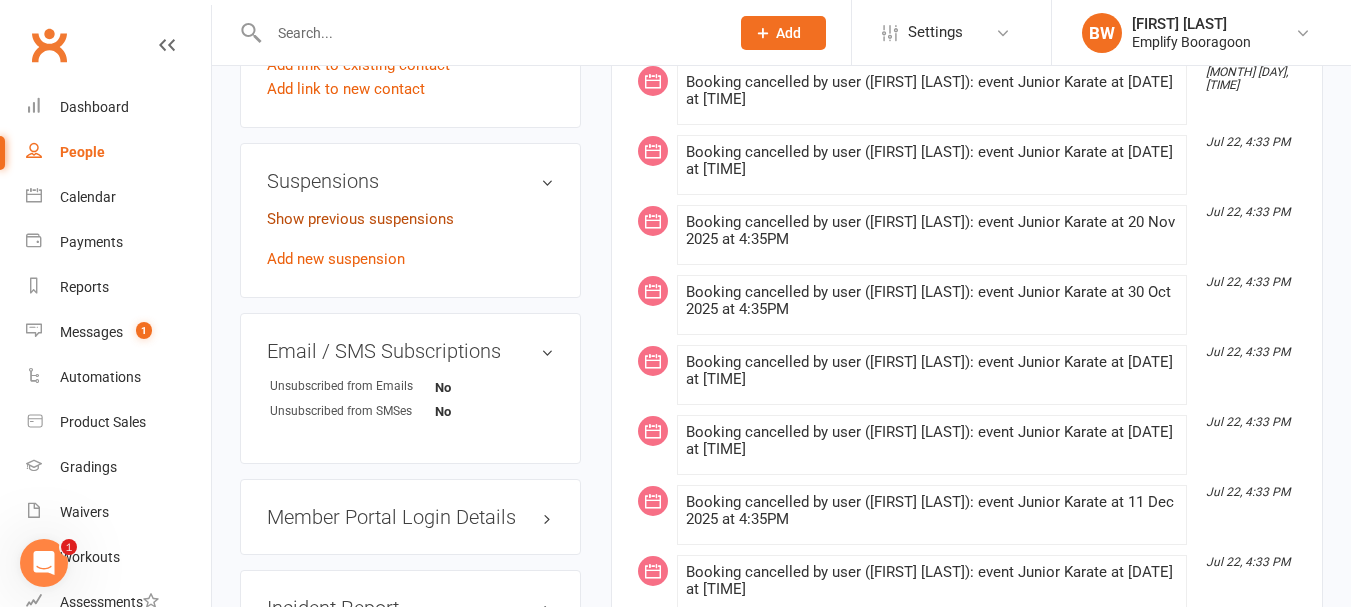 click on "Show previous suspensions" at bounding box center (360, 219) 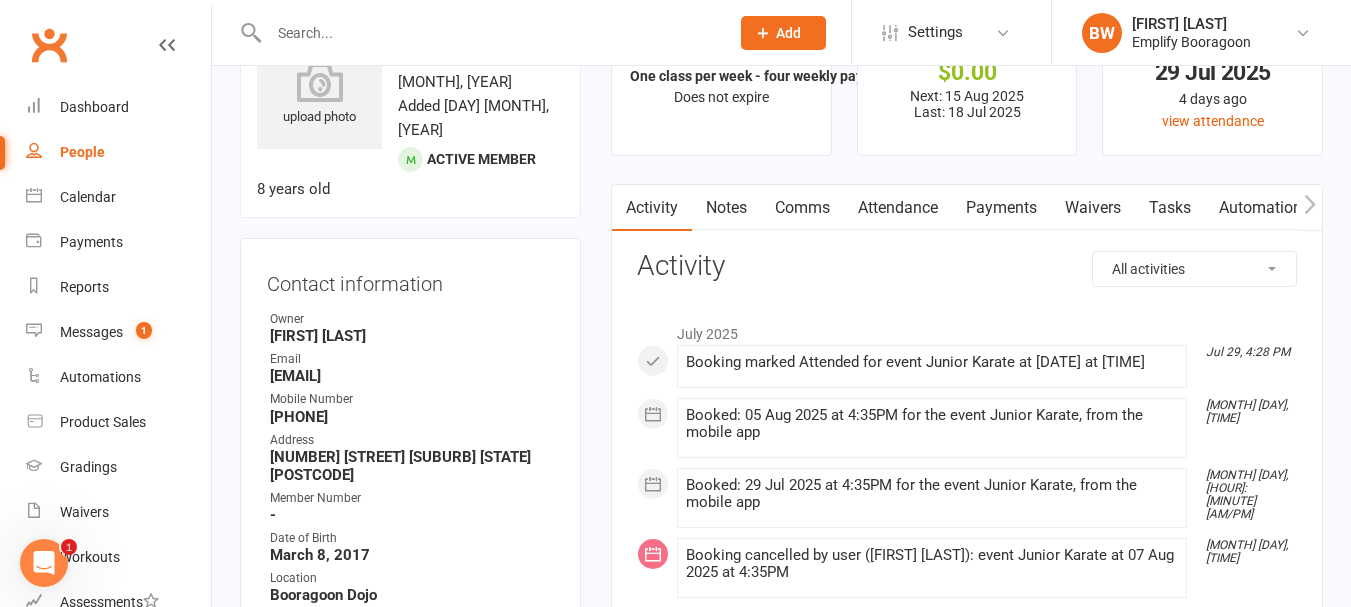 scroll, scrollTop: 0, scrollLeft: 0, axis: both 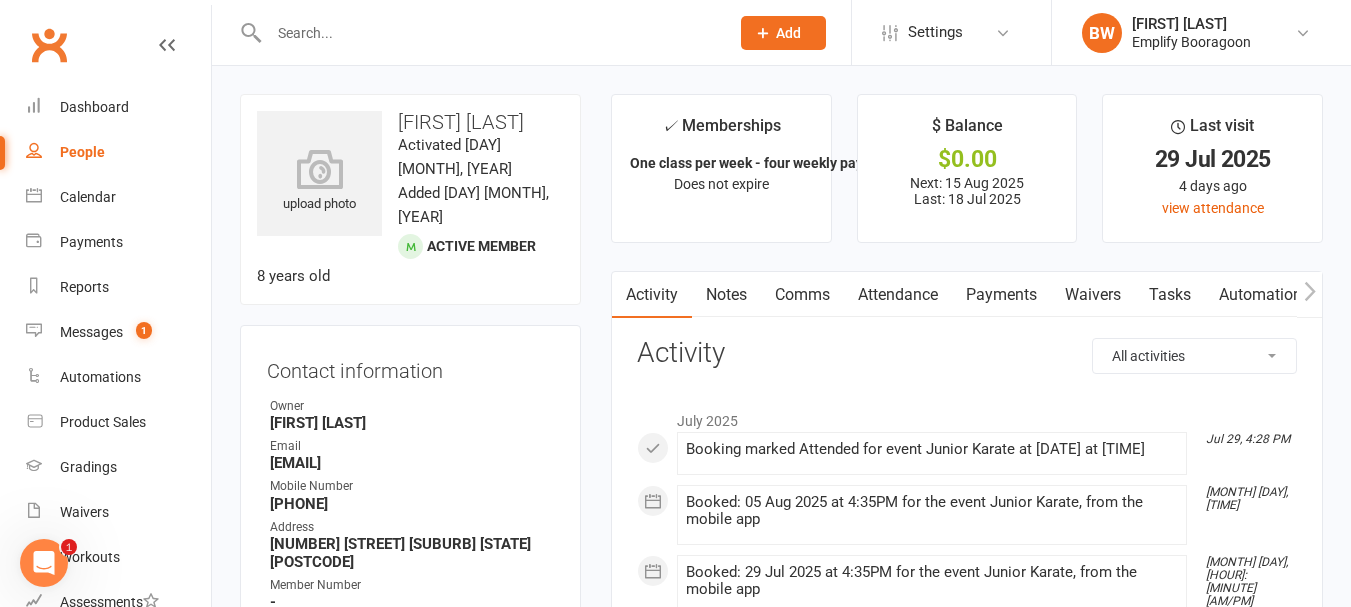 click at bounding box center [489, 33] 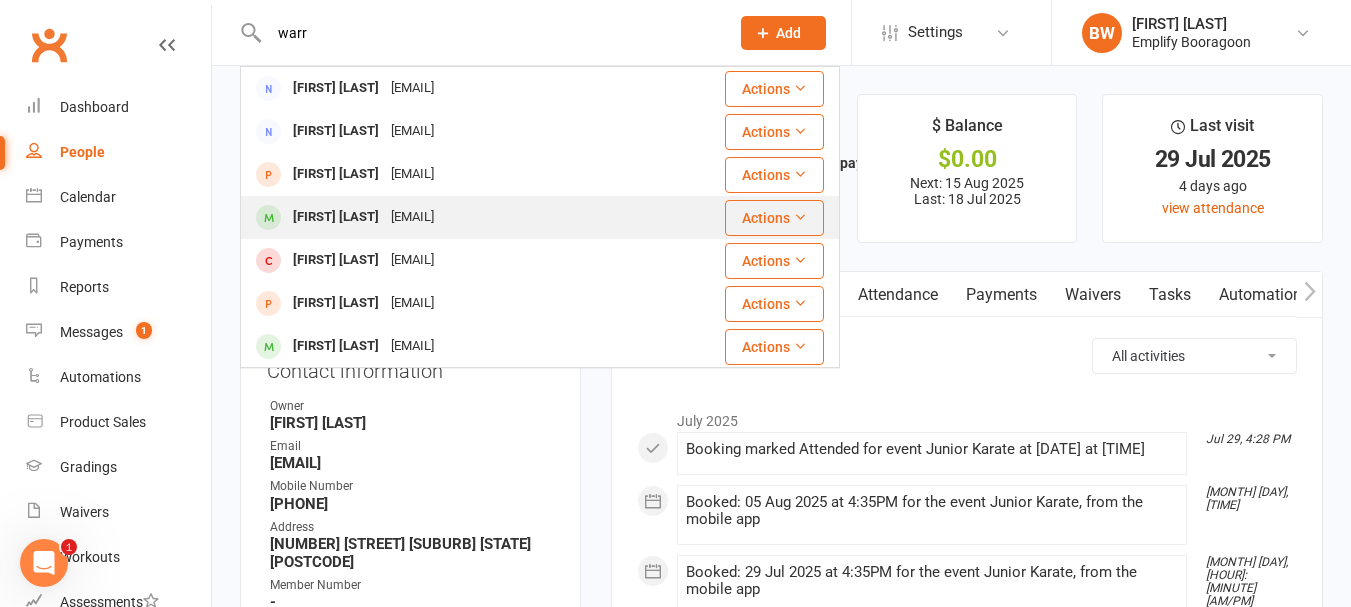 type on "warr" 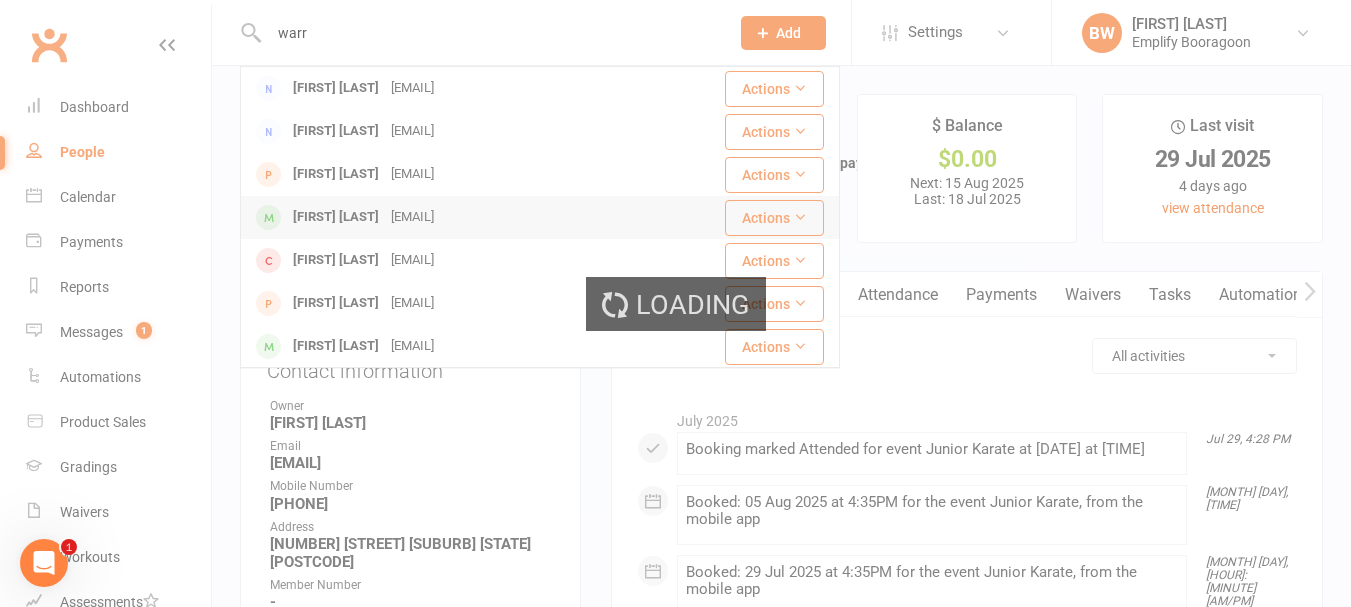 type 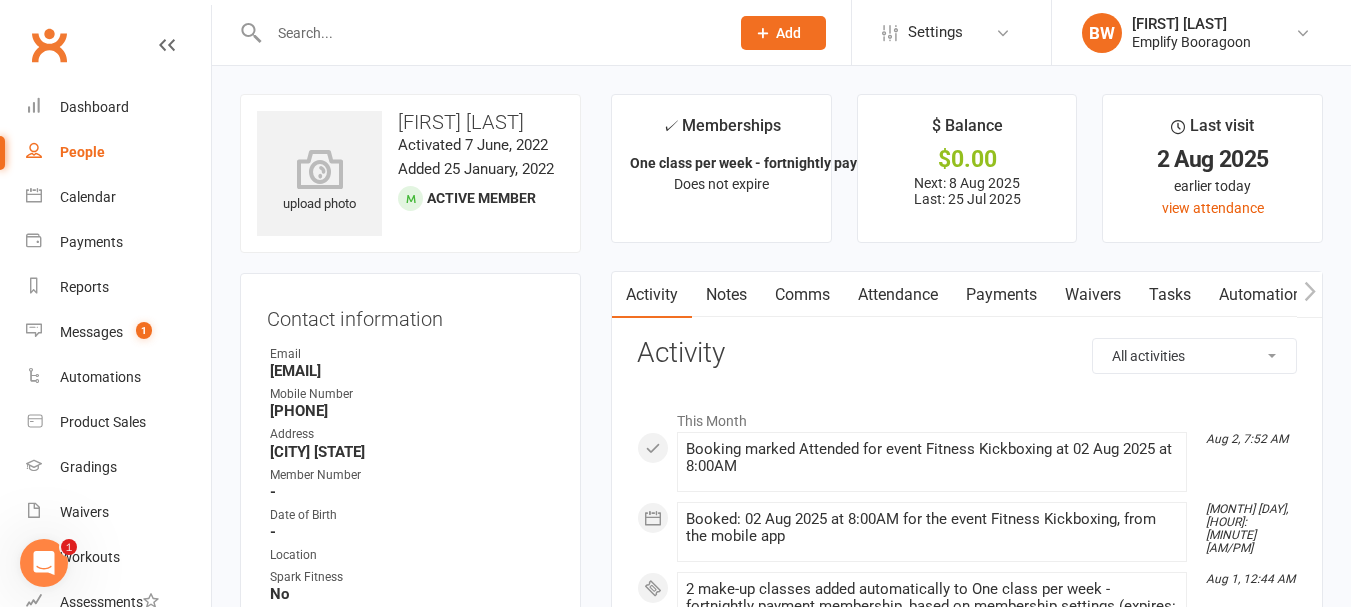 click on "Payments" at bounding box center (1001, 295) 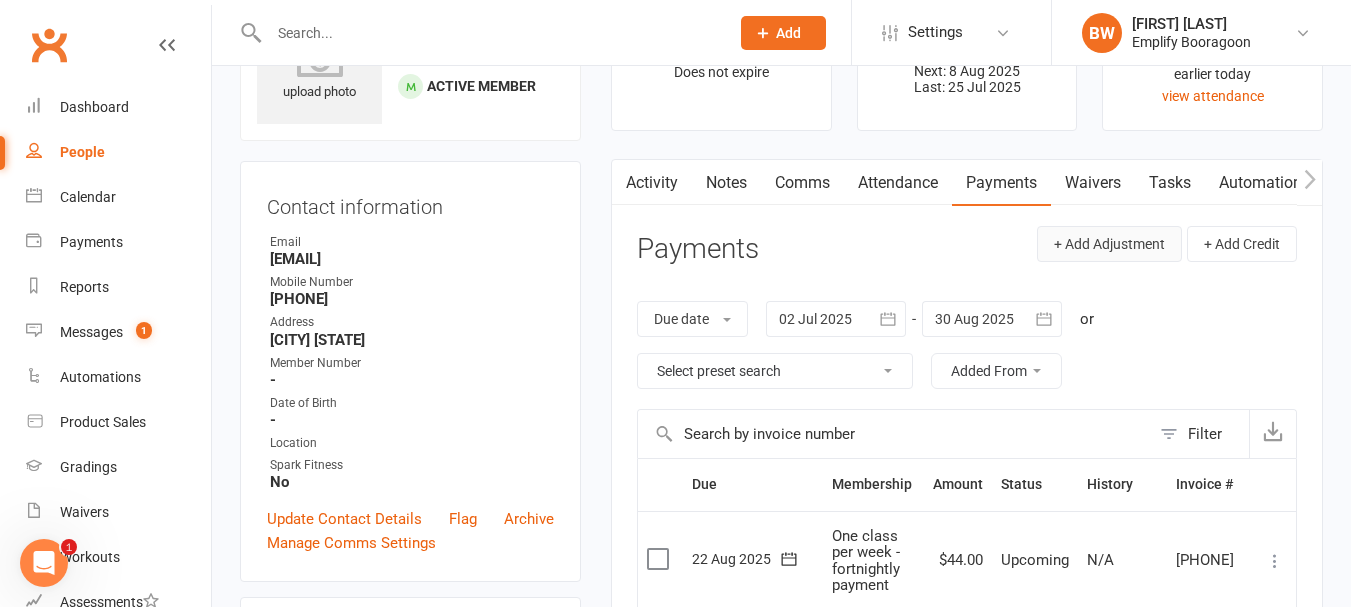 scroll, scrollTop: 100, scrollLeft: 0, axis: vertical 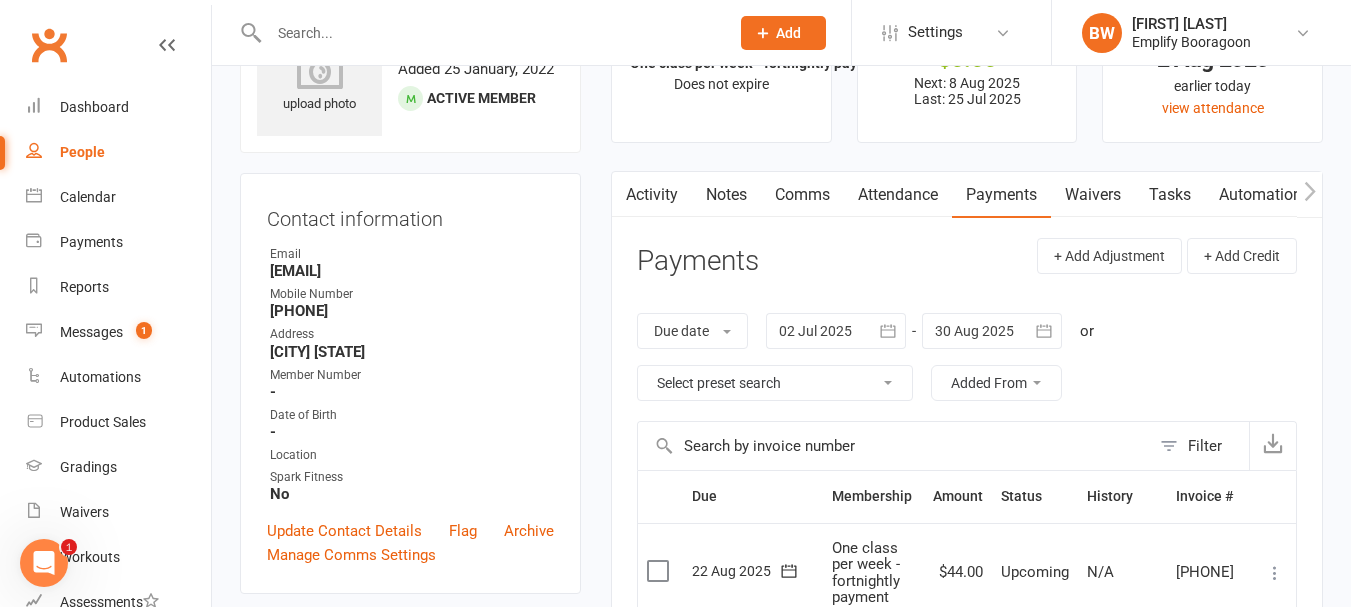 click at bounding box center [836, 331] 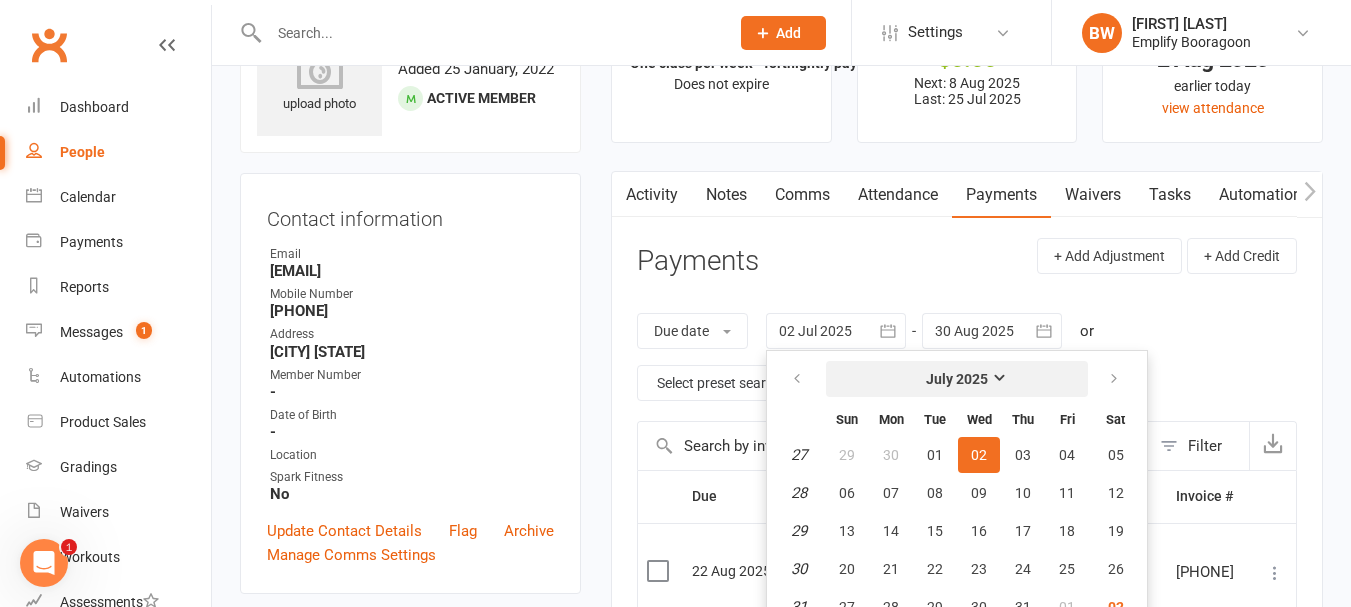 scroll, scrollTop: 158, scrollLeft: 0, axis: vertical 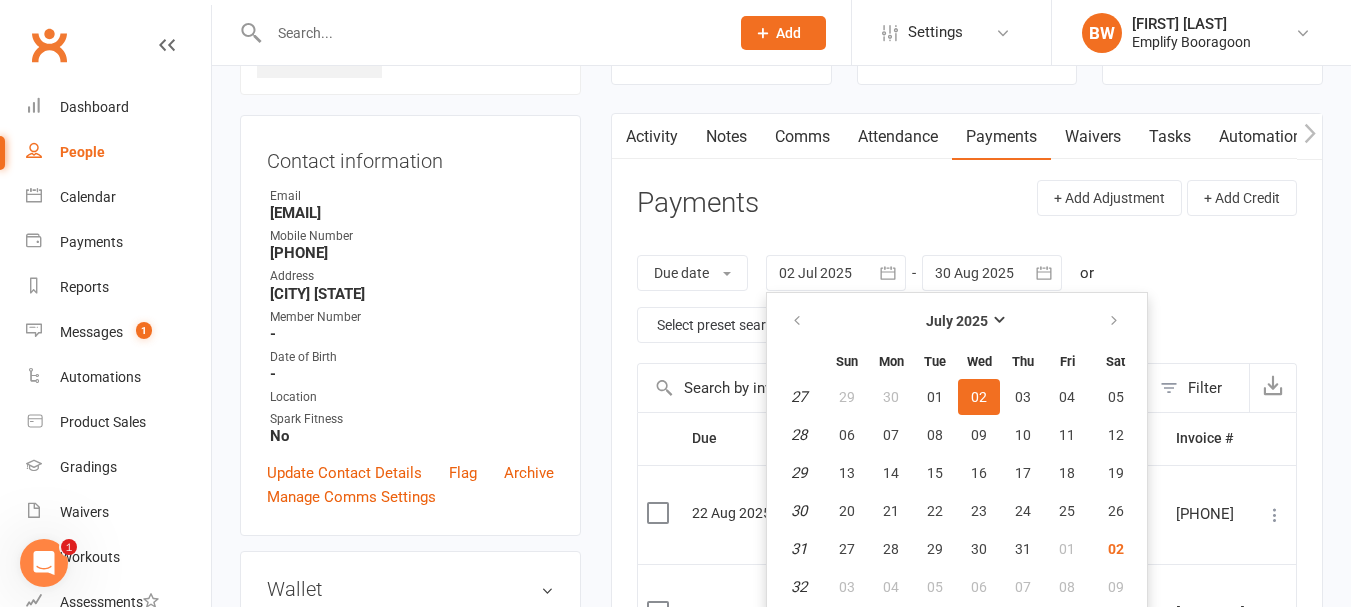 click on "Due date  Due date Date paid Date failed Date settled 02 Jul 2025
July 2025
Sun Mon Tue Wed Thu Fri Sat
27
29
30
01
02
03
04
05
28
06
07
08
09
10
11
12
29
13
14
15
16
17
18
19
30
20
21
22
23
24
25
26
31
27
28
29
30
31
01 02 32" at bounding box center (967, 299) 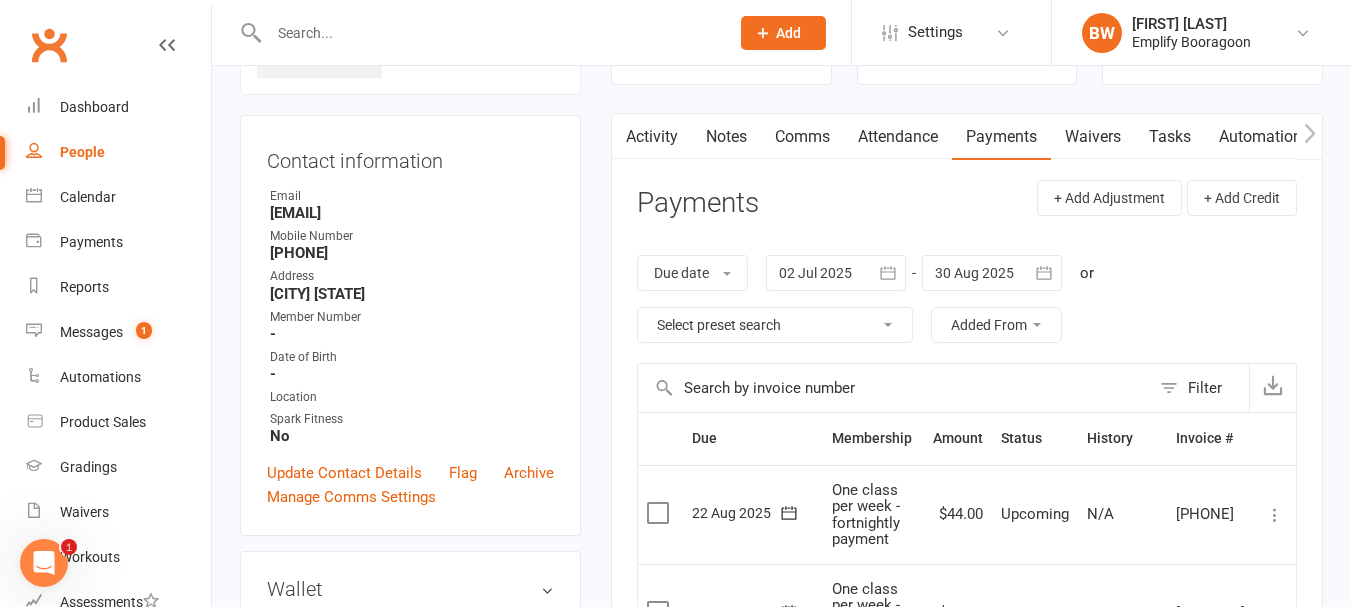 click at bounding box center (836, 273) 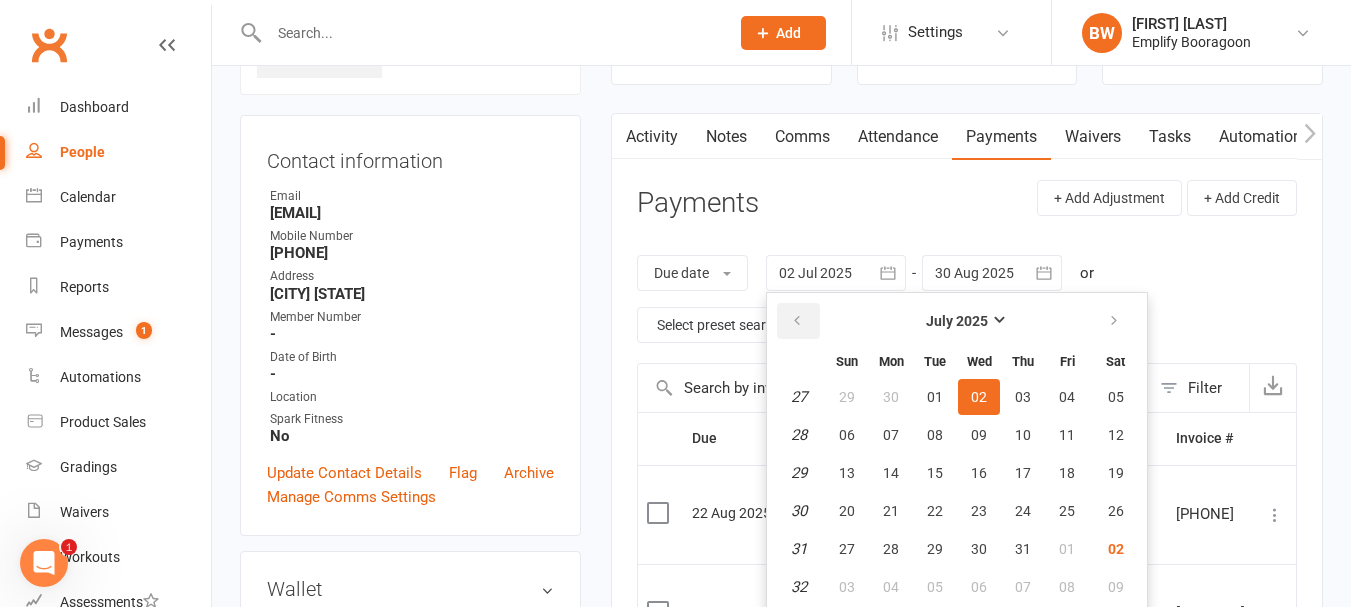 click at bounding box center (798, 321) 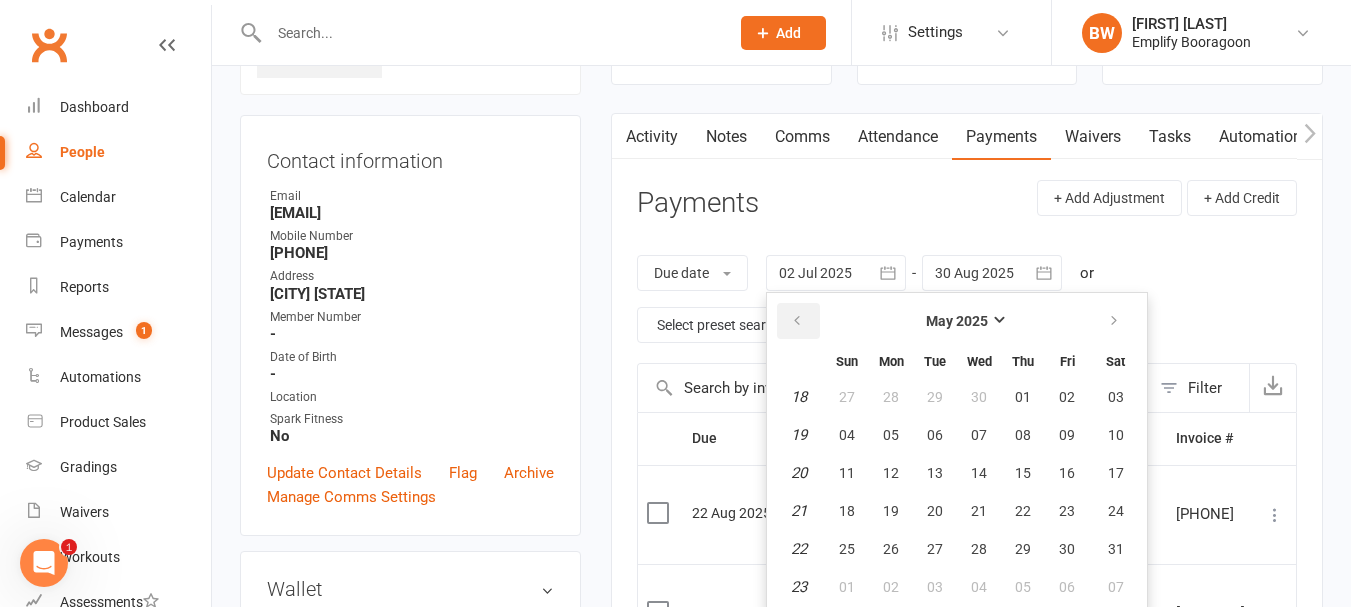 click at bounding box center (798, 321) 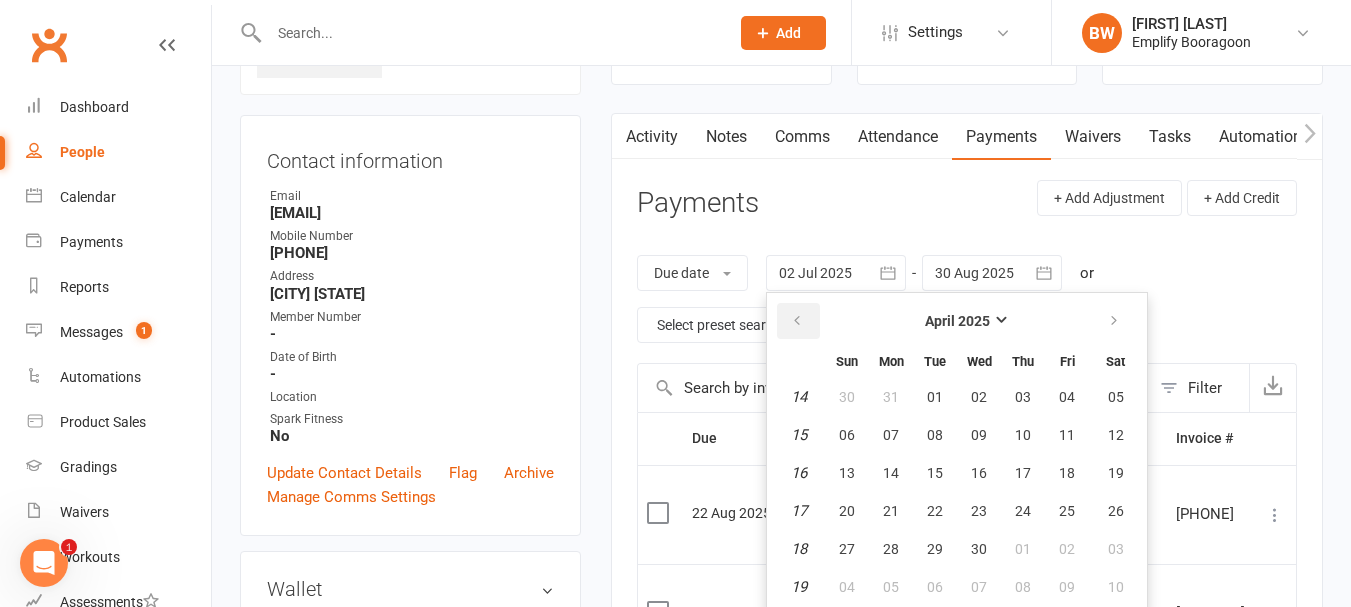 scroll, scrollTop: 58, scrollLeft: 0, axis: vertical 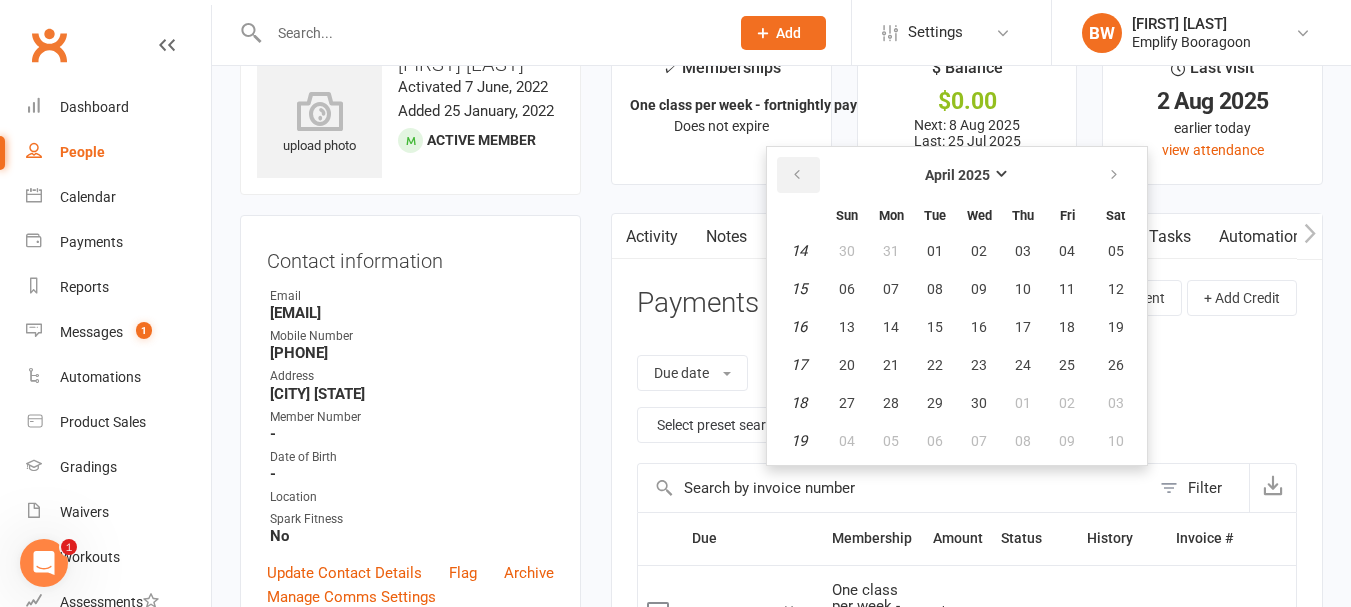 click at bounding box center (798, 175) 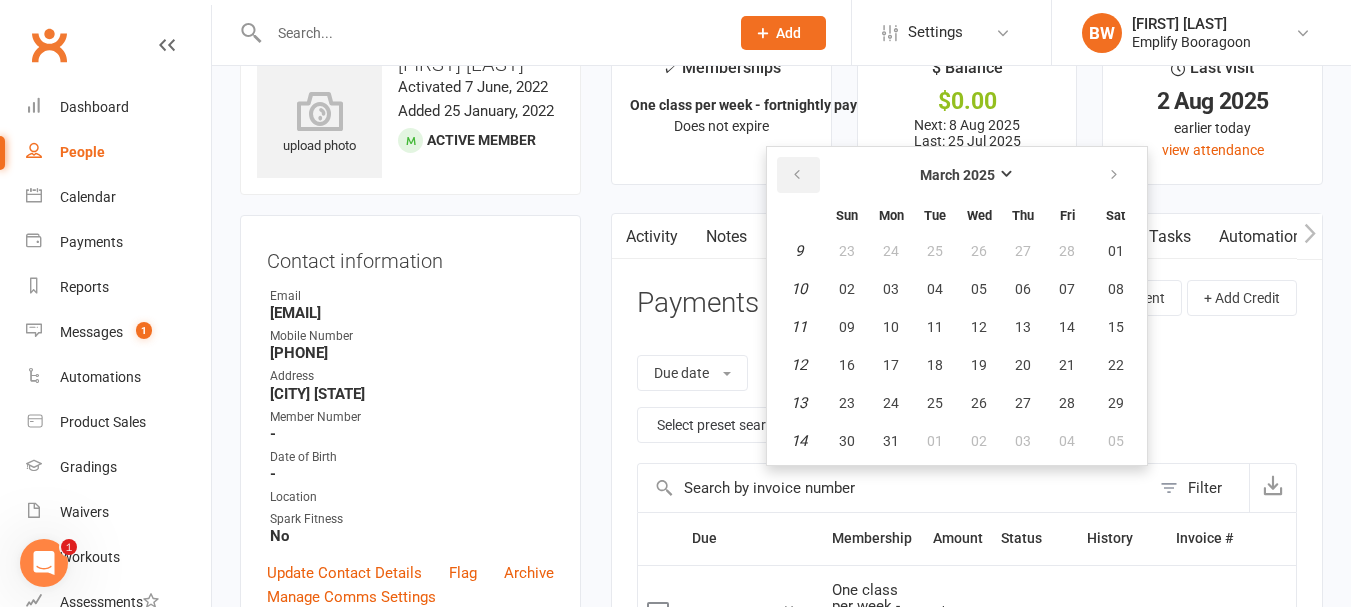 click at bounding box center [798, 175] 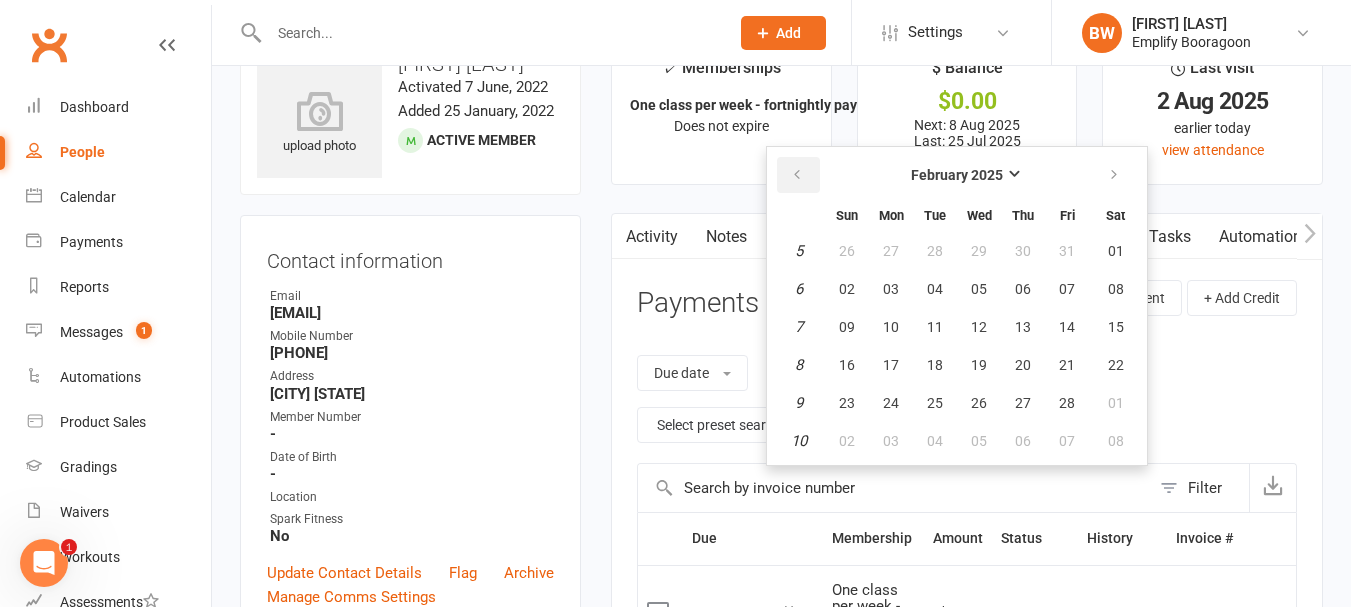 click at bounding box center (798, 175) 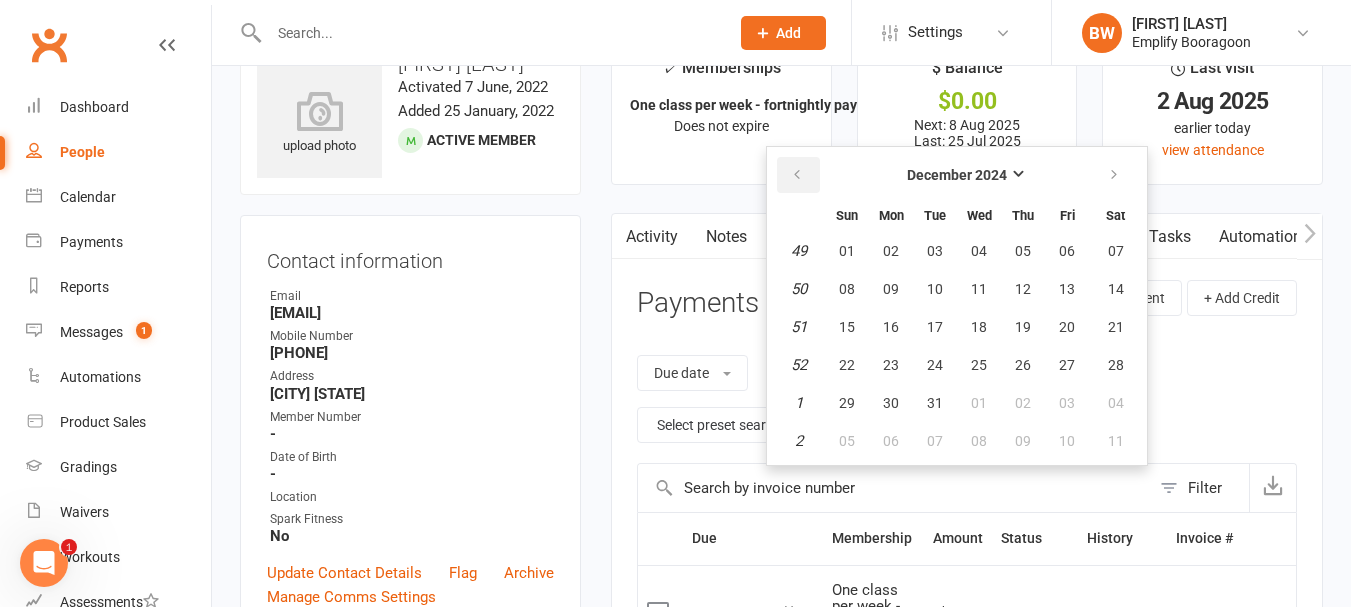 click at bounding box center (798, 175) 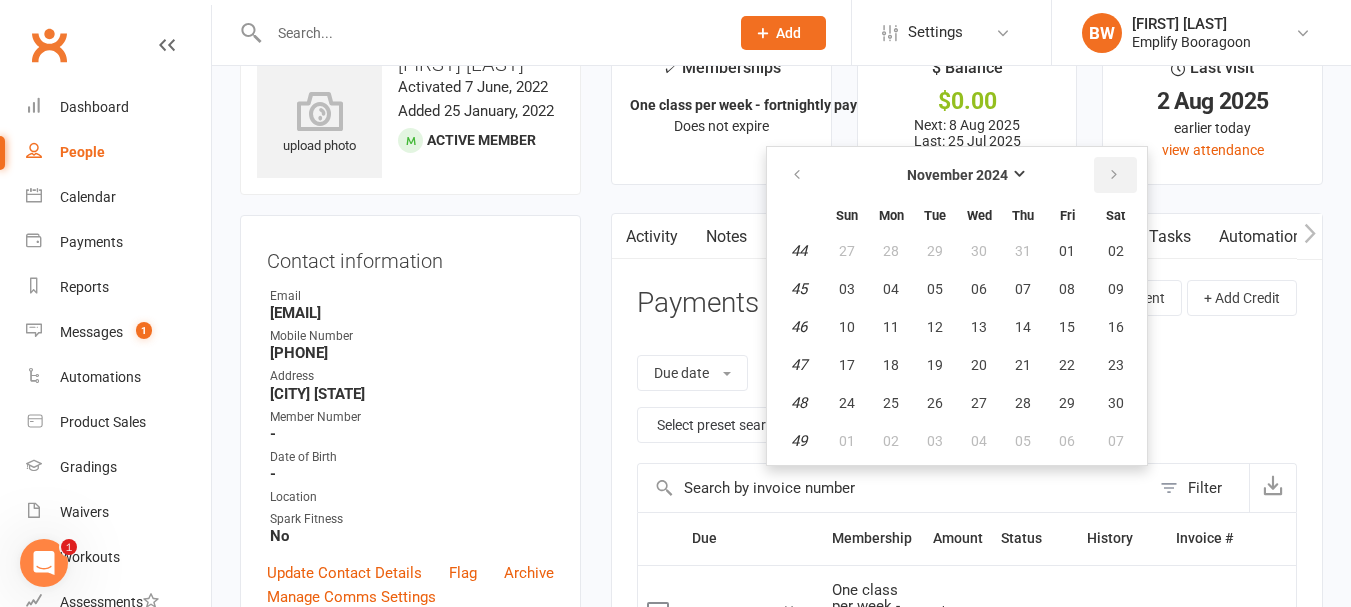 click at bounding box center (1115, 175) 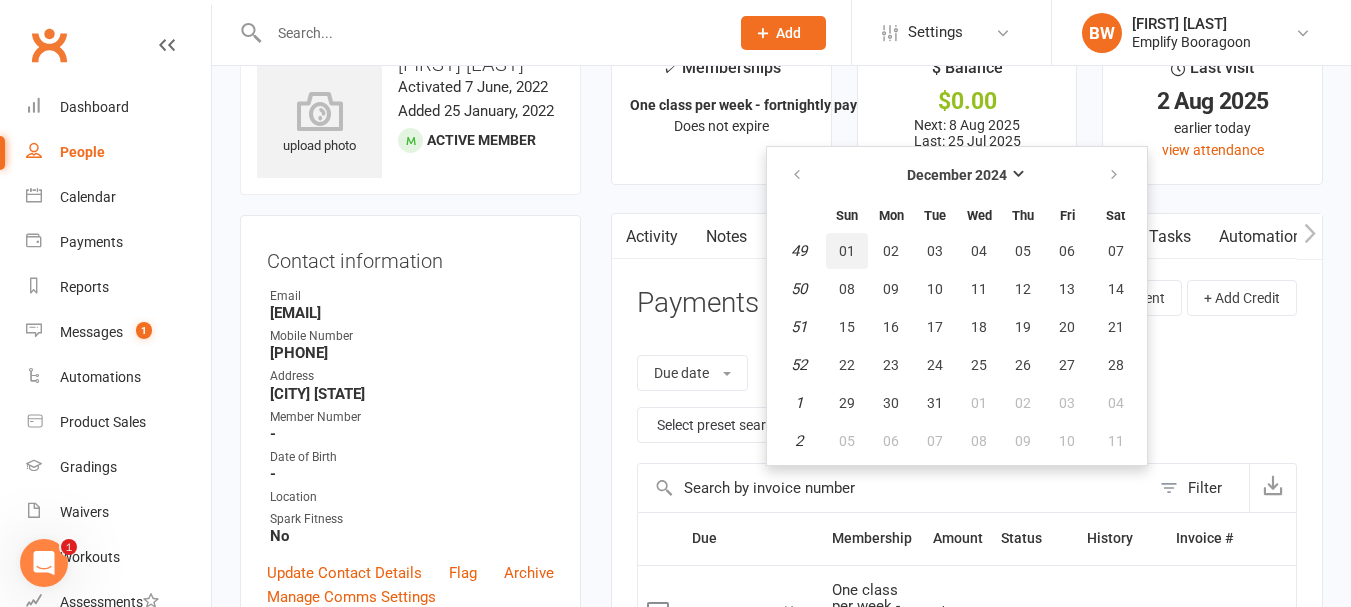 click on "01" at bounding box center [847, 251] 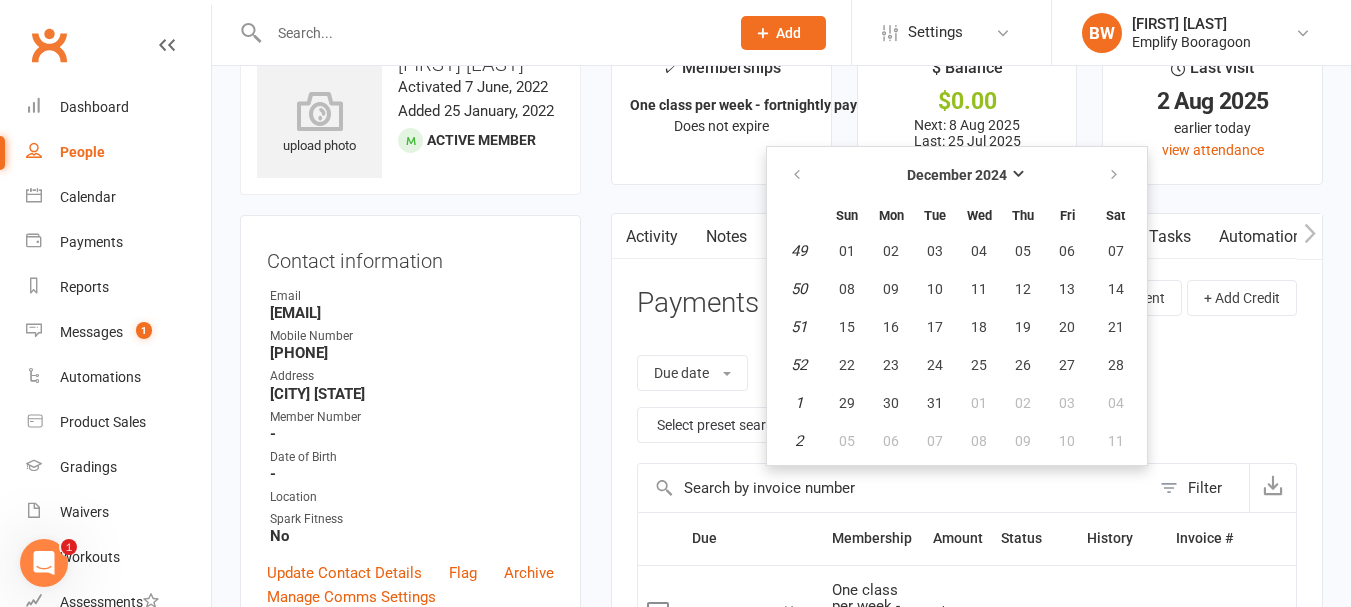 type on "01 Dec 2024" 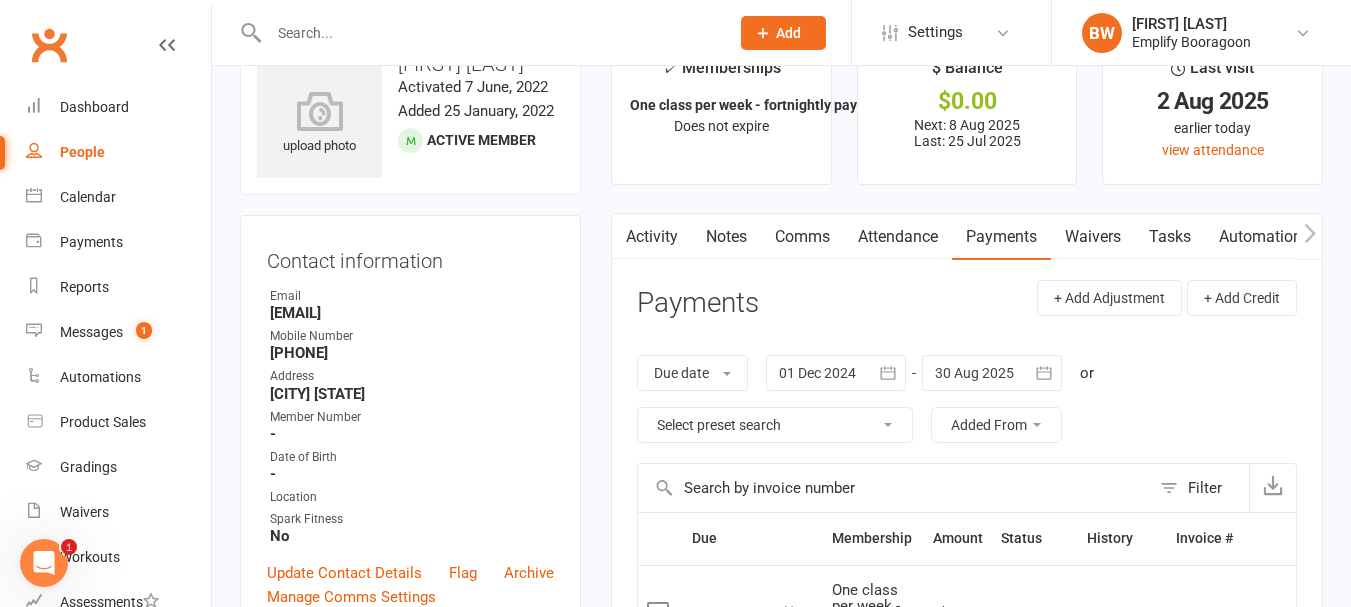 click at bounding box center (992, 373) 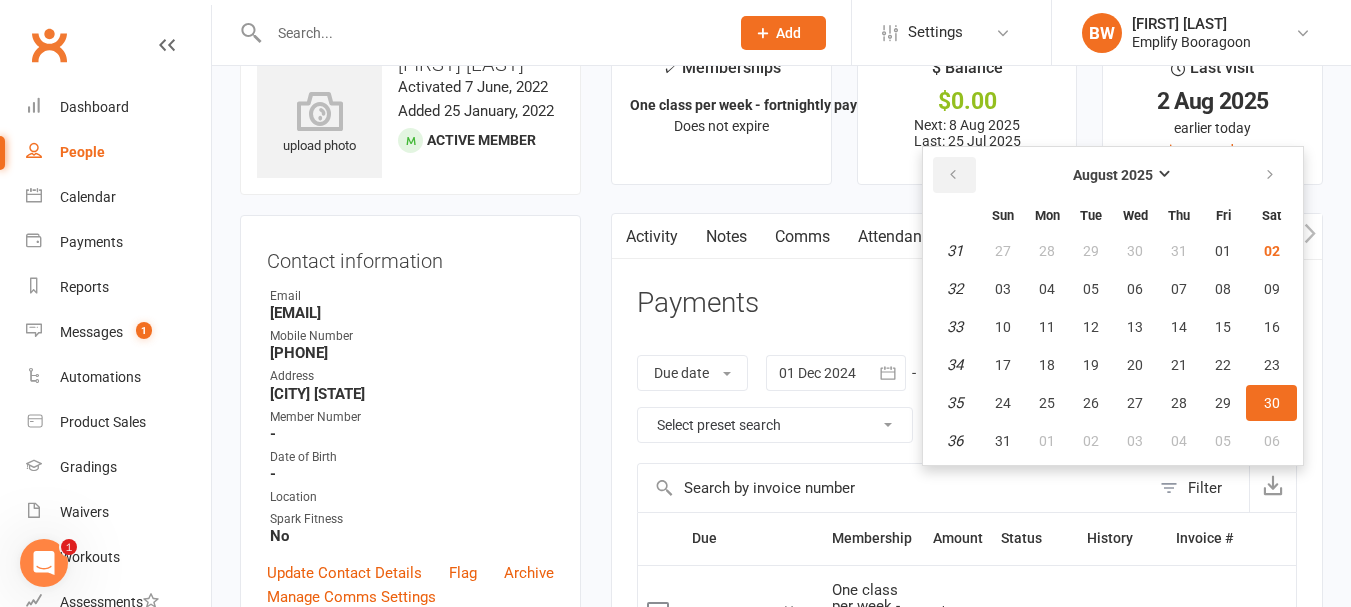click at bounding box center (954, 175) 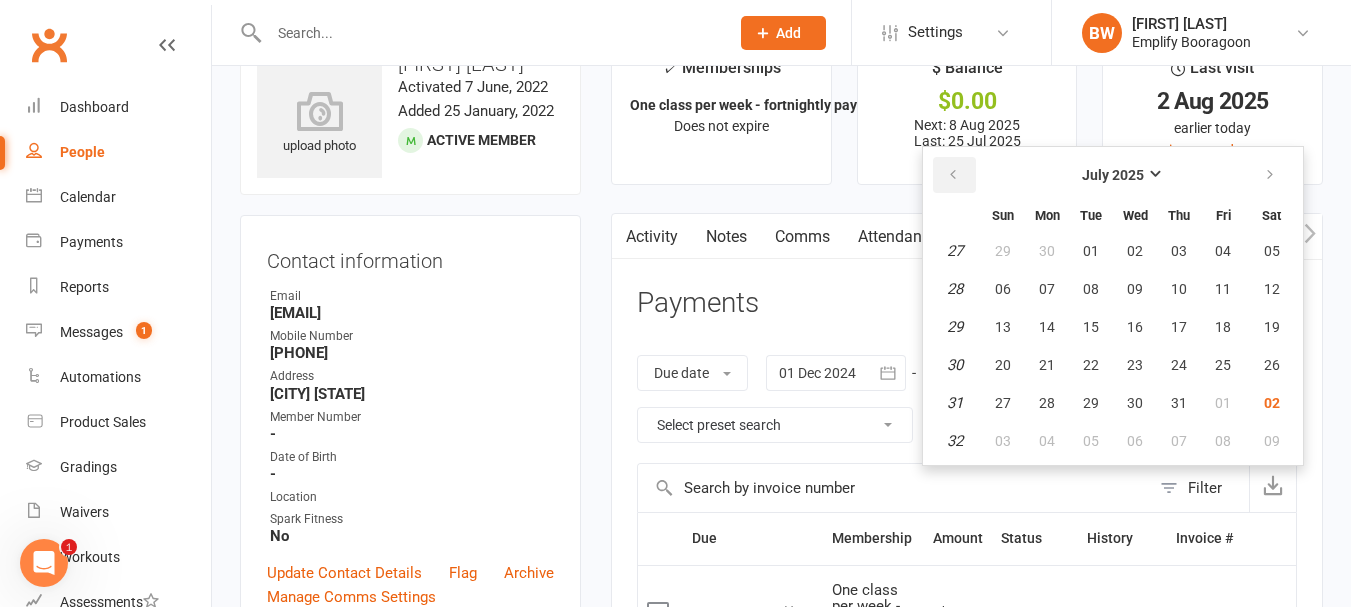 click at bounding box center (954, 175) 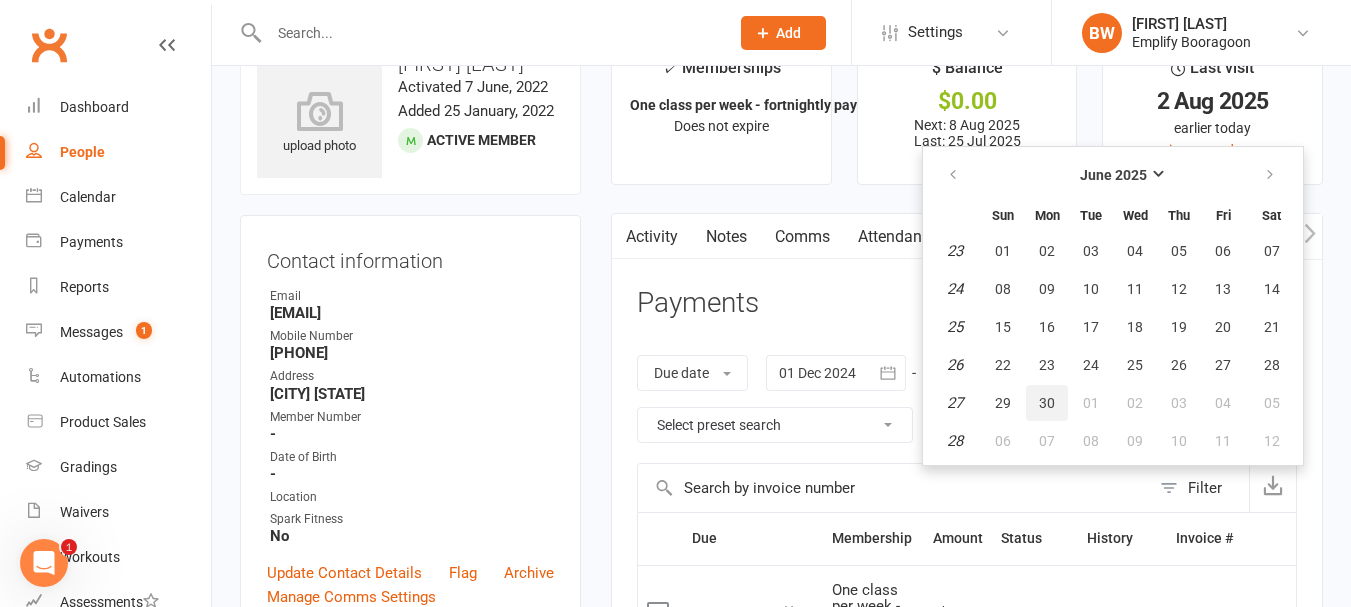 click on "30" at bounding box center [1047, 403] 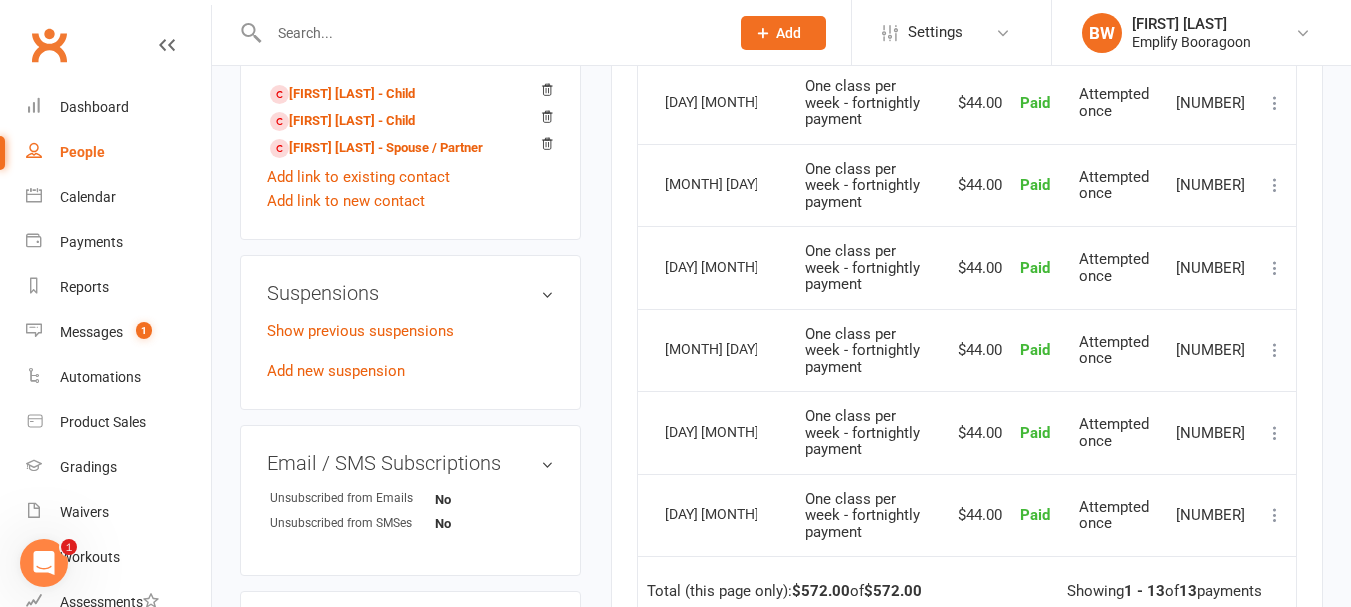 scroll, scrollTop: 1158, scrollLeft: 0, axis: vertical 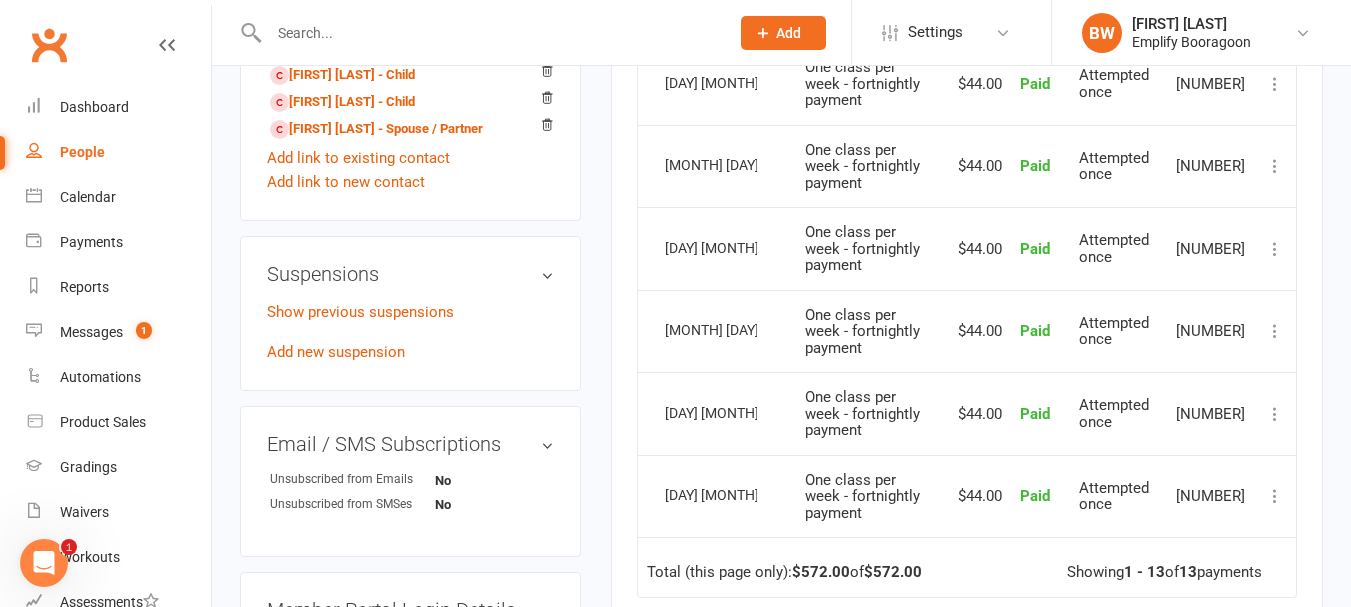 click on "$572.00" at bounding box center [821, 572] 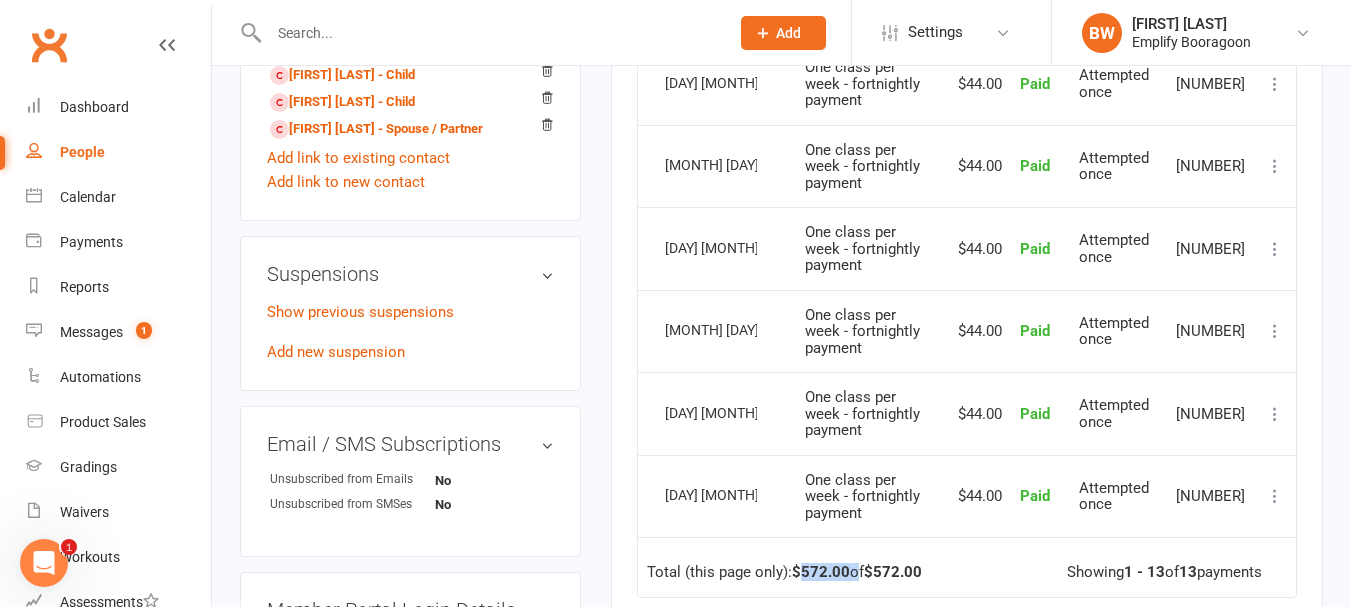 click on "$572.00" at bounding box center (821, 572) 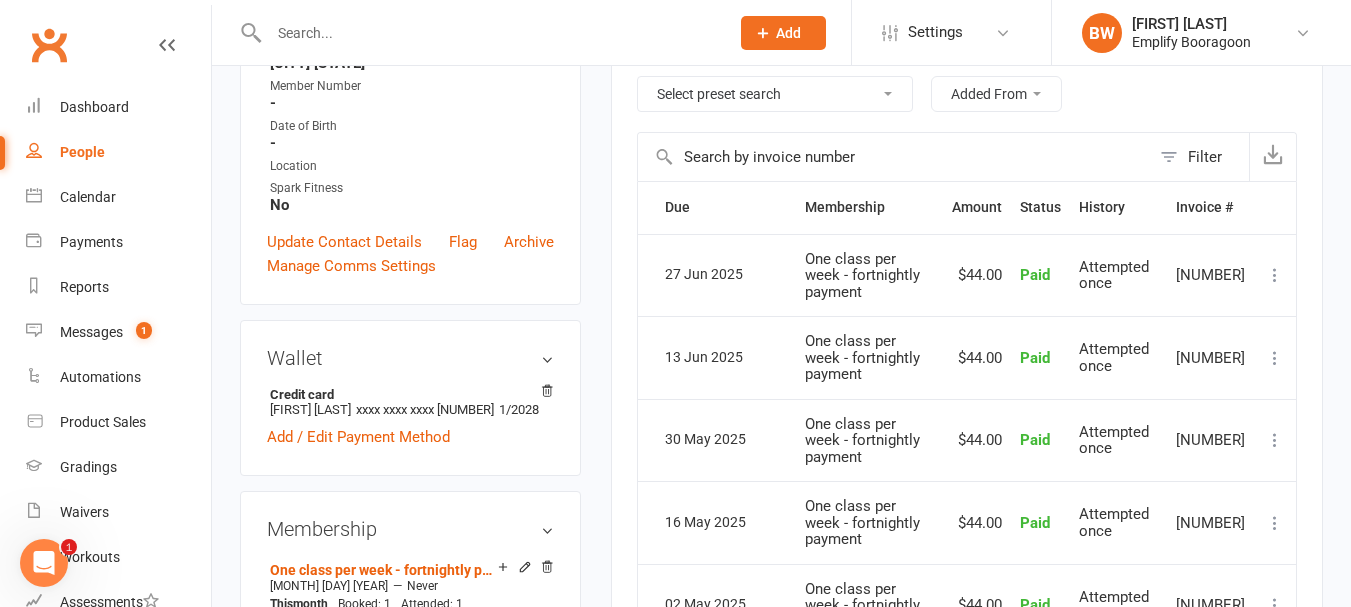 scroll, scrollTop: 400, scrollLeft: 0, axis: vertical 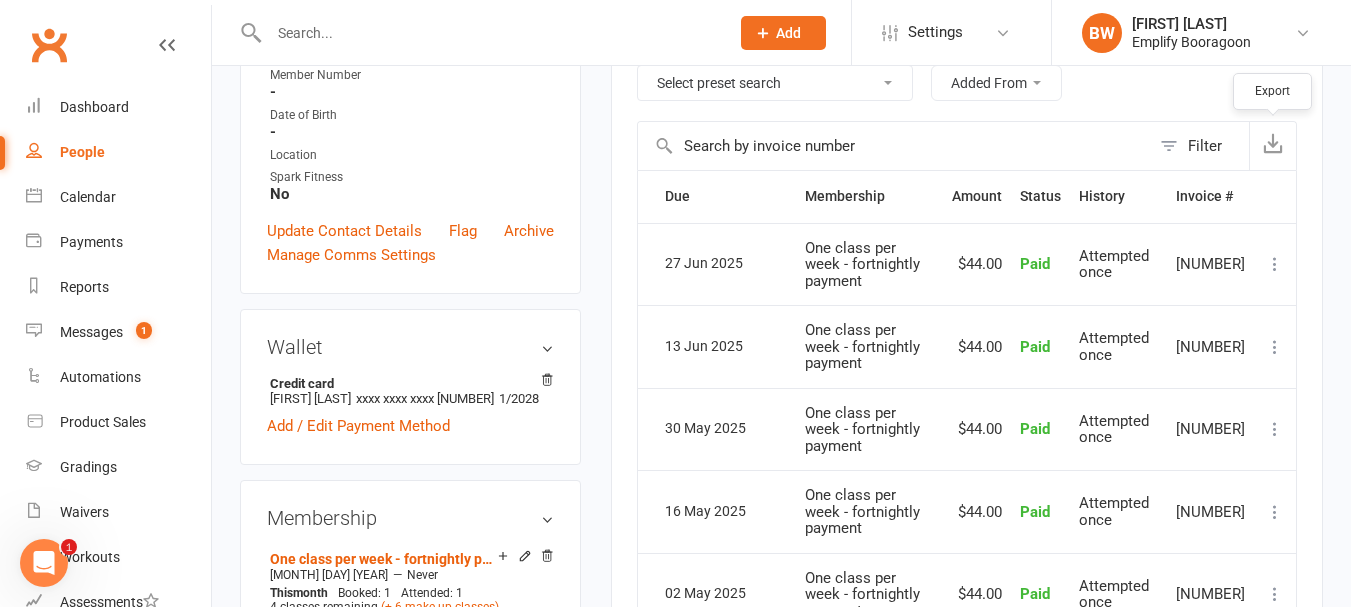 click at bounding box center [1272, 146] 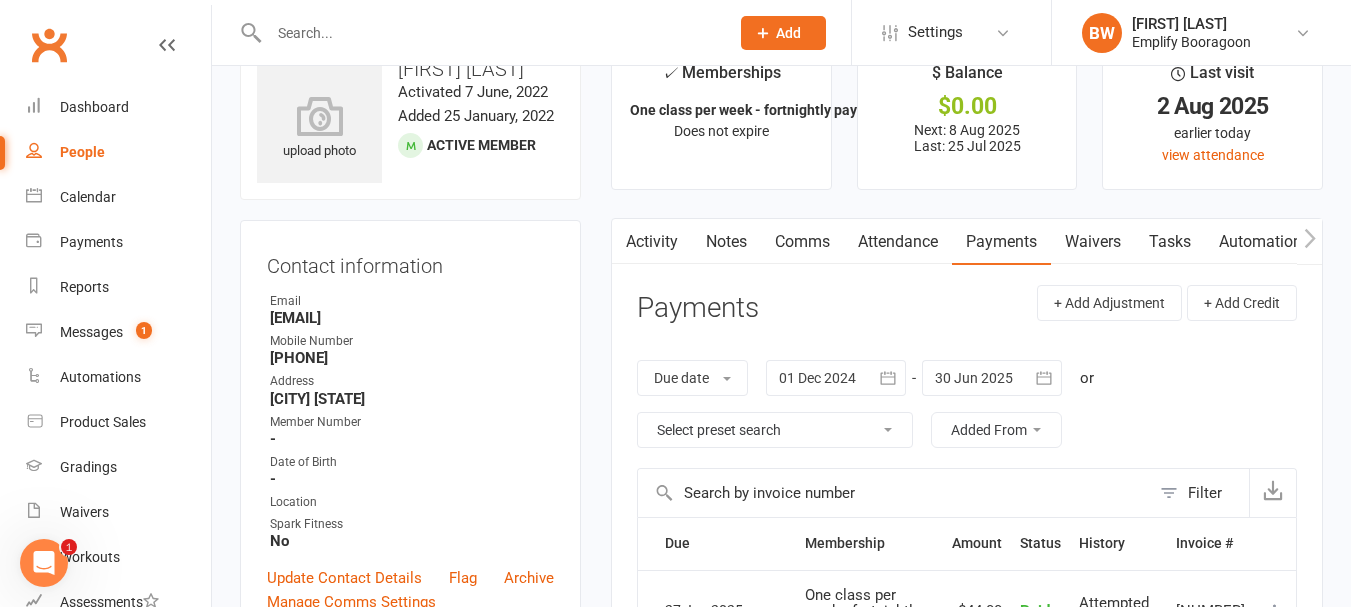 scroll, scrollTop: 100, scrollLeft: 0, axis: vertical 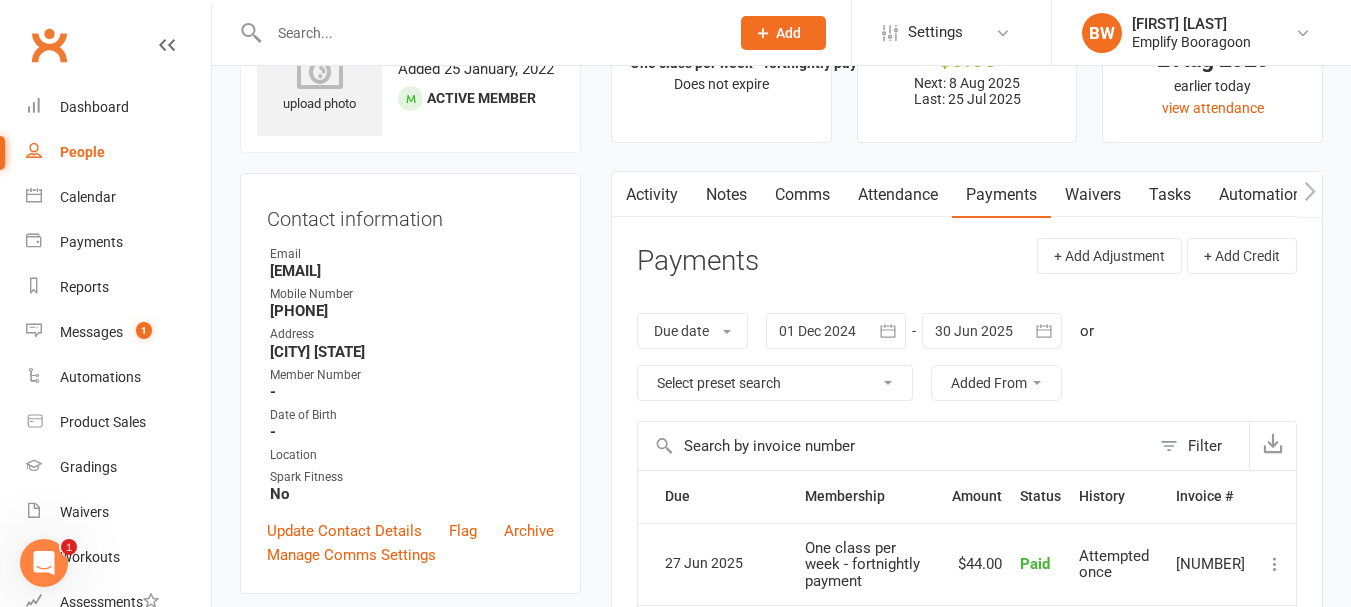click on "0429877925" at bounding box center [412, 311] 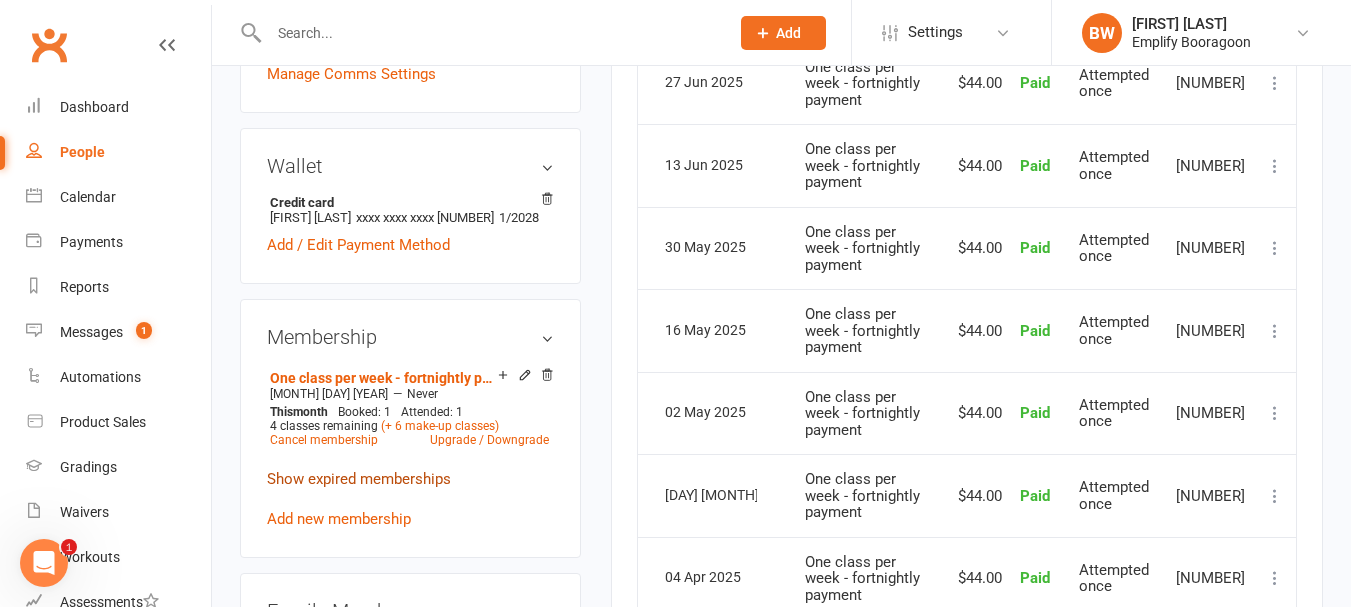 scroll, scrollTop: 700, scrollLeft: 0, axis: vertical 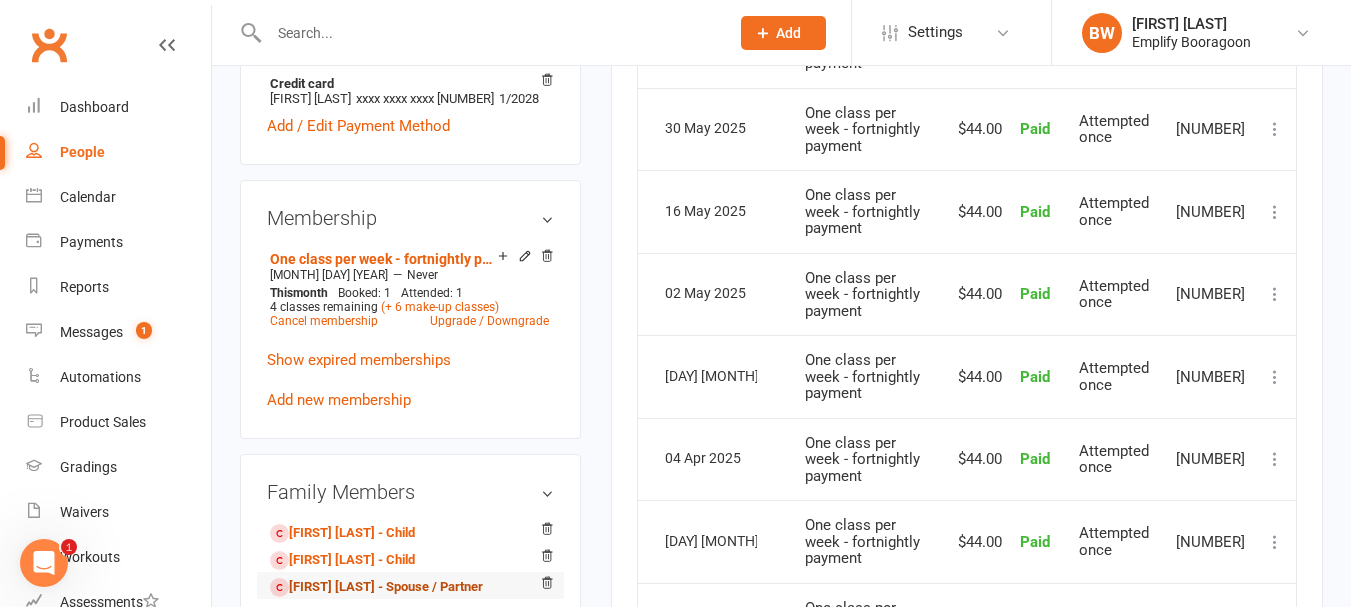 click on "Rachel Jeffery - Spouse / Partner" at bounding box center [376, 587] 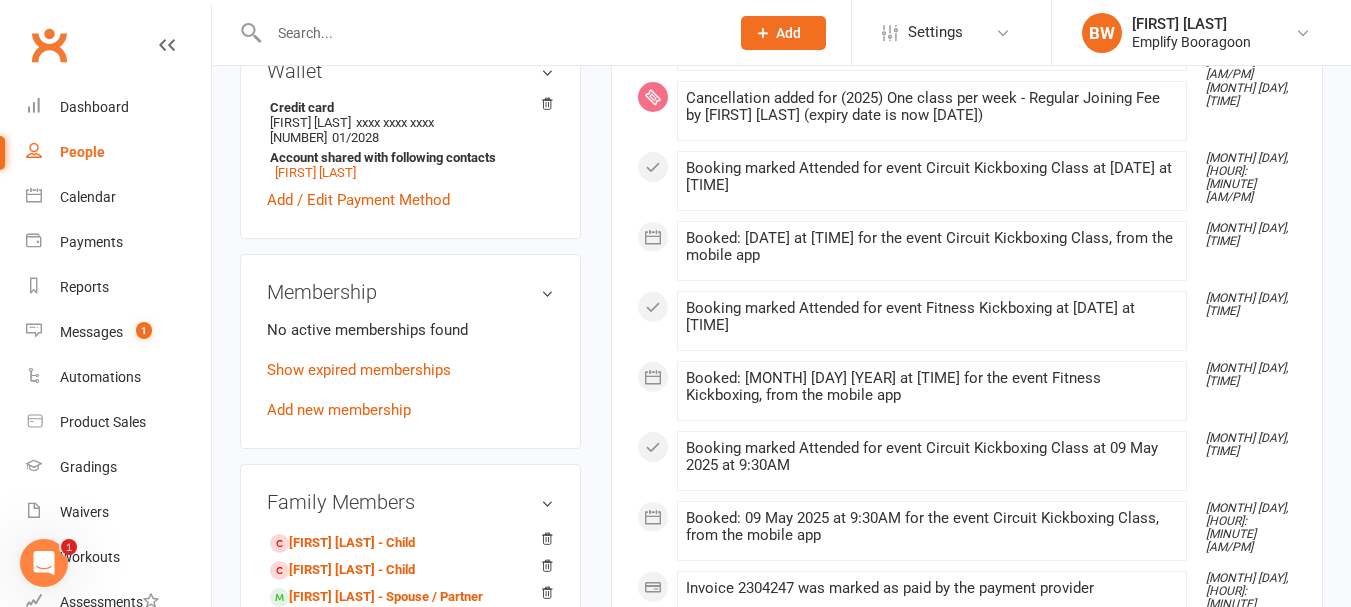 scroll, scrollTop: 800, scrollLeft: 0, axis: vertical 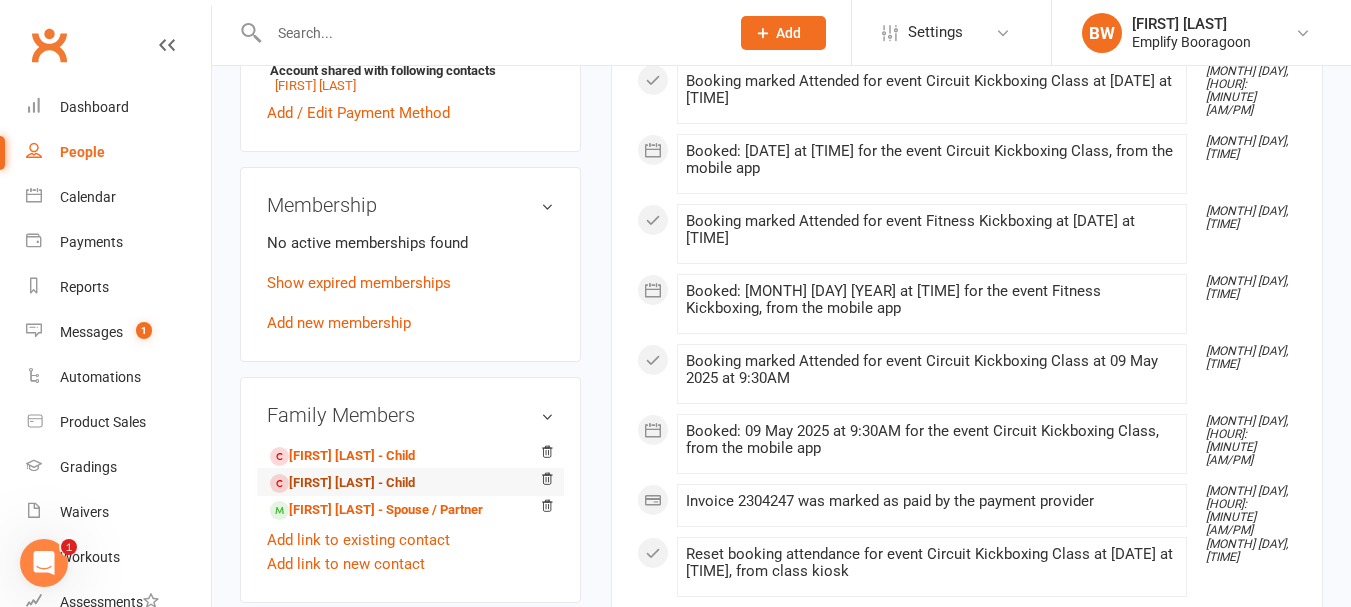 click on "Pyrs Jeffery - Child" at bounding box center (342, 483) 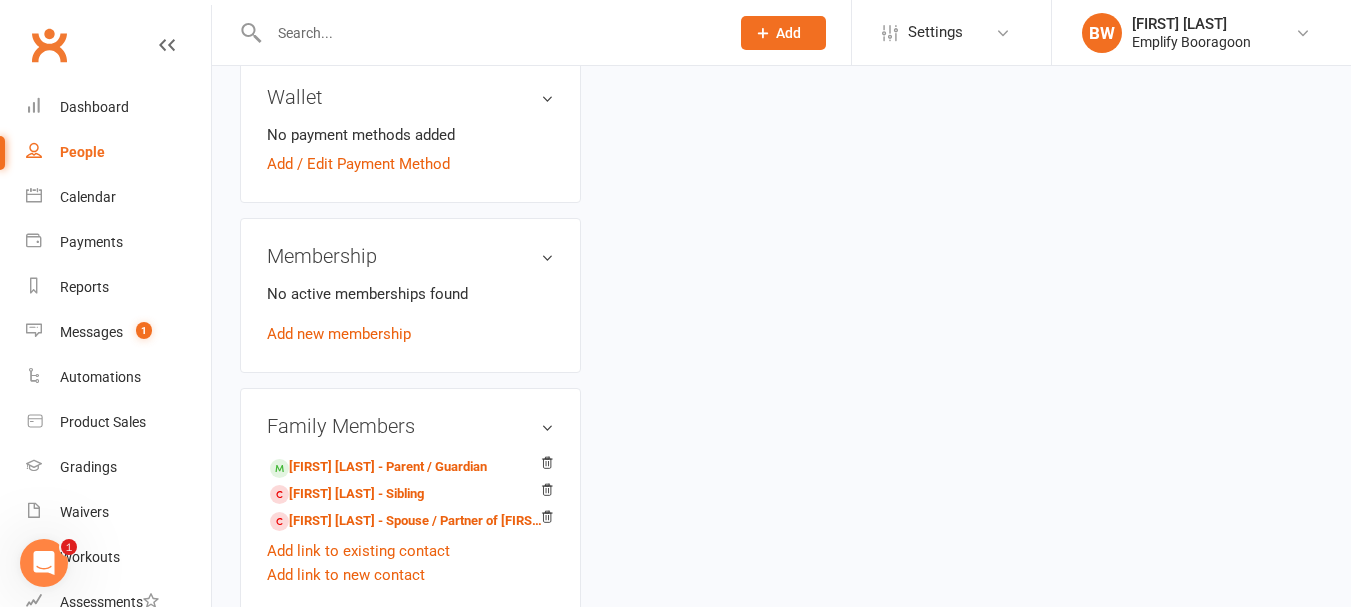scroll, scrollTop: 1000, scrollLeft: 0, axis: vertical 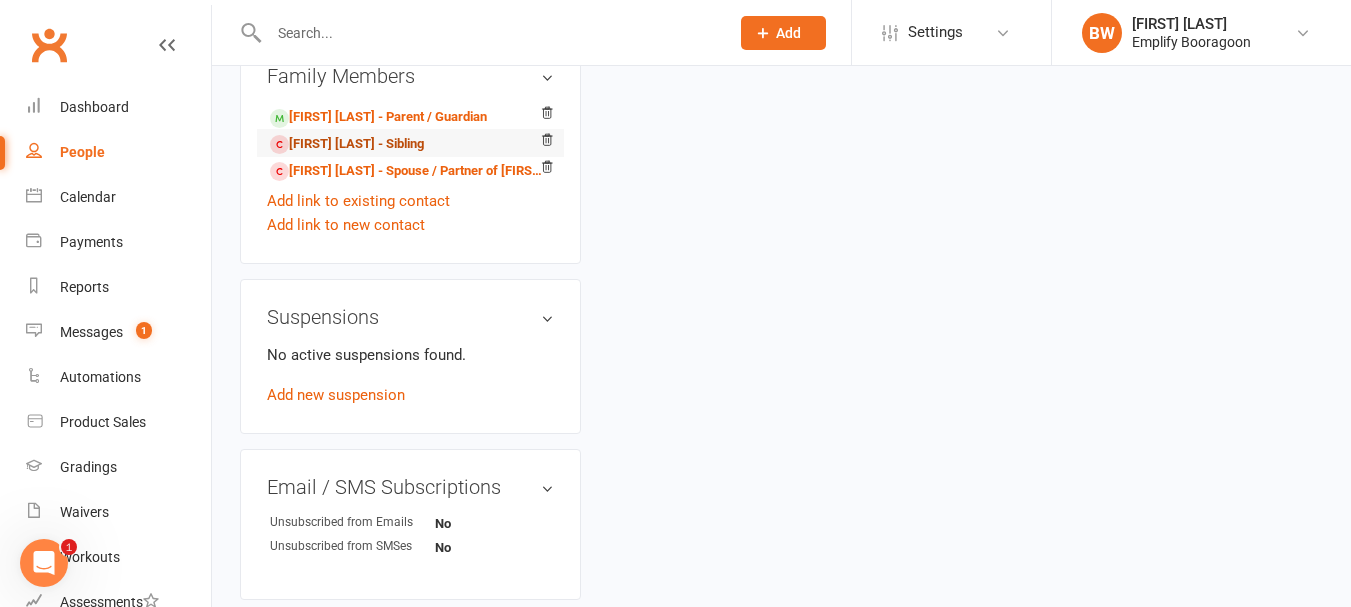 click on "Jasper Jeffery - Sibling" at bounding box center [347, 144] 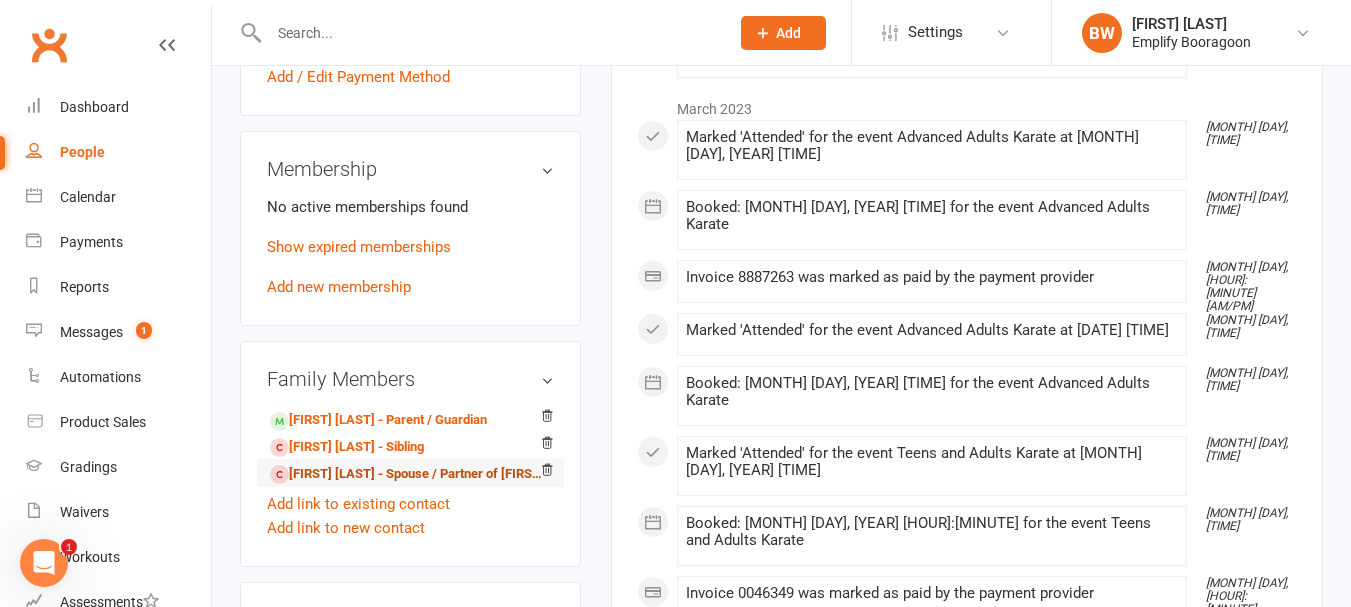 scroll, scrollTop: 800, scrollLeft: 0, axis: vertical 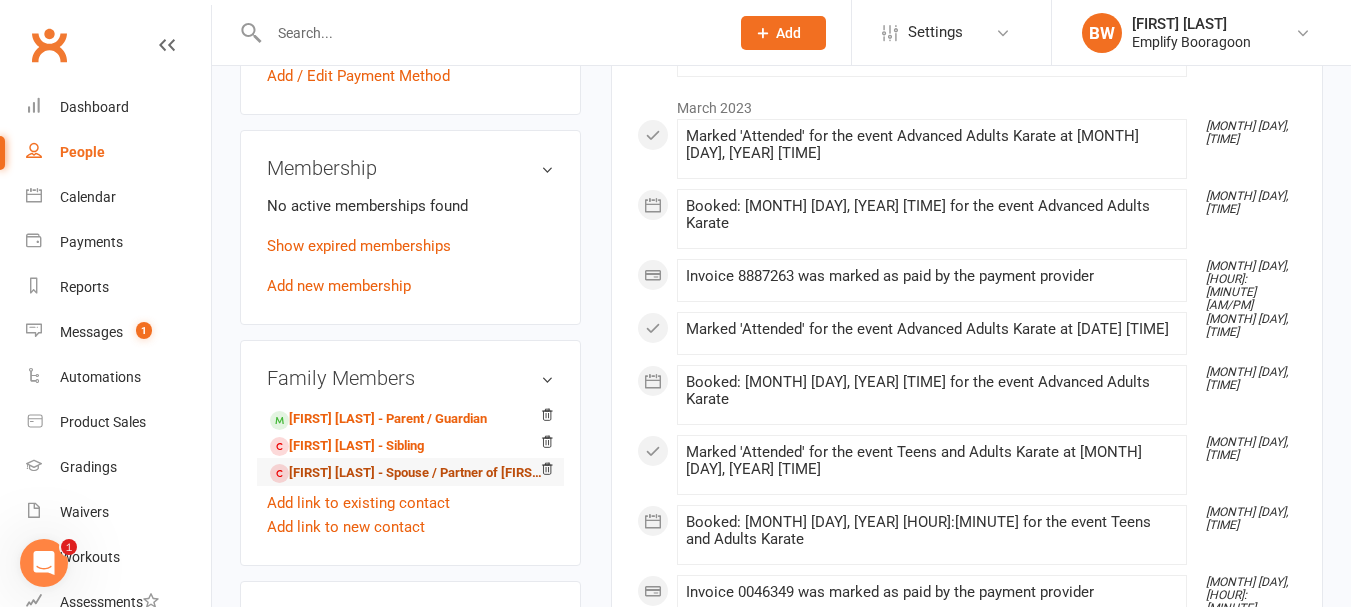 click on "Rachel Jeffery - Spouse / Partner of Warren Jeffery" at bounding box center [407, 473] 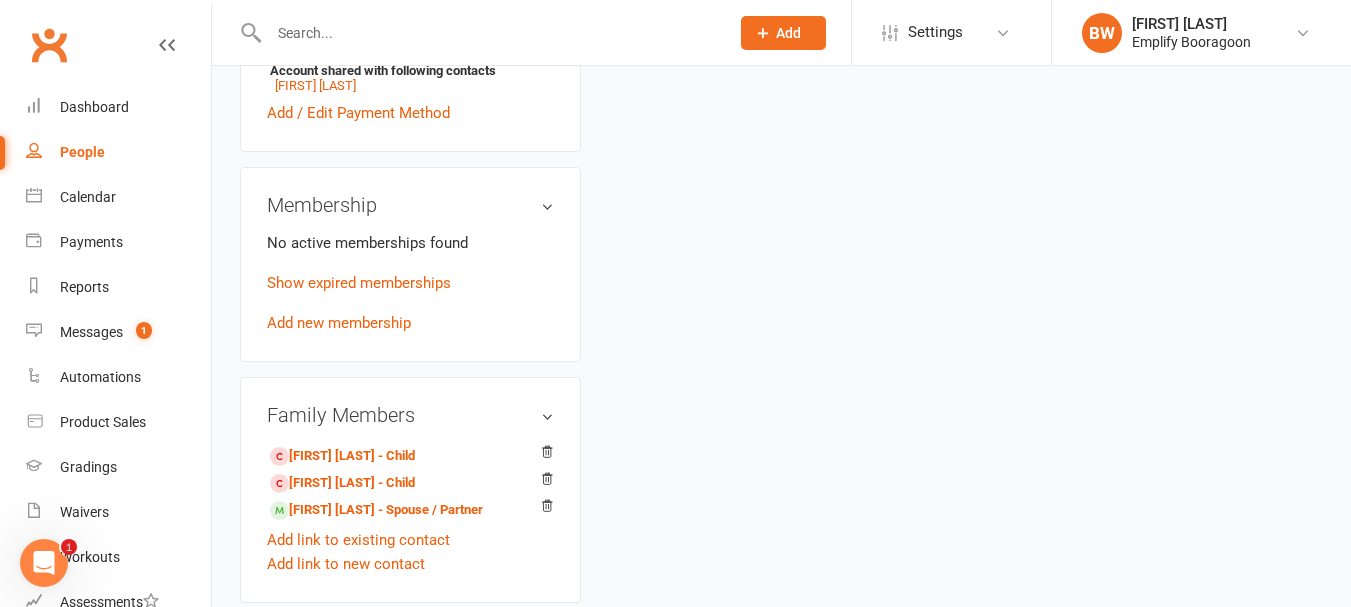 scroll, scrollTop: 0, scrollLeft: 0, axis: both 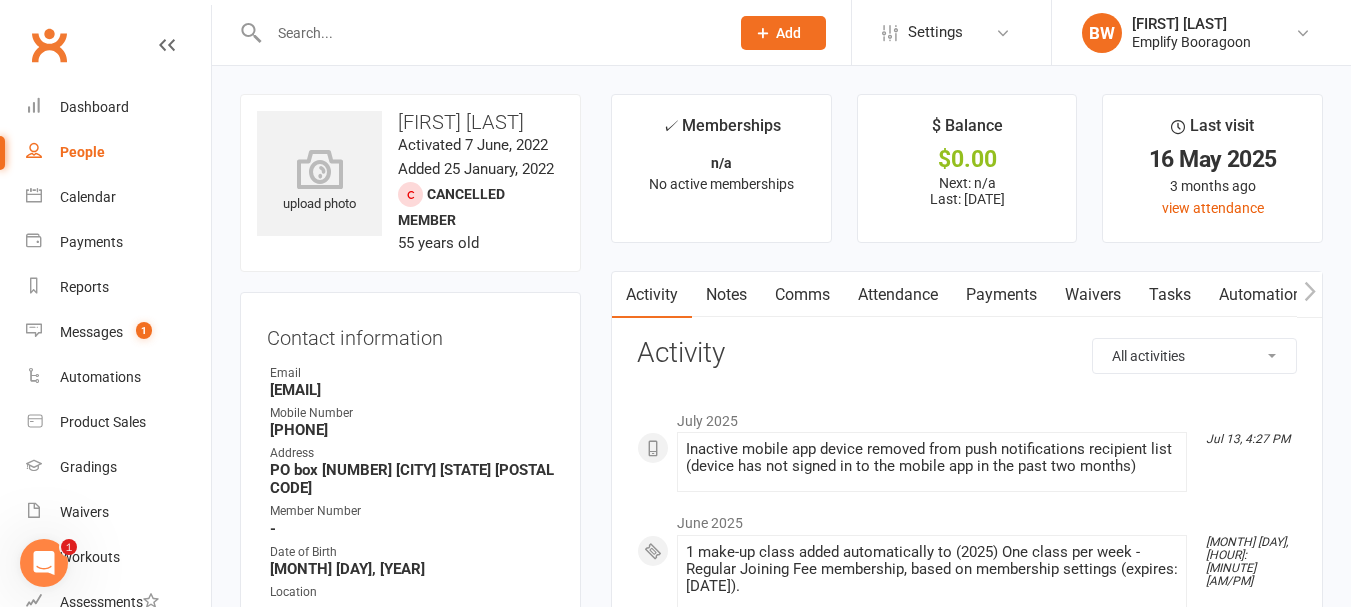 click on "BW Brodie Woods Emplify Booragoon Signed in as: Emplify Booragoon Switch to: Emplify Head Office My profile My subscription Help Terms & conditions  Privacy policy  Sign out" at bounding box center (1201, 32) 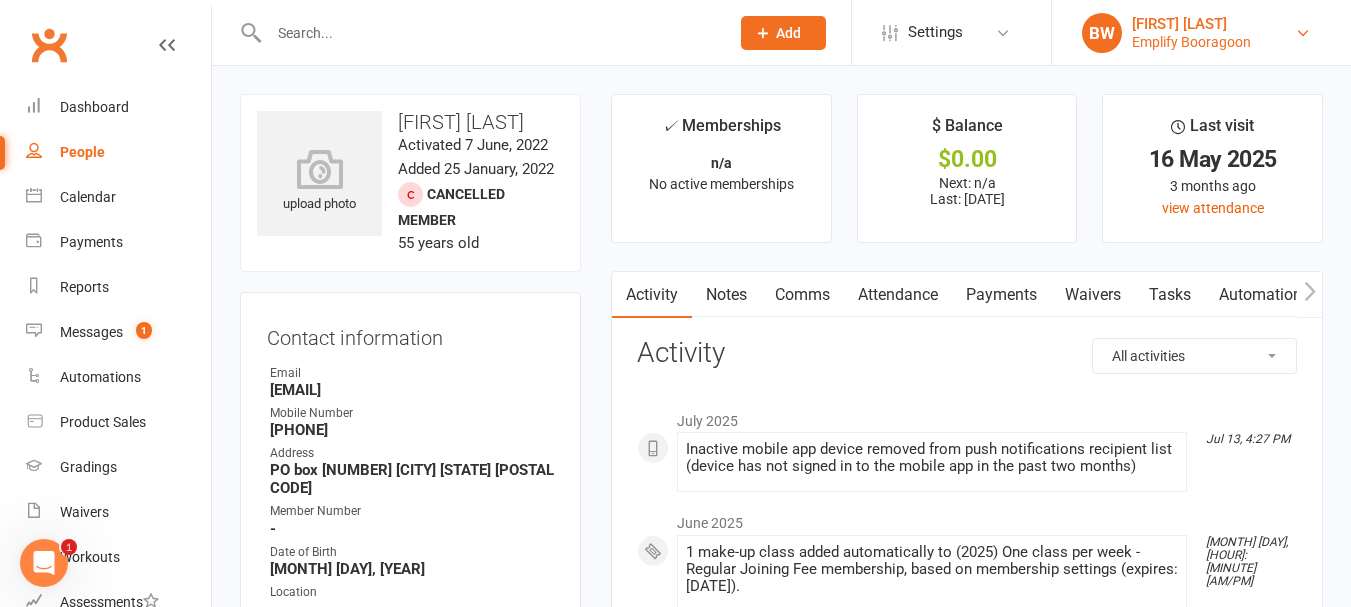 click on "Emplify Booragoon" at bounding box center [1191, 42] 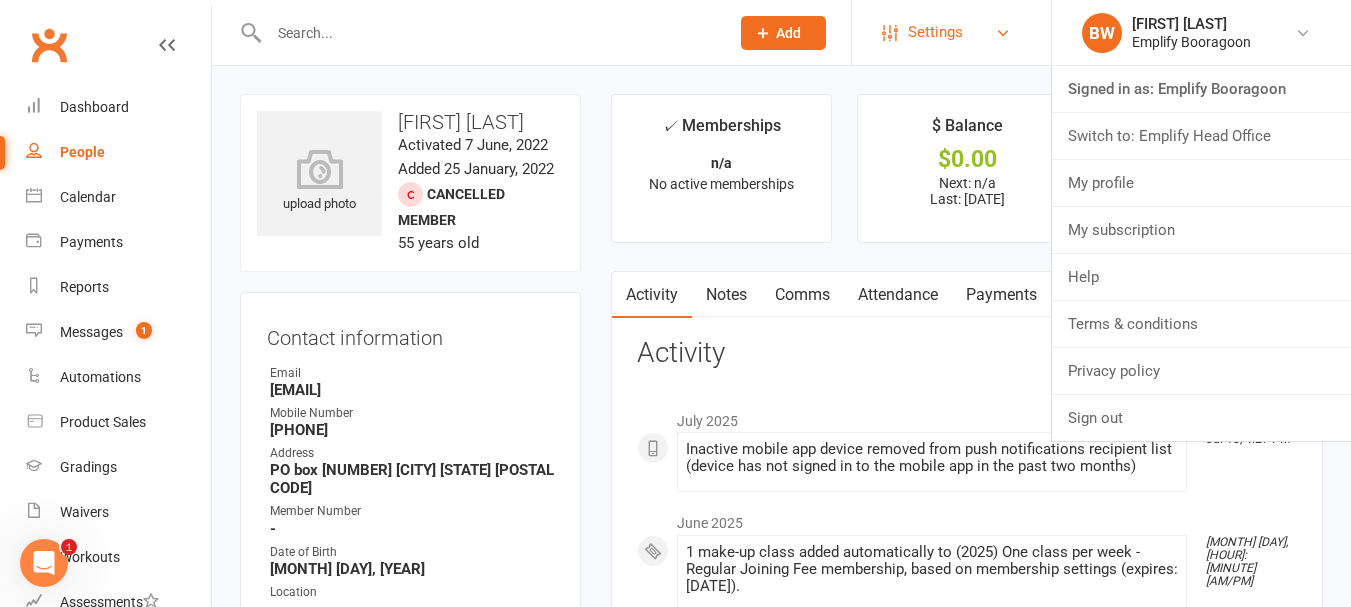 click on "Settings" at bounding box center (935, 32) 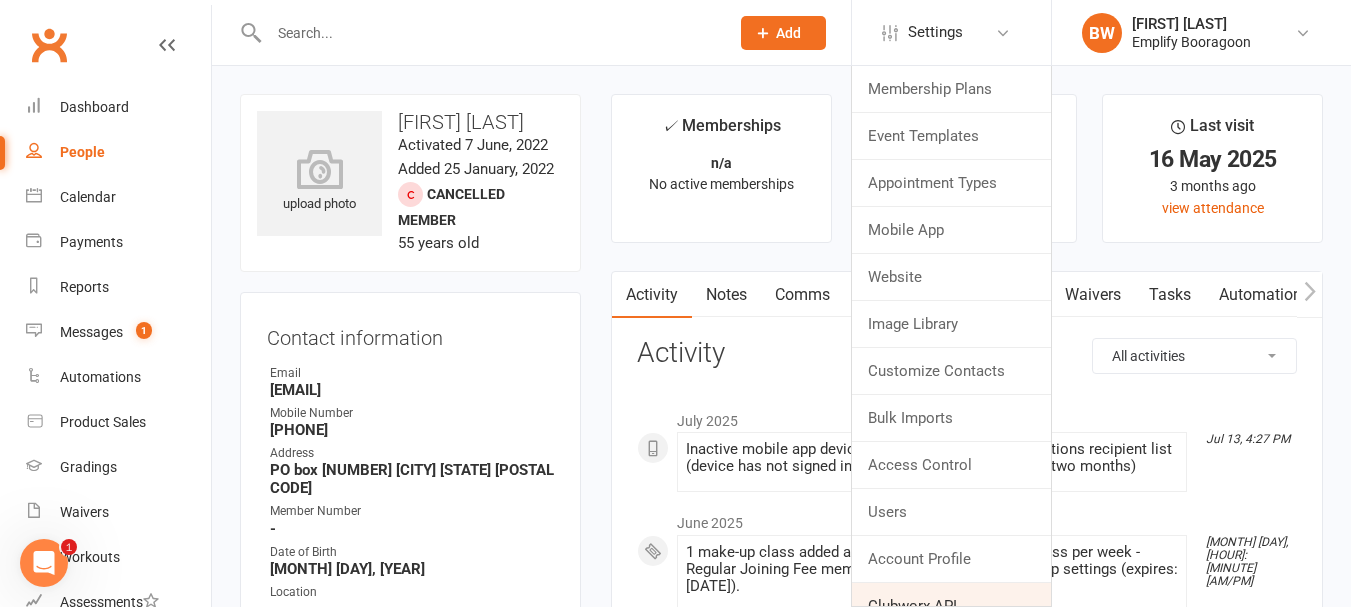 click on "Clubworx API" at bounding box center (951, 606) 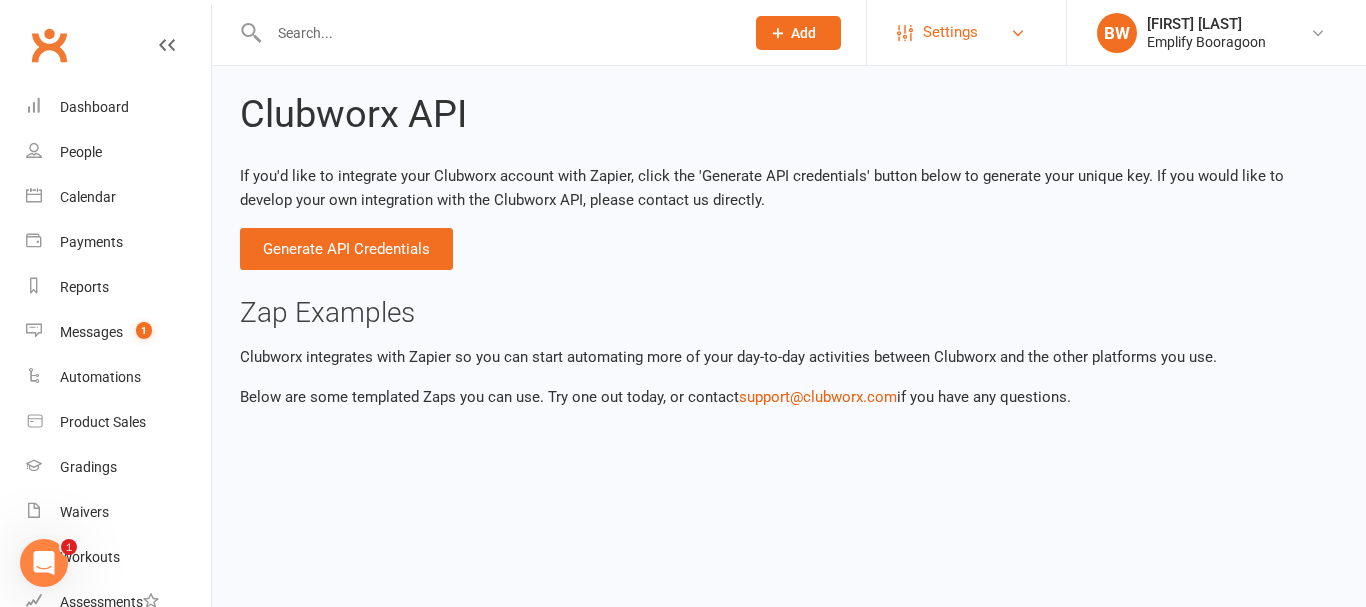 click on "Settings" at bounding box center (950, 32) 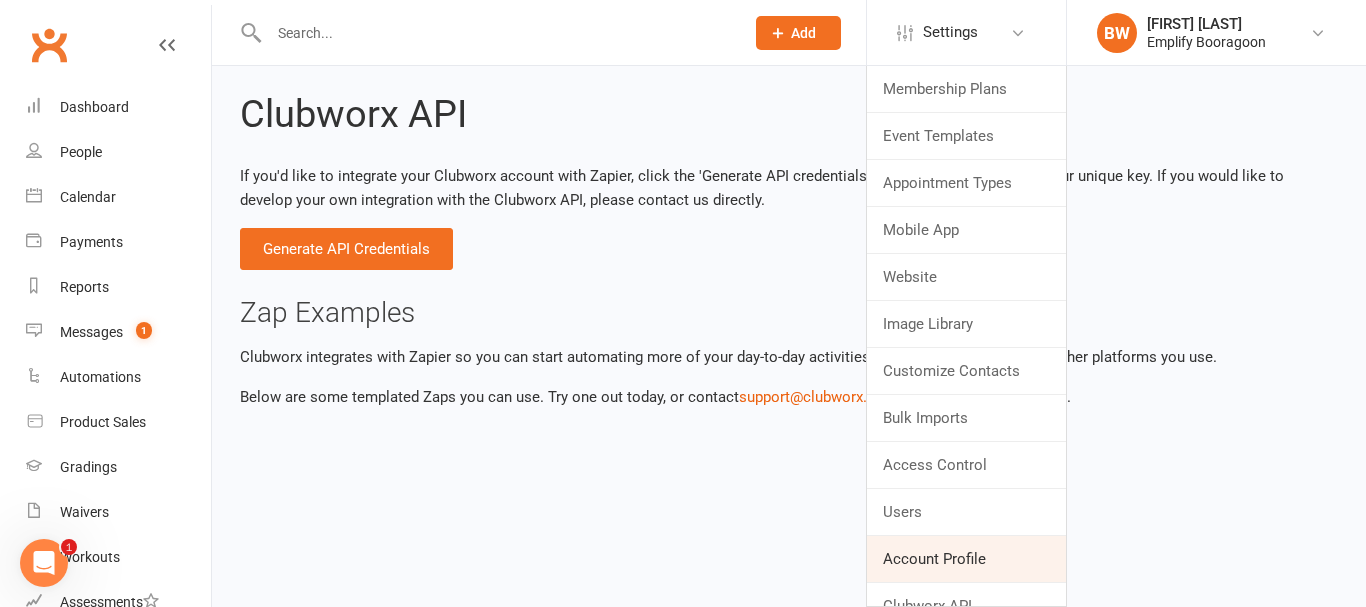 click on "Account Profile" at bounding box center (966, 559) 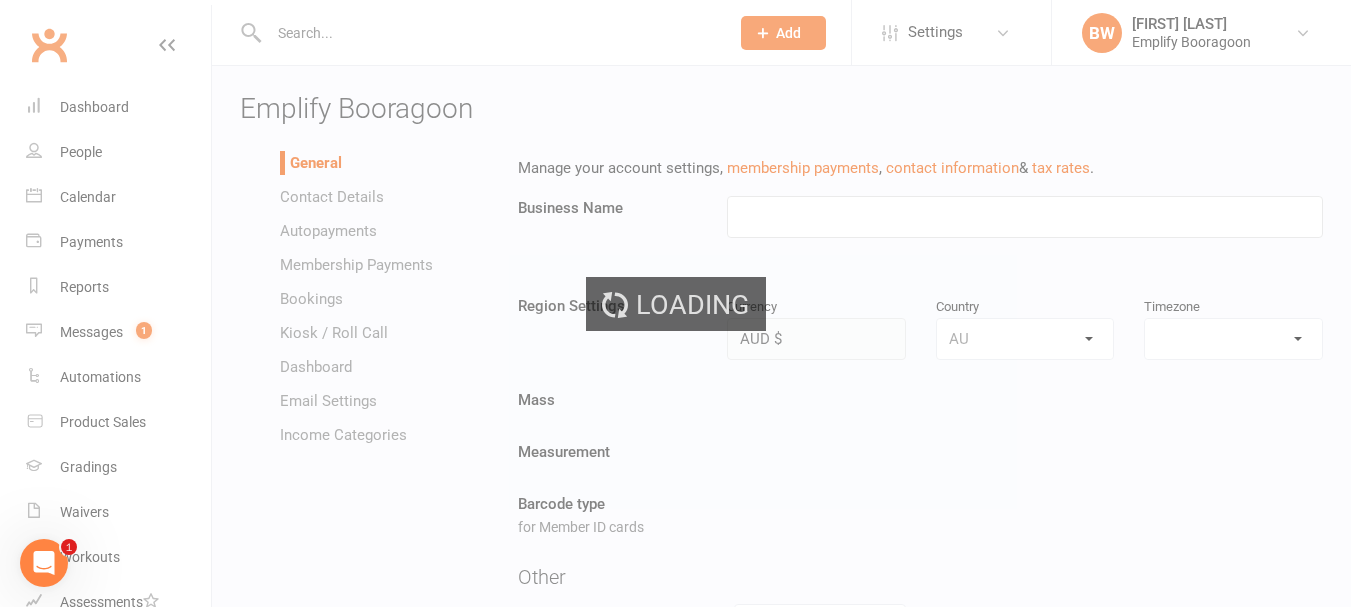 type on "Emplify Booragoon" 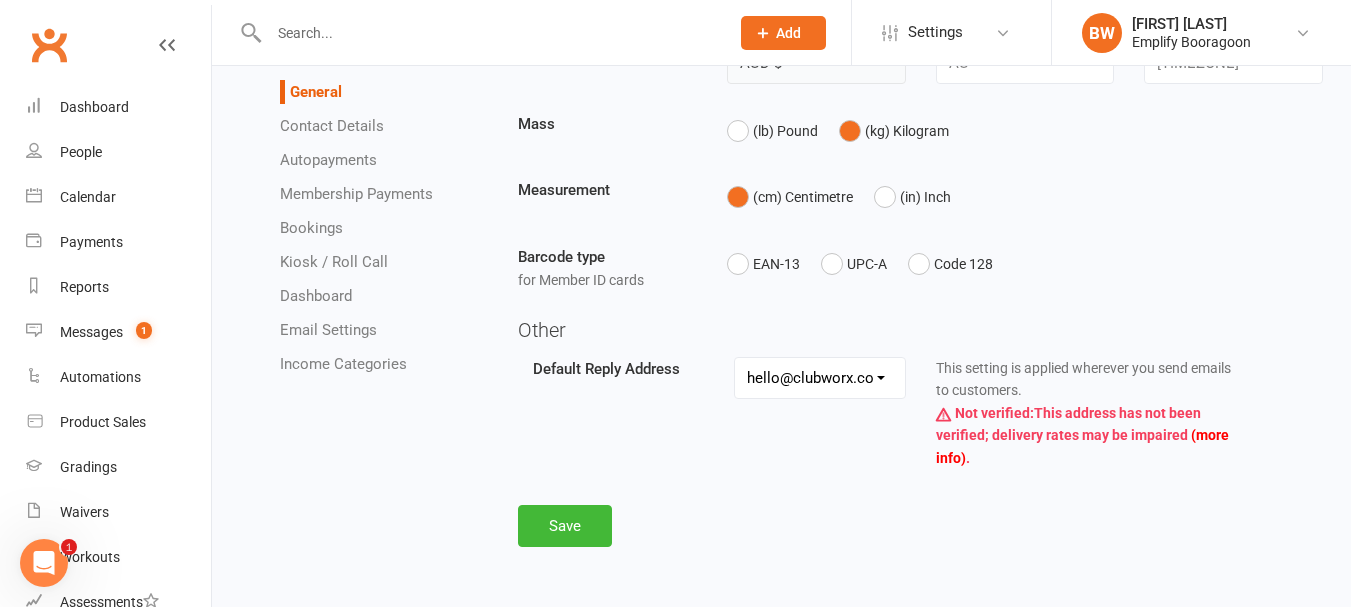 scroll, scrollTop: 277, scrollLeft: 0, axis: vertical 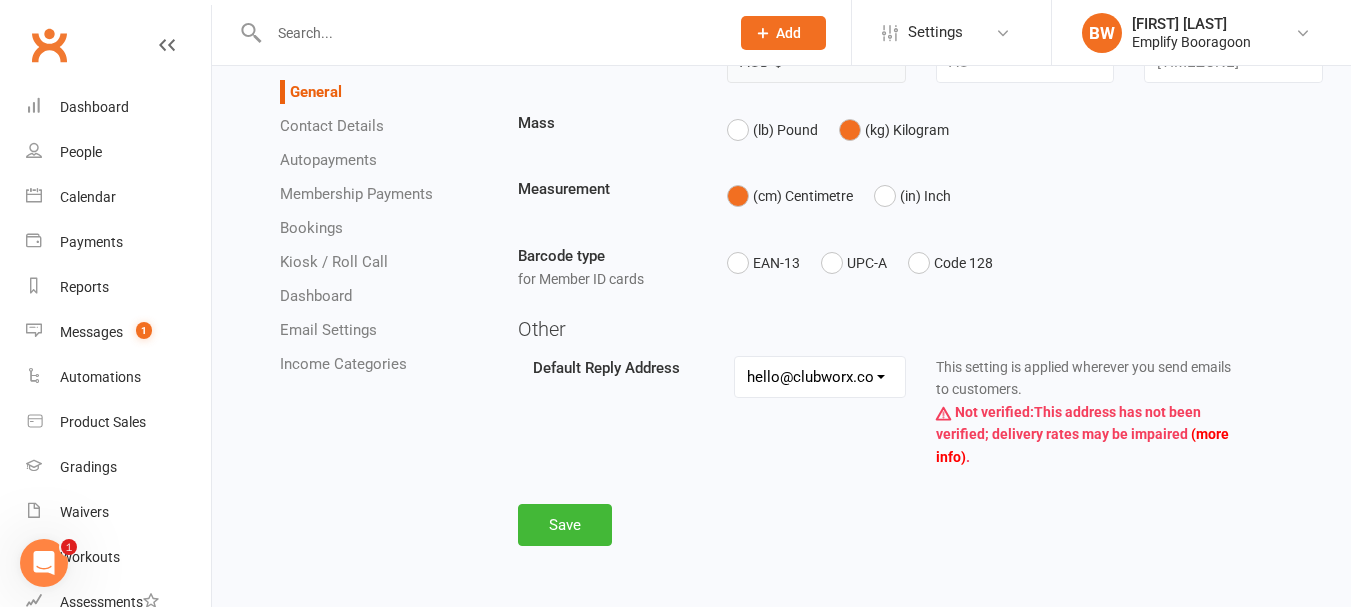 click on "hello@clubworx.com brodie@emplify.com.au info@valorfitness.com.au matt@emplify.com.au lucas@emplify.com.au achieve@emplify.com.au" at bounding box center [819, 377] 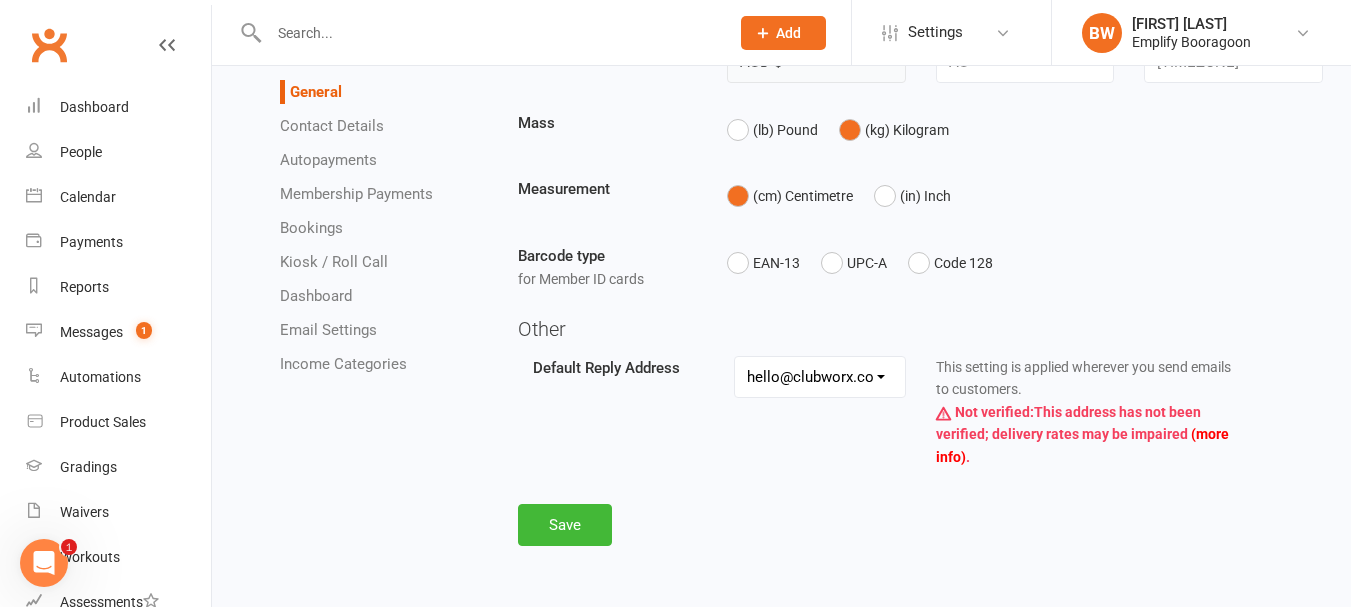 select on "[EMAIL]" 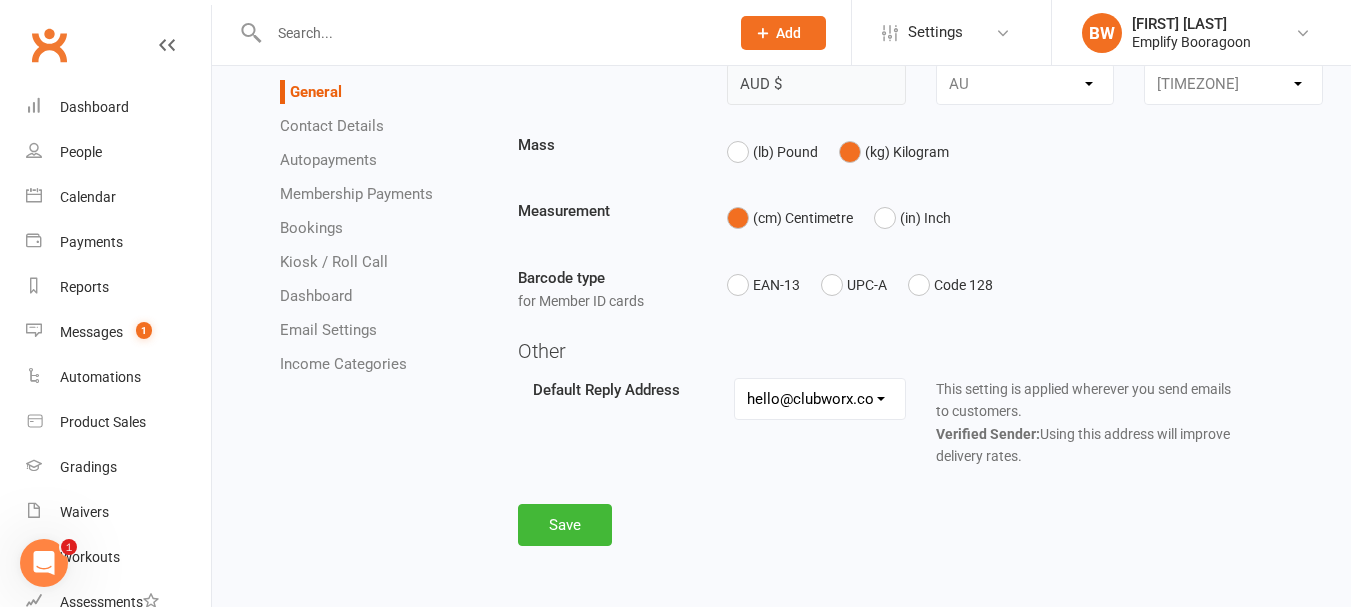 click on "hello@clubworx.com brodie@emplify.com.au info@valorfitness.com.au matt@emplify.com.au lucas@emplify.com.au achieve@emplify.com.au" at bounding box center [819, 399] 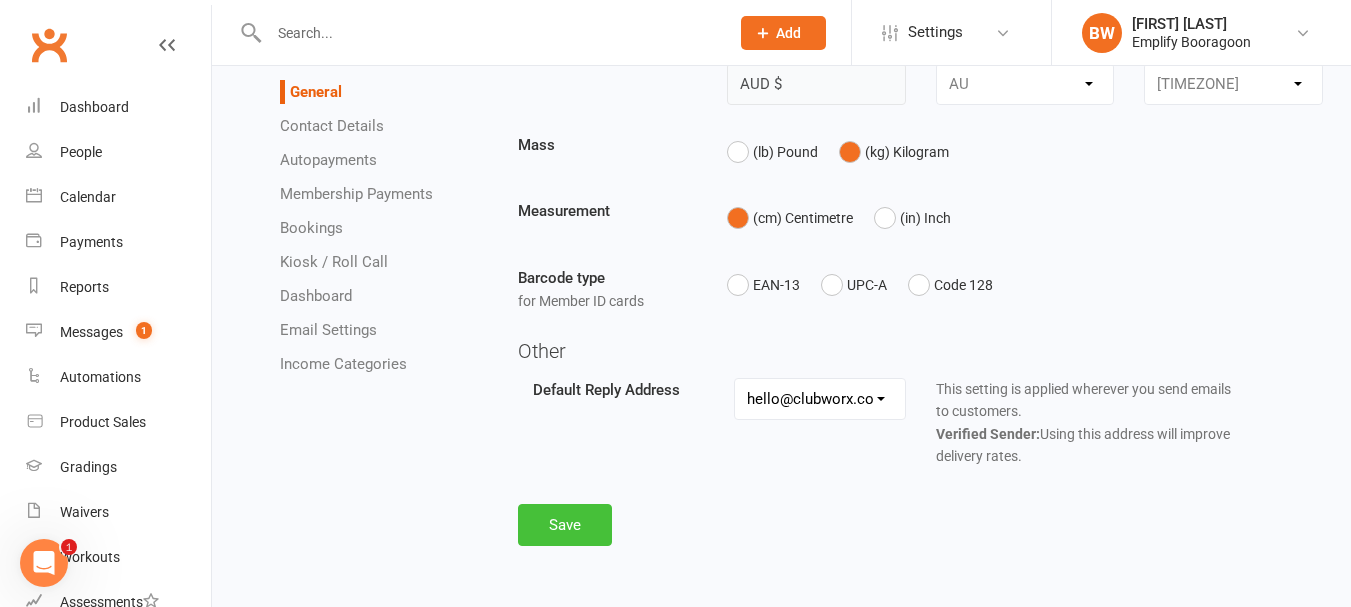 click on "Save" at bounding box center [565, 525] 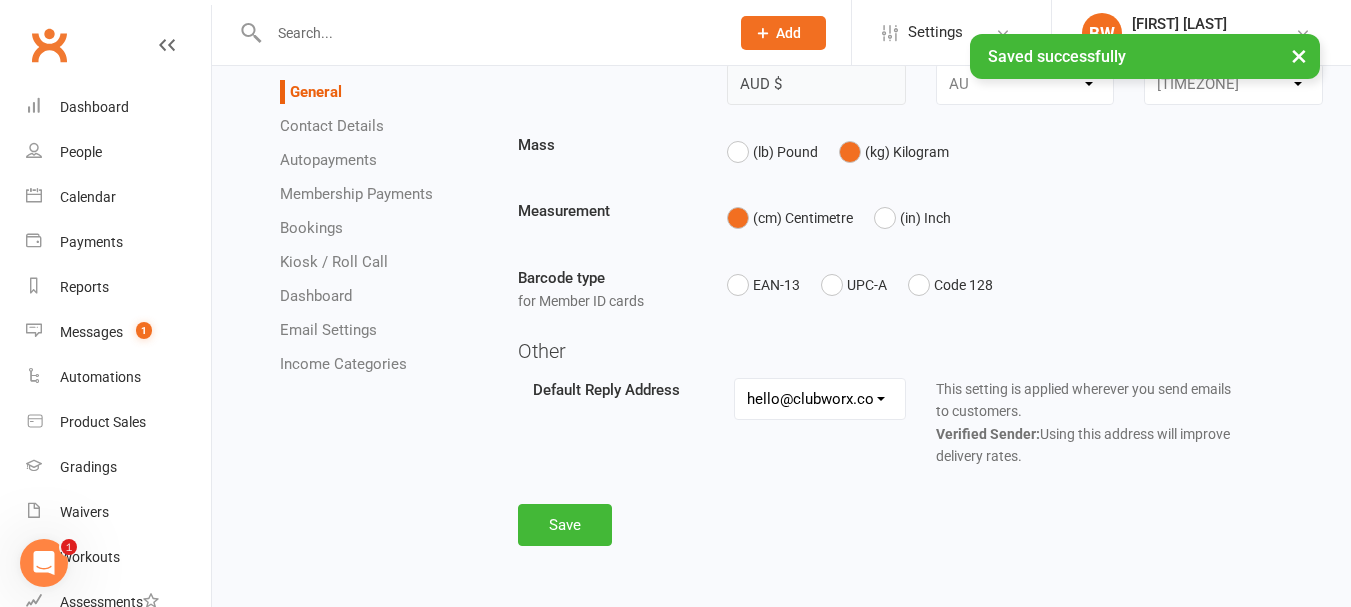 click on "Contact Details" at bounding box center [332, 126] 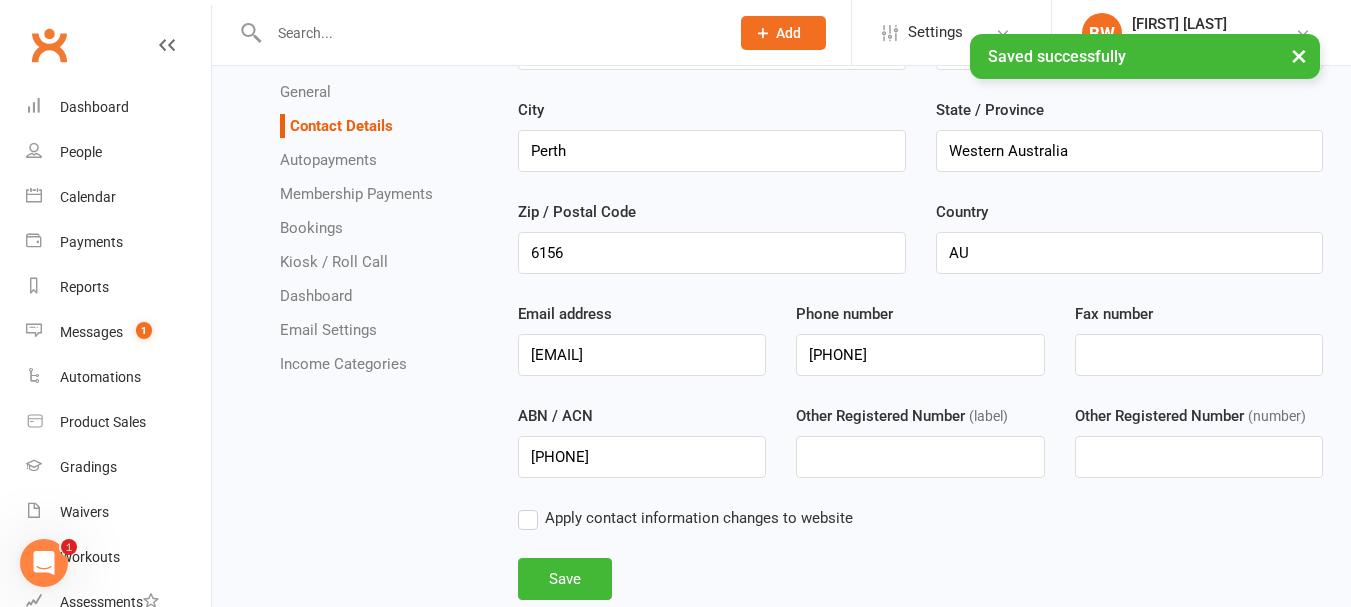 scroll, scrollTop: 254, scrollLeft: 0, axis: vertical 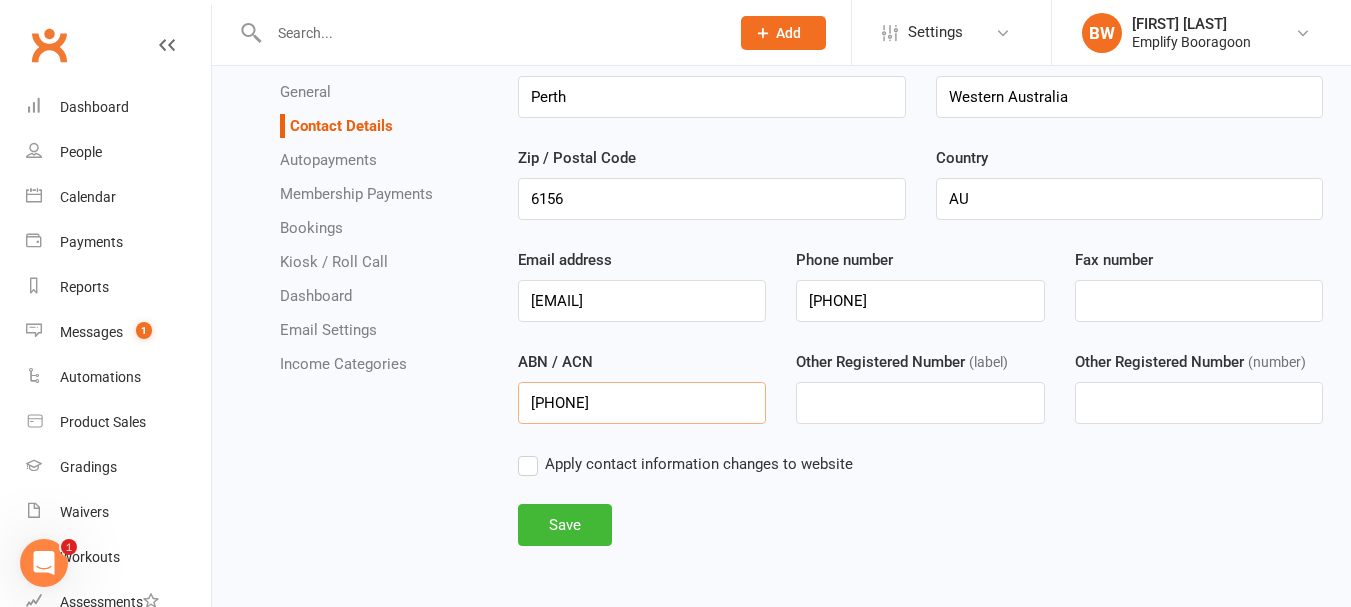 drag, startPoint x: 671, startPoint y: 405, endPoint x: 461, endPoint y: 396, distance: 210.19276 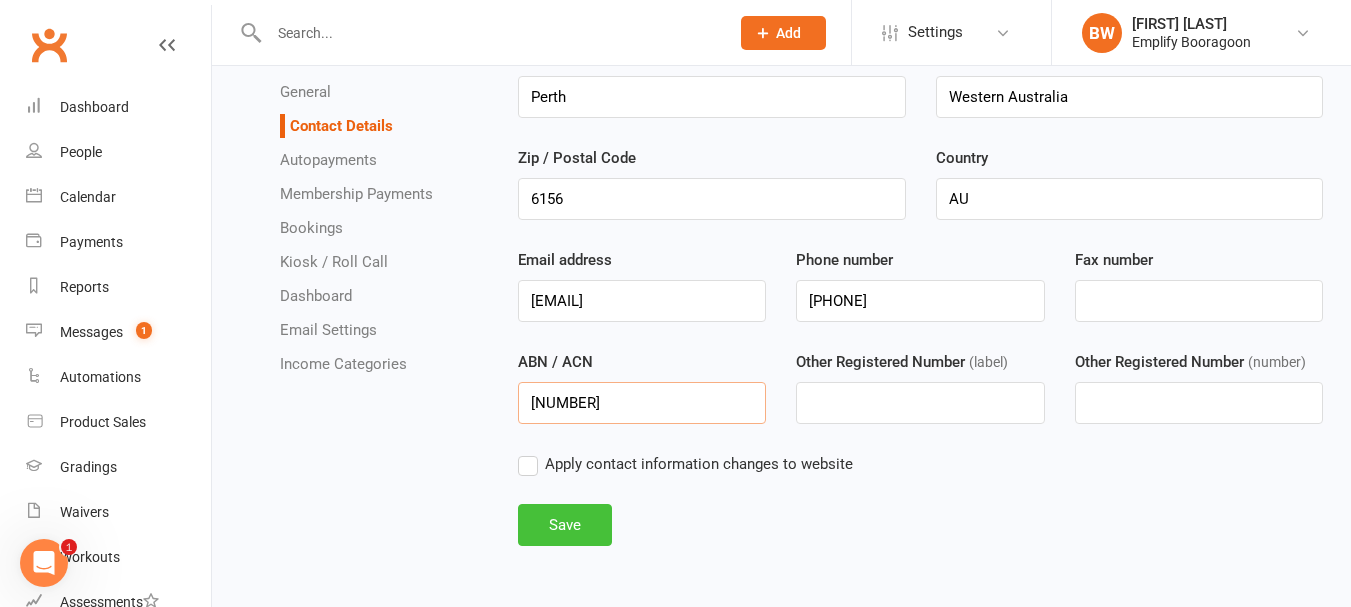 type on "83 643 666 719" 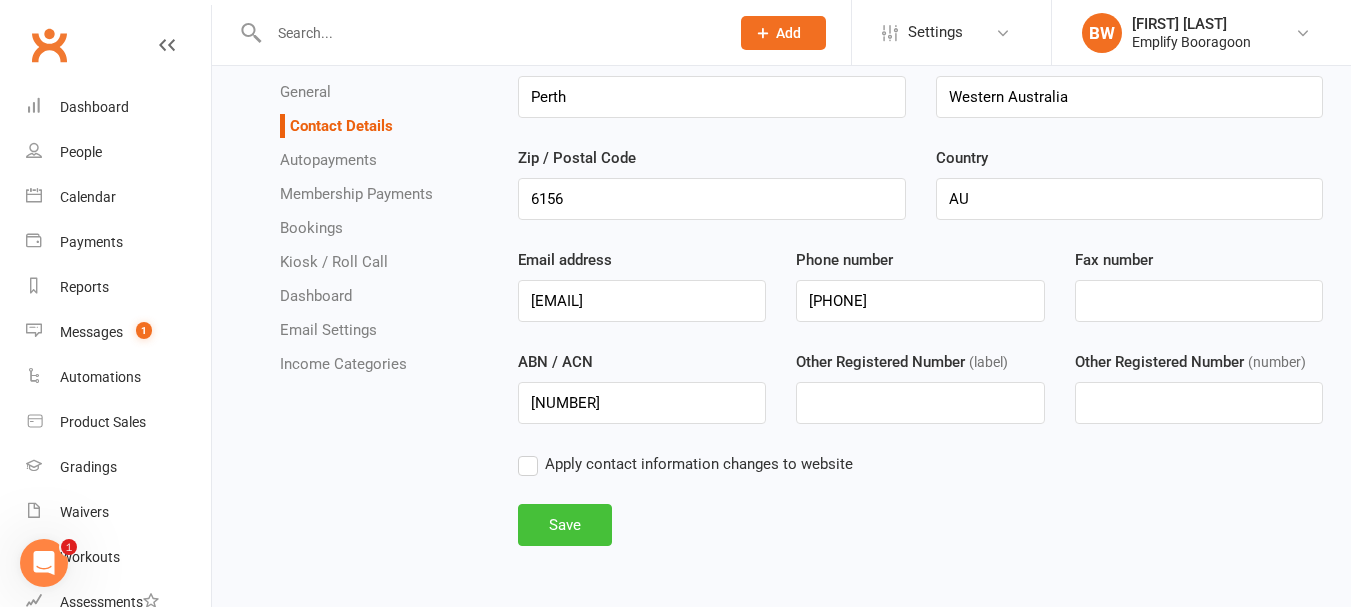 click on "Save" at bounding box center (565, 525) 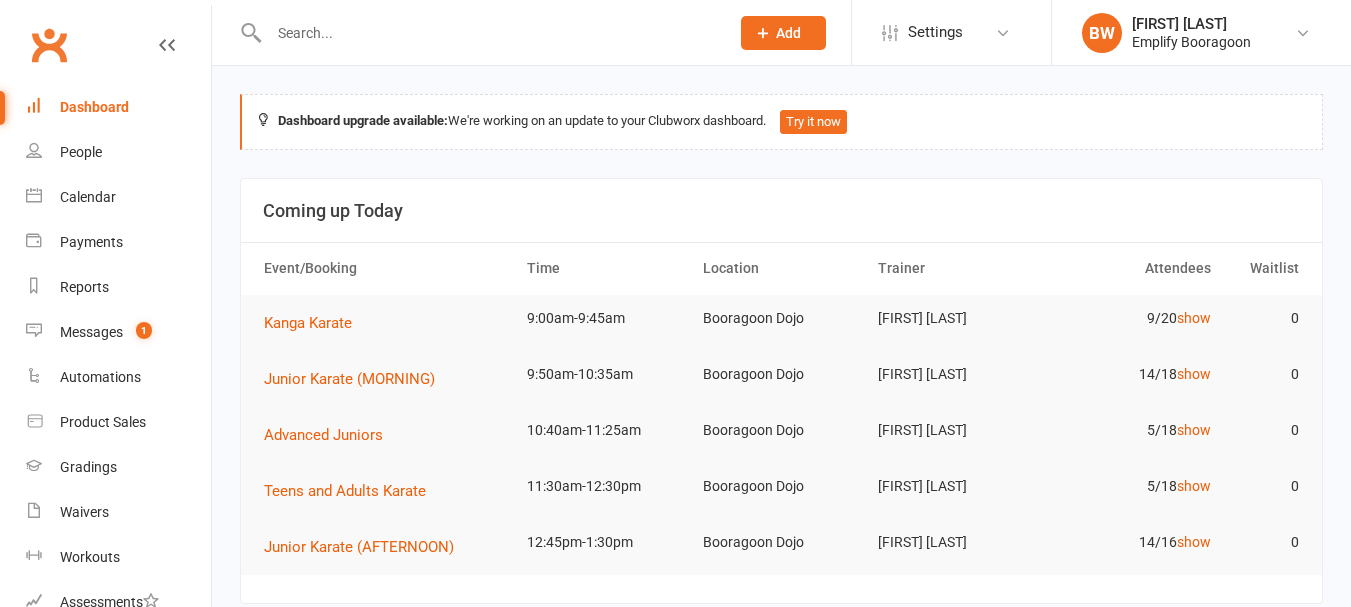 scroll, scrollTop: 0, scrollLeft: 0, axis: both 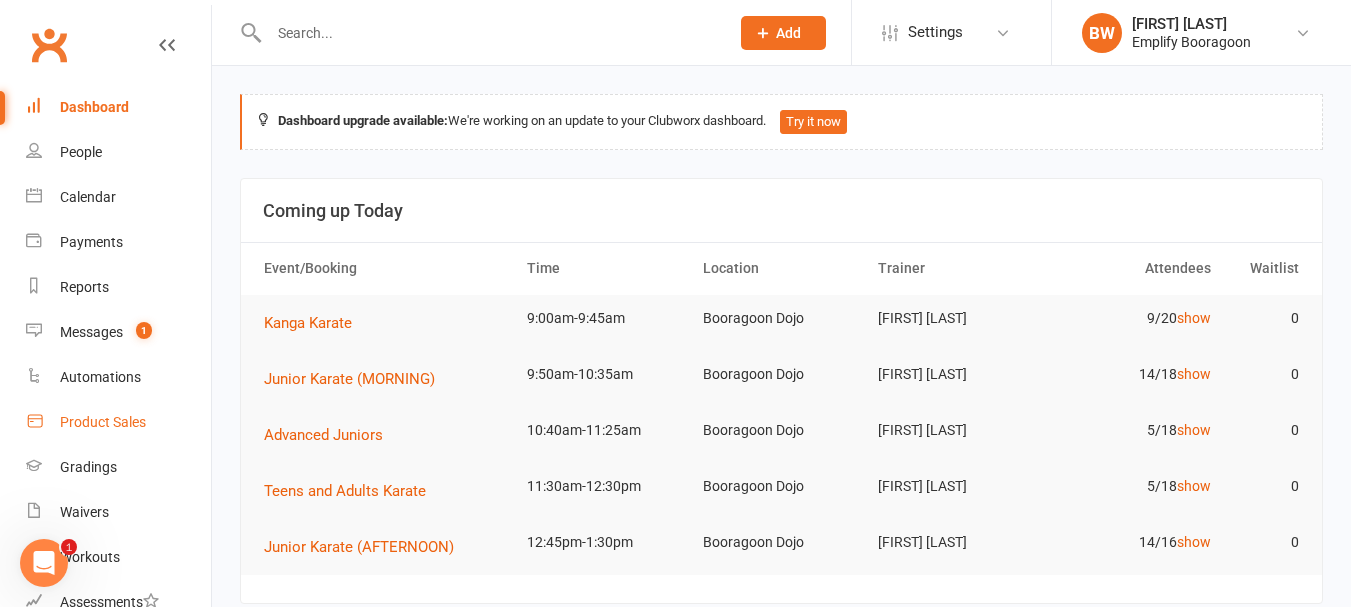 click on "Product Sales" at bounding box center (103, 422) 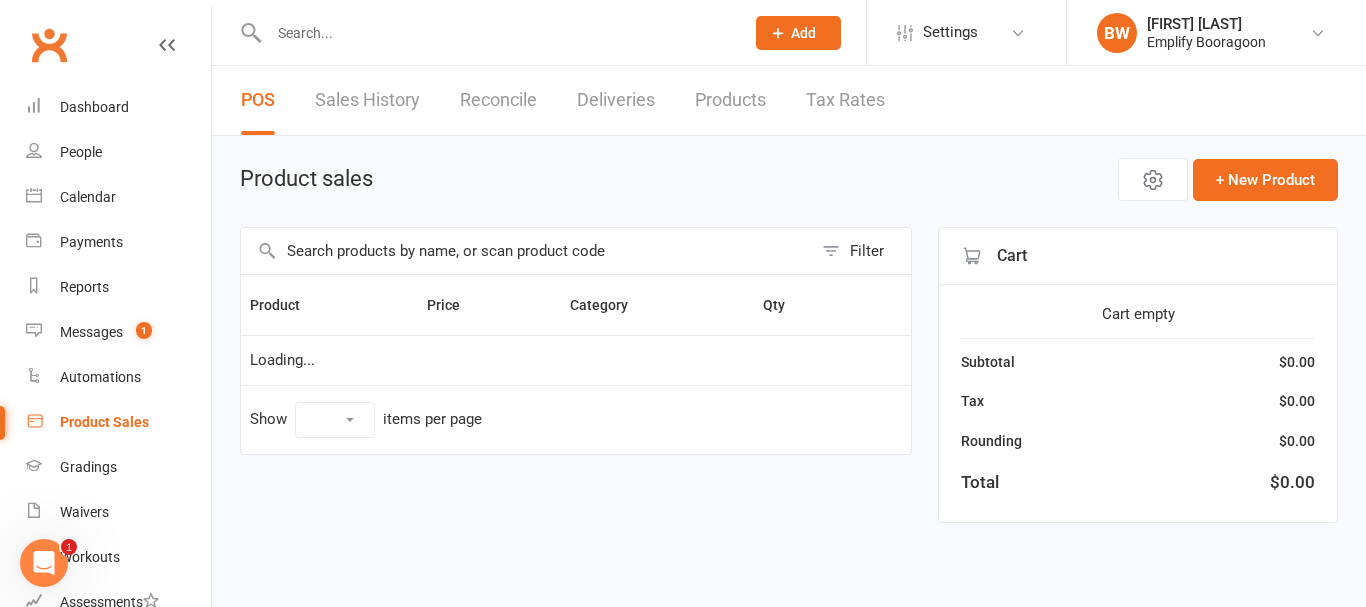 select on "100" 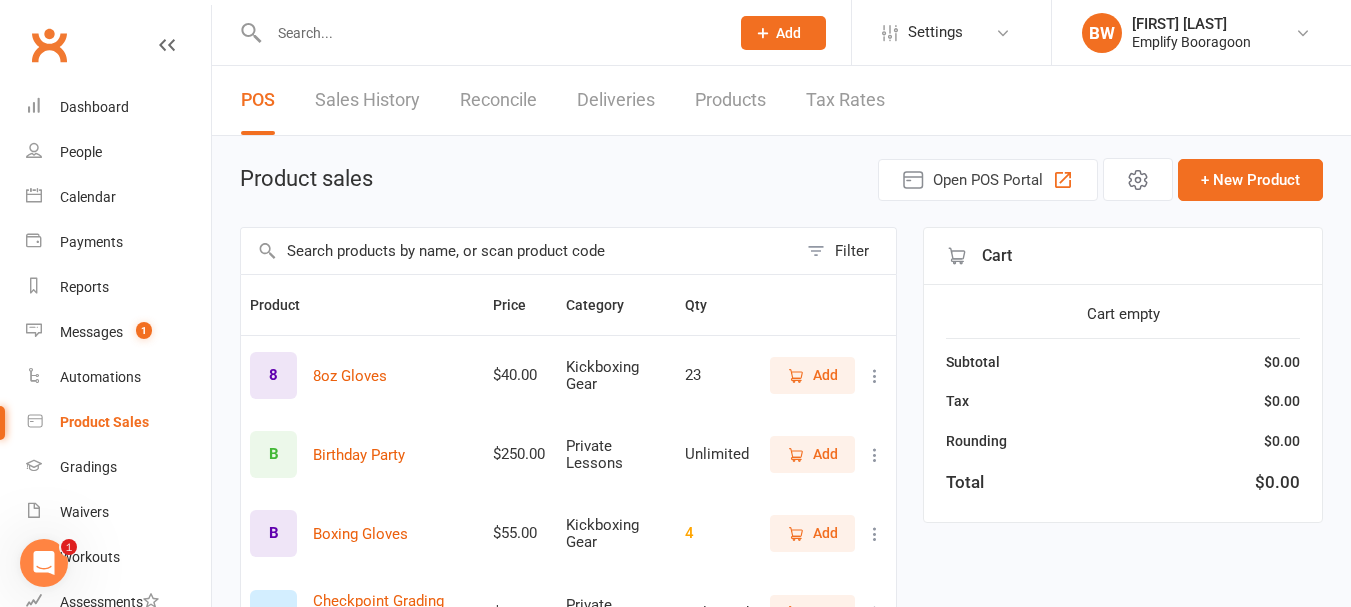 click at bounding box center (519, 251) 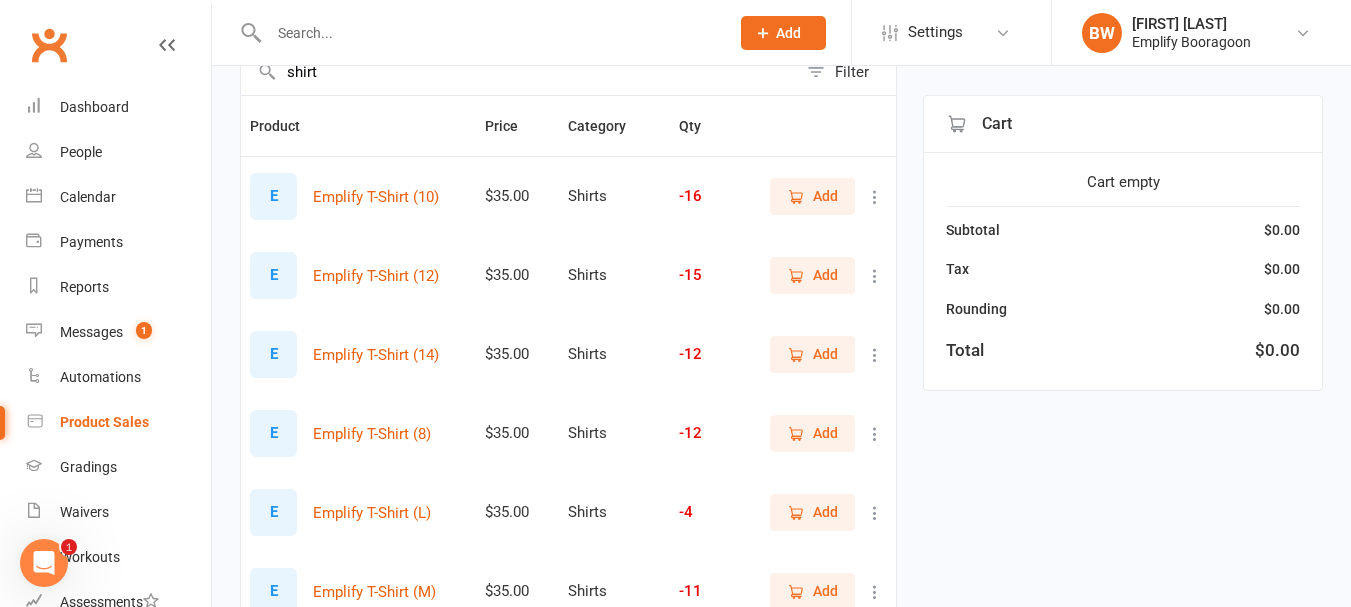 scroll, scrollTop: 200, scrollLeft: 0, axis: vertical 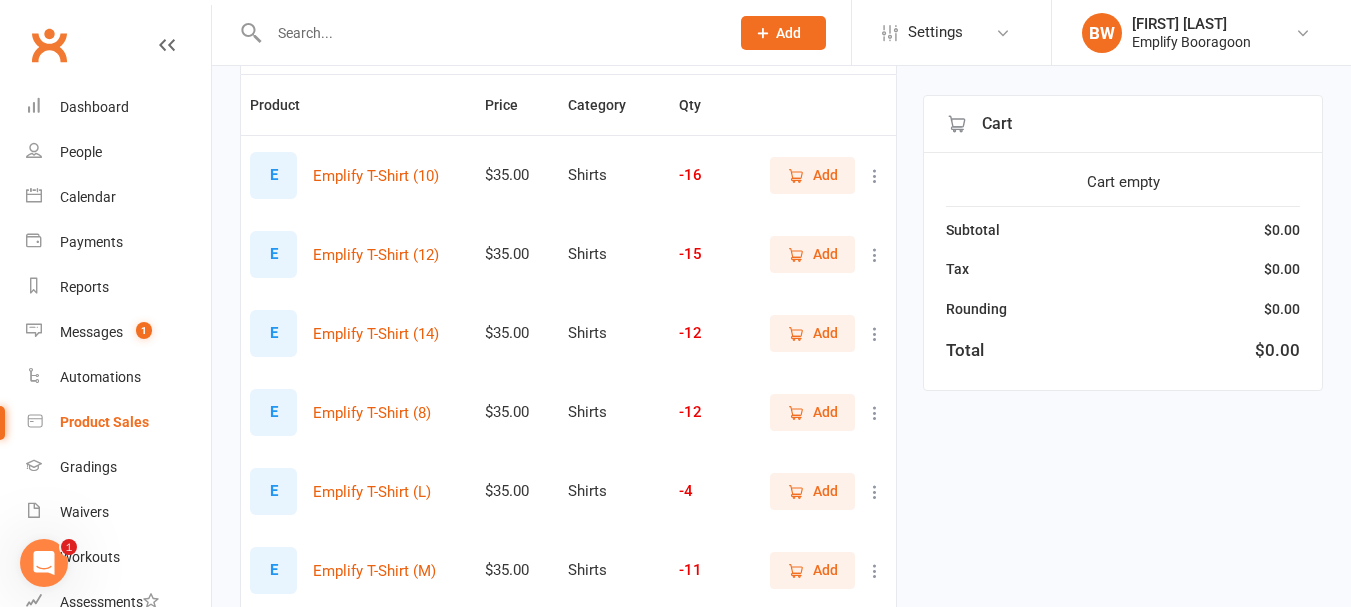 type on "shirt" 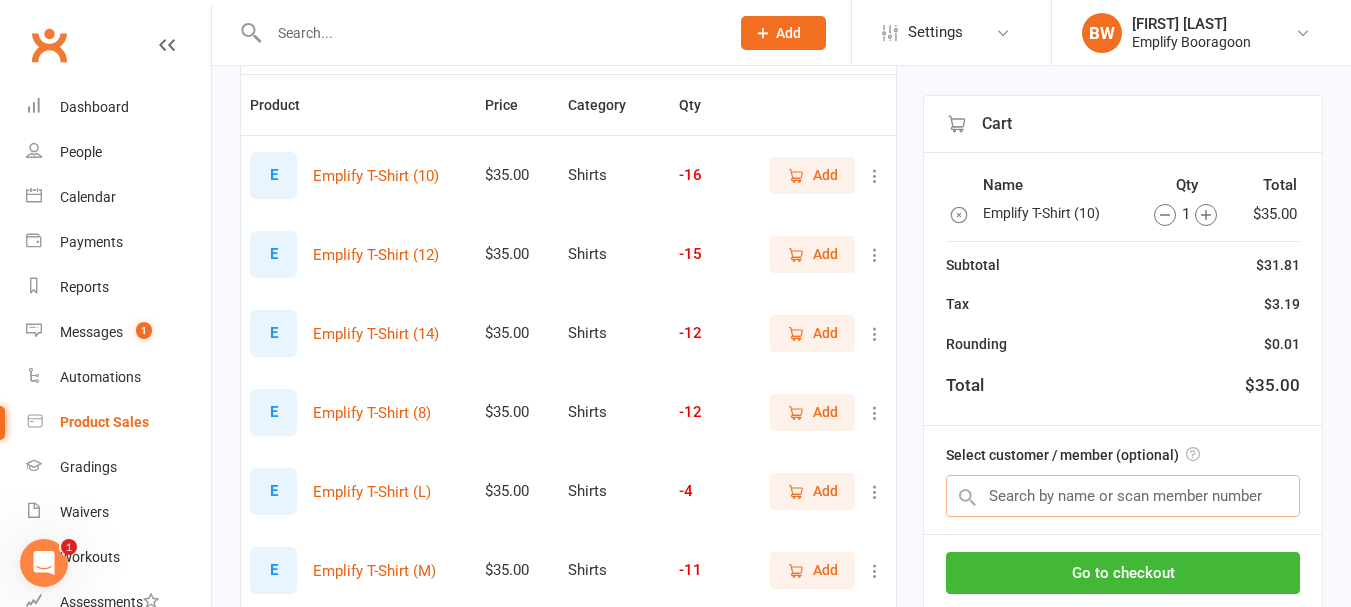 click at bounding box center (1123, 496) 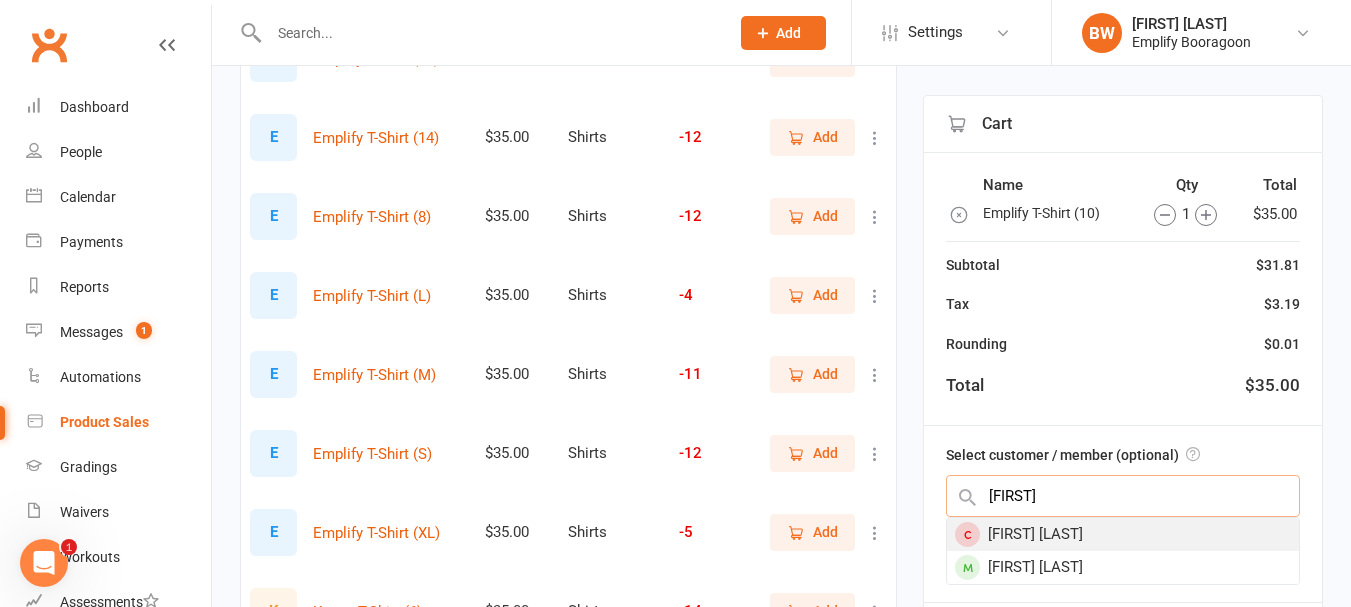 scroll, scrollTop: 400, scrollLeft: 0, axis: vertical 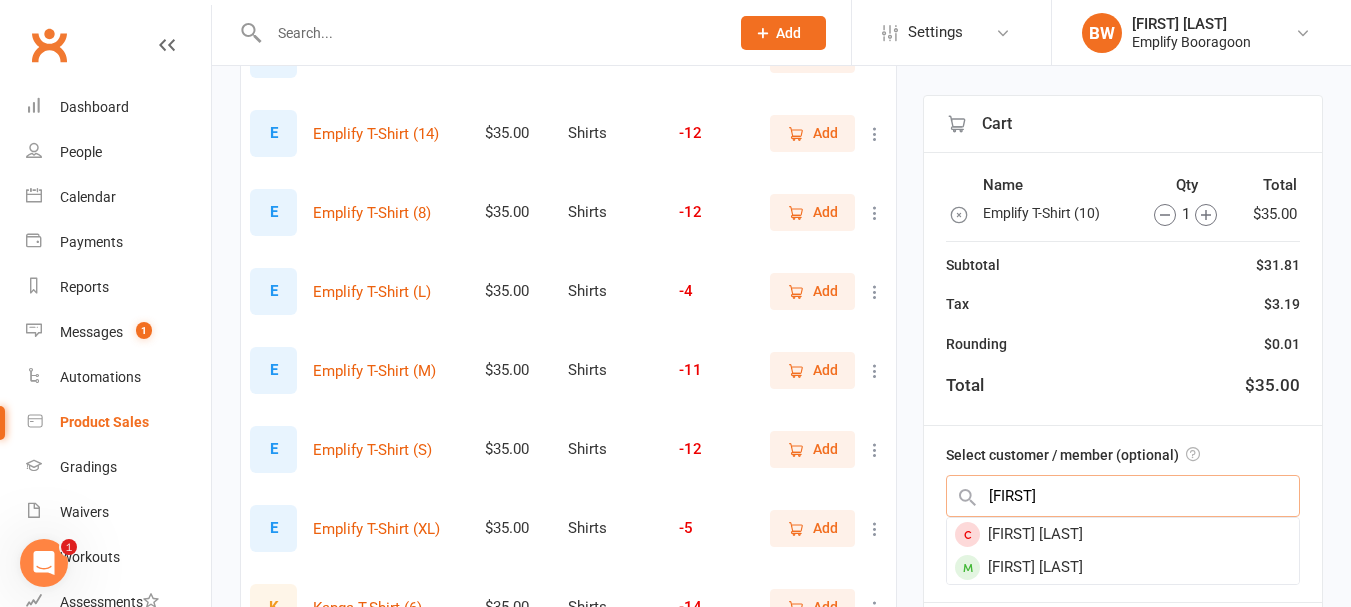 type on "[FIRST]" 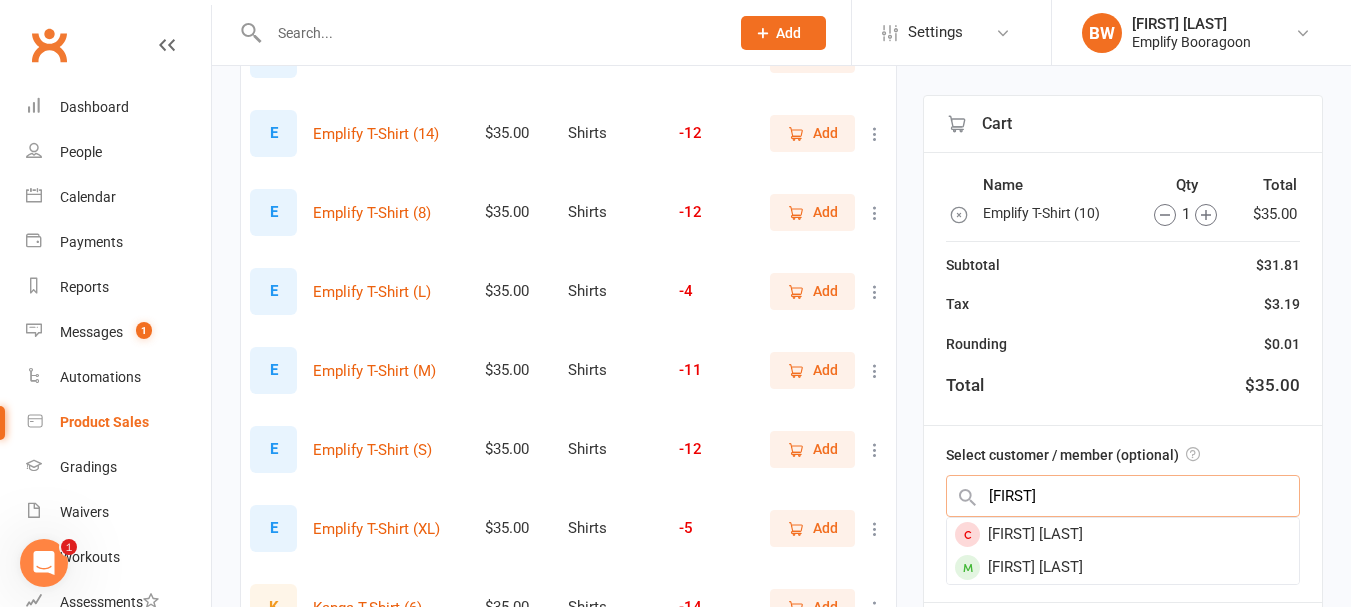 scroll, scrollTop: 500, scrollLeft: 0, axis: vertical 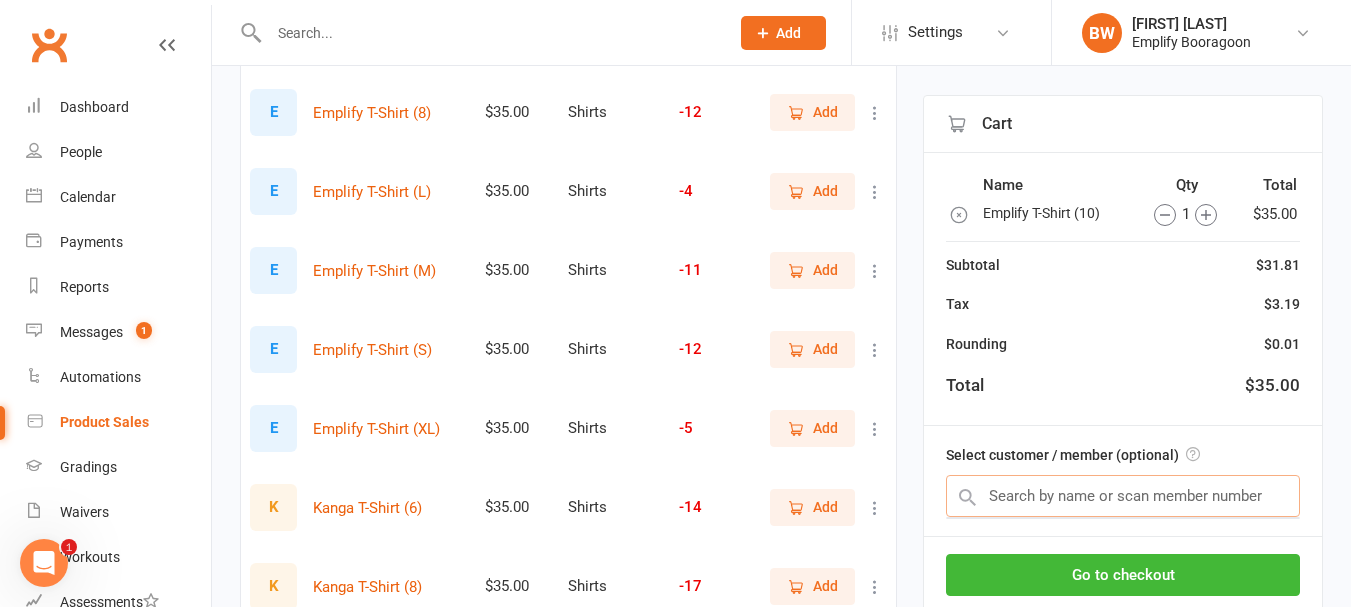 click at bounding box center [1123, 496] 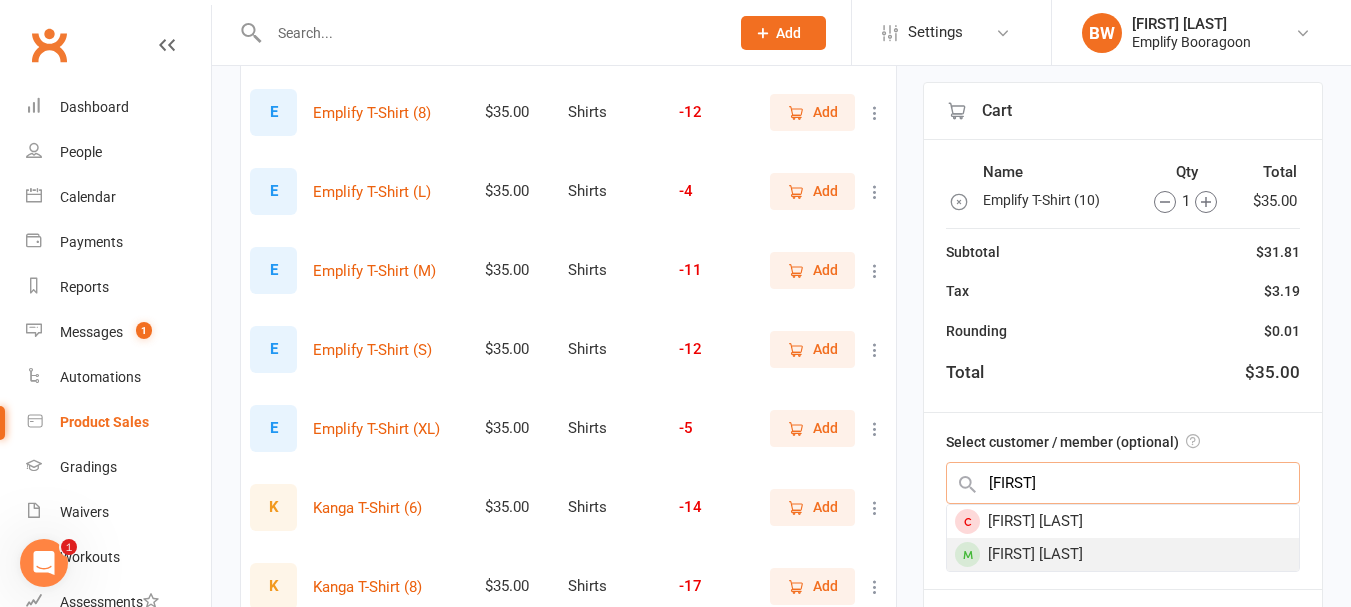 type on "[FIRST]" 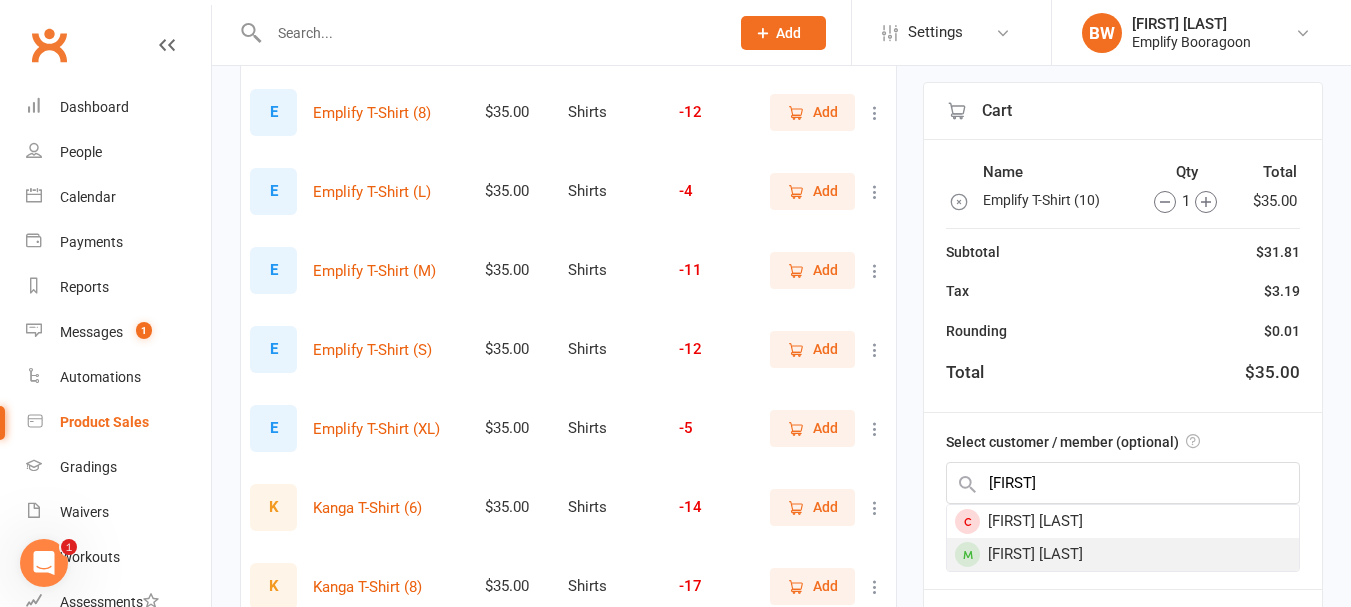 click on "[FIRST] [LAST]" at bounding box center [1123, 554] 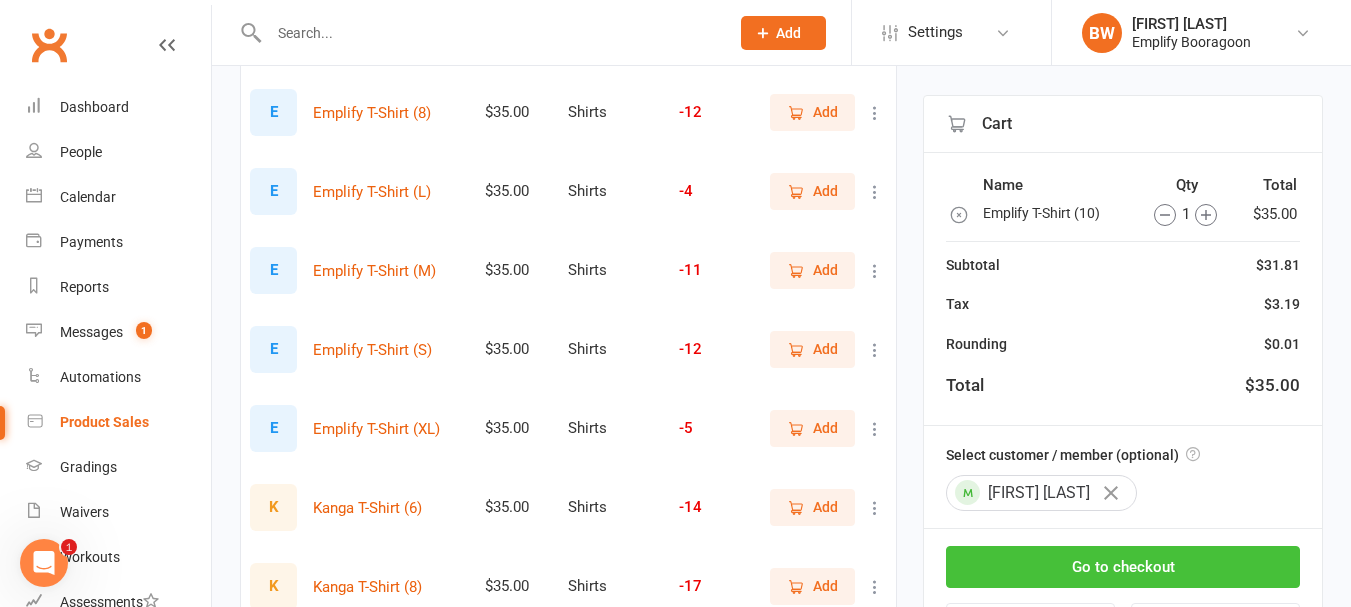 click on "Go to checkout" at bounding box center (1123, 567) 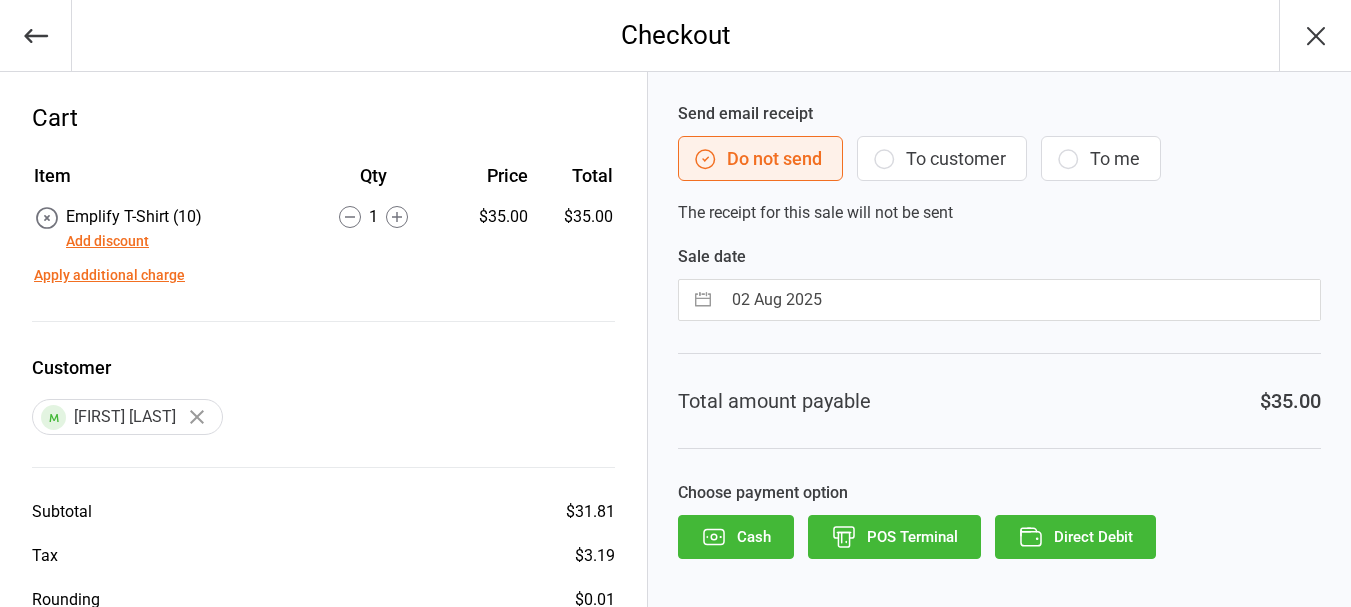 scroll, scrollTop: 0, scrollLeft: 0, axis: both 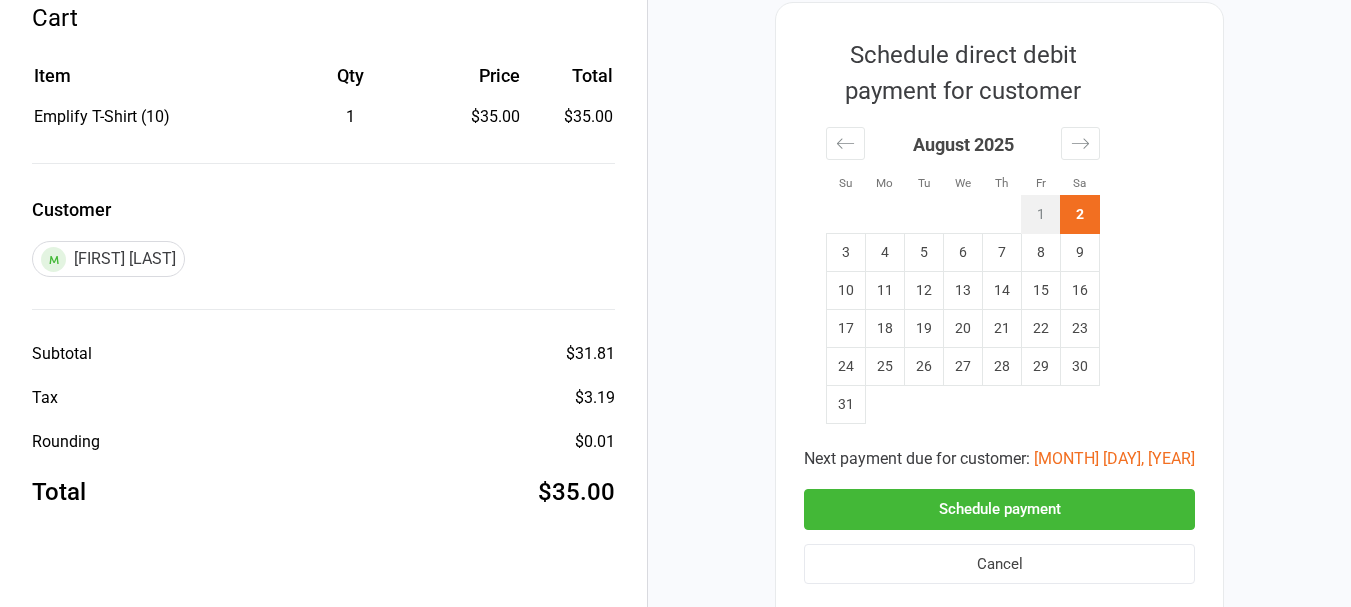 click on "Schedule direct debit payment for customer Su Mo Tu We Th Fr Sa July 2025 1 2 3 4 5 6 7 8 9 10 11 12 13 14 15 16 17 18 19 20 21 22 23 24 25 26 27 28 29 30 31 August 2025 1 2 3 4 5 6 7 8 9 10 11 12 13 14 15 16 17 18 19 20 21 22 23 24 25 26 27 28 29 30 31 September 2025 1 2 3 4 5 6 7 8 9 10 11 12 13 14 15 16 17 18 19 20 21 22 23 24 25 26 27 28 29 30 Next payment due for customer:   Aug 5, 2025 Schedule payment Cancel" at bounding box center (999, 314) 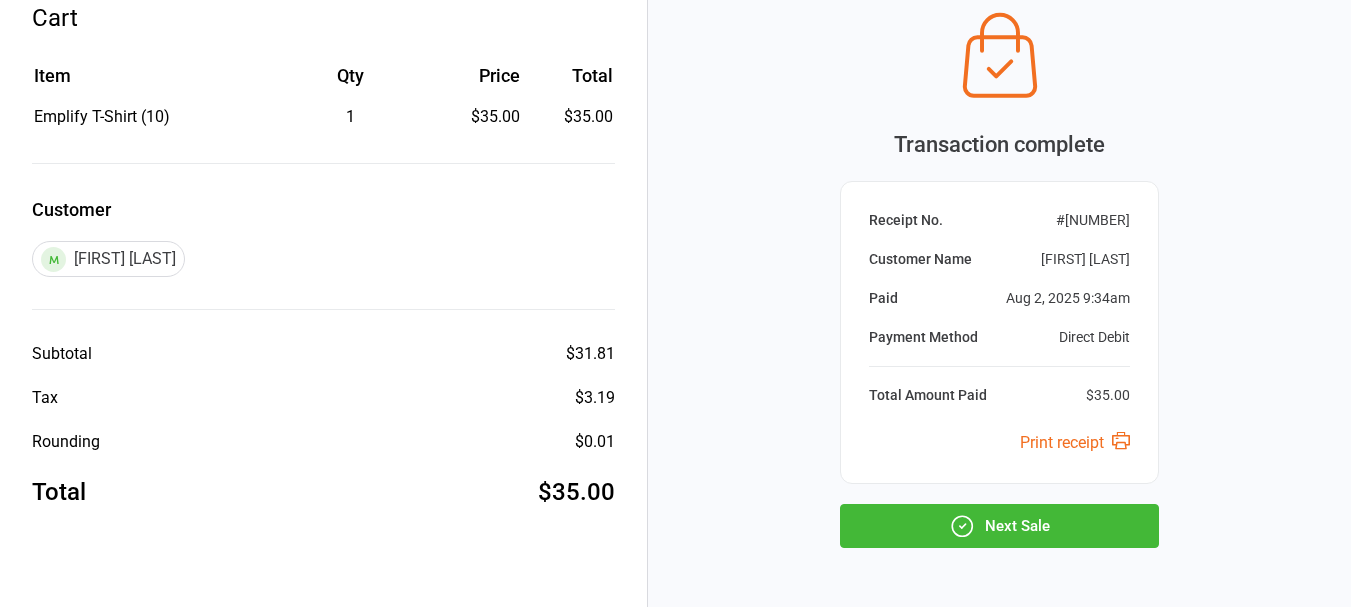 click on "Next Sale" at bounding box center (999, 526) 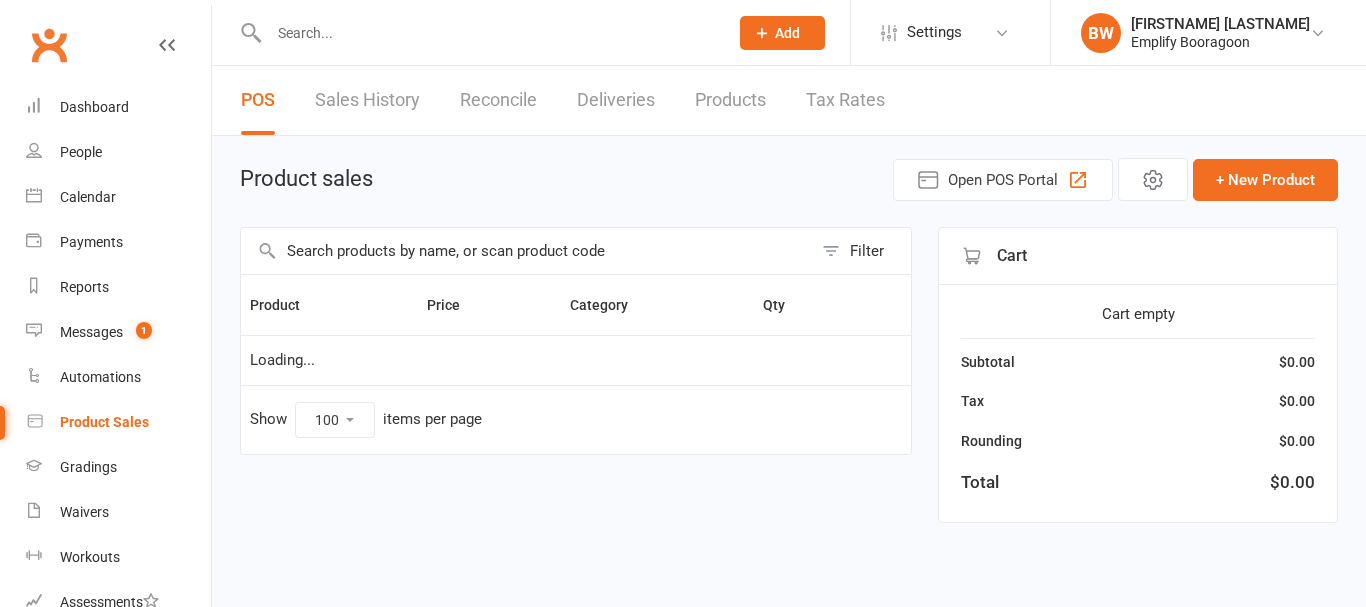 select on "100" 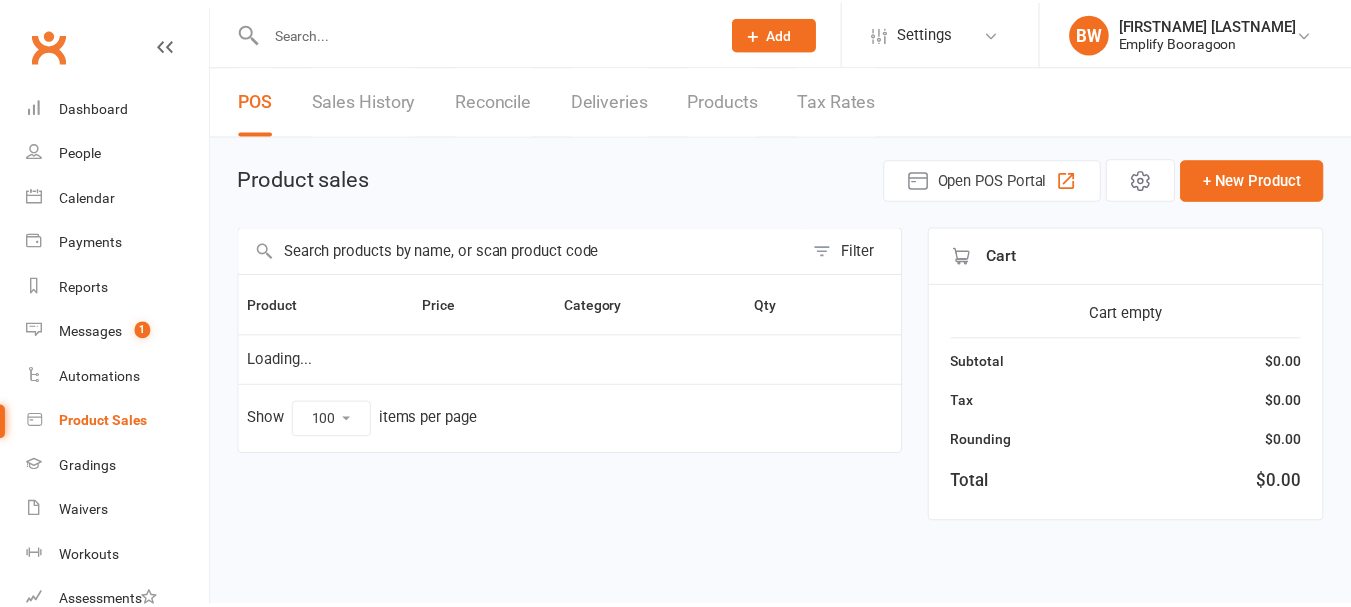 scroll, scrollTop: 0, scrollLeft: 0, axis: both 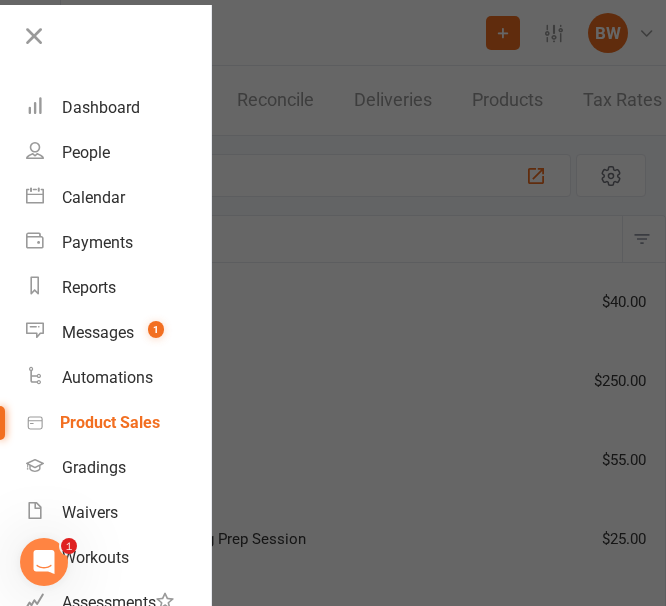 click at bounding box center (333, 303) 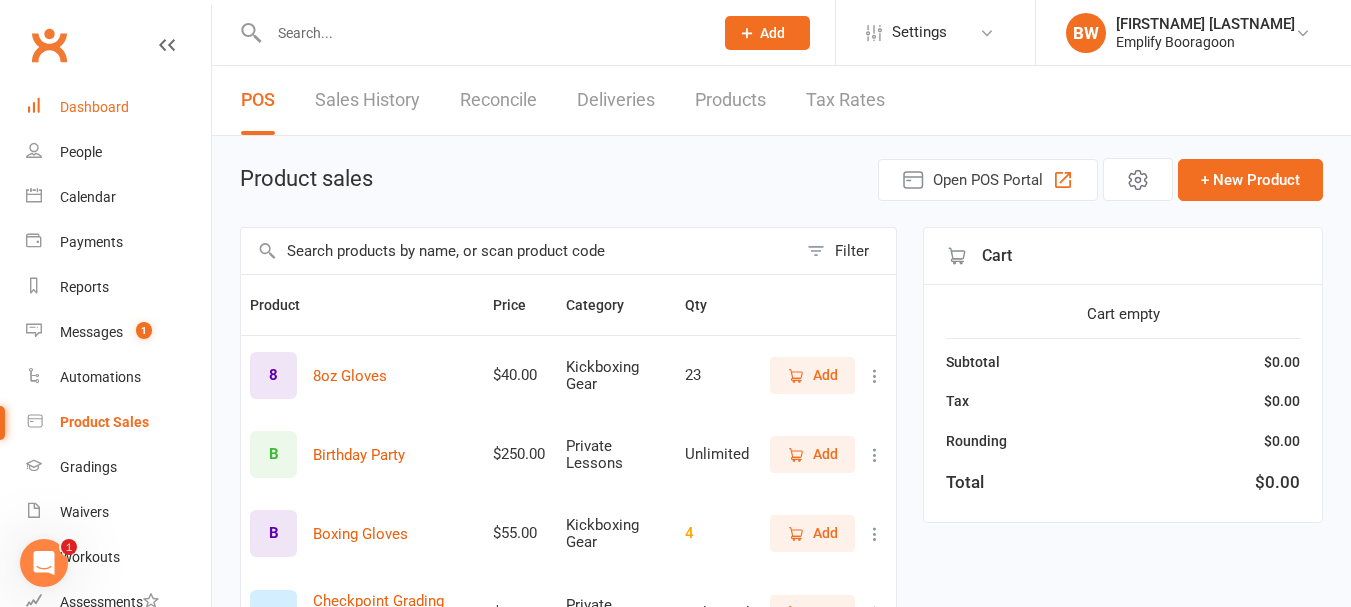 click on "Dashboard" at bounding box center [118, 107] 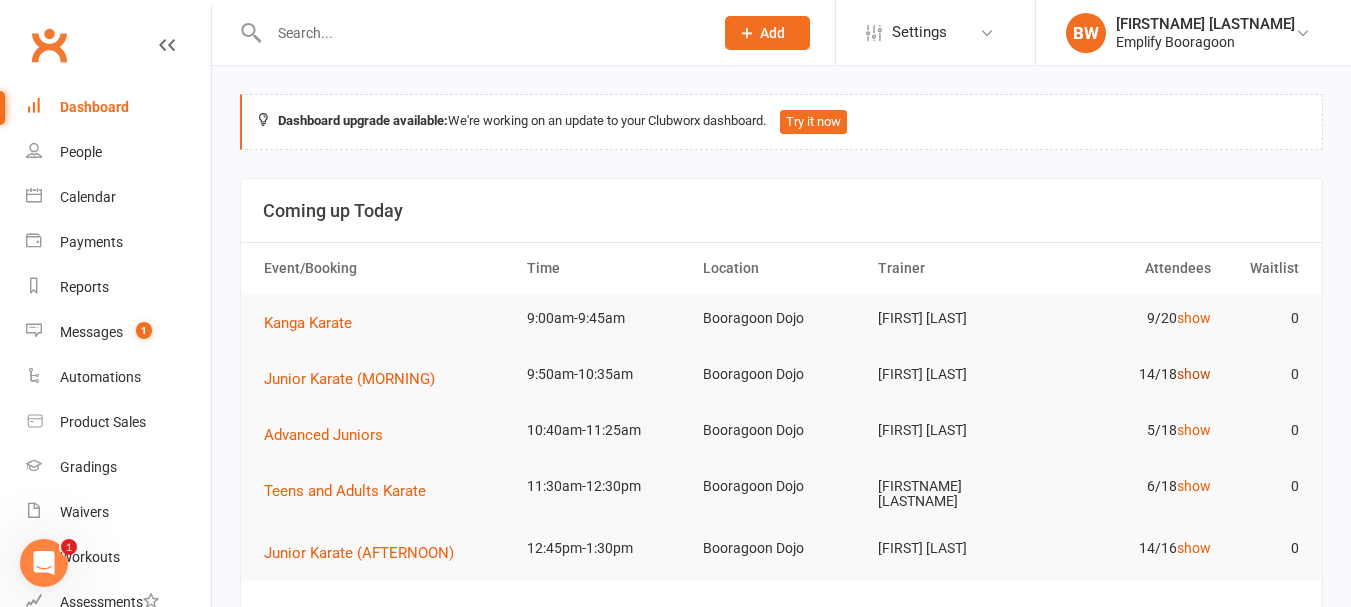 click on "show" at bounding box center (1194, 374) 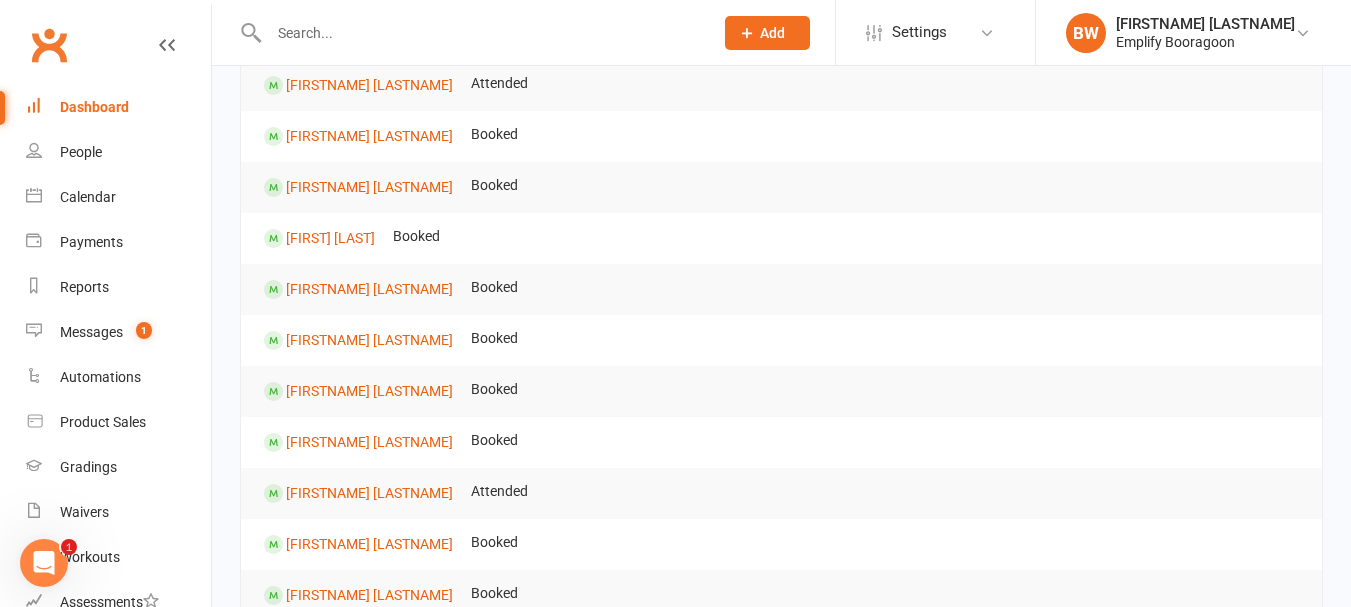 scroll, scrollTop: 0, scrollLeft: 0, axis: both 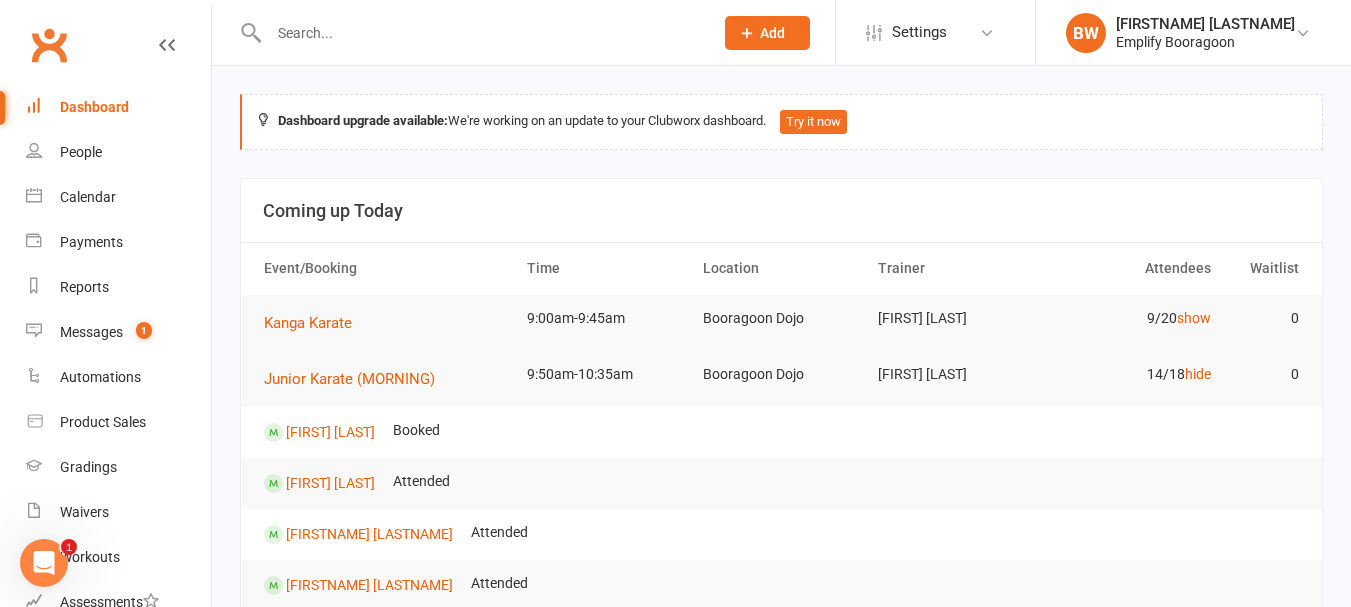 click at bounding box center (481, 33) 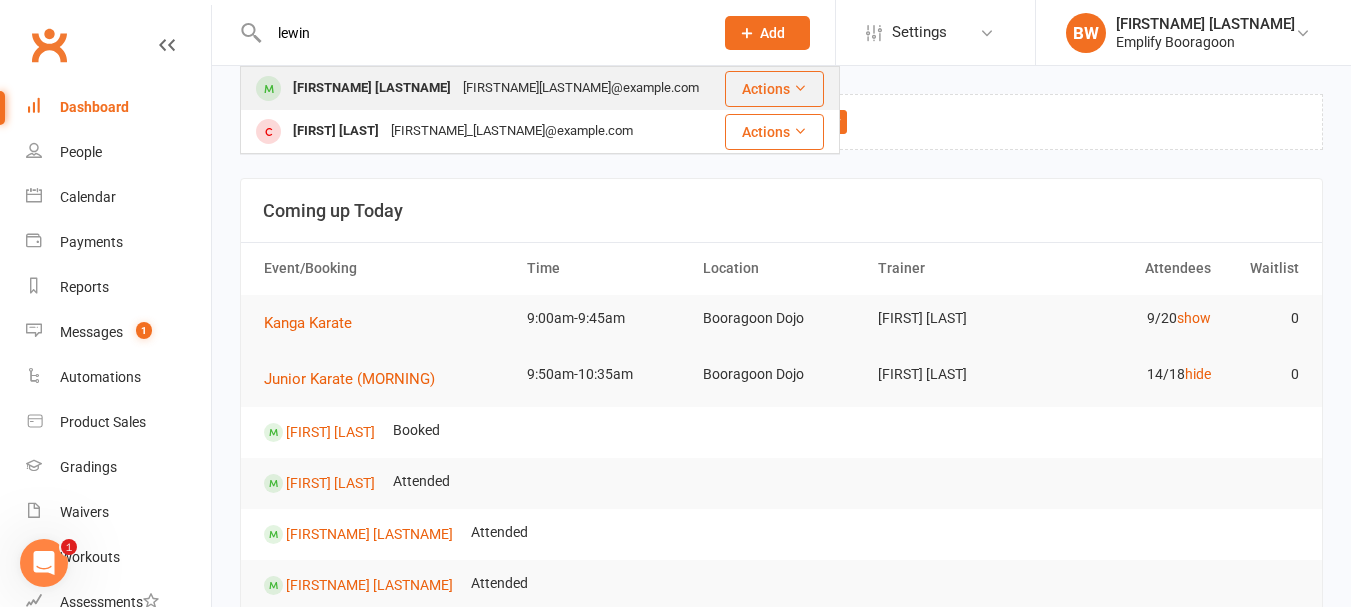 type on "lewin" 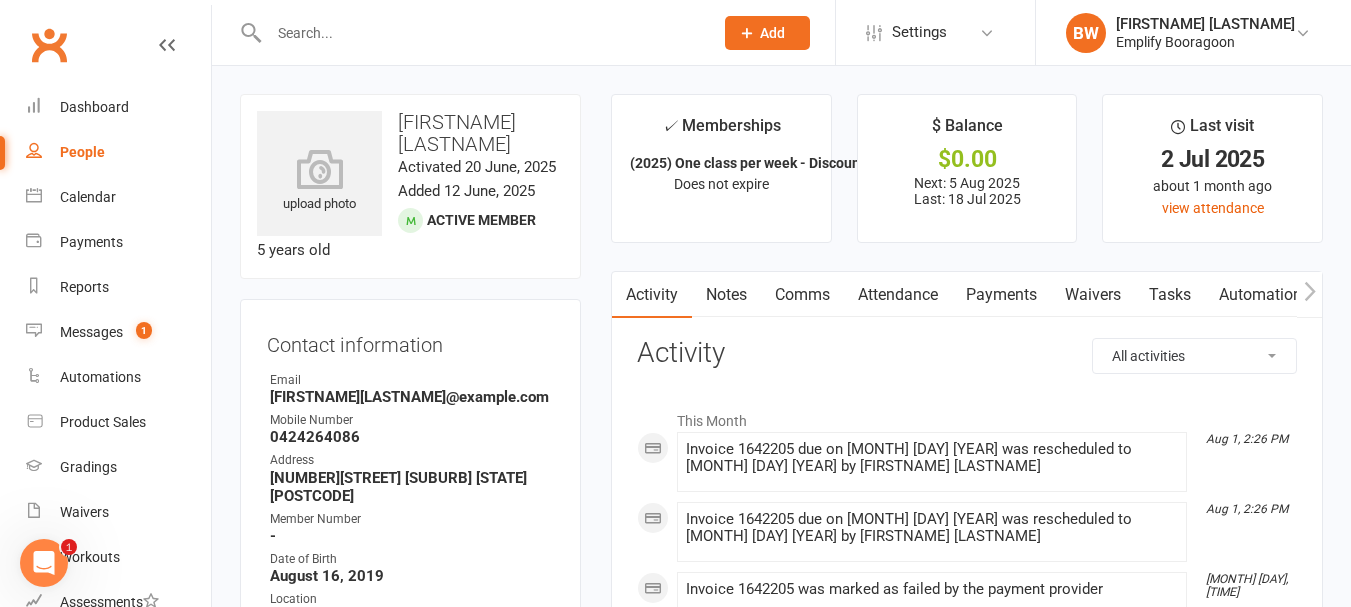 click on "Payments" at bounding box center [1001, 295] 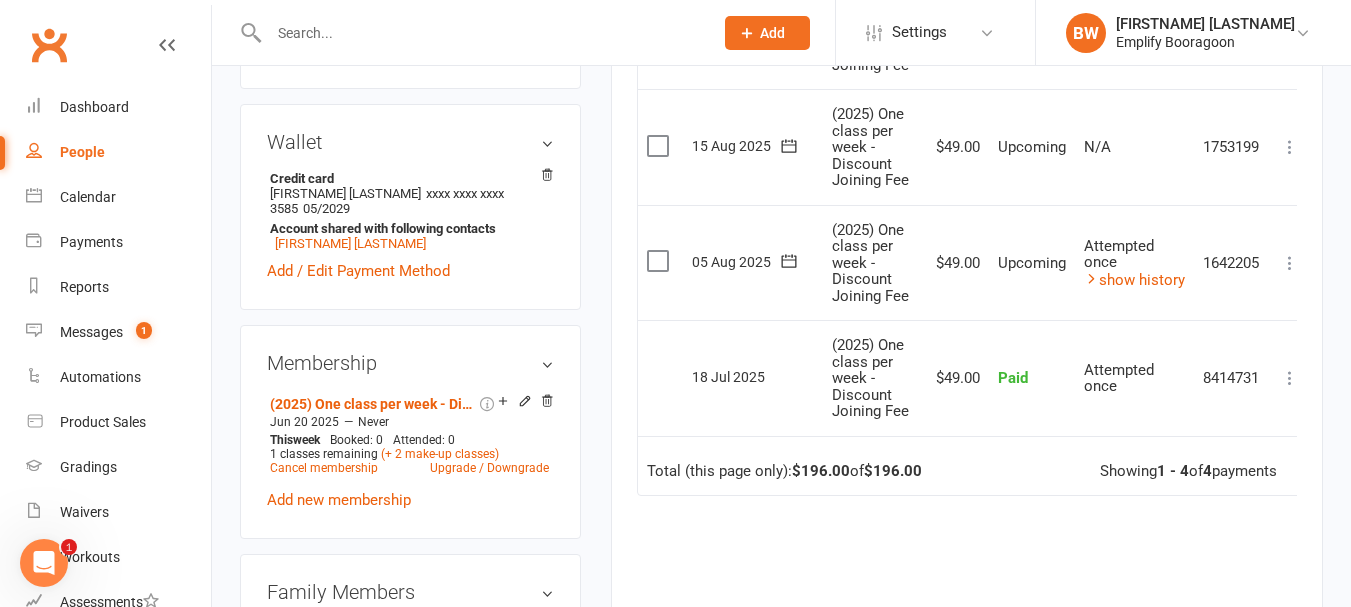 scroll, scrollTop: 700, scrollLeft: 0, axis: vertical 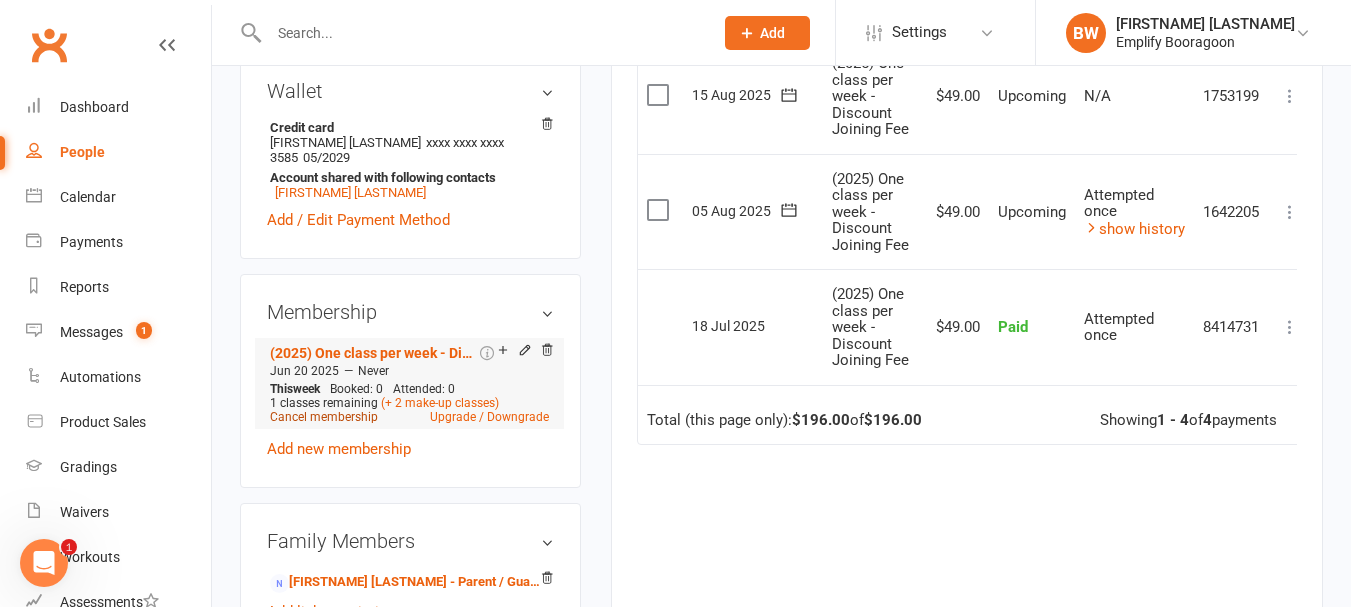 click on "Cancel membership" at bounding box center [324, 417] 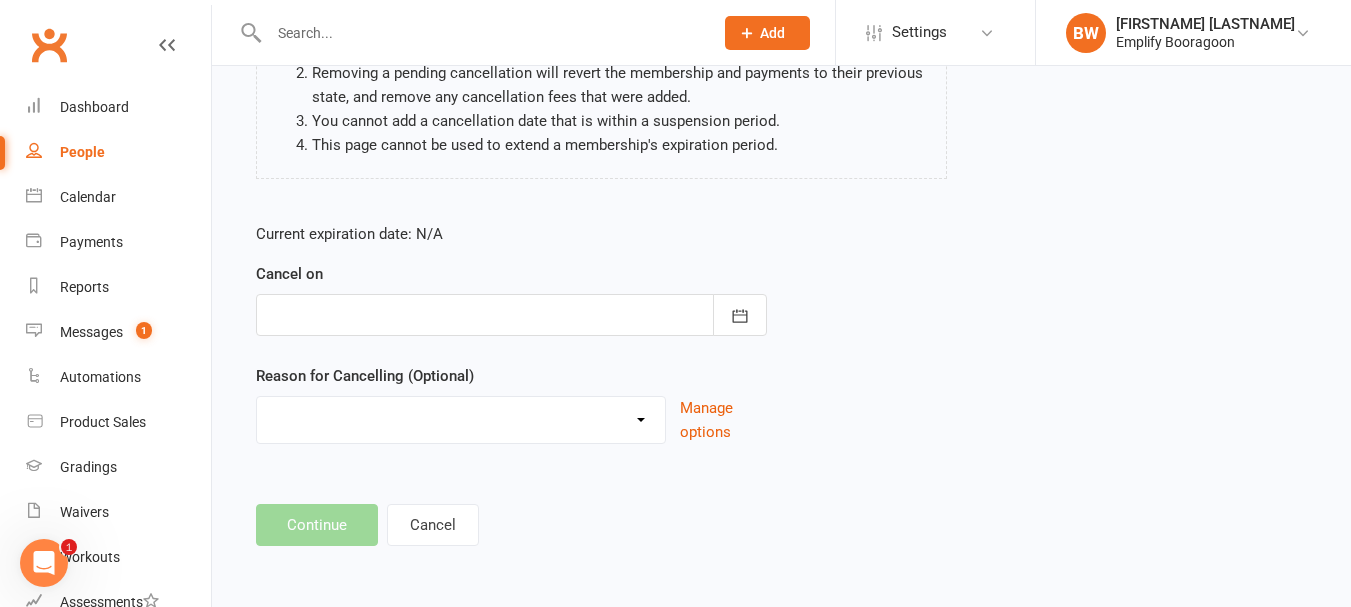 scroll, scrollTop: 0, scrollLeft: 0, axis: both 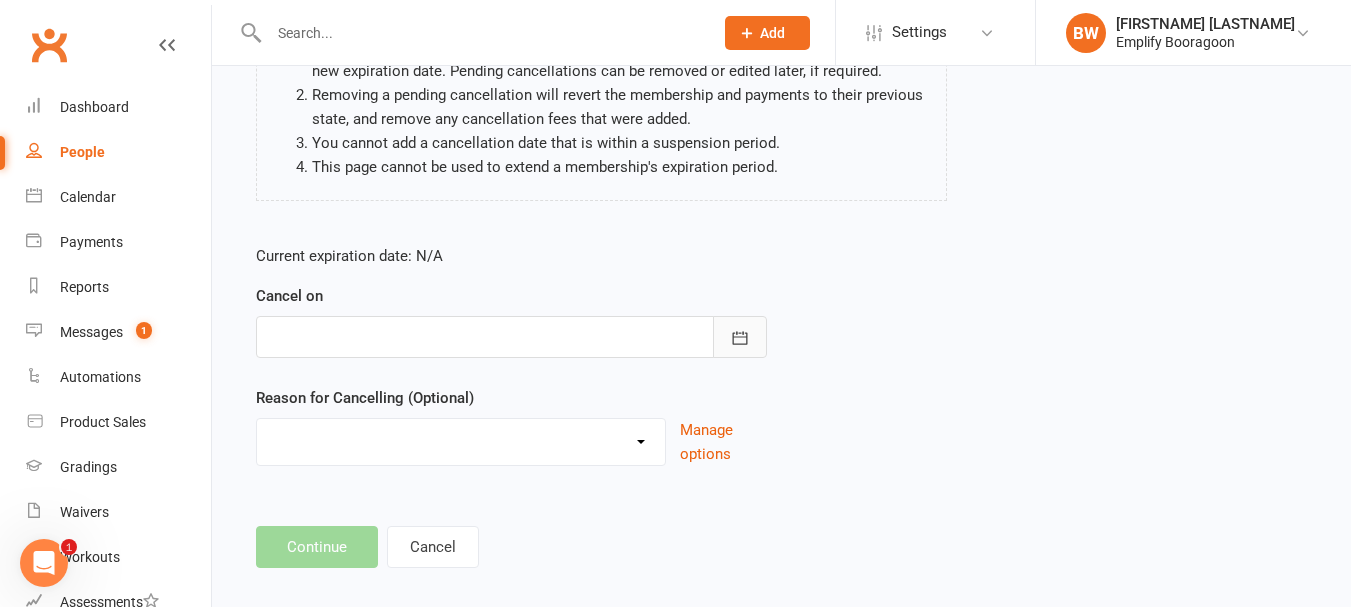 click 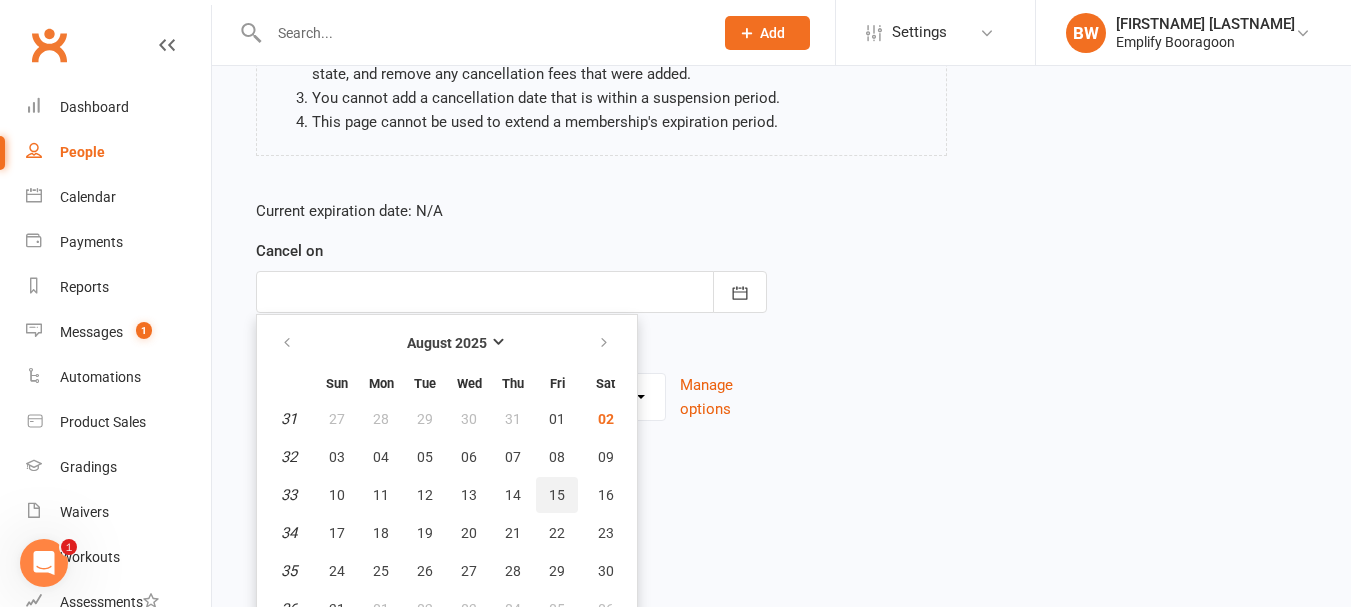 click on "15" at bounding box center (557, 495) 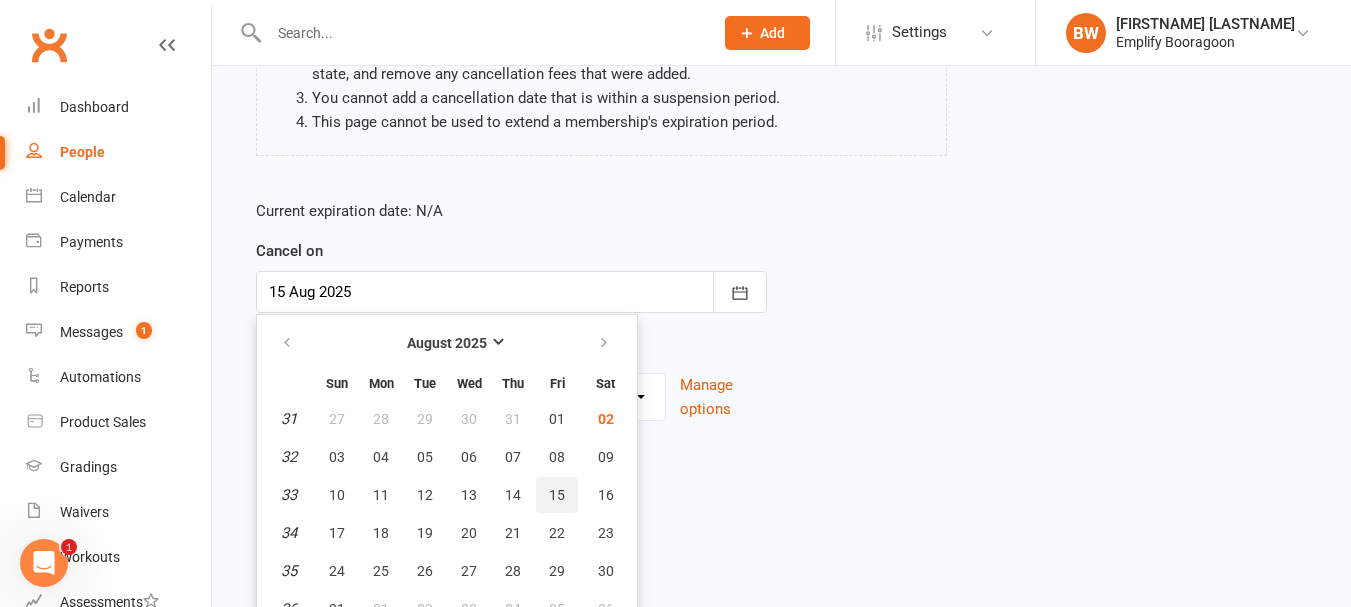 scroll, scrollTop: 257, scrollLeft: 0, axis: vertical 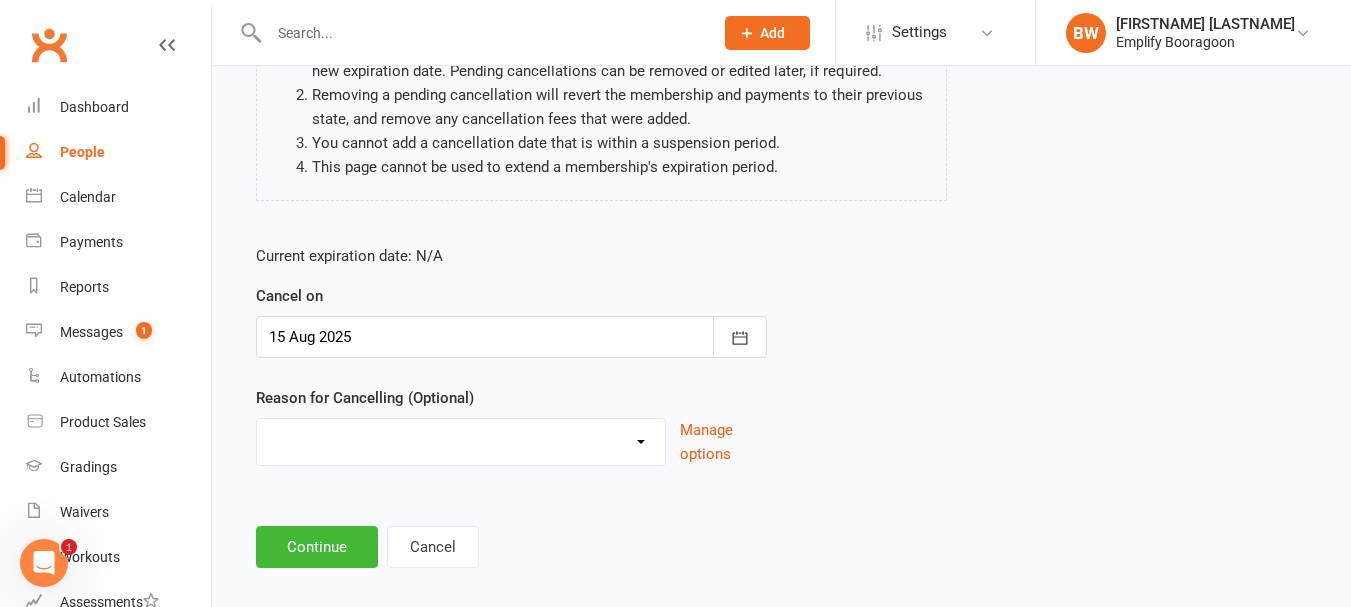 drag, startPoint x: 600, startPoint y: 416, endPoint x: 577, endPoint y: 407, distance: 24.698177 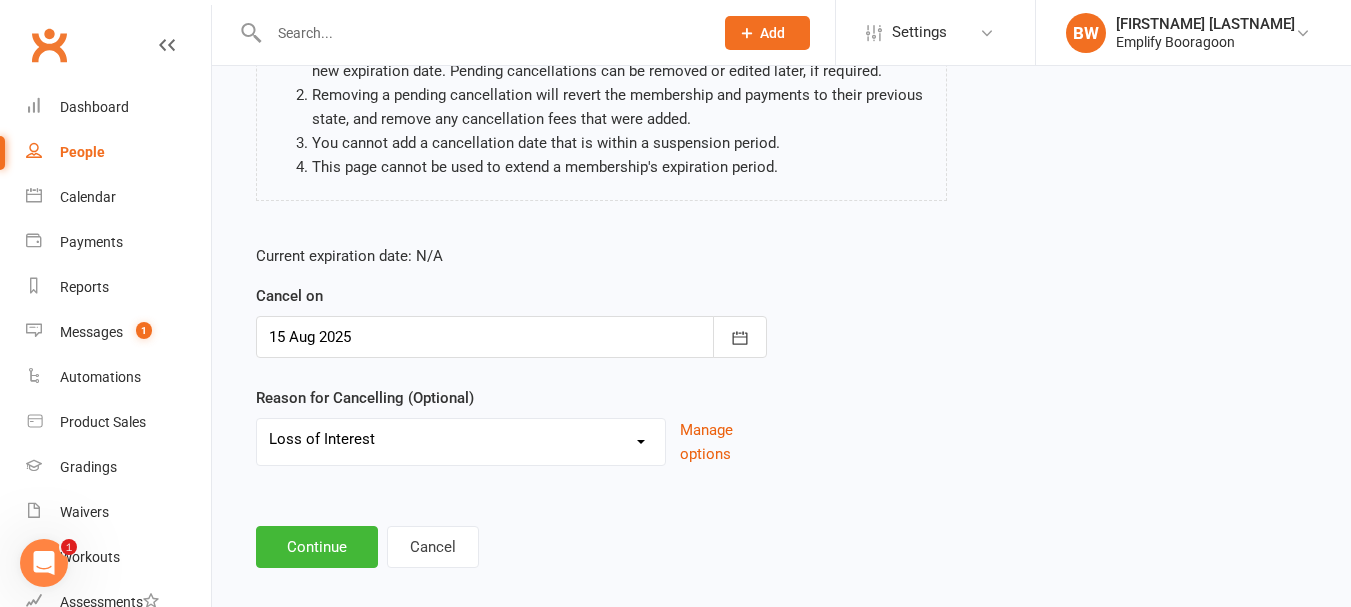 click on "Downgrade Financial Full Classes Injury Loss of Interest Moving Other Sports Parents Time Poor Study Related Time Poor Upgrade Other reason" at bounding box center [461, 439] 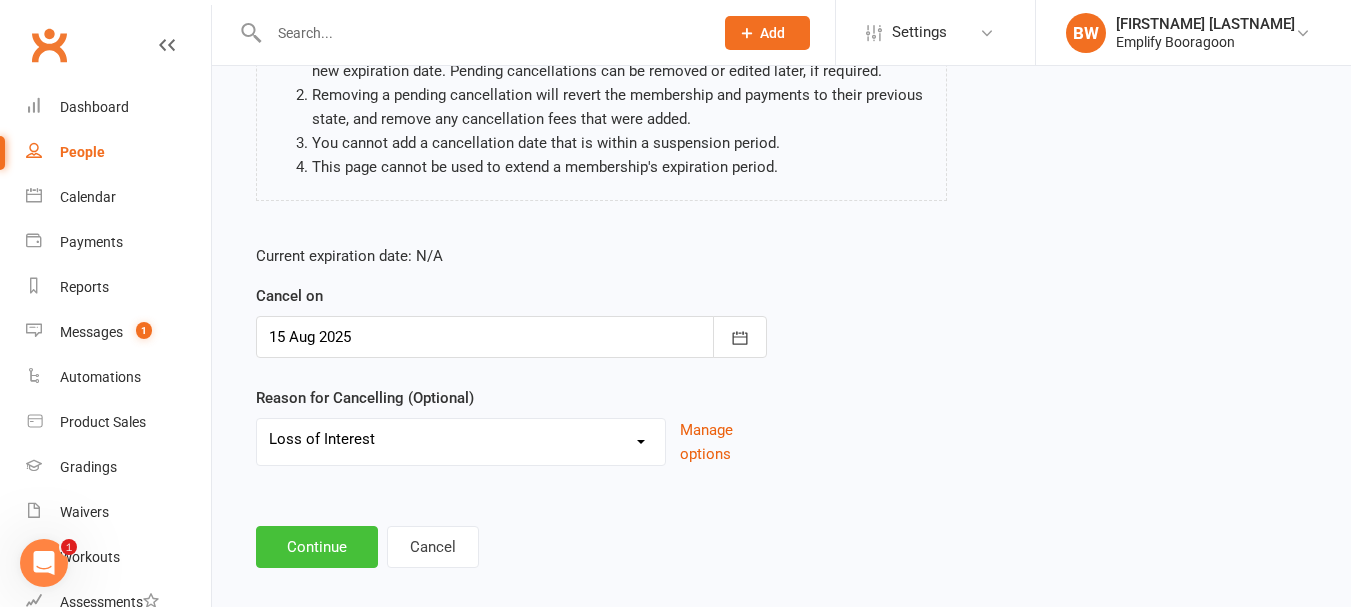 click on "Continue" at bounding box center (317, 547) 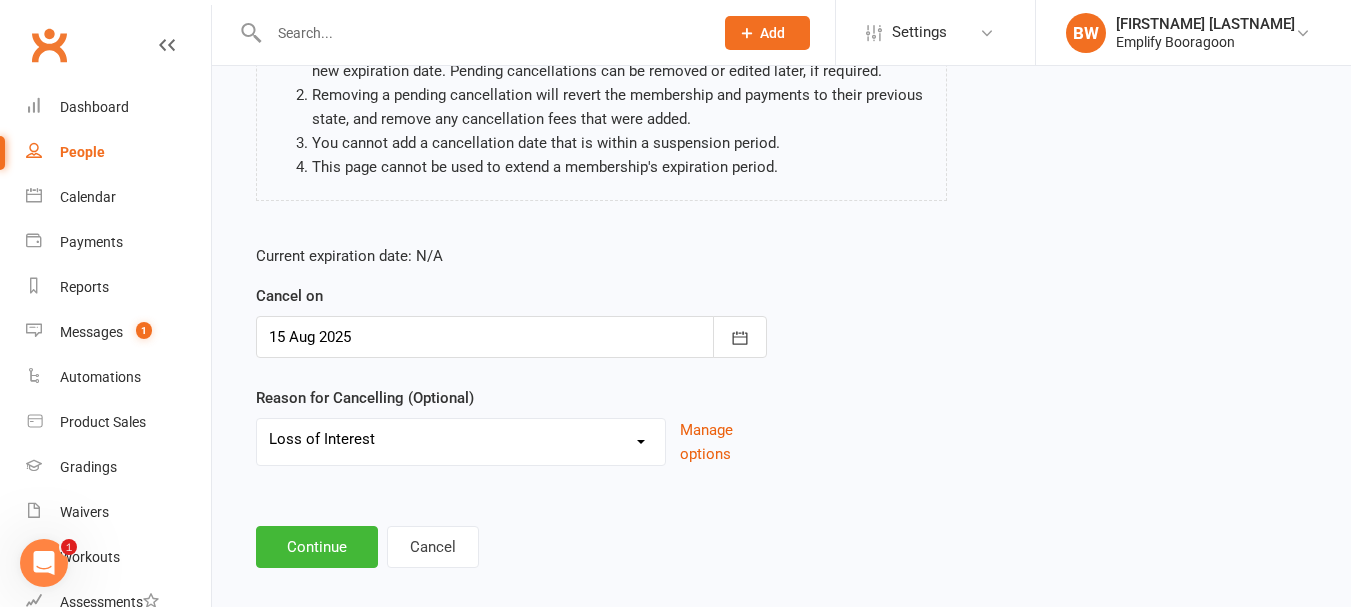 scroll, scrollTop: 0, scrollLeft: 0, axis: both 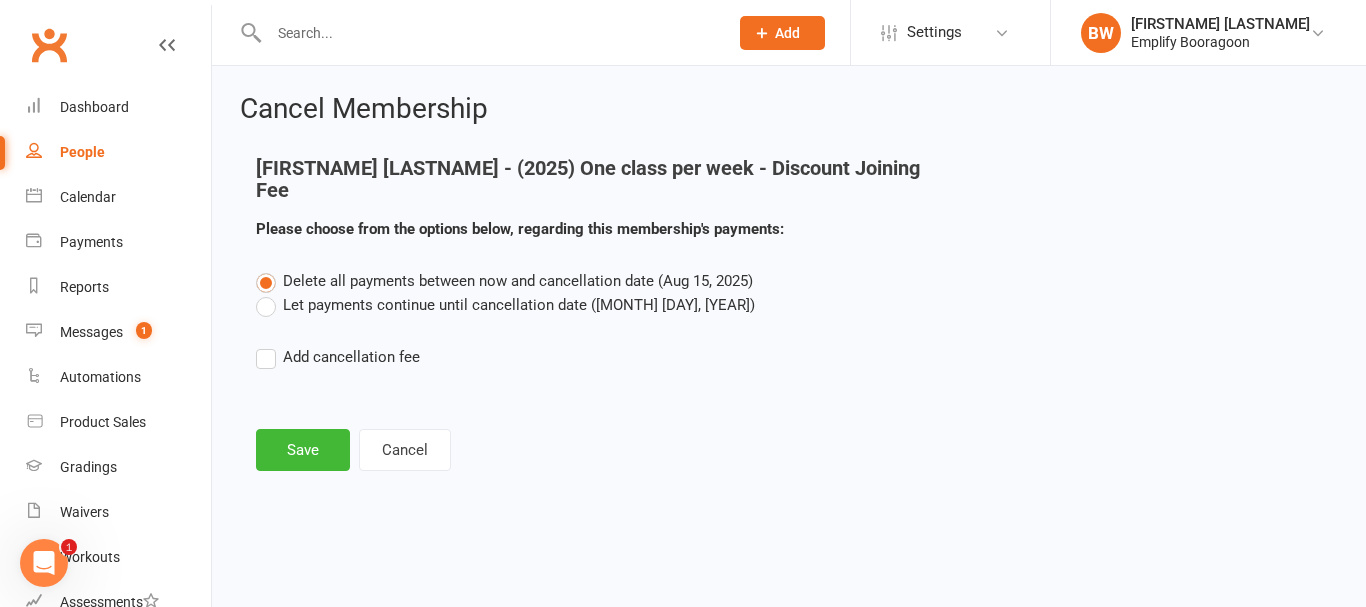 drag, startPoint x: 594, startPoint y: 285, endPoint x: 466, endPoint y: 338, distance: 138.5388 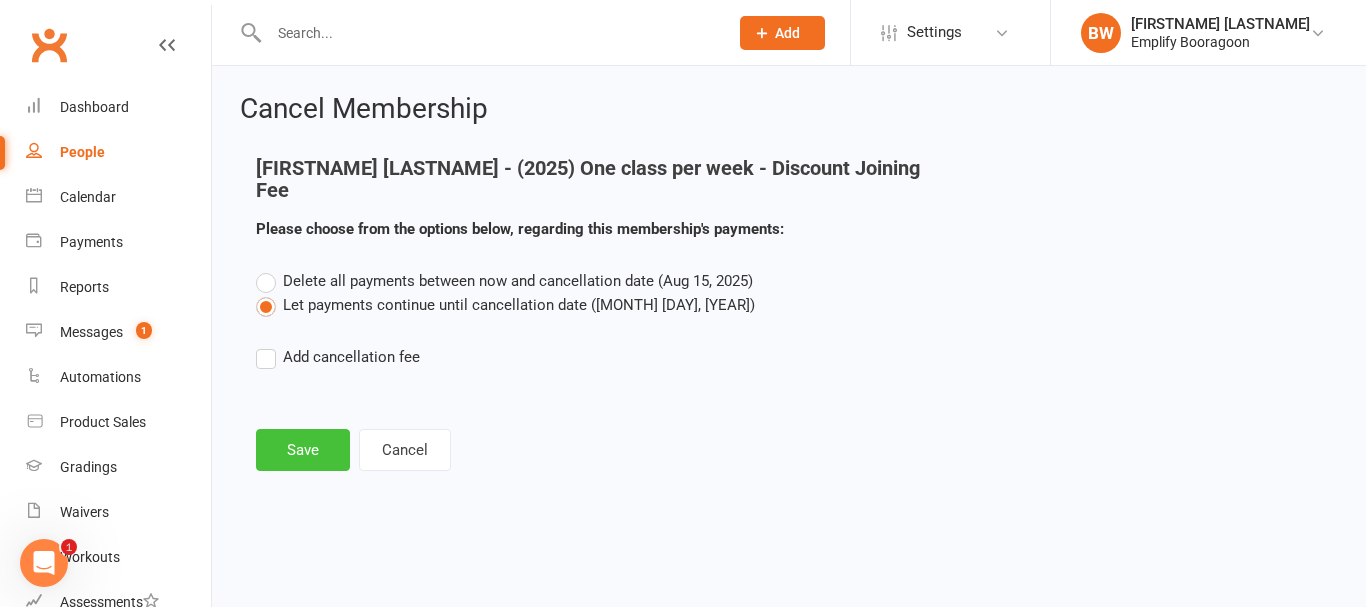 click on "Save" at bounding box center (303, 450) 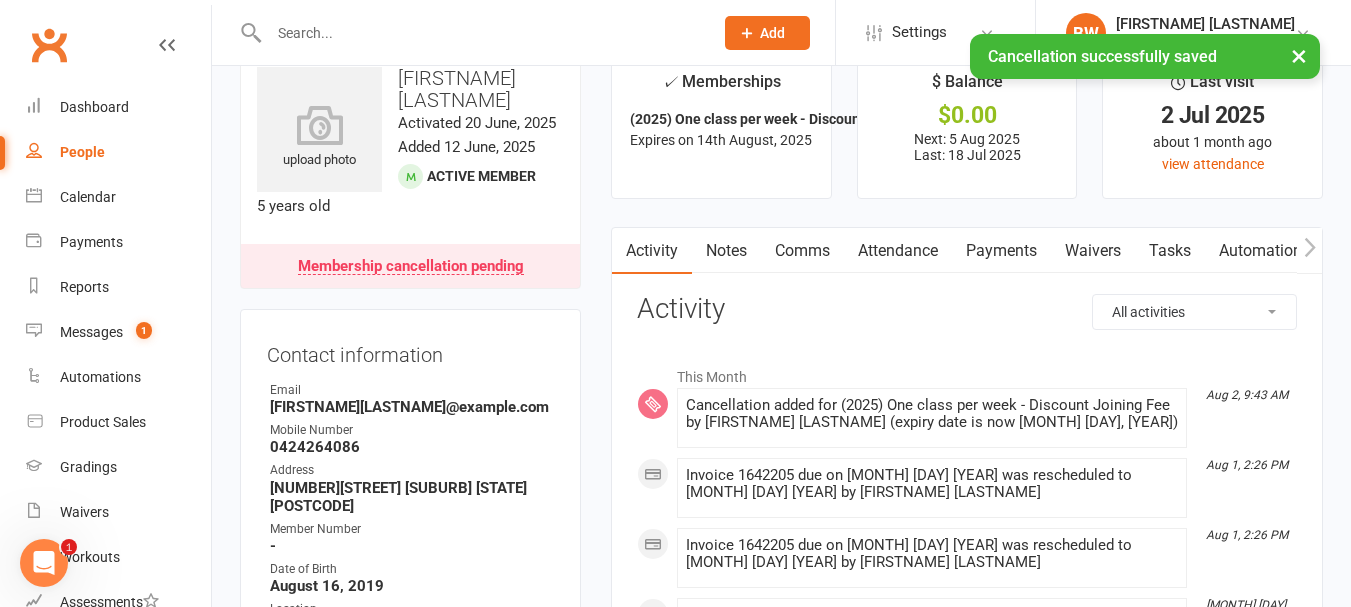 scroll, scrollTop: 0, scrollLeft: 0, axis: both 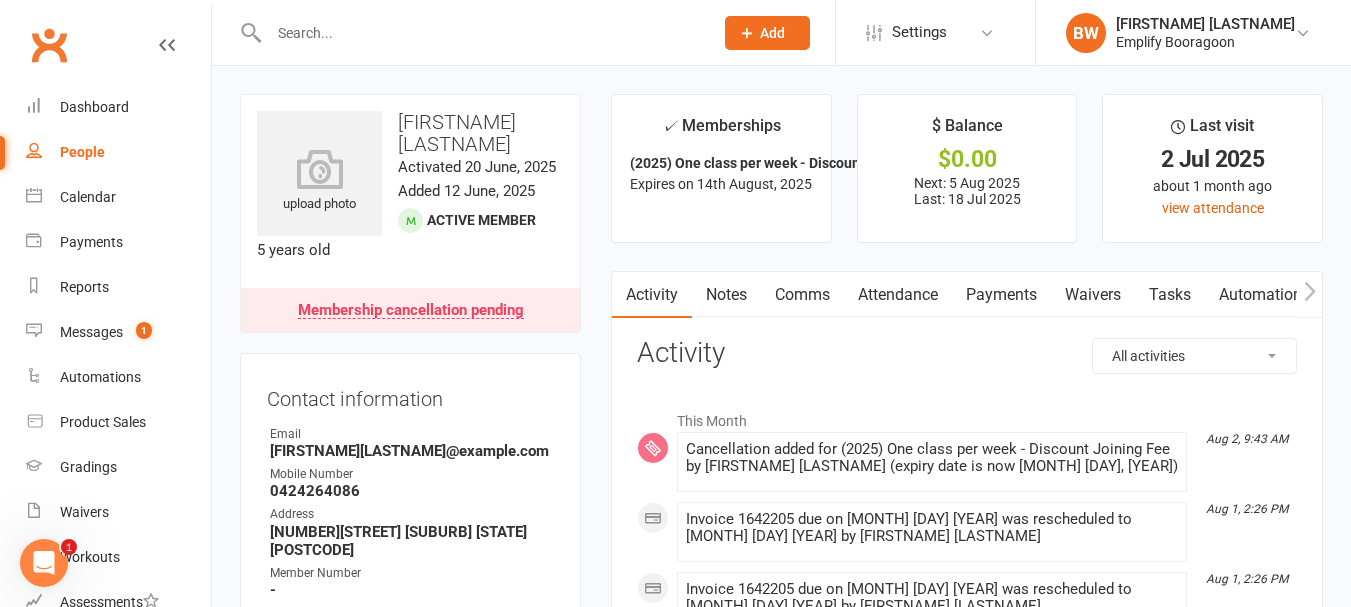 click on "Attendance" at bounding box center (898, 295) 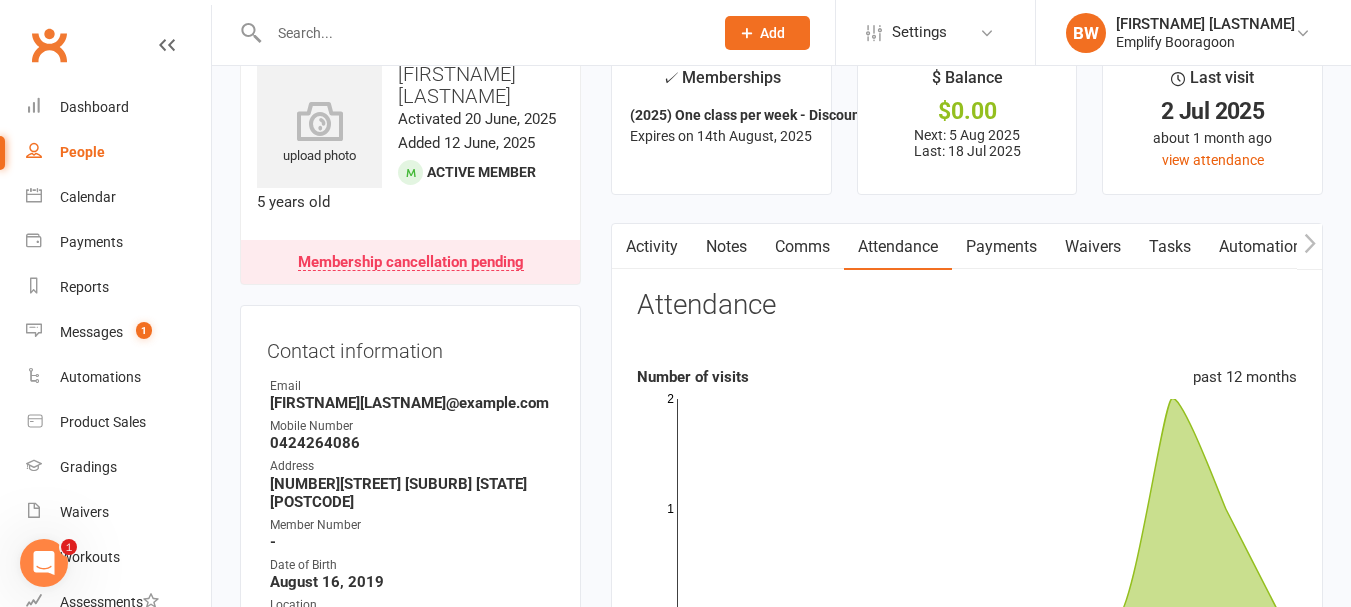 scroll, scrollTop: 0, scrollLeft: 0, axis: both 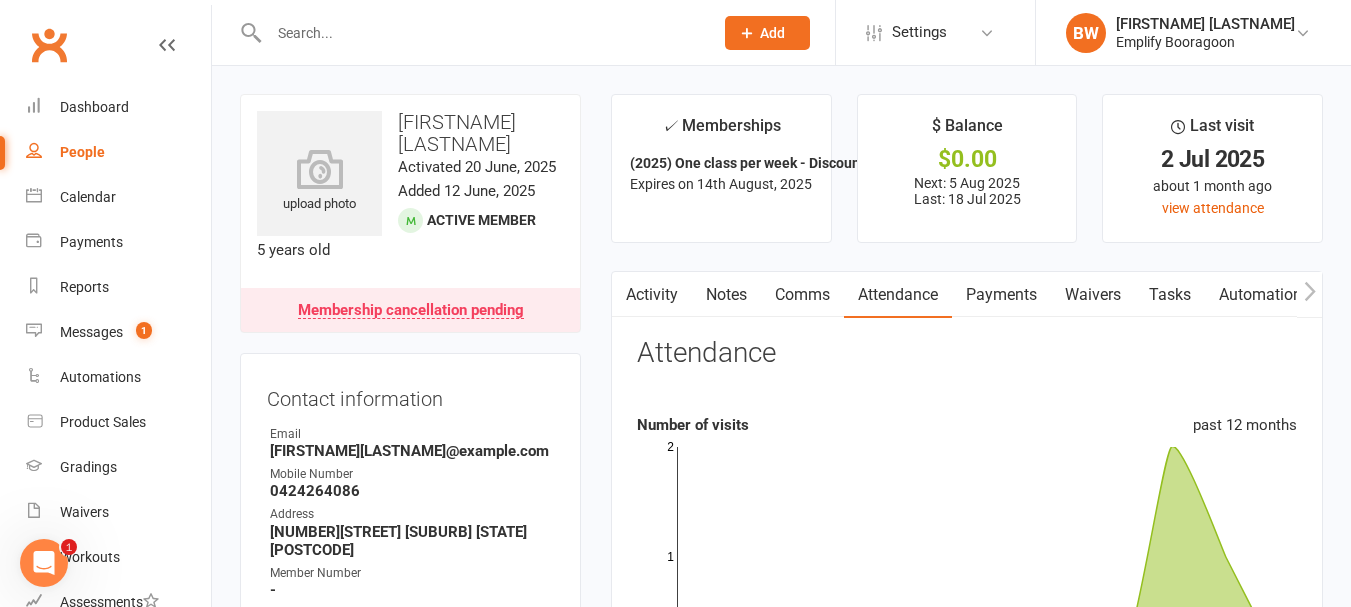 click on "Payments" at bounding box center (1001, 295) 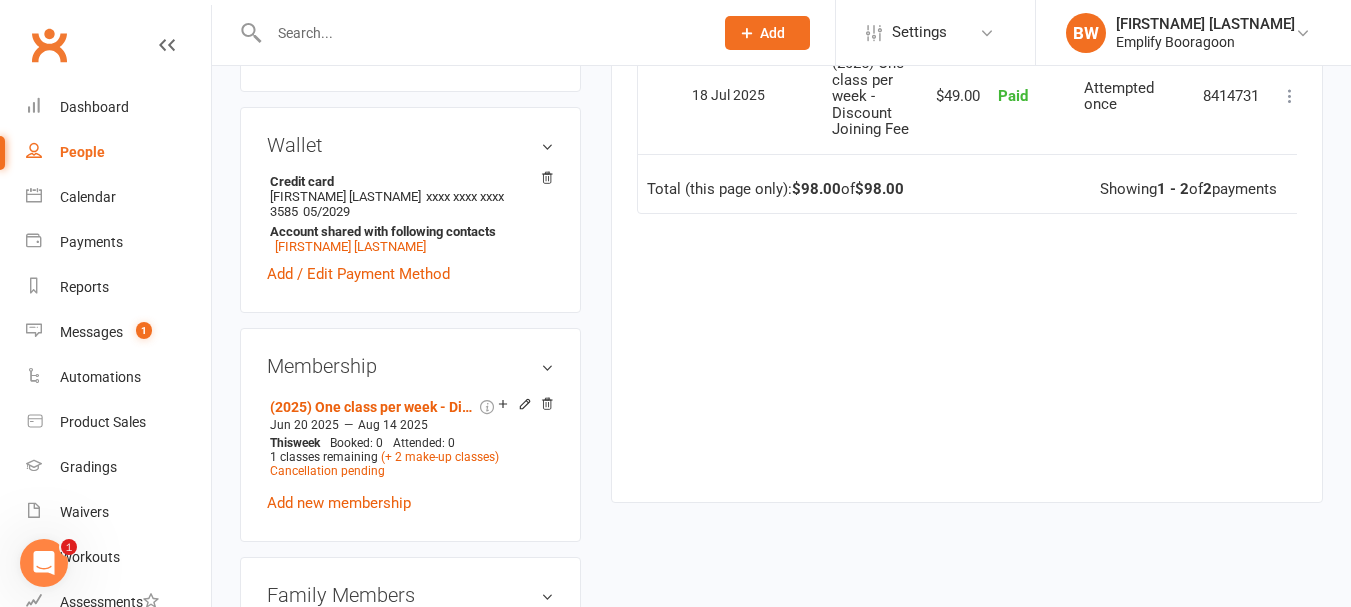 scroll, scrollTop: 400, scrollLeft: 0, axis: vertical 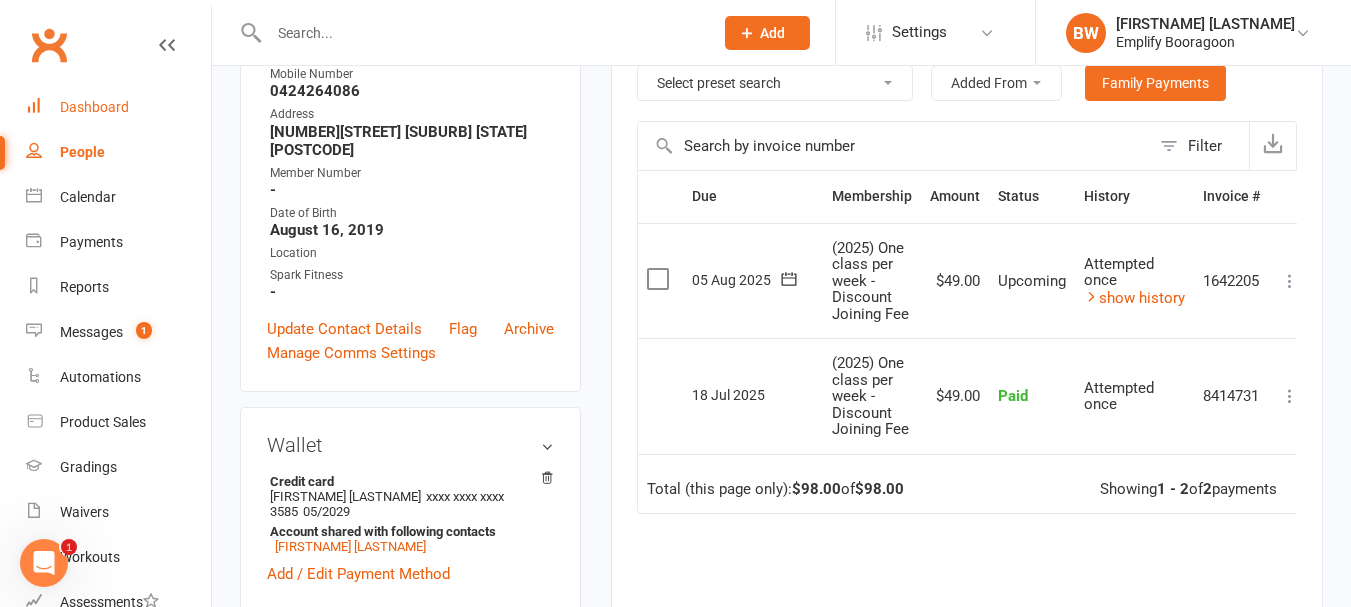 click on "Dashboard" at bounding box center [118, 107] 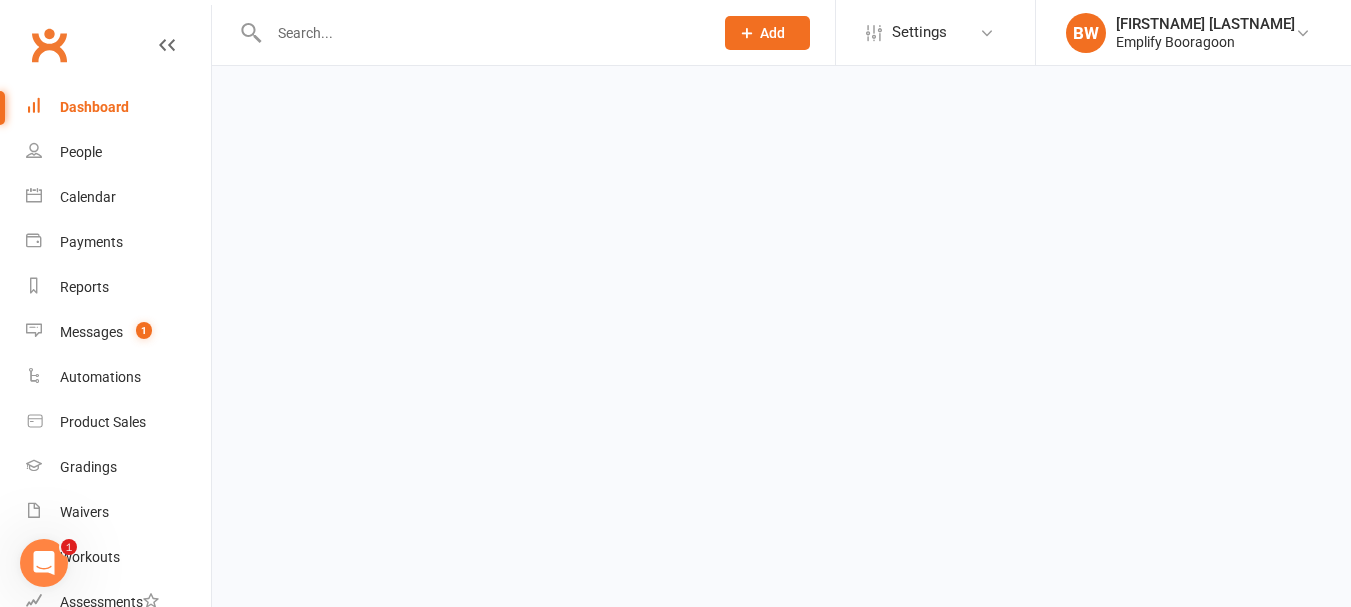 scroll, scrollTop: 0, scrollLeft: 0, axis: both 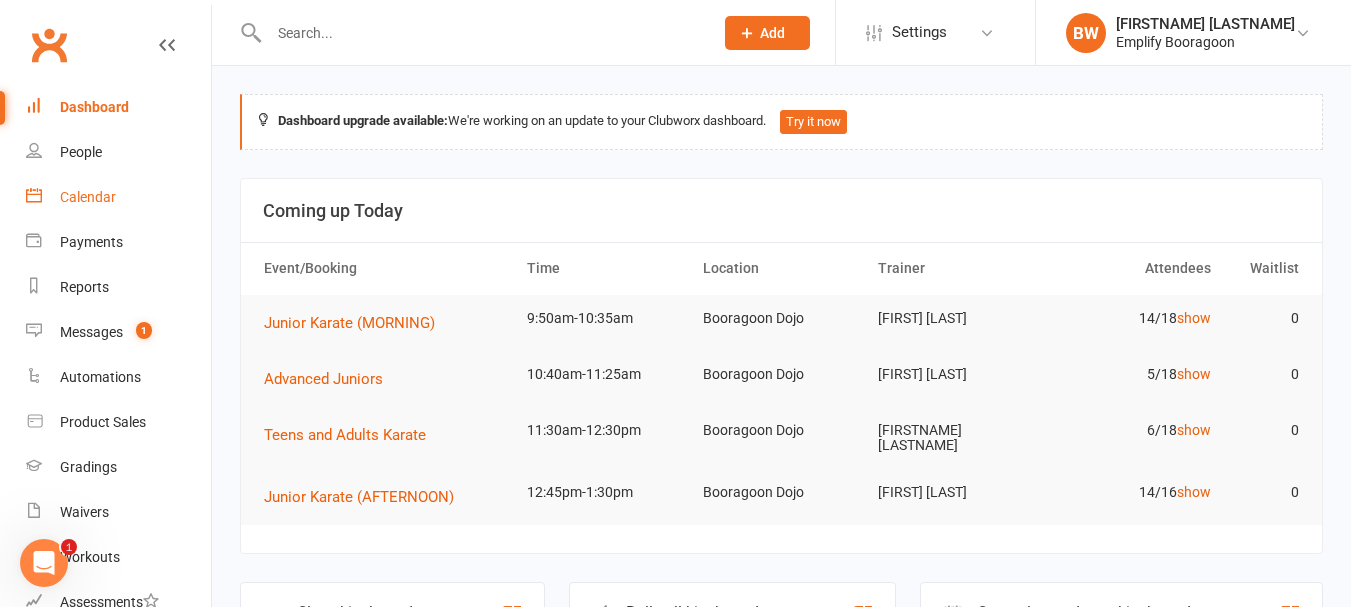 click on "Calendar" at bounding box center [118, 197] 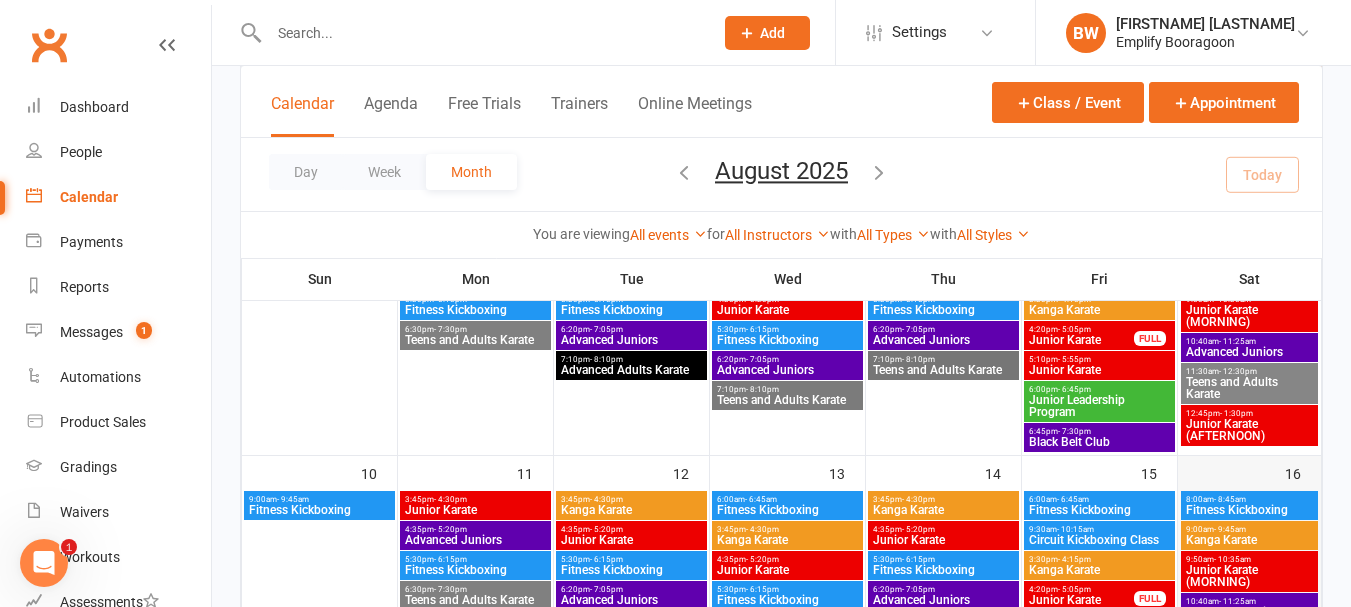 scroll, scrollTop: 500, scrollLeft: 0, axis: vertical 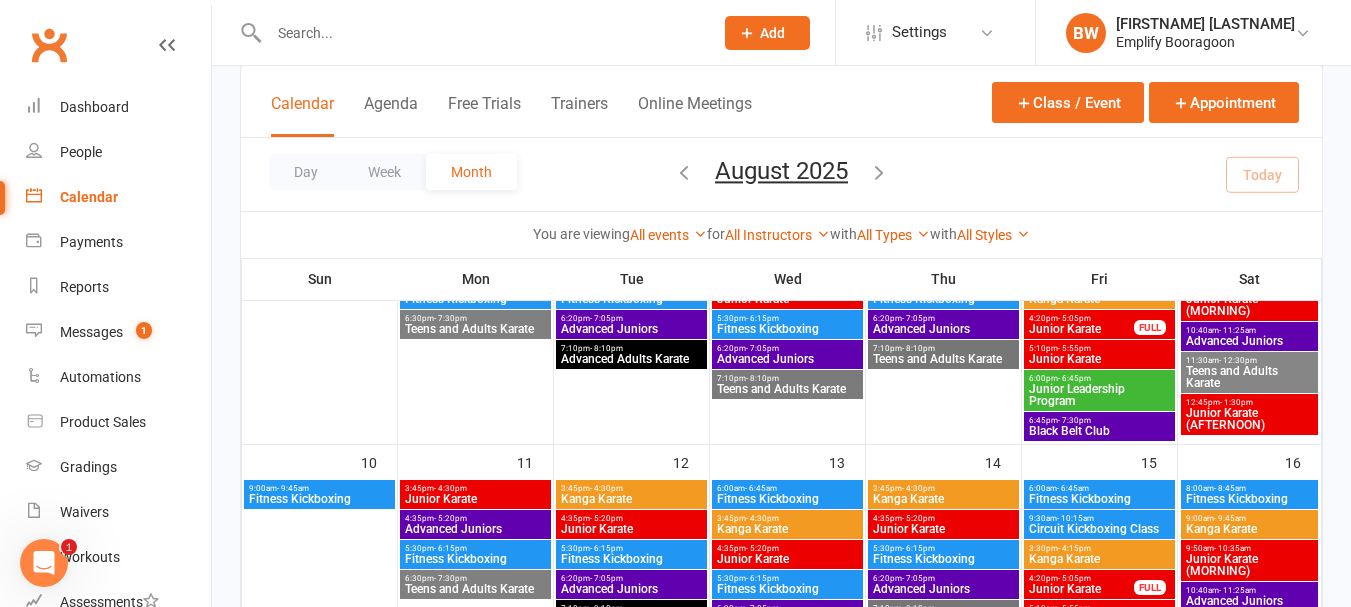 click on "Junior Karate (AFTERNOON)" at bounding box center (1250, 419) 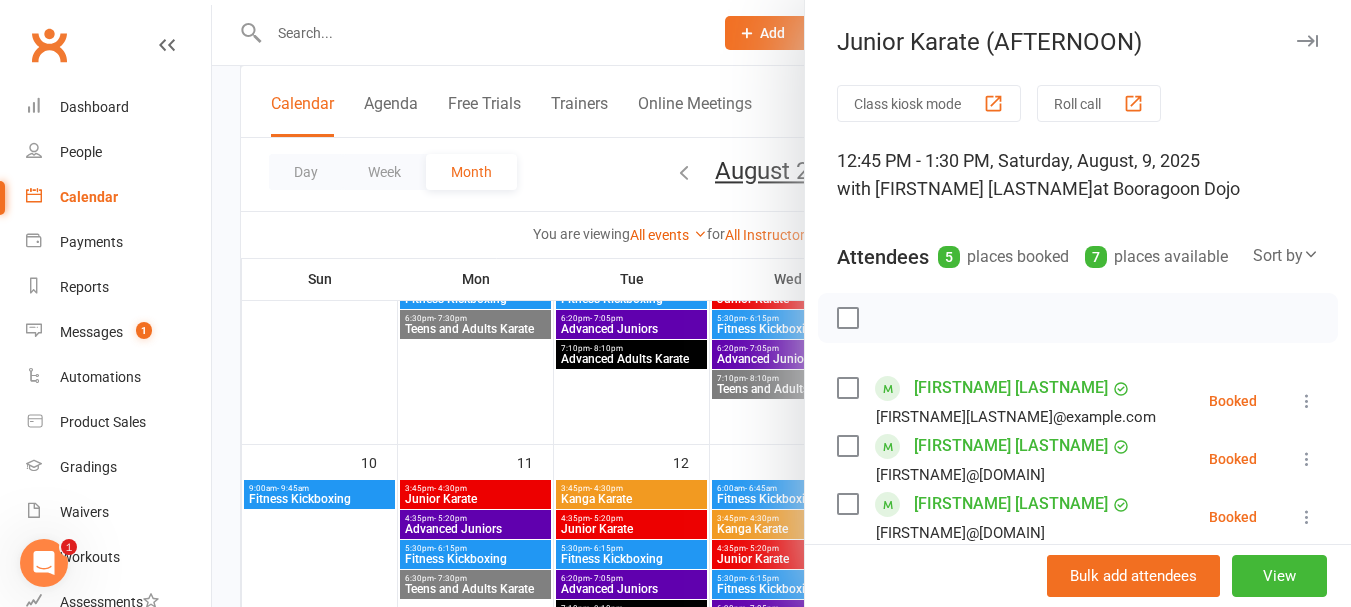 click at bounding box center [781, 303] 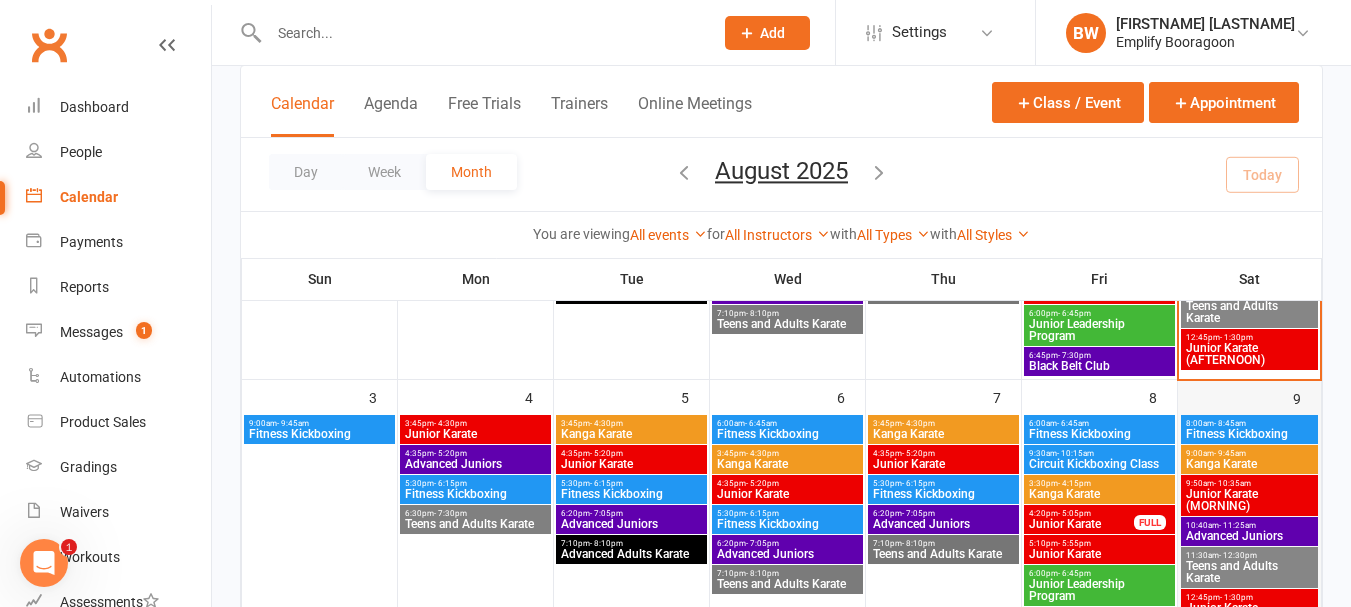 scroll, scrollTop: 300, scrollLeft: 0, axis: vertical 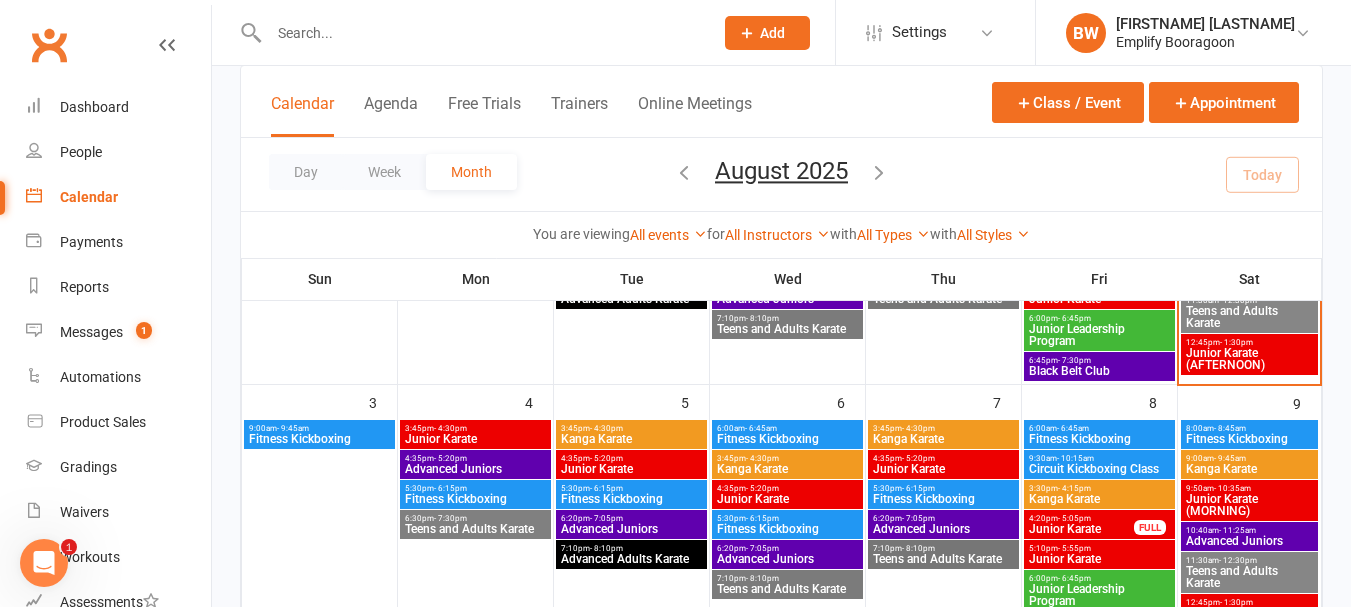 click on "12:45pm  - 1:30pm Junior Karate (AFTERNOON)" at bounding box center (1250, 354) 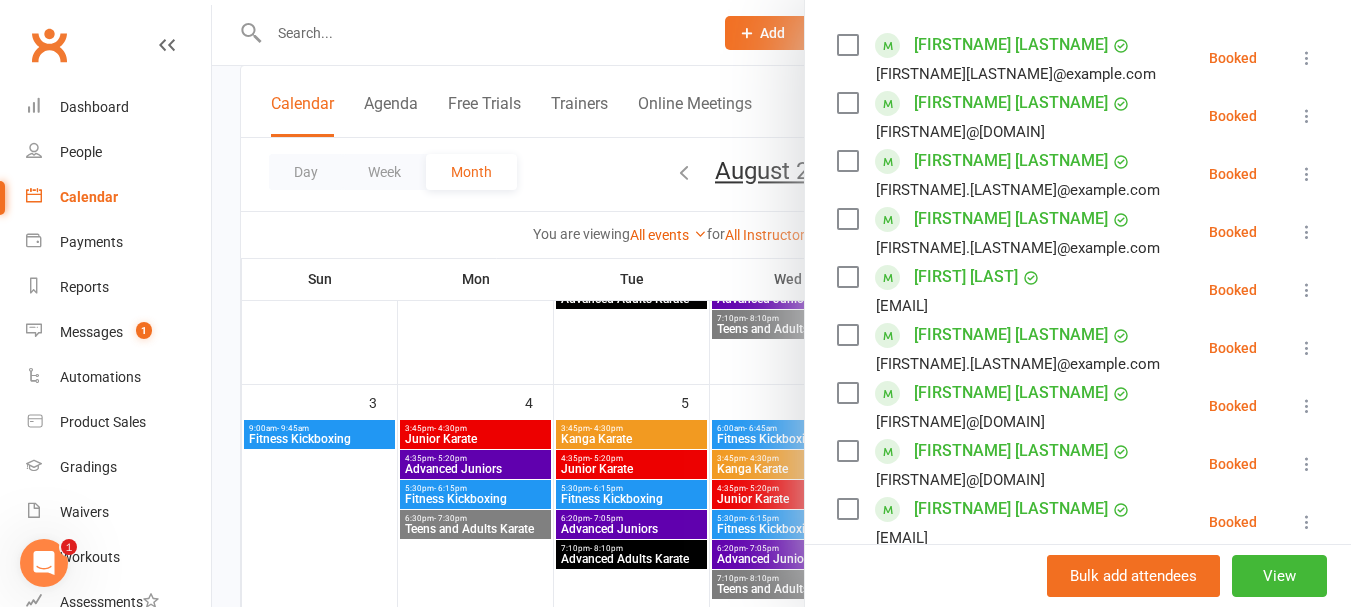 scroll, scrollTop: 600, scrollLeft: 0, axis: vertical 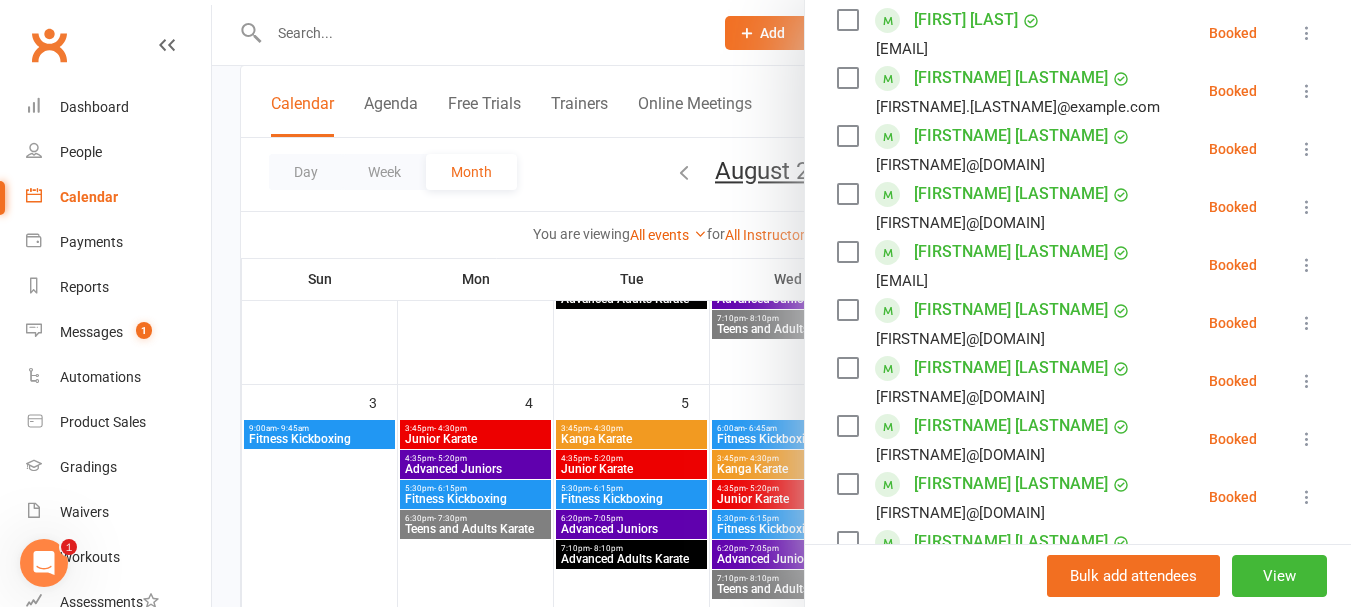 click at bounding box center [781, 303] 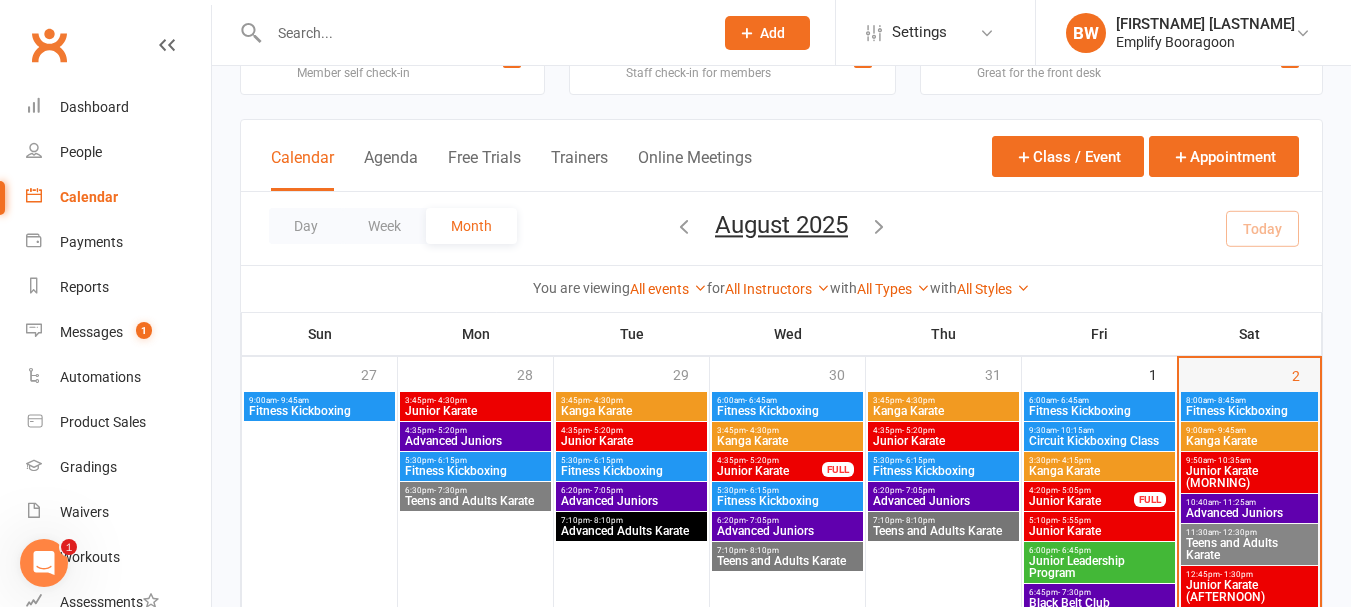 scroll, scrollTop: 0, scrollLeft: 0, axis: both 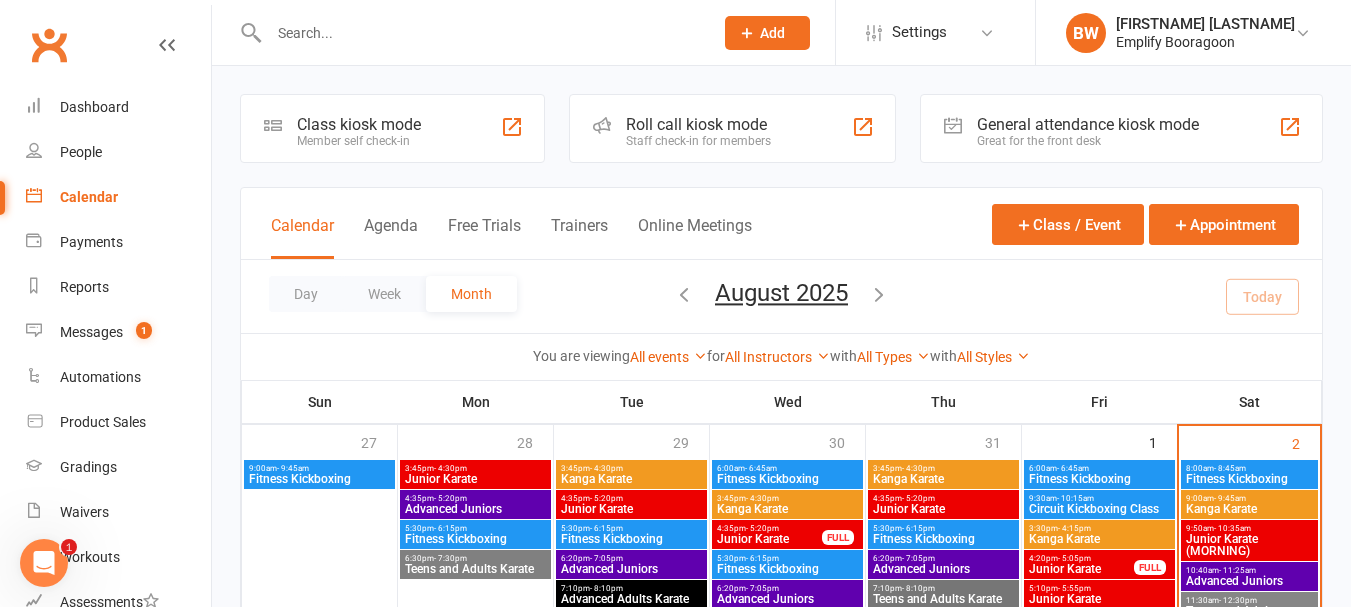 click on "9:50am  - 10:35am" at bounding box center (1250, 528) 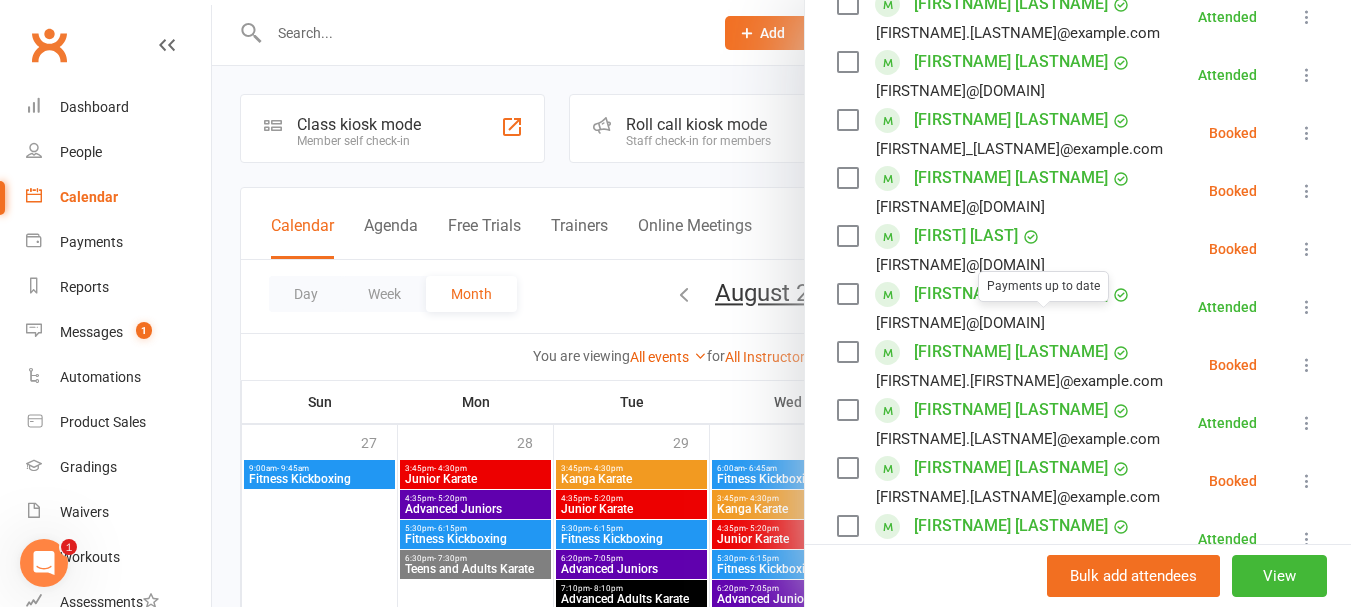 scroll, scrollTop: 200, scrollLeft: 0, axis: vertical 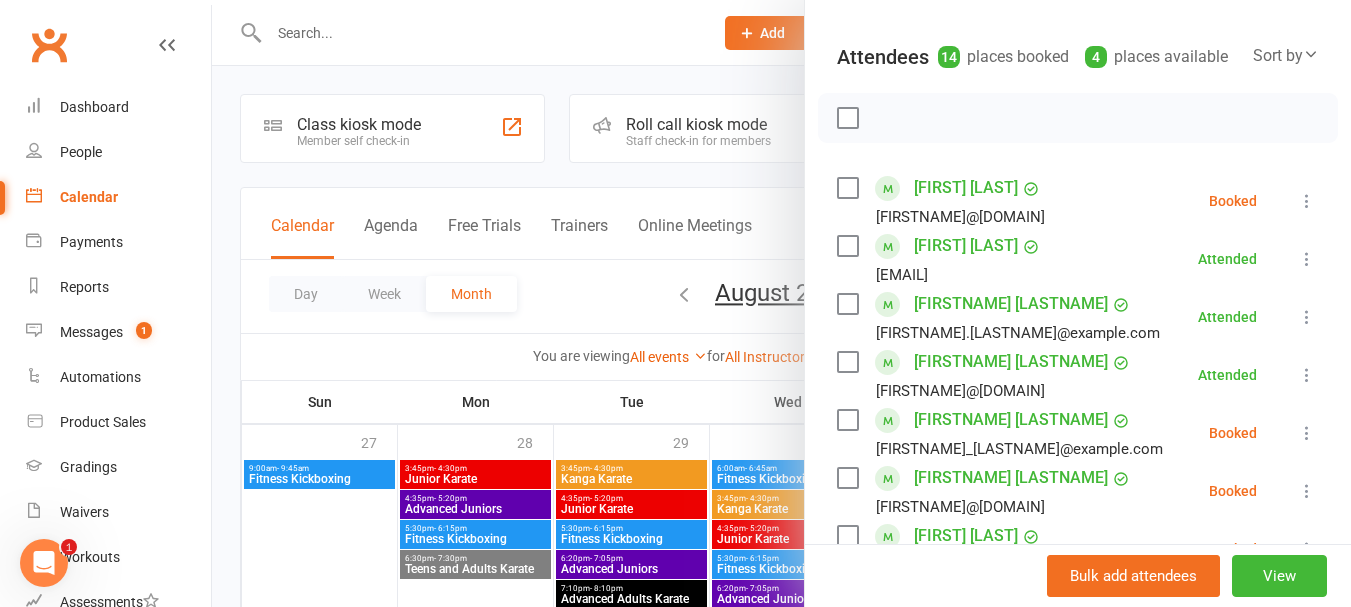 click at bounding box center [1307, 201] 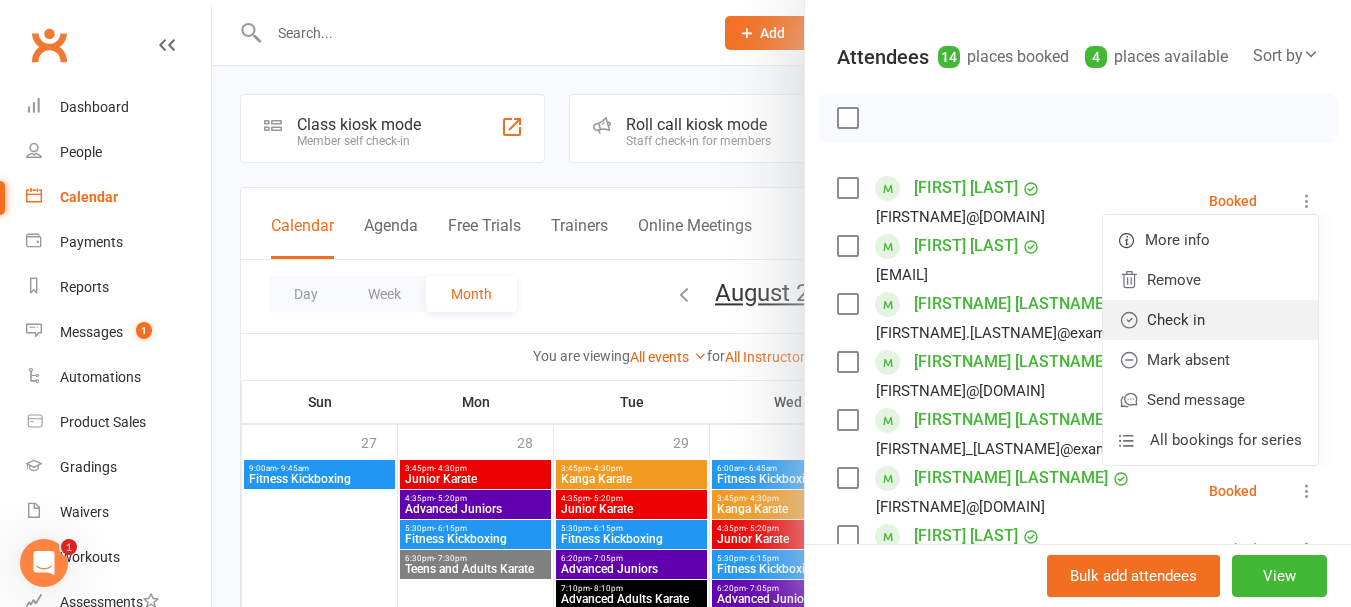 click on "Check in" at bounding box center [1210, 320] 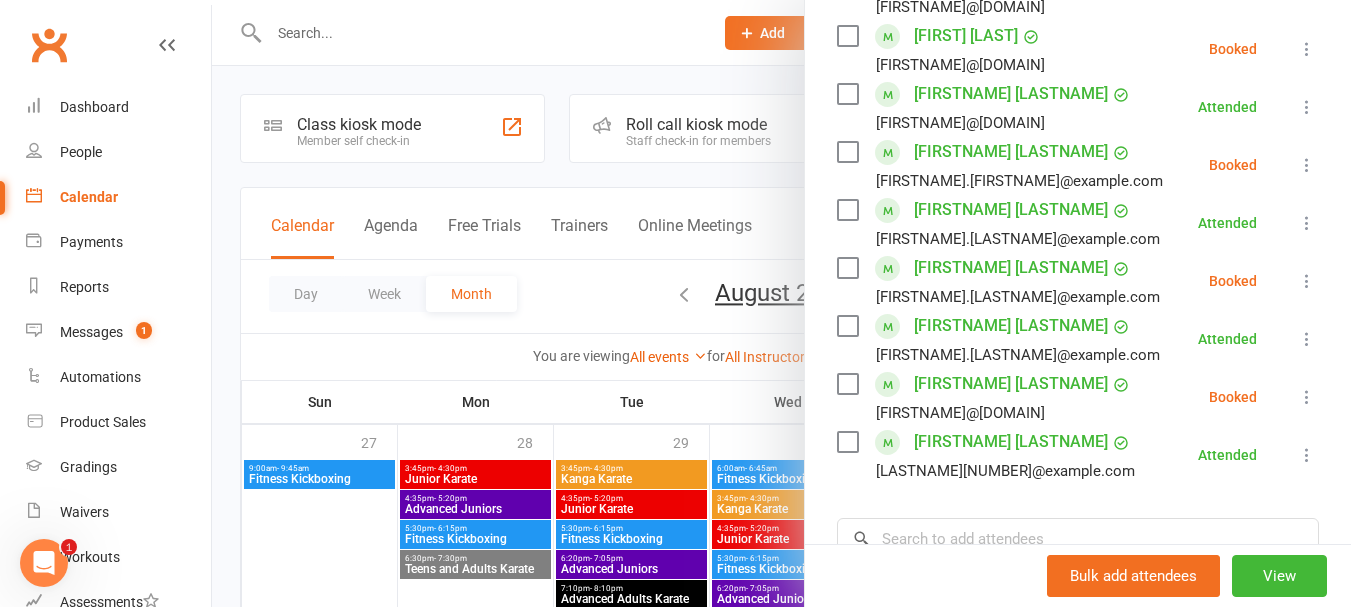 scroll, scrollTop: 800, scrollLeft: 0, axis: vertical 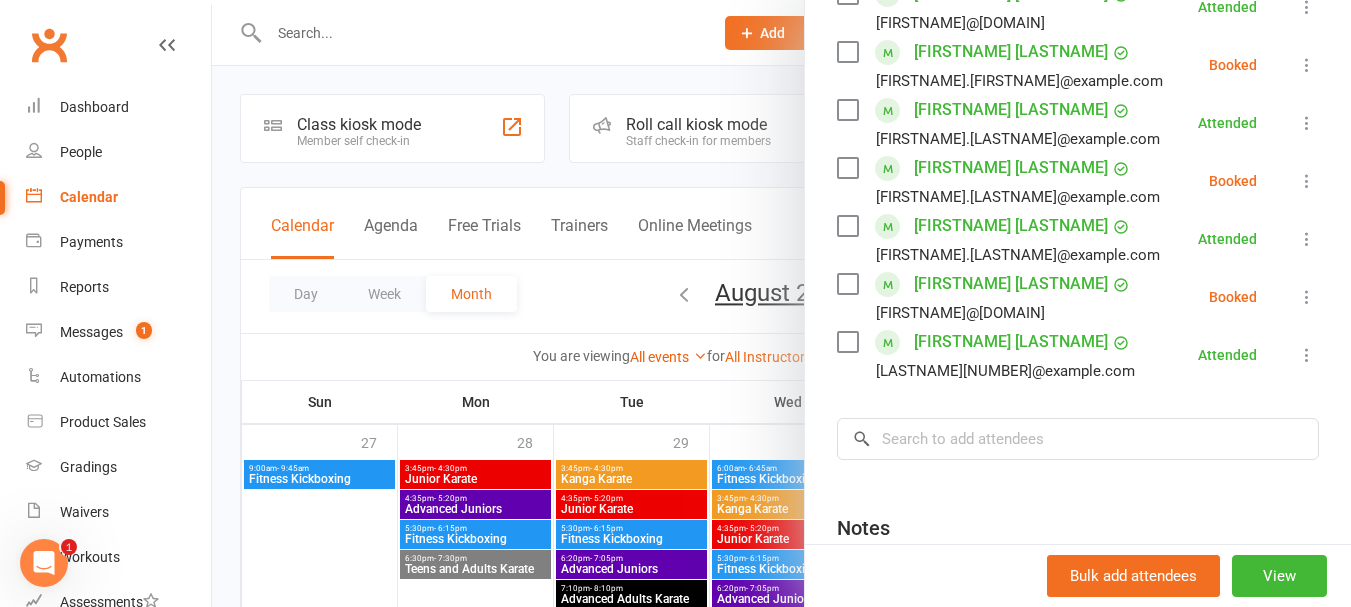 click at bounding box center (1307, 181) 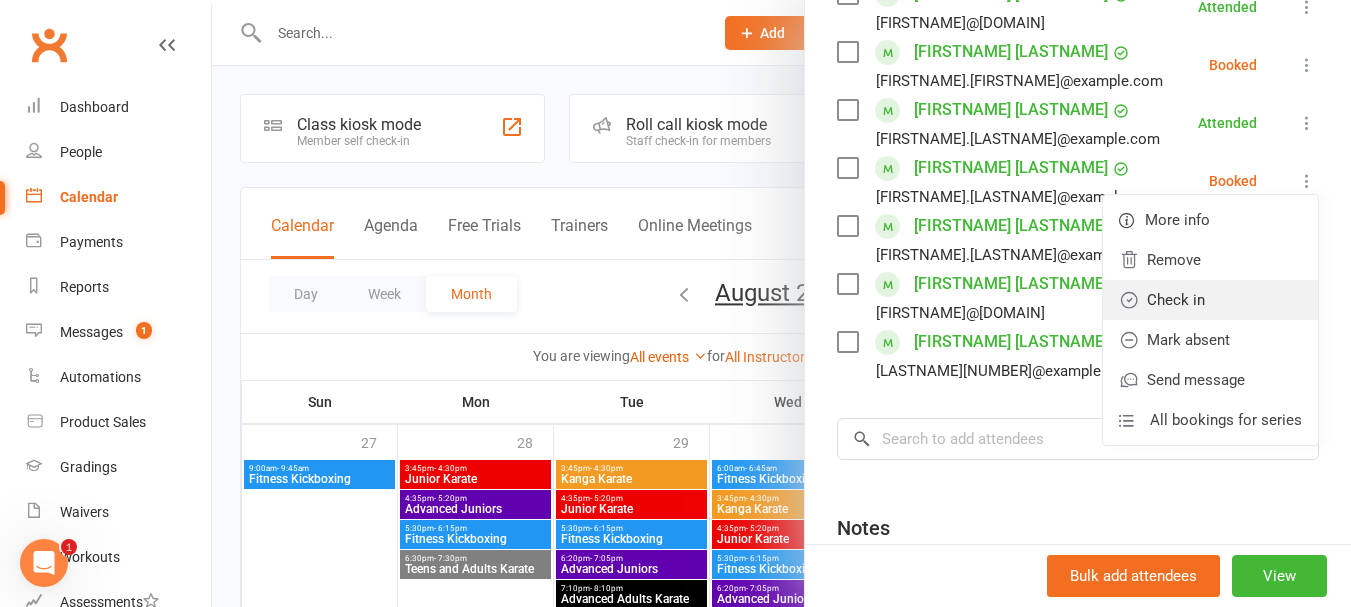 click on "Check in" at bounding box center [1210, 300] 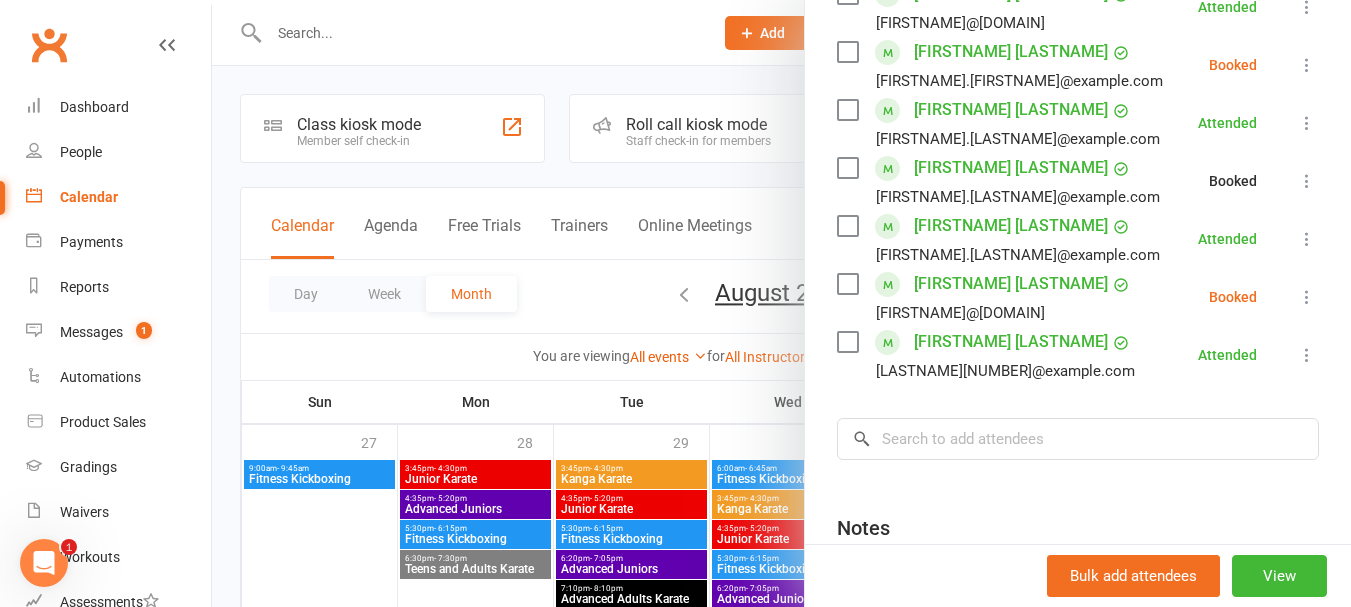 click at bounding box center (781, 303) 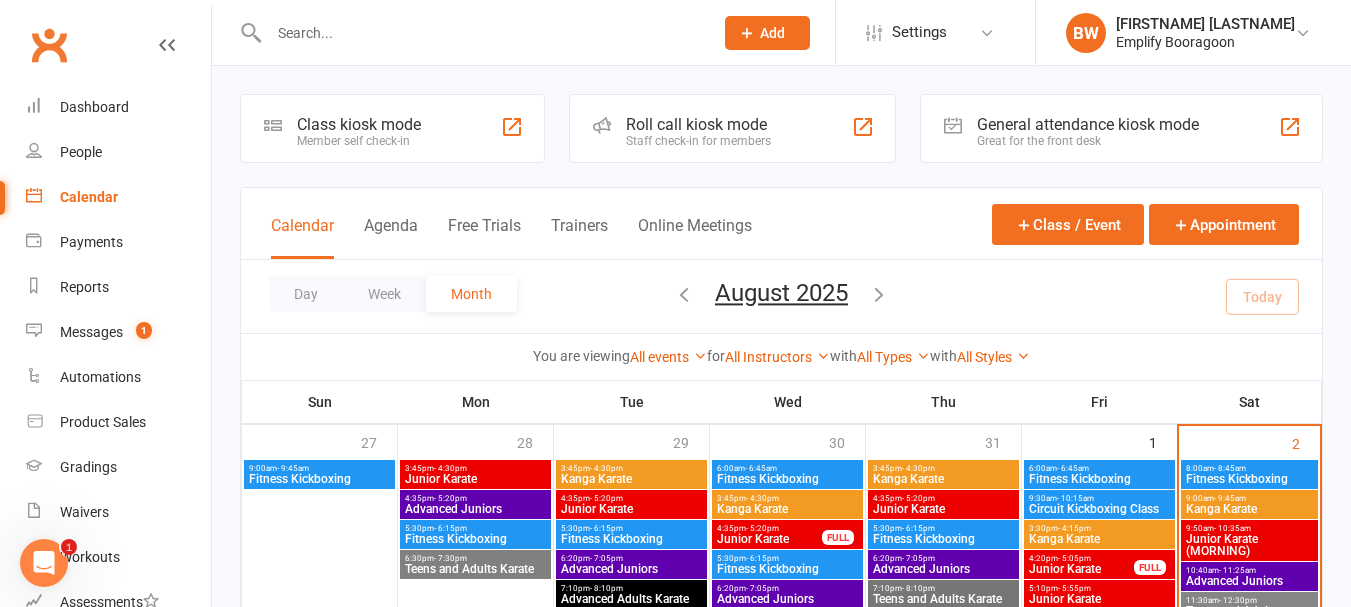 click on "9:00am  - 9:45am" at bounding box center (1250, 498) 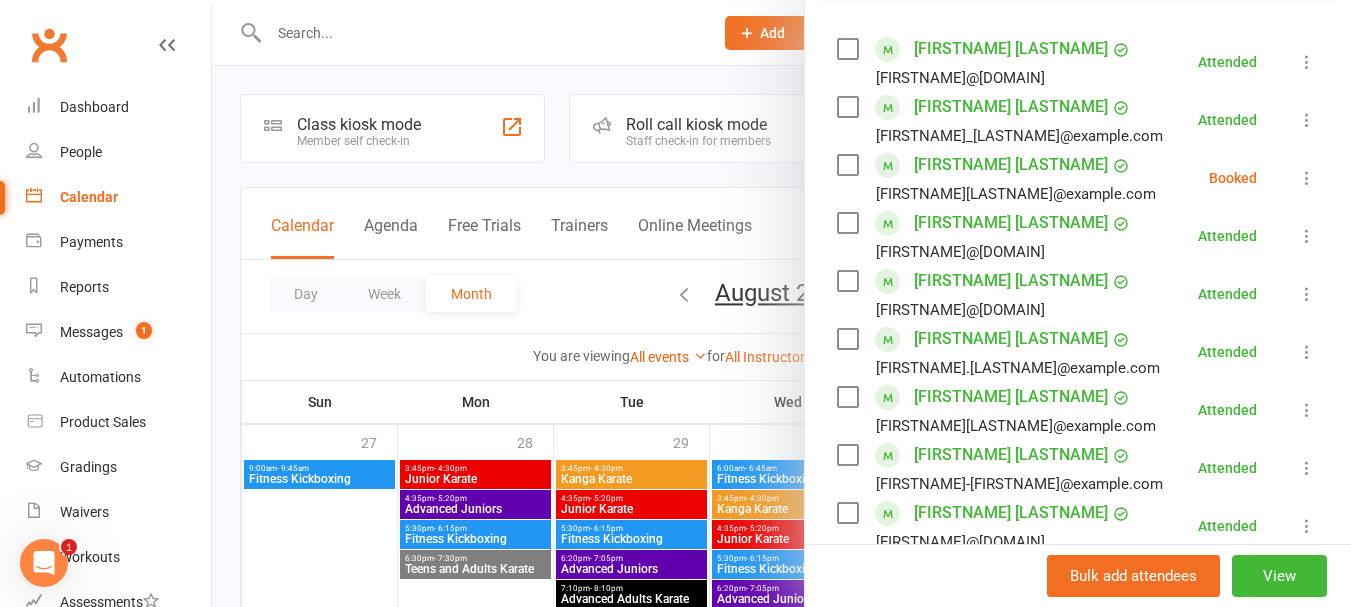 scroll, scrollTop: 400, scrollLeft: 0, axis: vertical 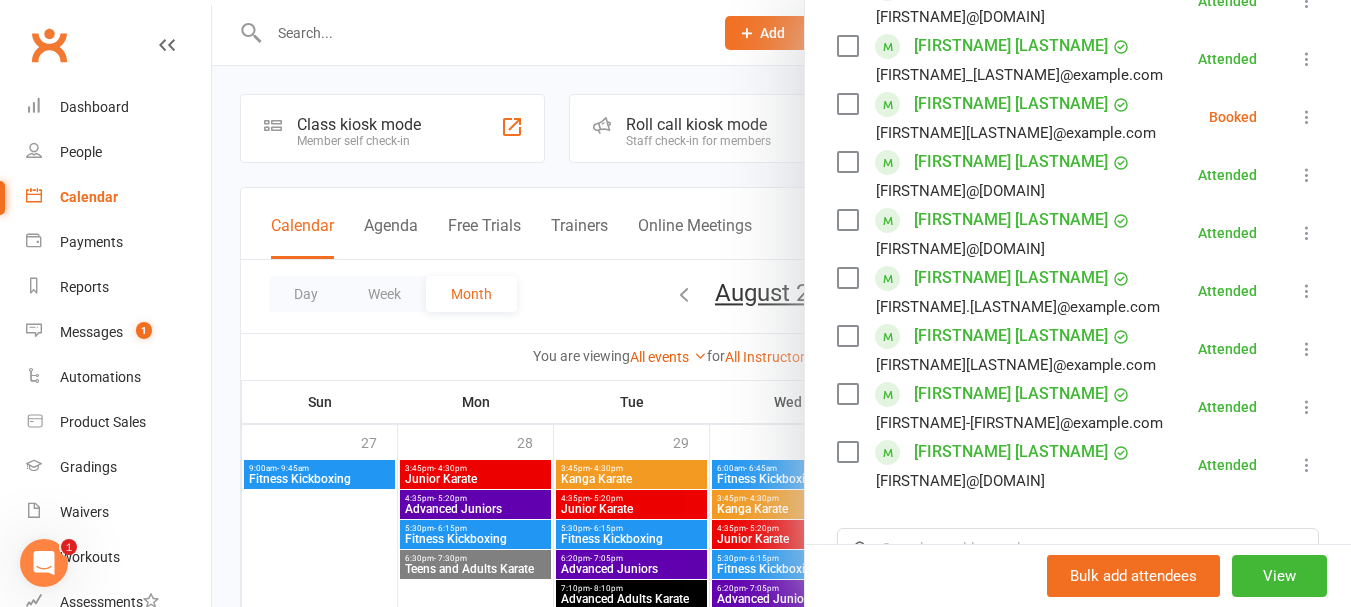 click at bounding box center (1307, 117) 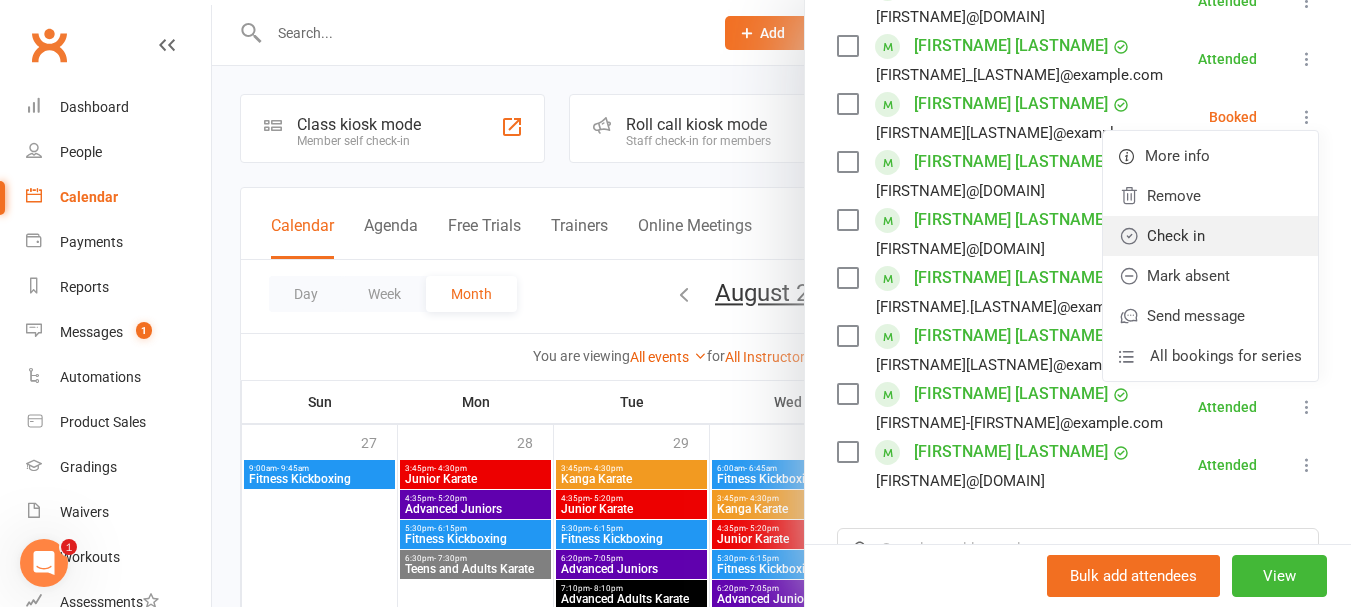 click on "Check in" at bounding box center [1210, 236] 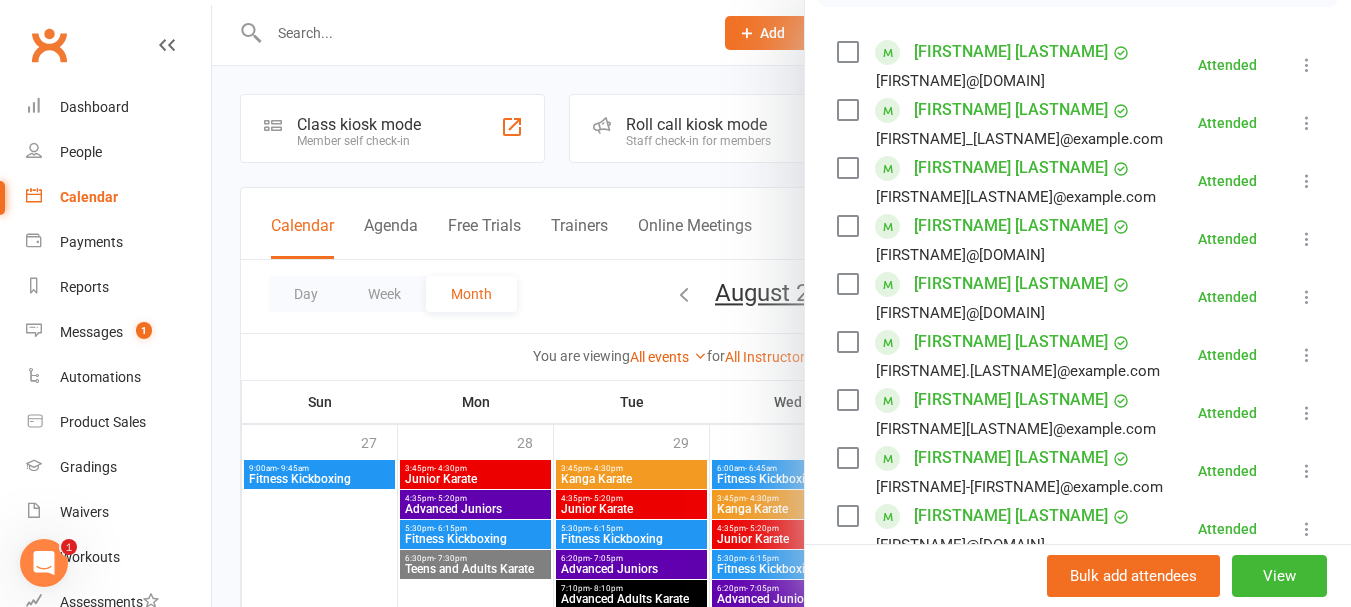 scroll, scrollTop: 200, scrollLeft: 0, axis: vertical 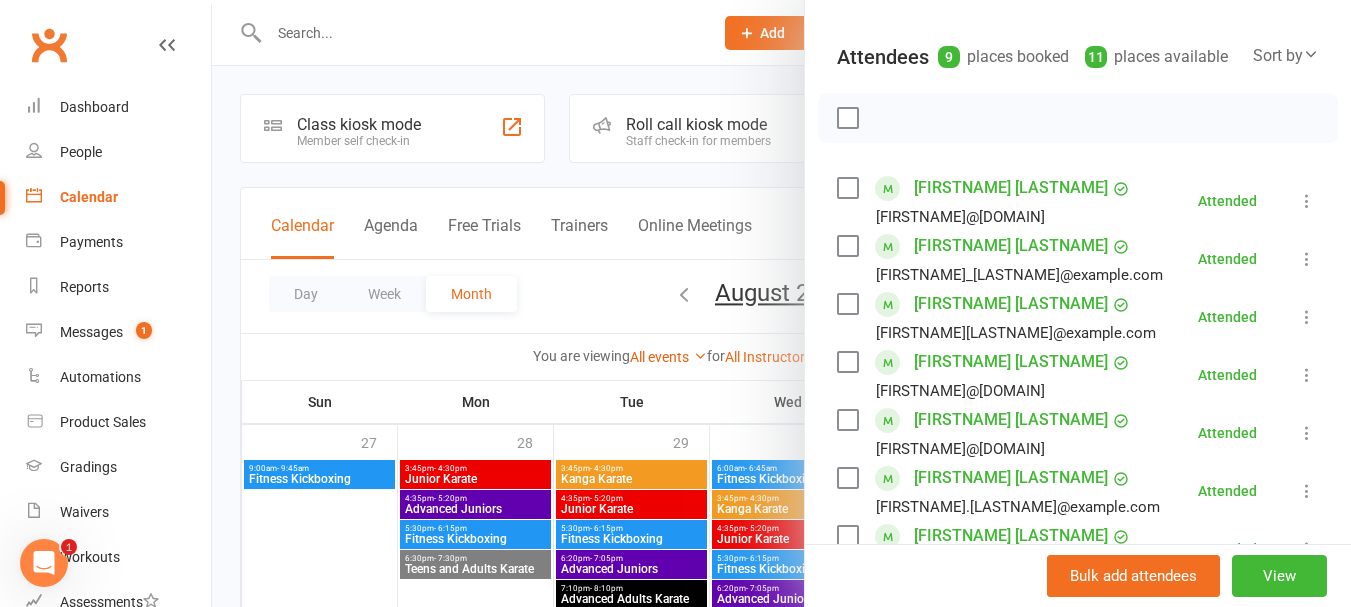 click at bounding box center (781, 303) 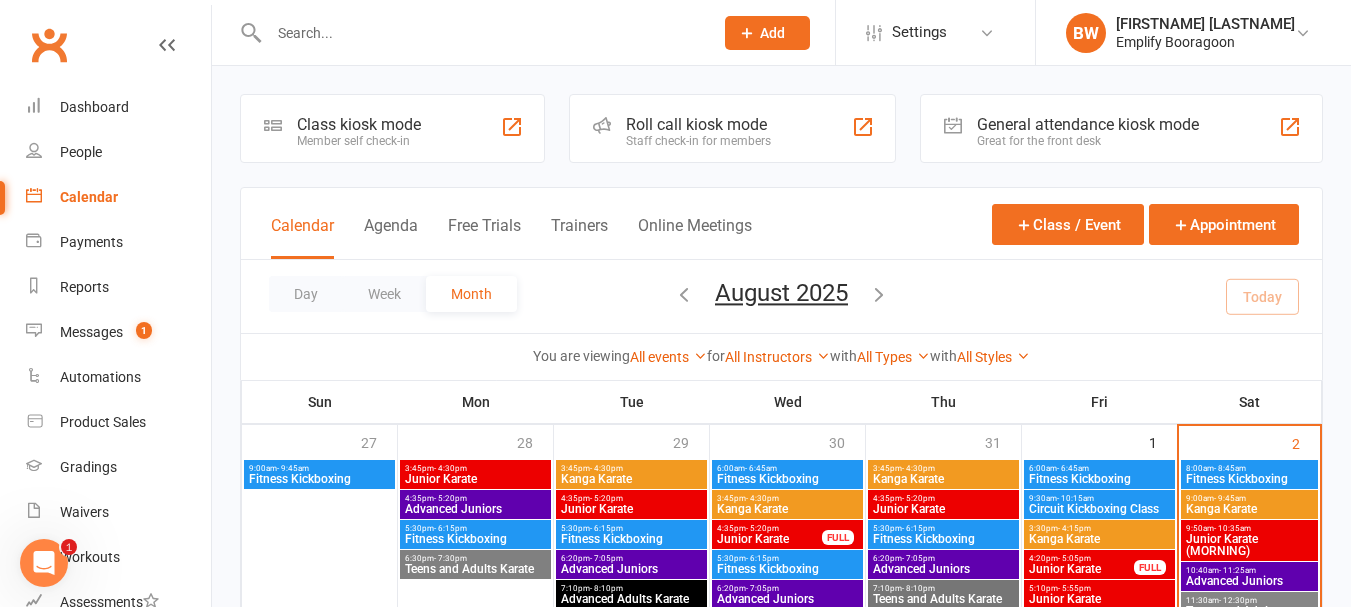 click on "Fitness Kickboxing" at bounding box center (1250, 479) 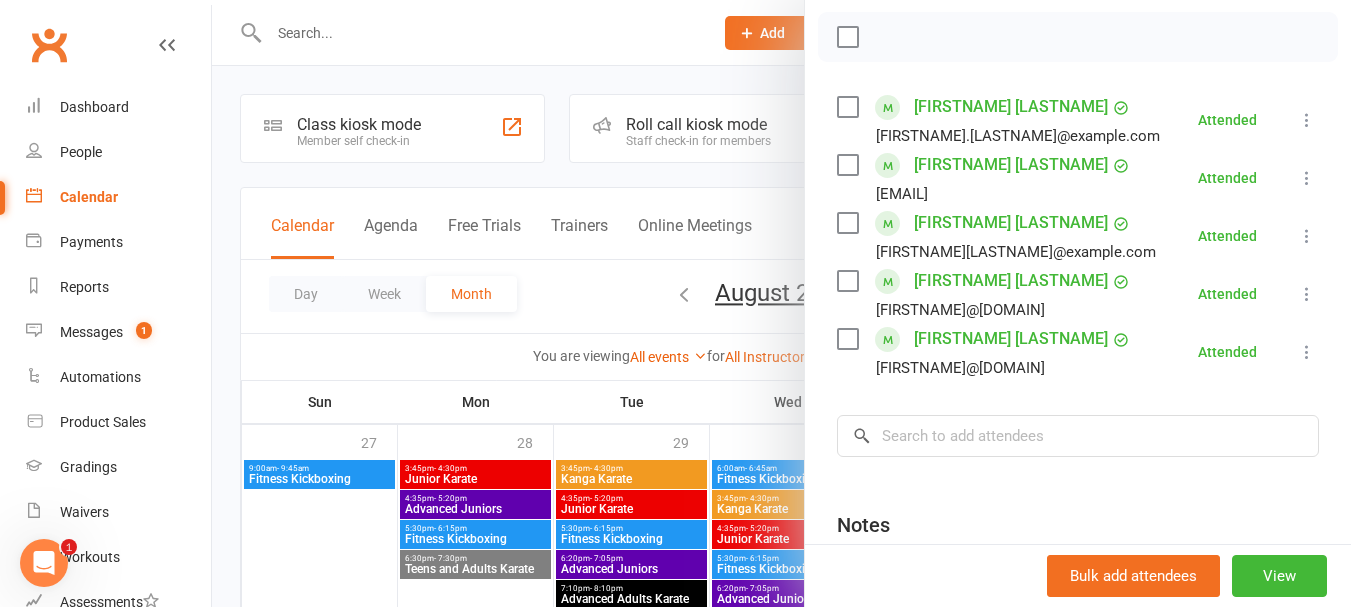 scroll, scrollTop: 300, scrollLeft: 0, axis: vertical 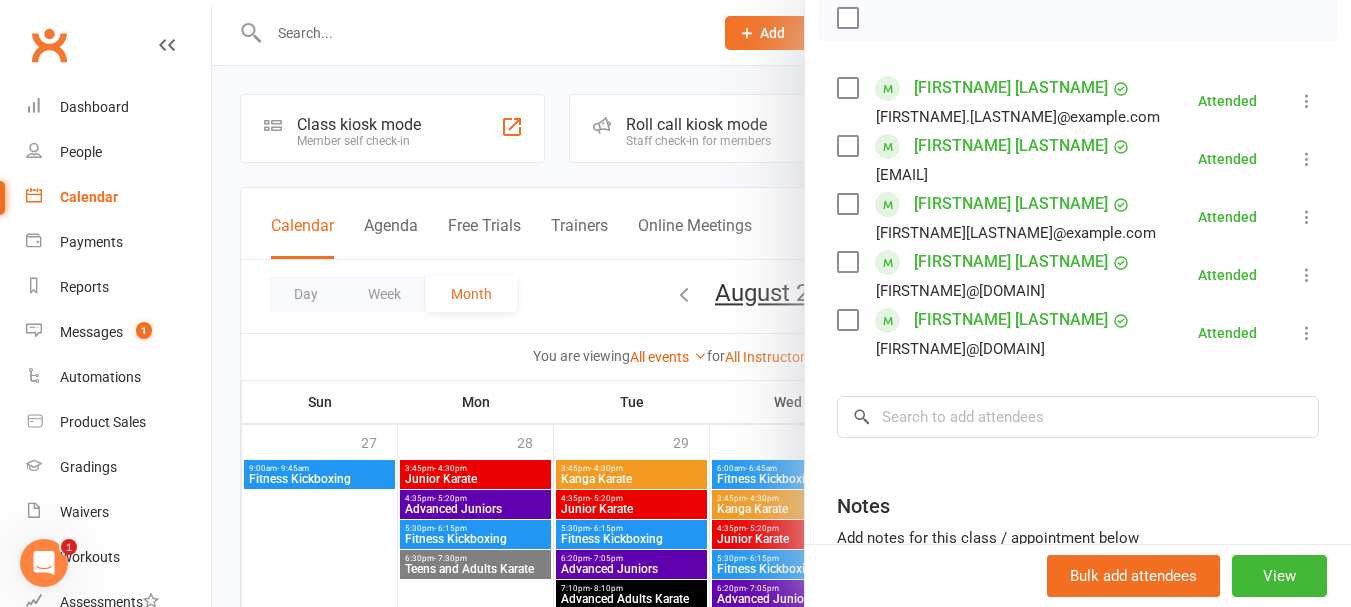 click at bounding box center [781, 303] 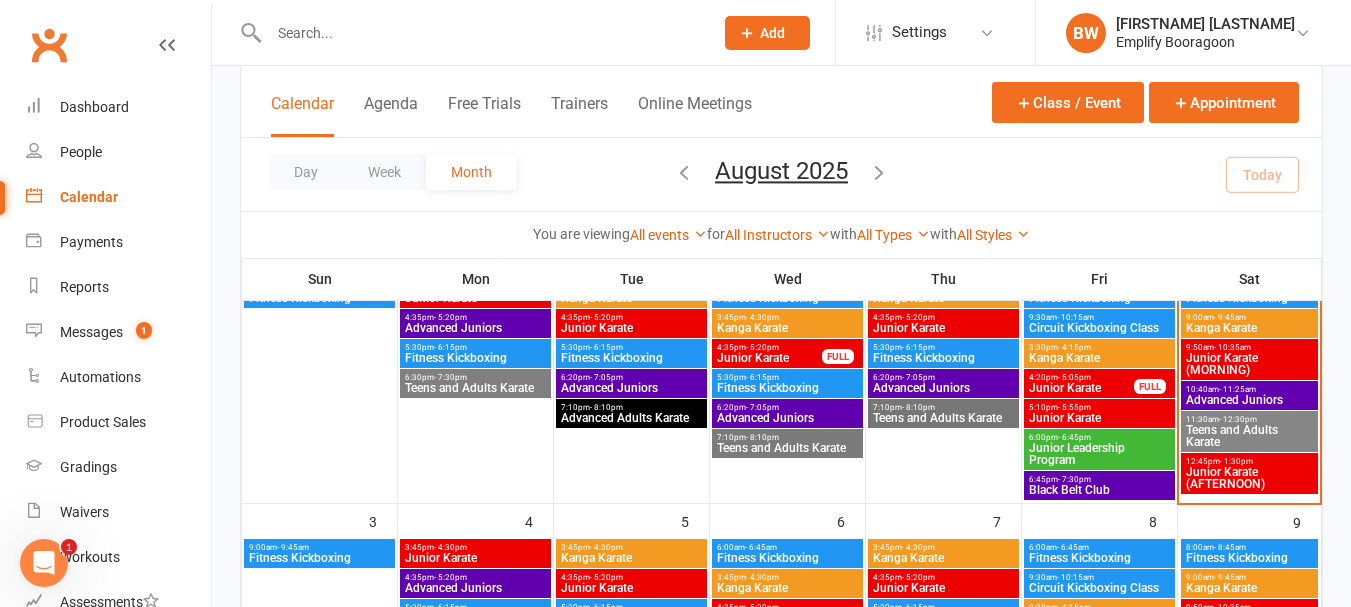 scroll, scrollTop: 200, scrollLeft: 0, axis: vertical 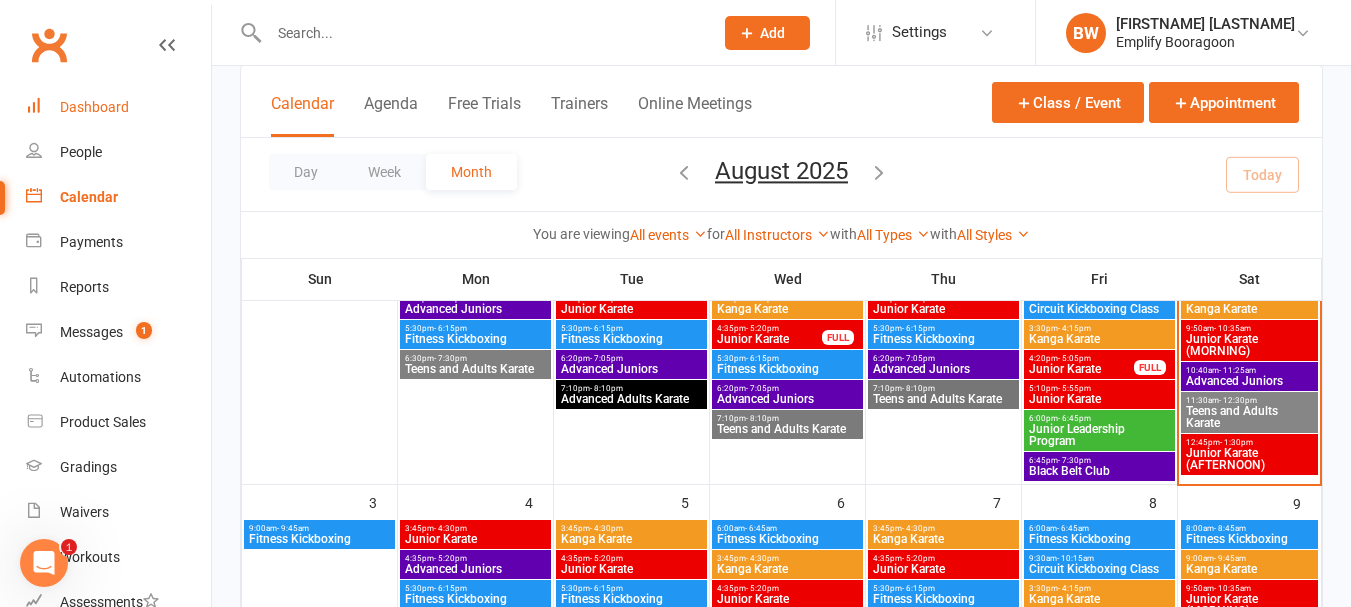 click on "Dashboard" at bounding box center (94, 107) 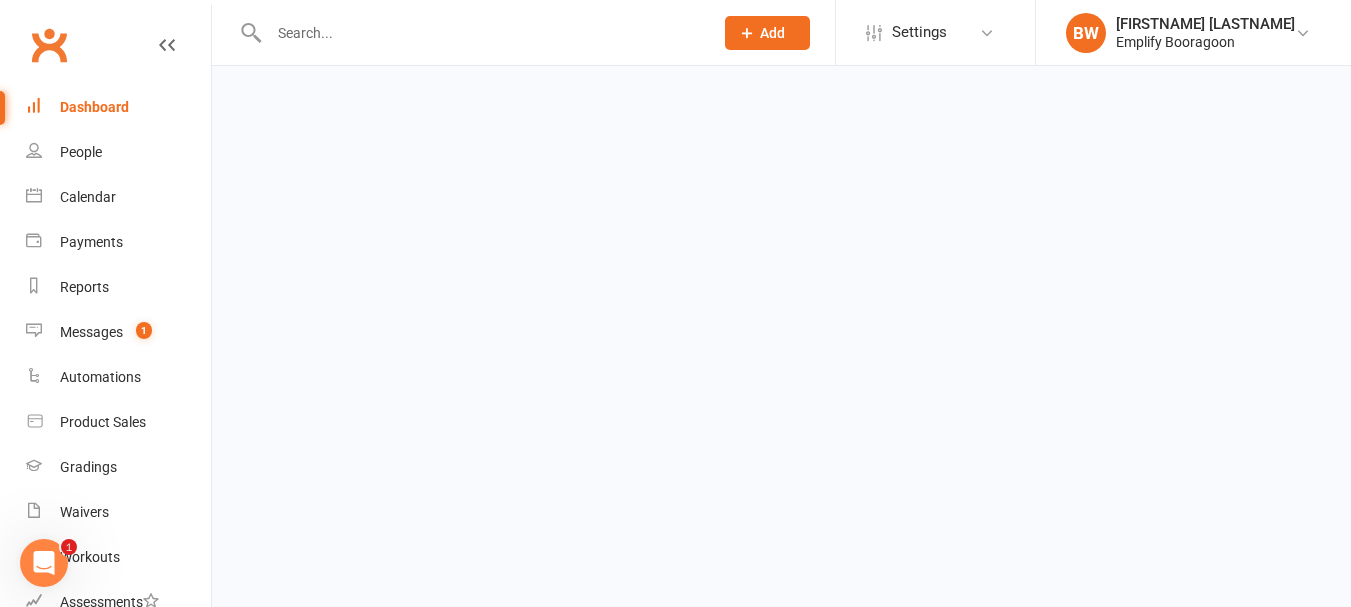 scroll, scrollTop: 0, scrollLeft: 0, axis: both 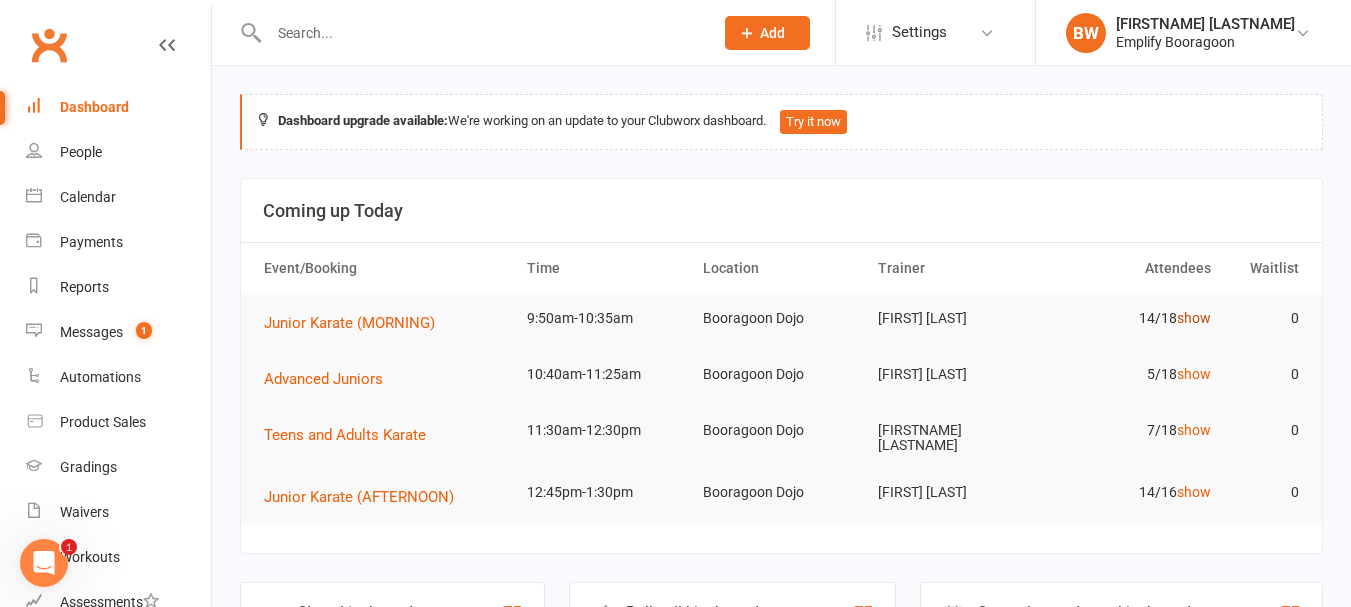 click on "show" at bounding box center (1194, 318) 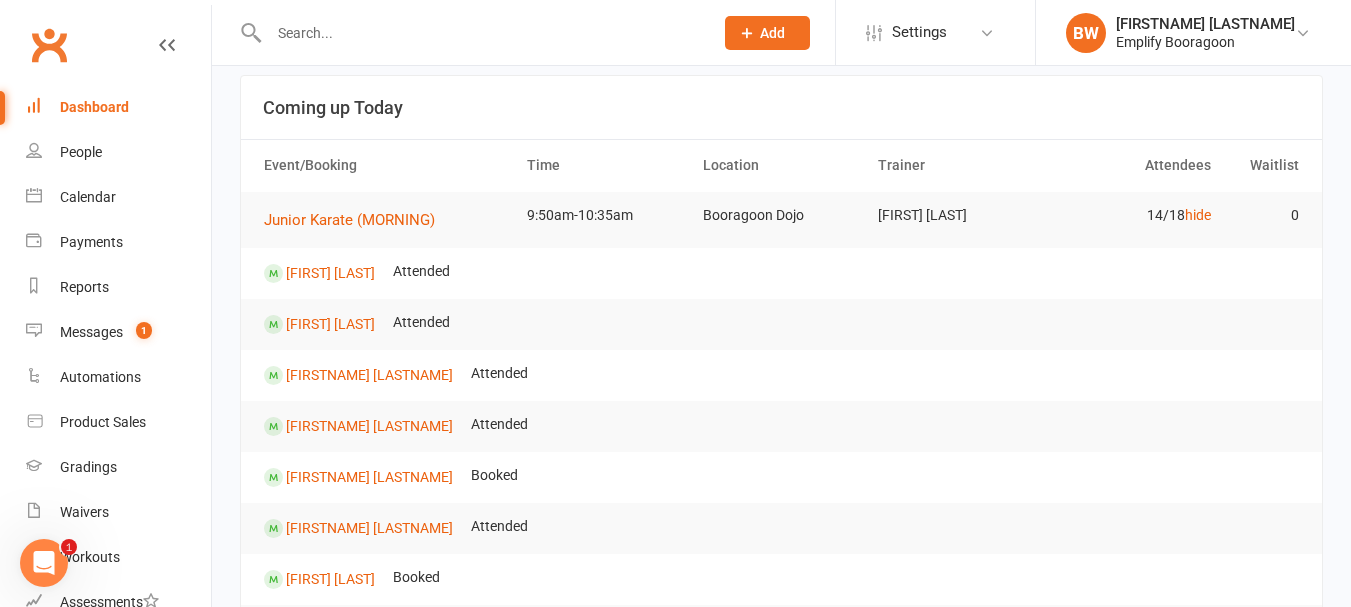 scroll, scrollTop: 100, scrollLeft: 0, axis: vertical 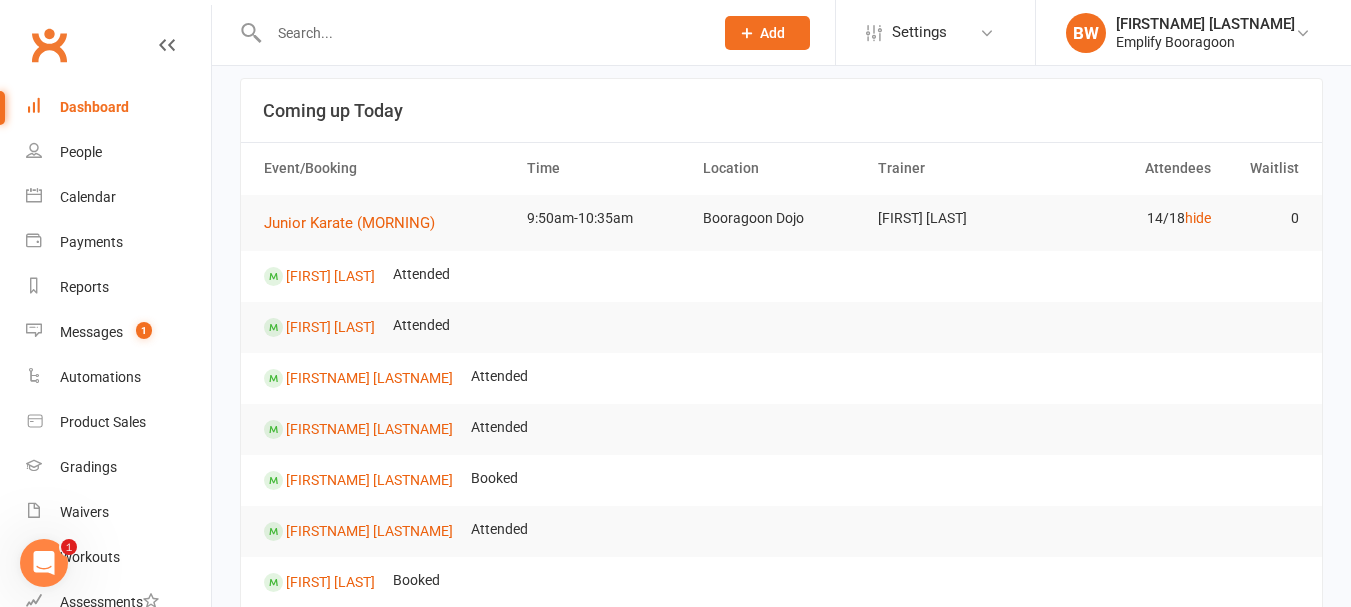 click at bounding box center [481, 33] 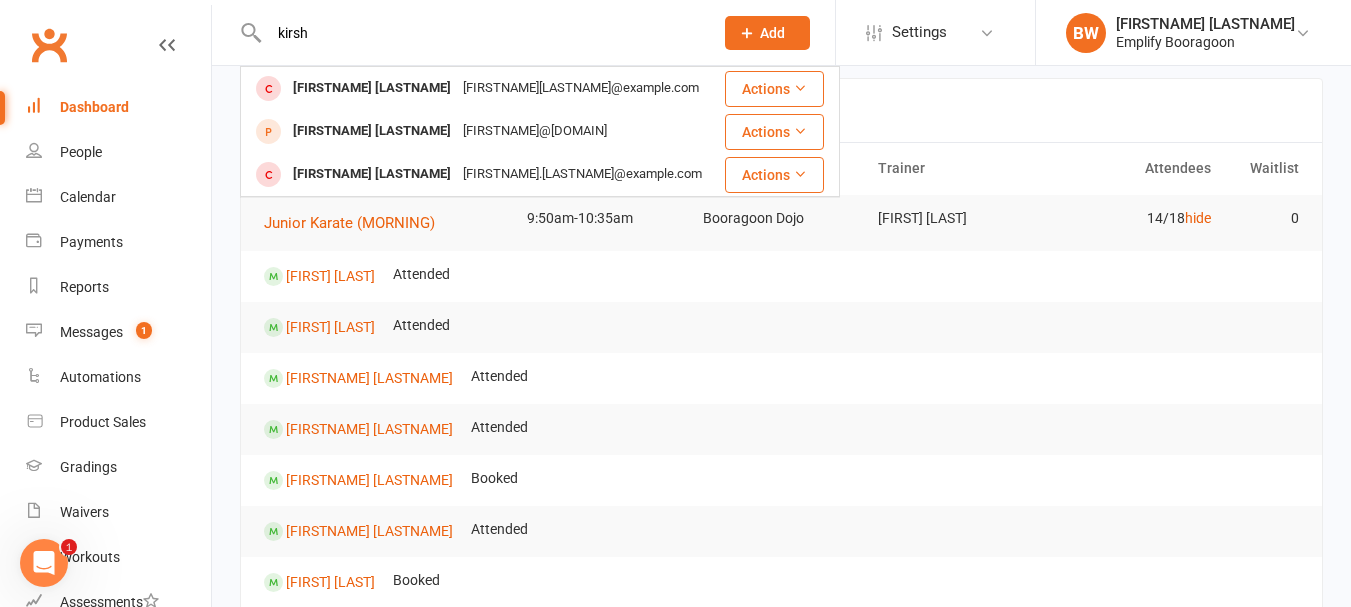 drag, startPoint x: 332, startPoint y: 48, endPoint x: 326, endPoint y: 37, distance: 12.529964 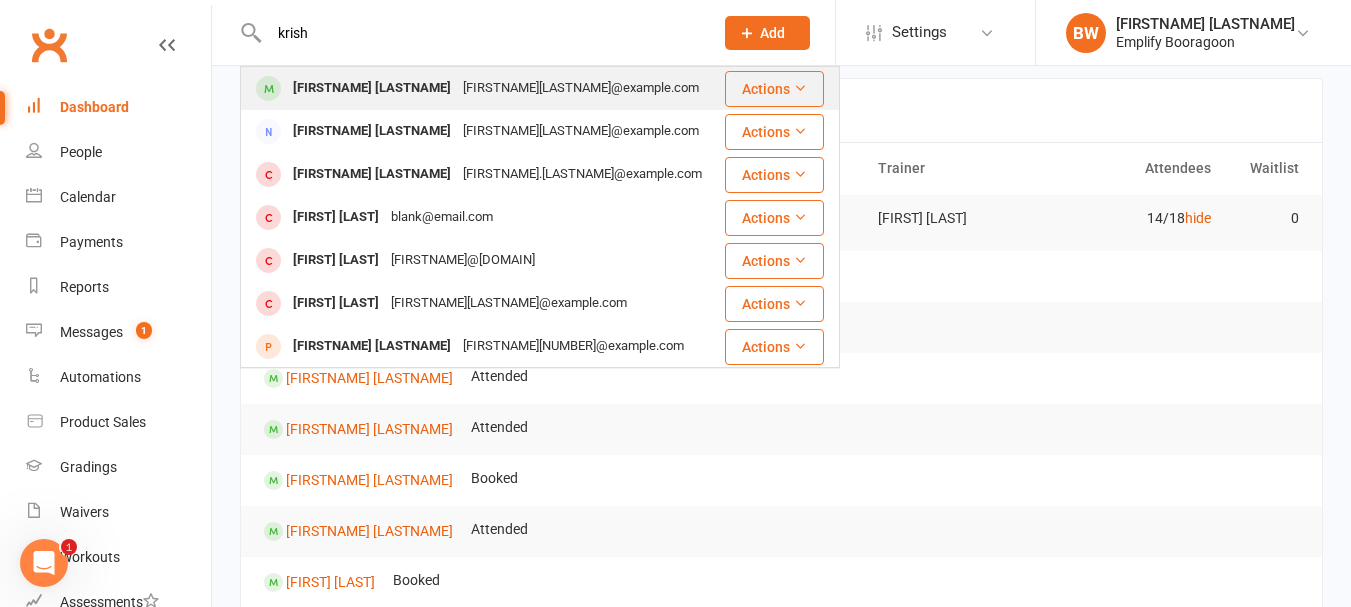 type on "krish" 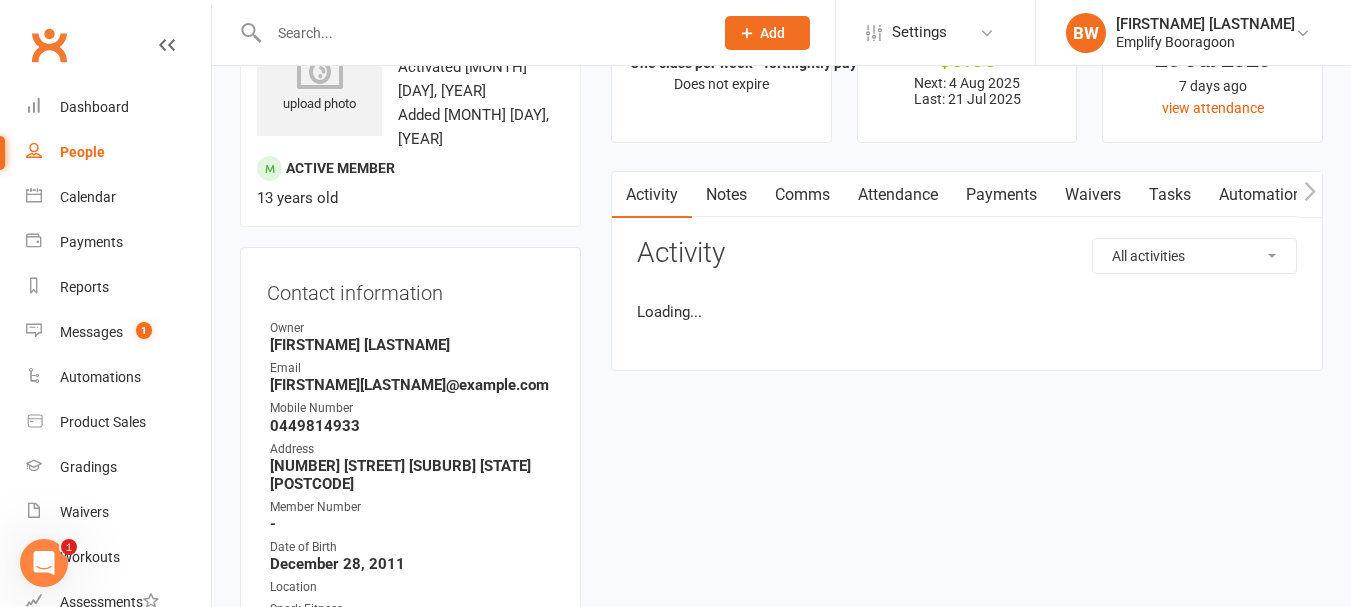 scroll, scrollTop: 0, scrollLeft: 0, axis: both 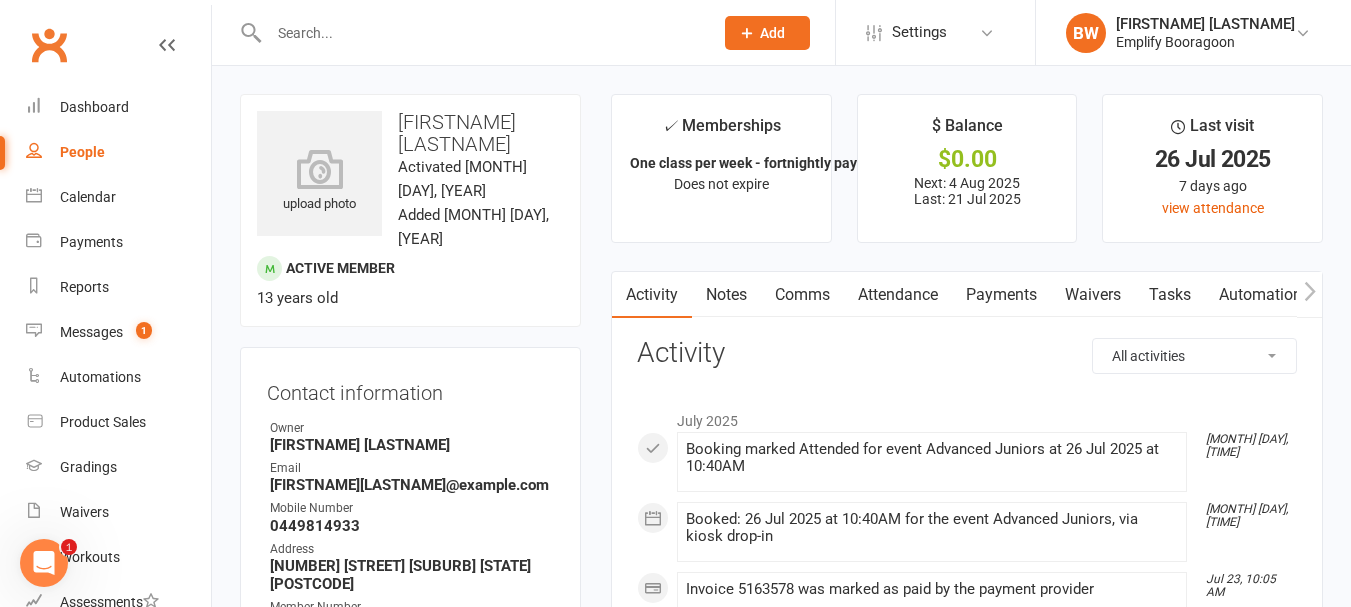 click at bounding box center [469, 32] 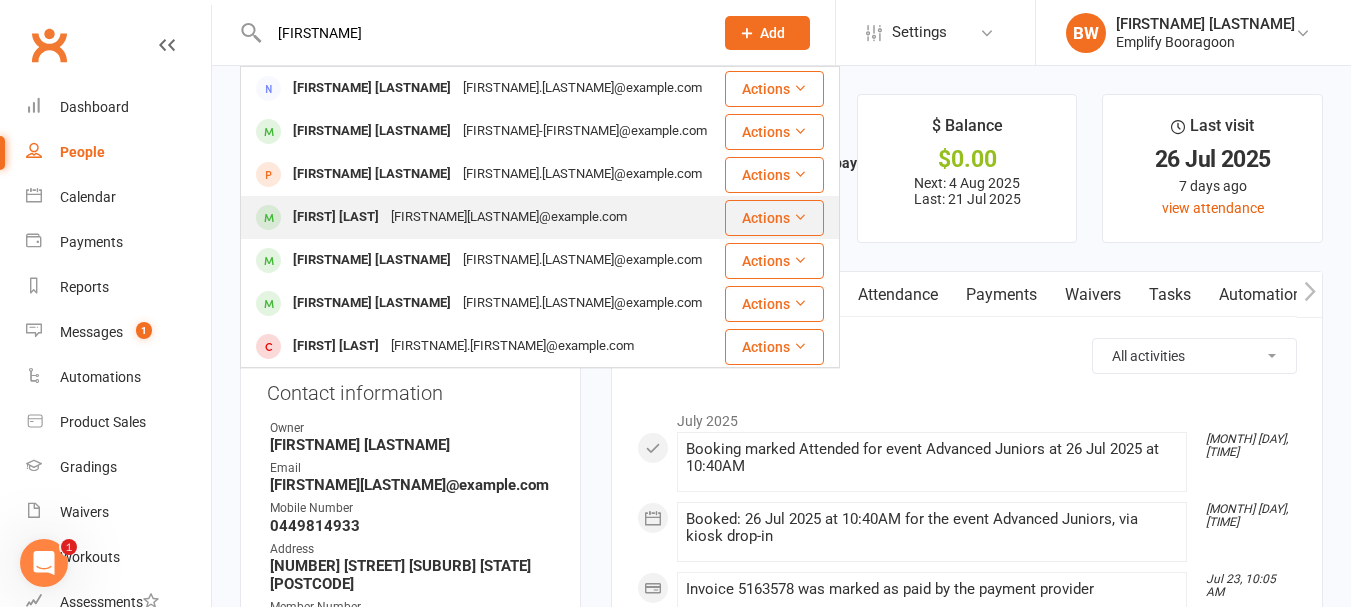 type on "alexander" 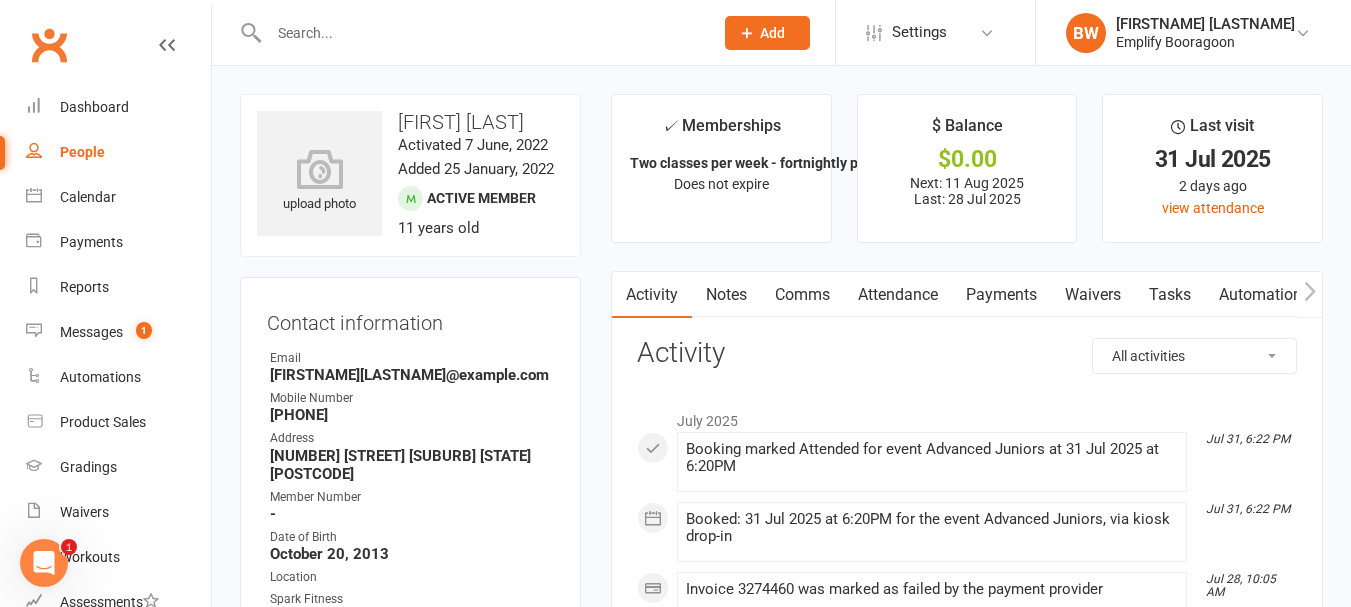 click 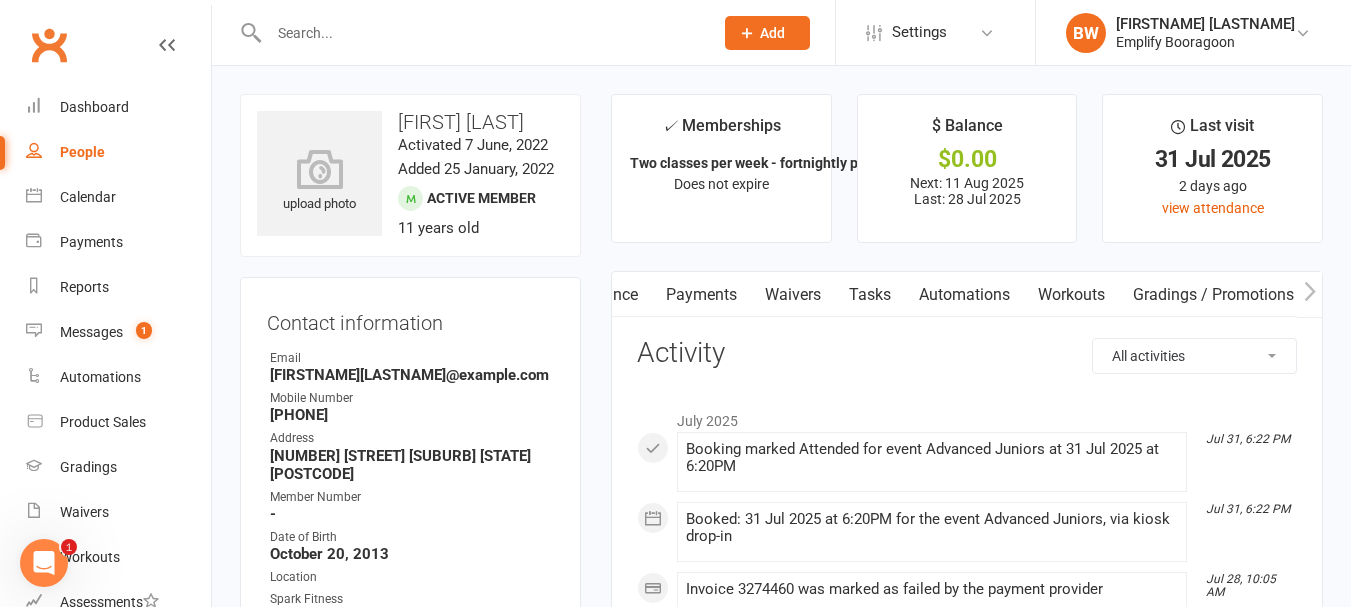 click 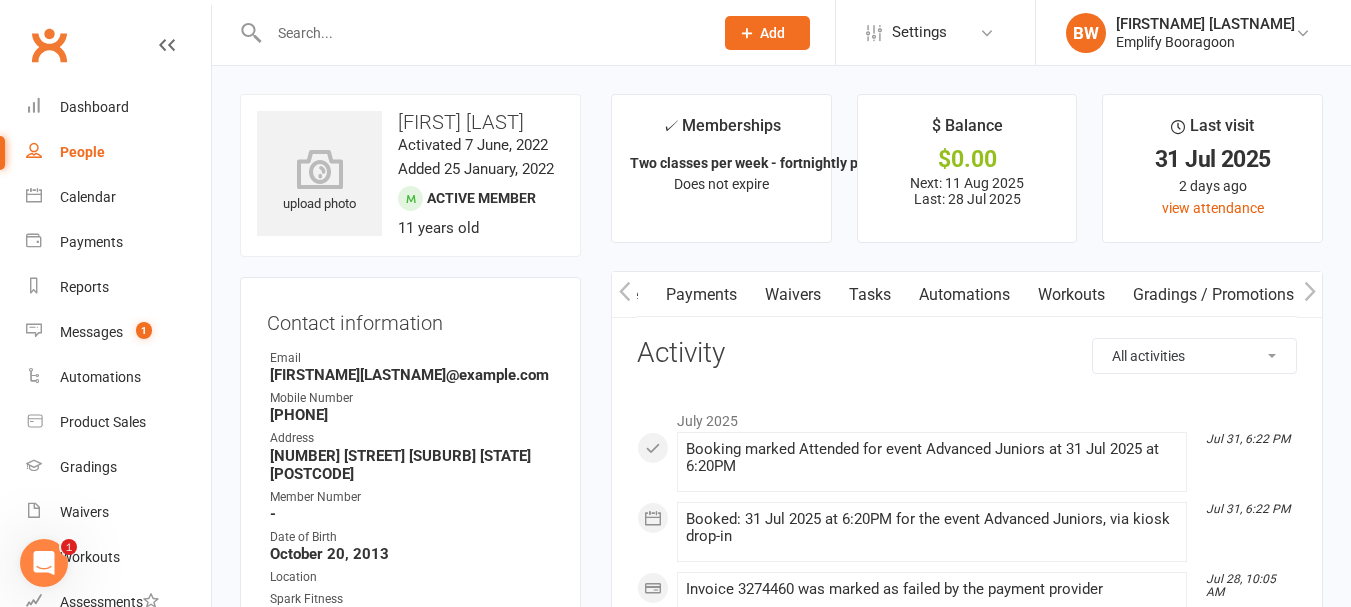 click at bounding box center [1309, 294] 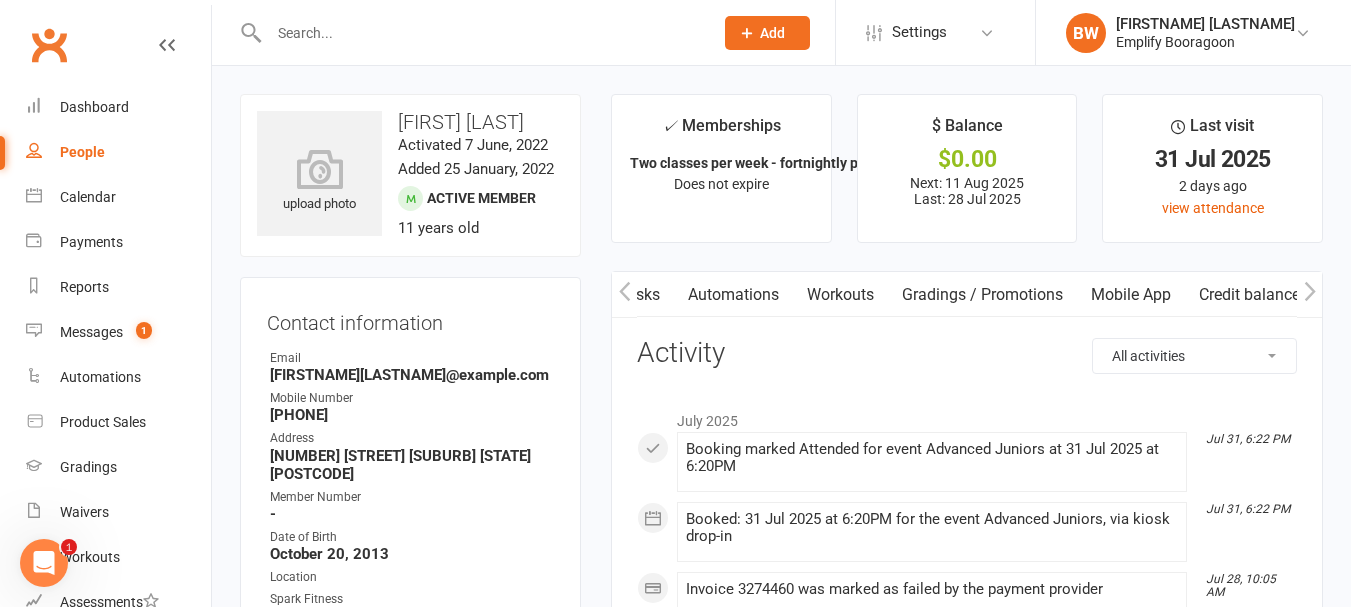 scroll, scrollTop: 0, scrollLeft: 531, axis: horizontal 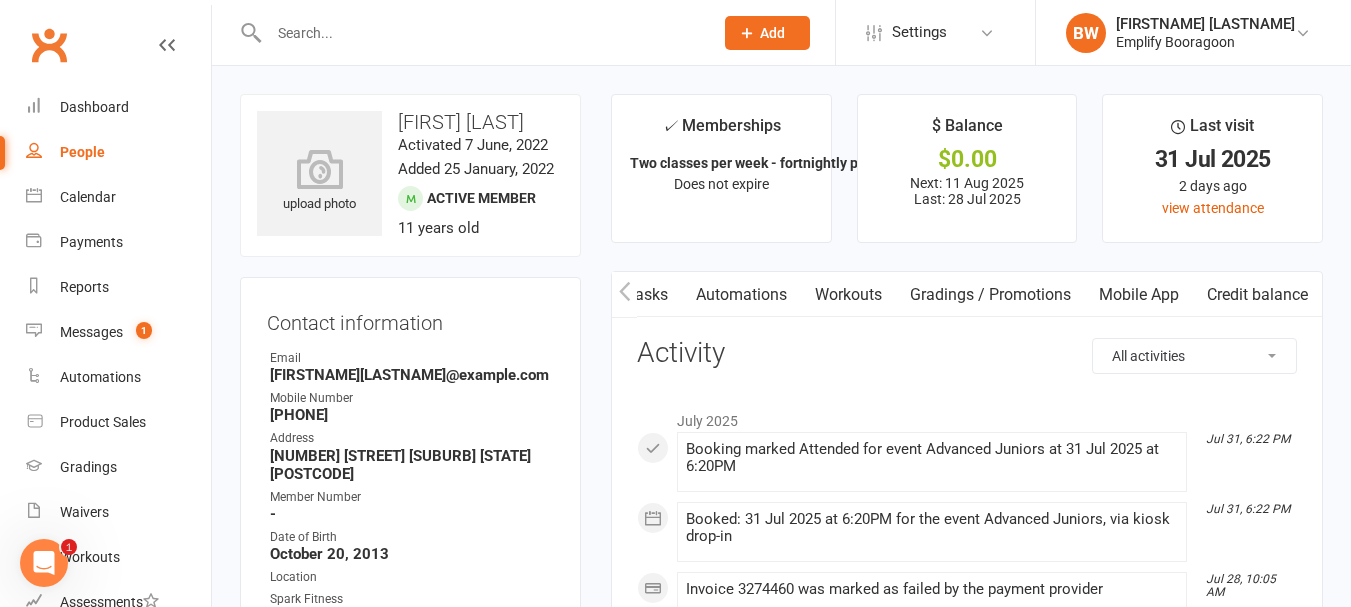 click 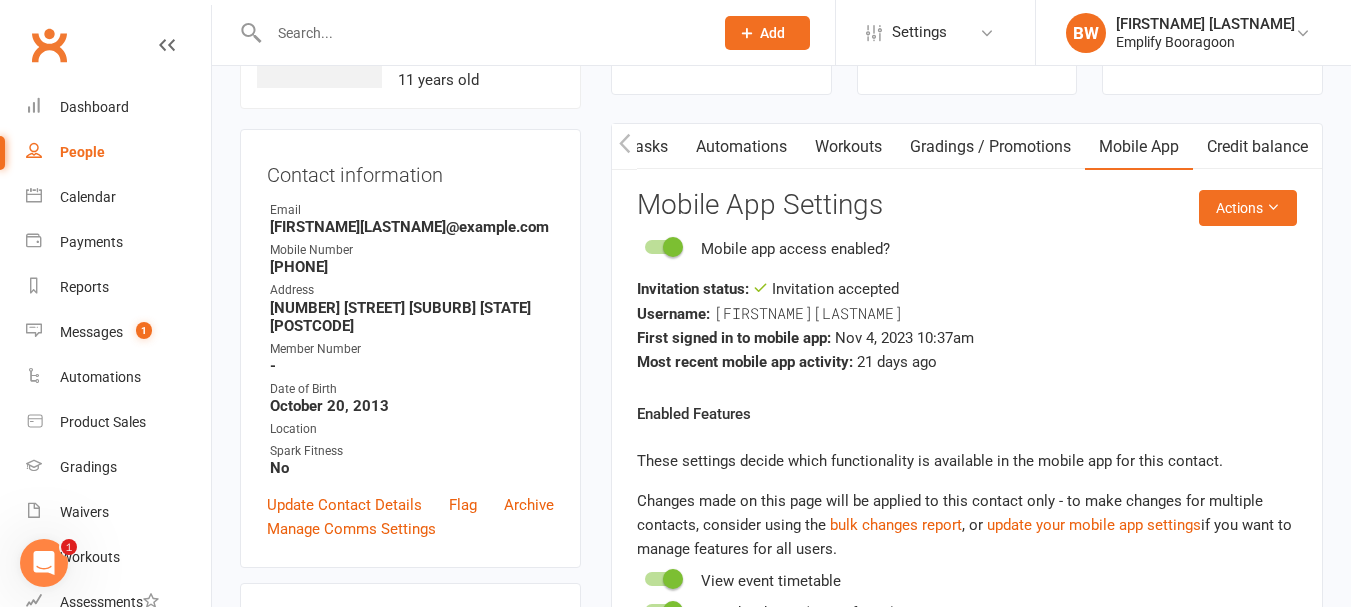 scroll, scrollTop: 200, scrollLeft: 0, axis: vertical 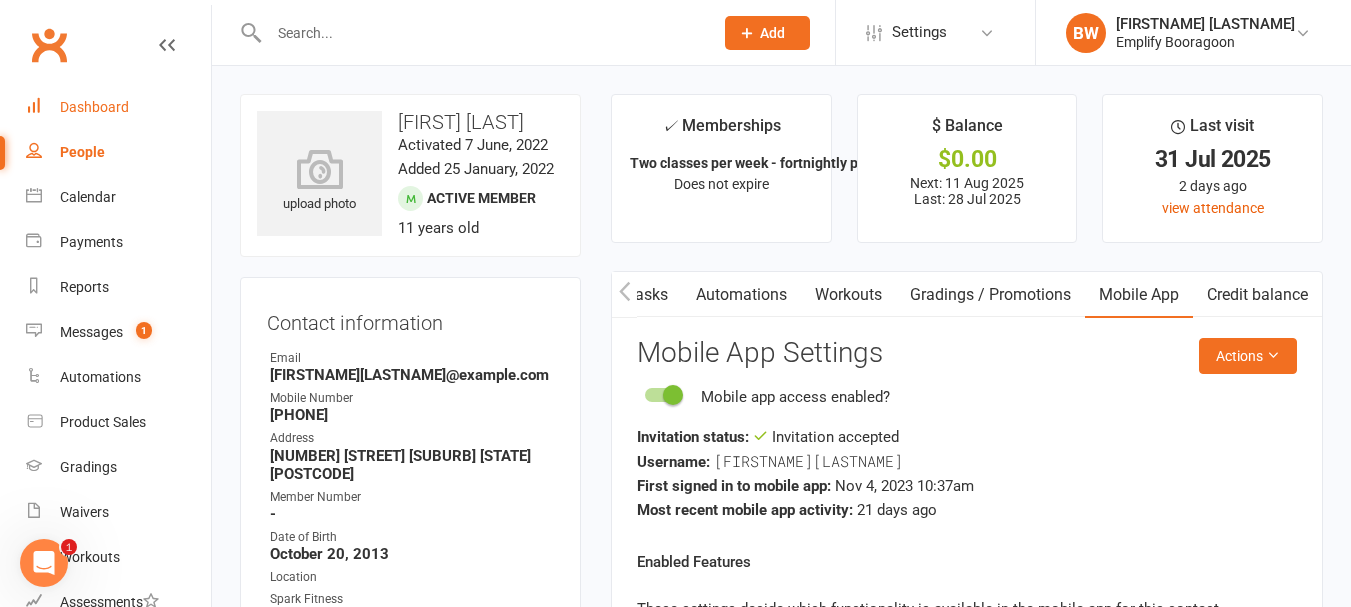 click on "Dashboard" at bounding box center [118, 107] 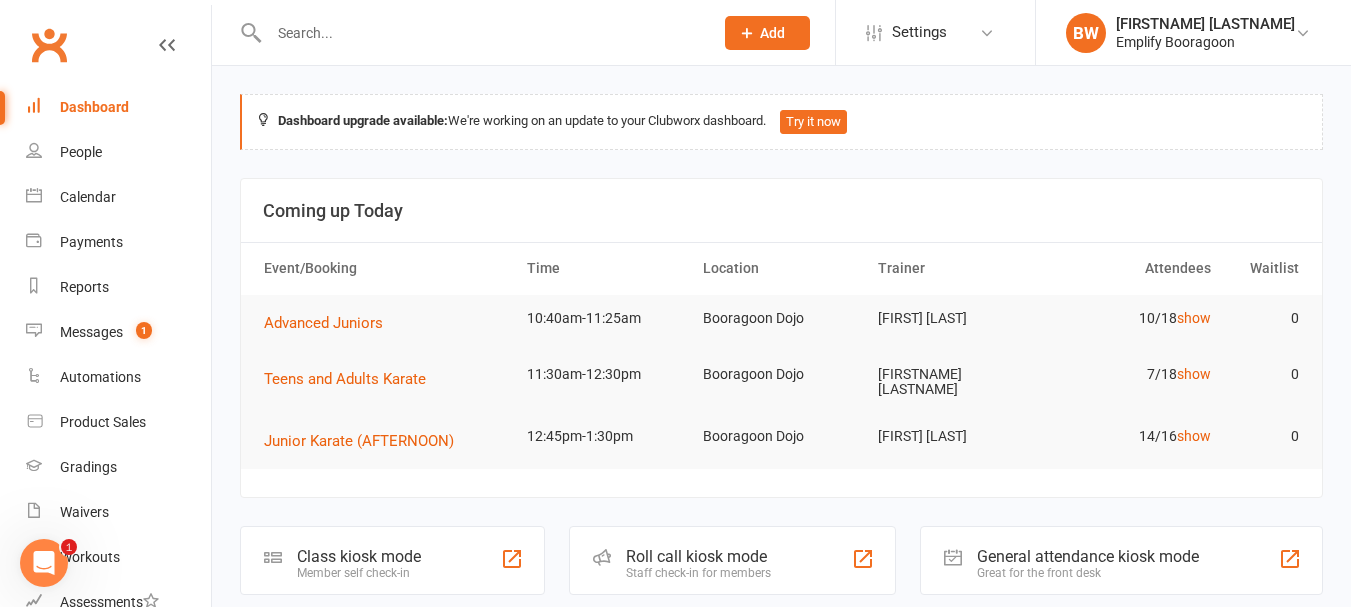 click at bounding box center (481, 33) 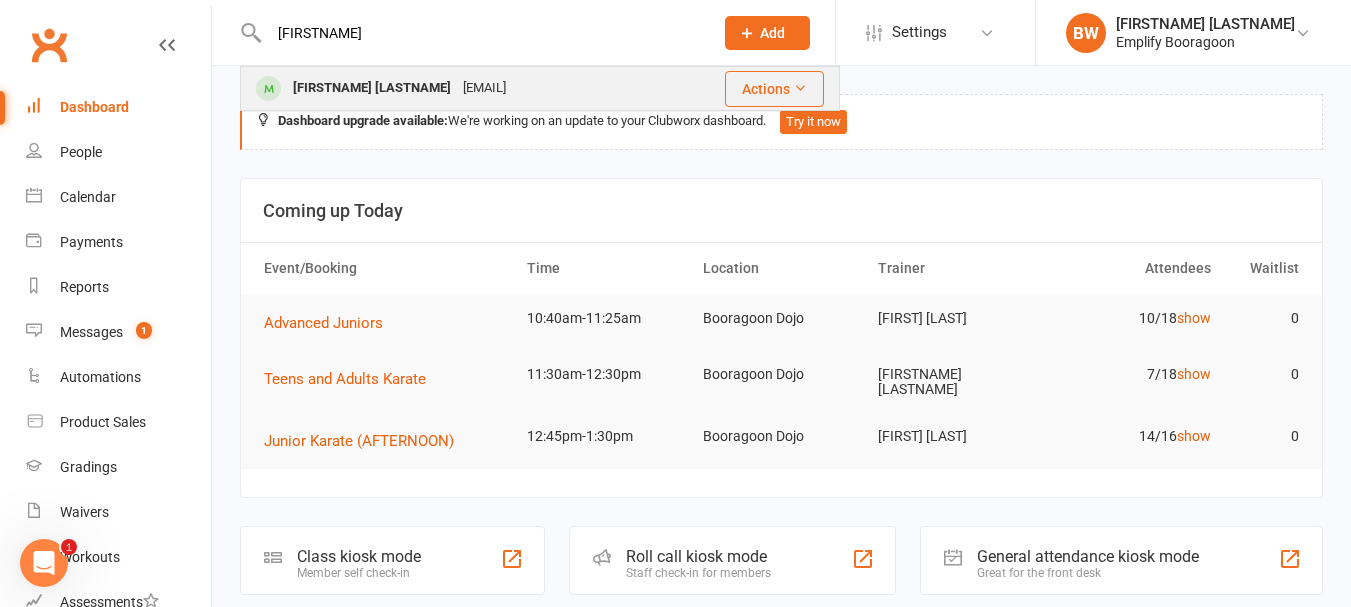 type on "lyon" 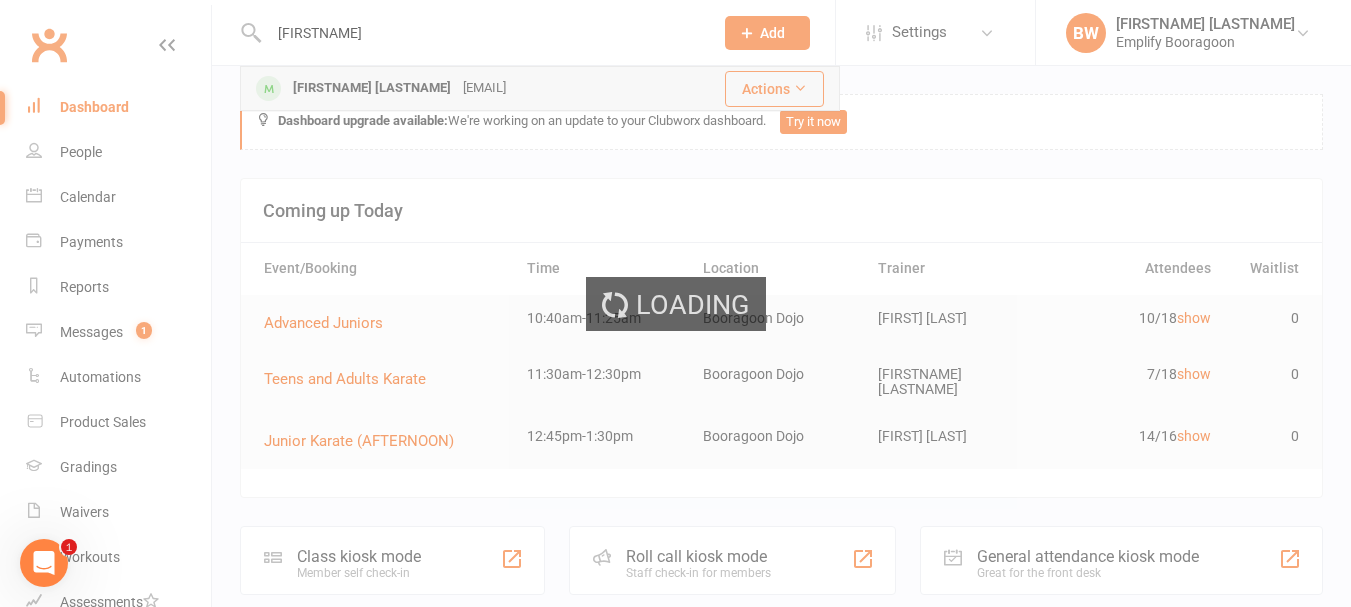 type 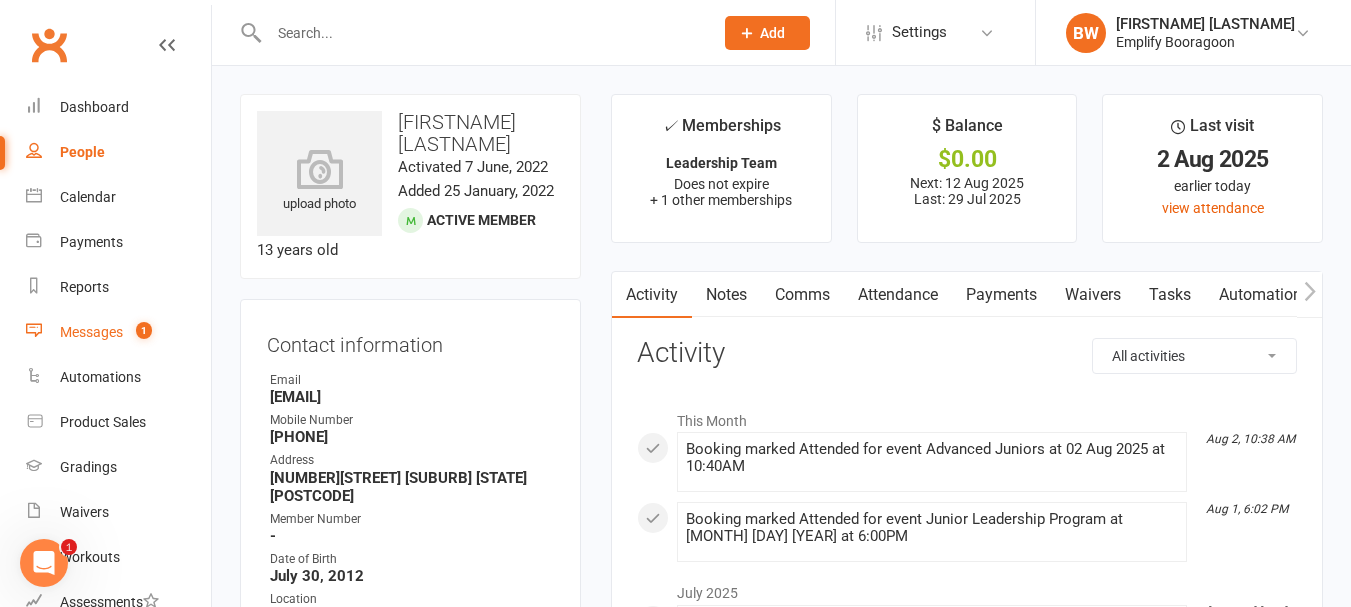 click on "Messages" at bounding box center (91, 332) 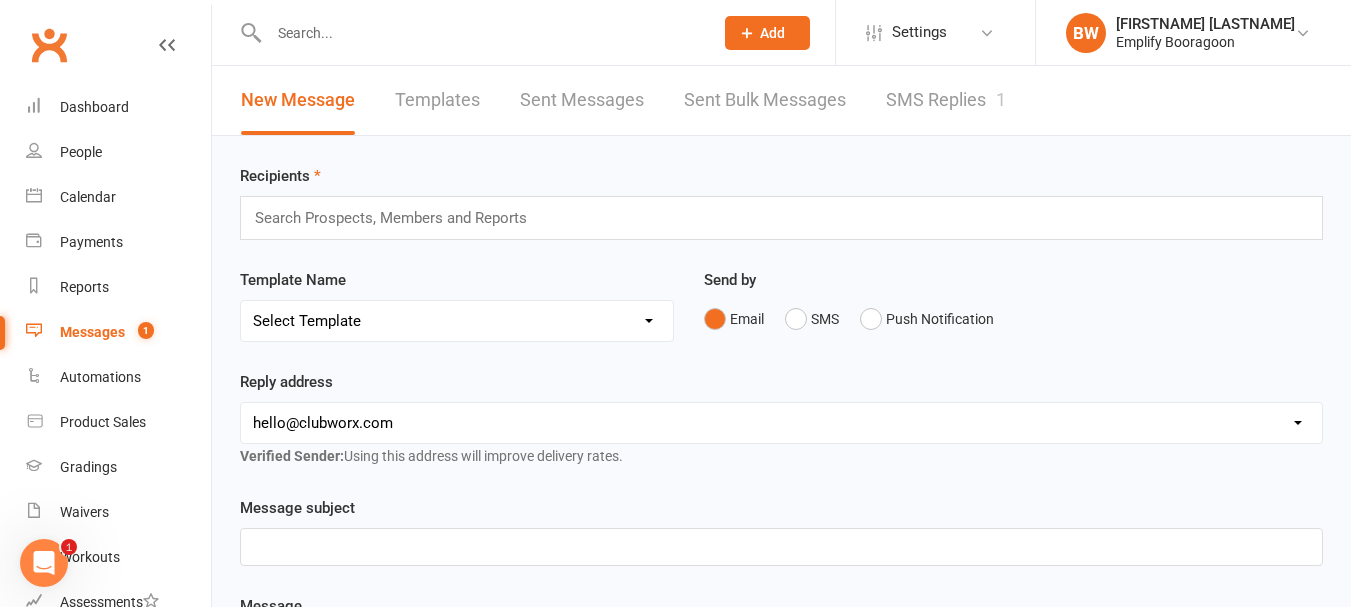 click on "SMS Replies  1" at bounding box center [946, 100] 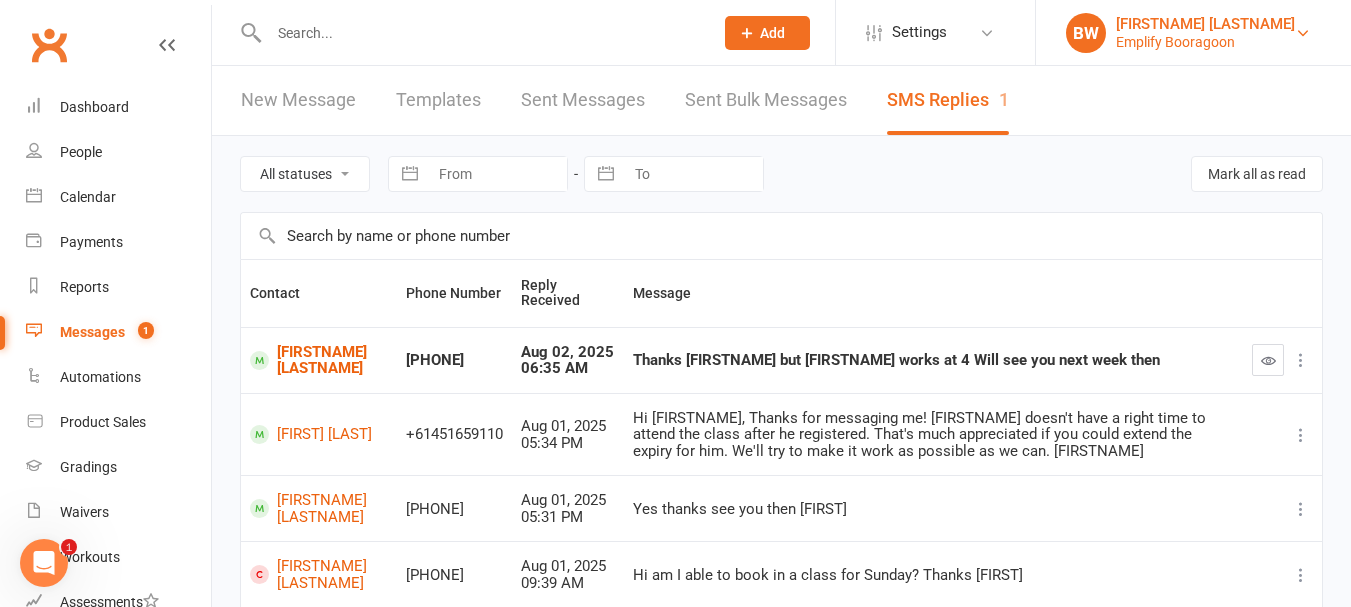 click on "BW Brodie Woods Emplify Booragoon" at bounding box center (1193, 33) 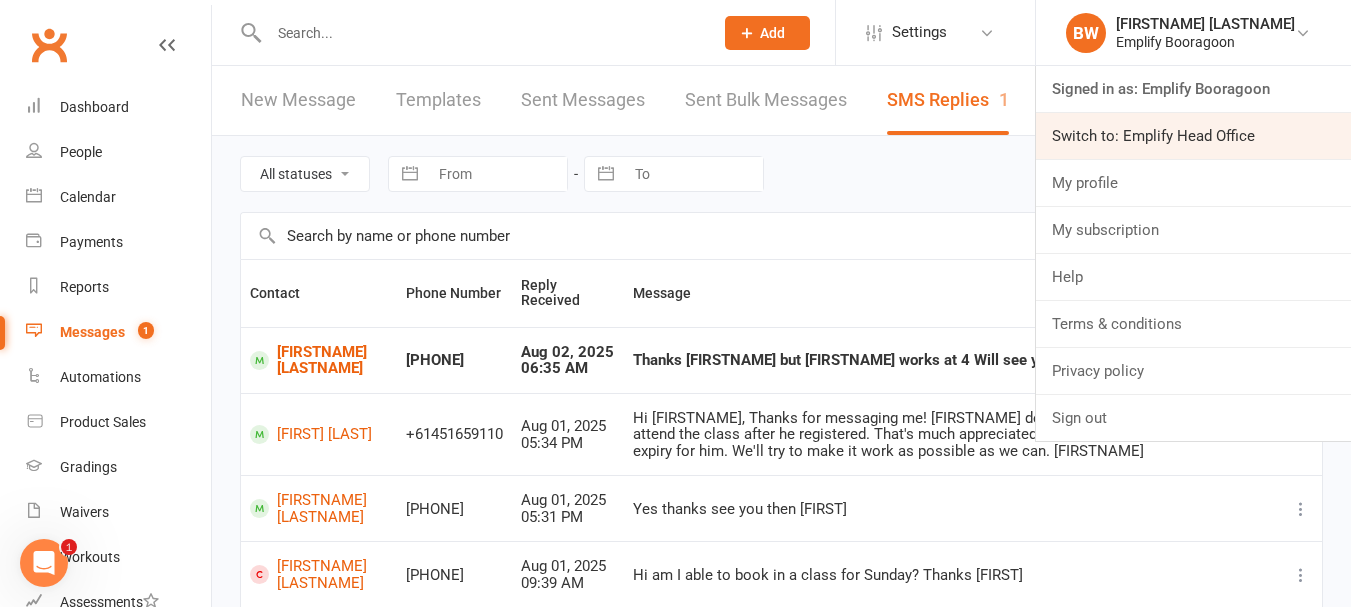 click on "Switch to: Emplify Head Office" at bounding box center [1193, 136] 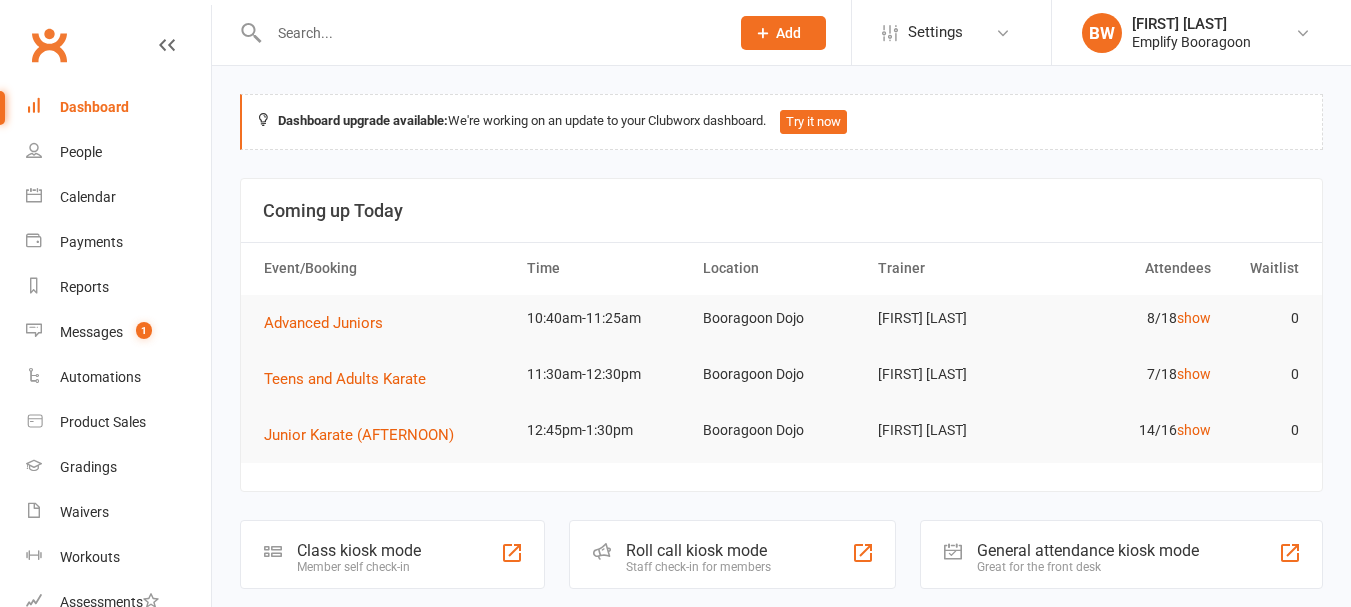 scroll, scrollTop: 0, scrollLeft: 0, axis: both 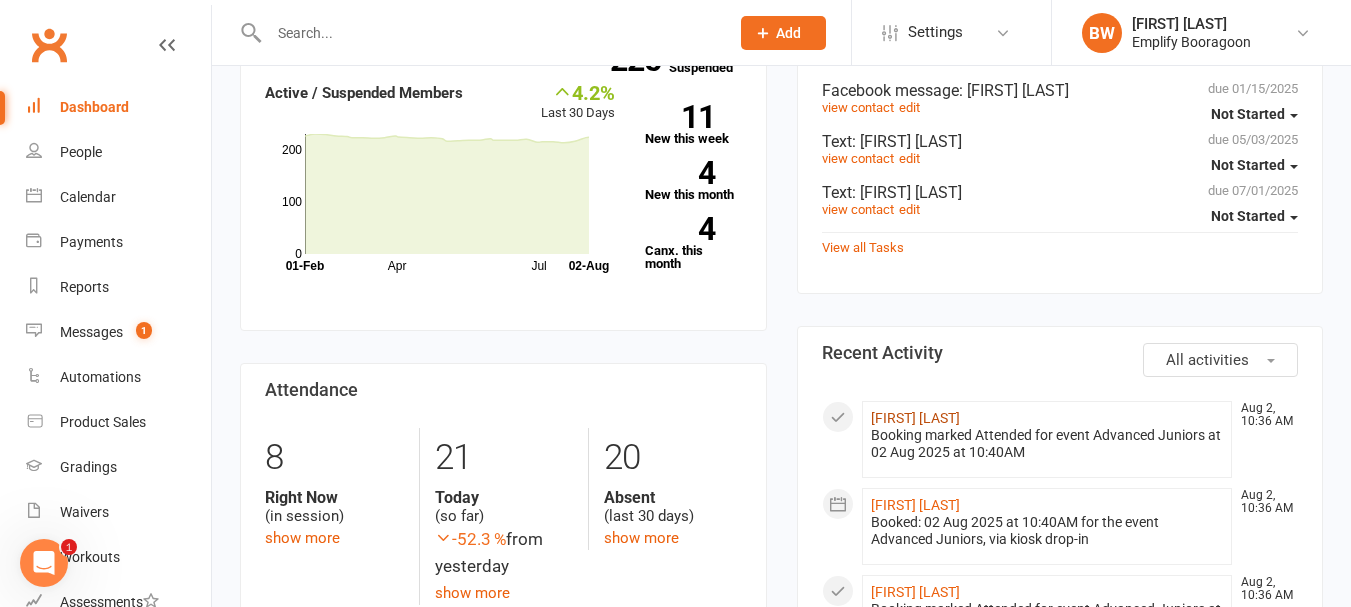 click on "Alexander McIllveen" 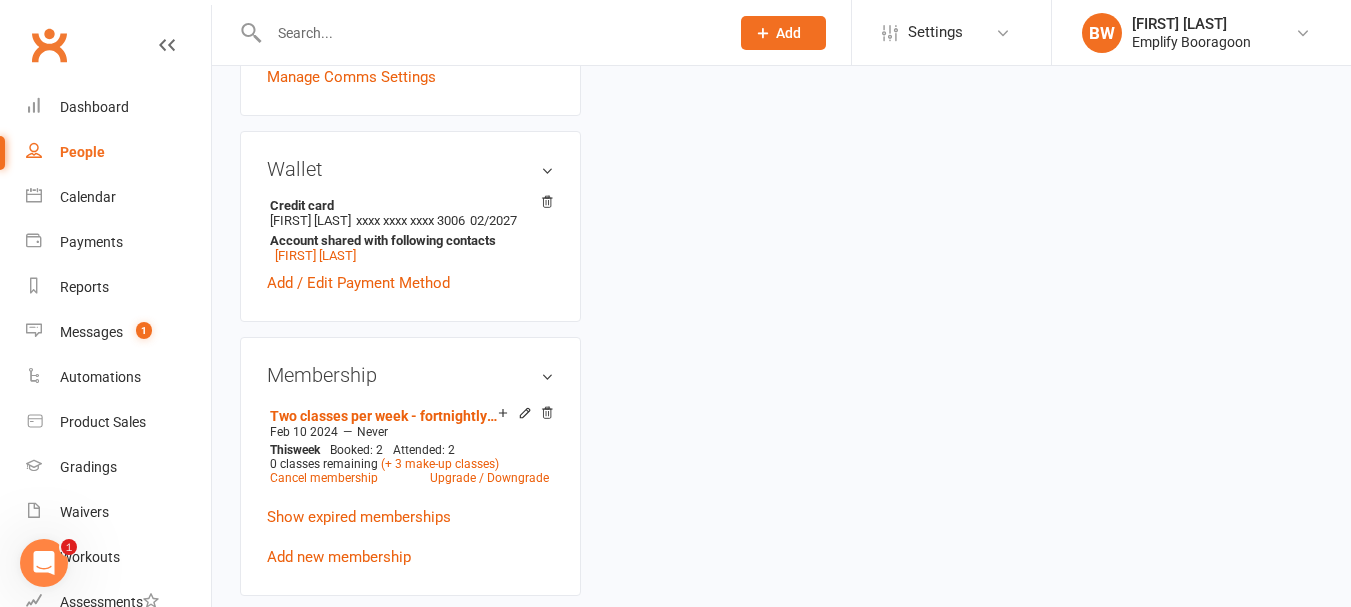 scroll, scrollTop: 0, scrollLeft: 0, axis: both 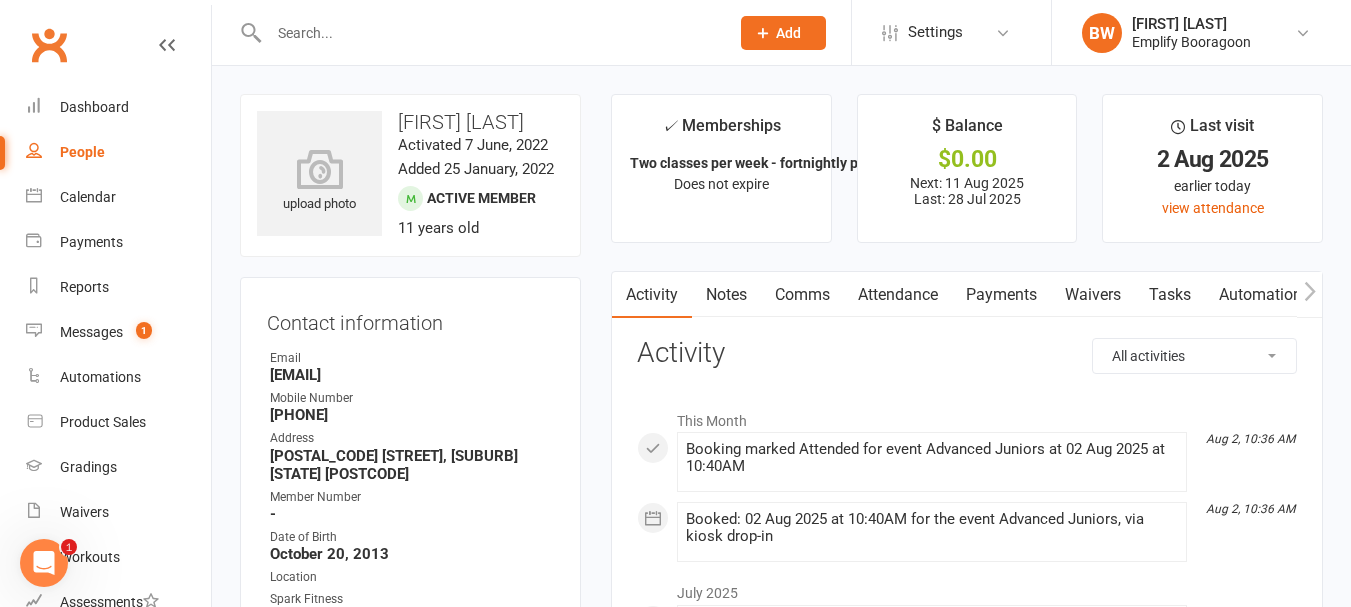 click 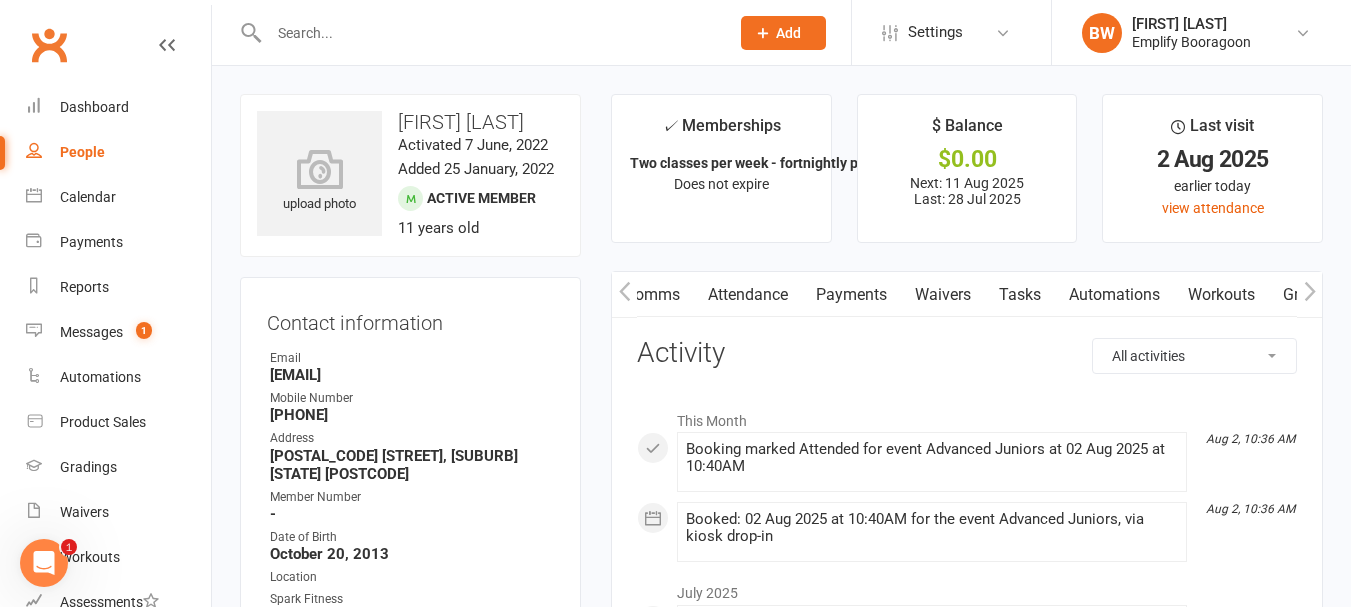 click 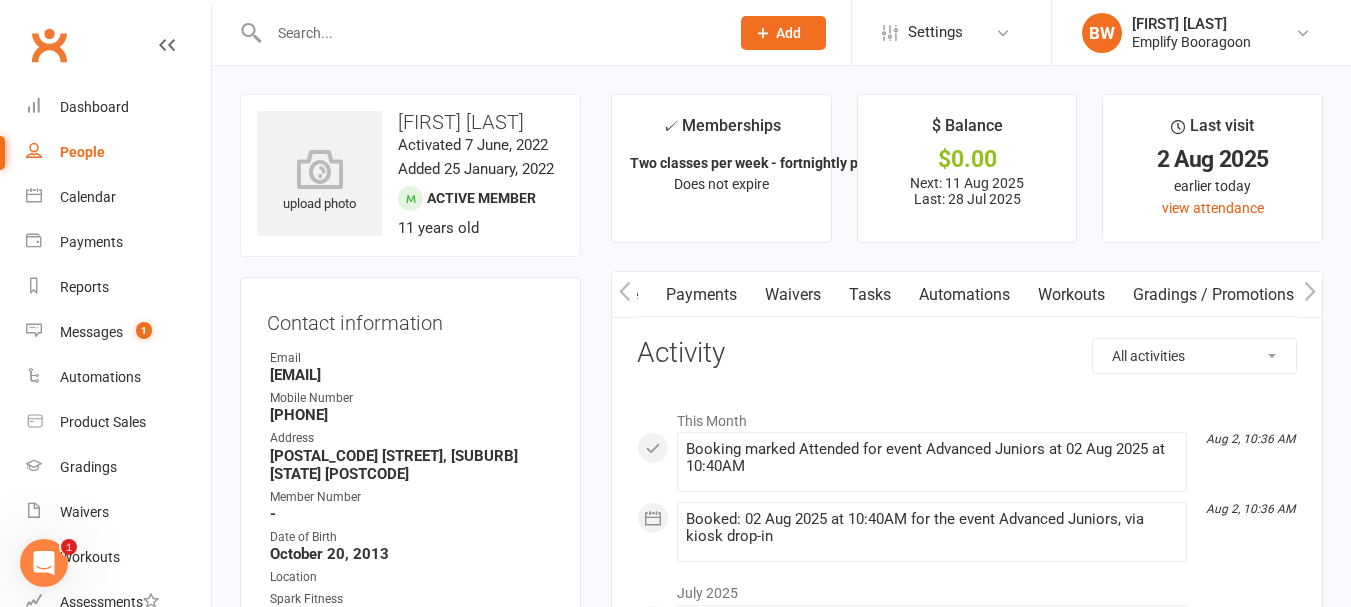 click 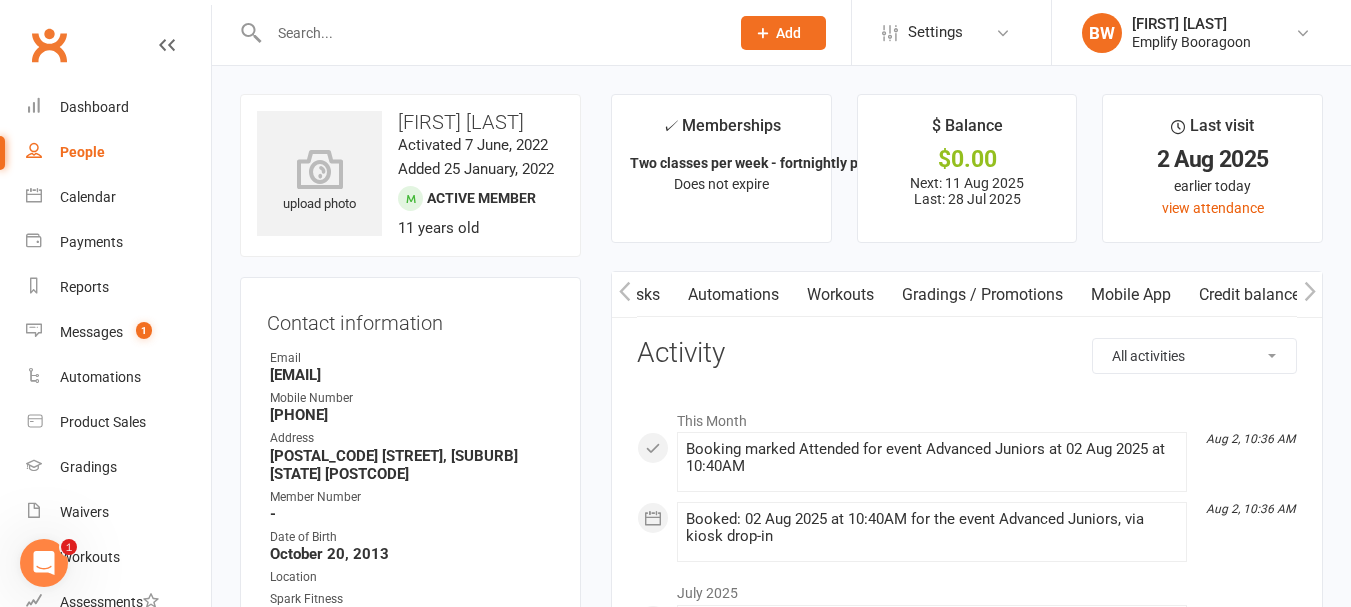 scroll, scrollTop: 0, scrollLeft: 531, axis: horizontal 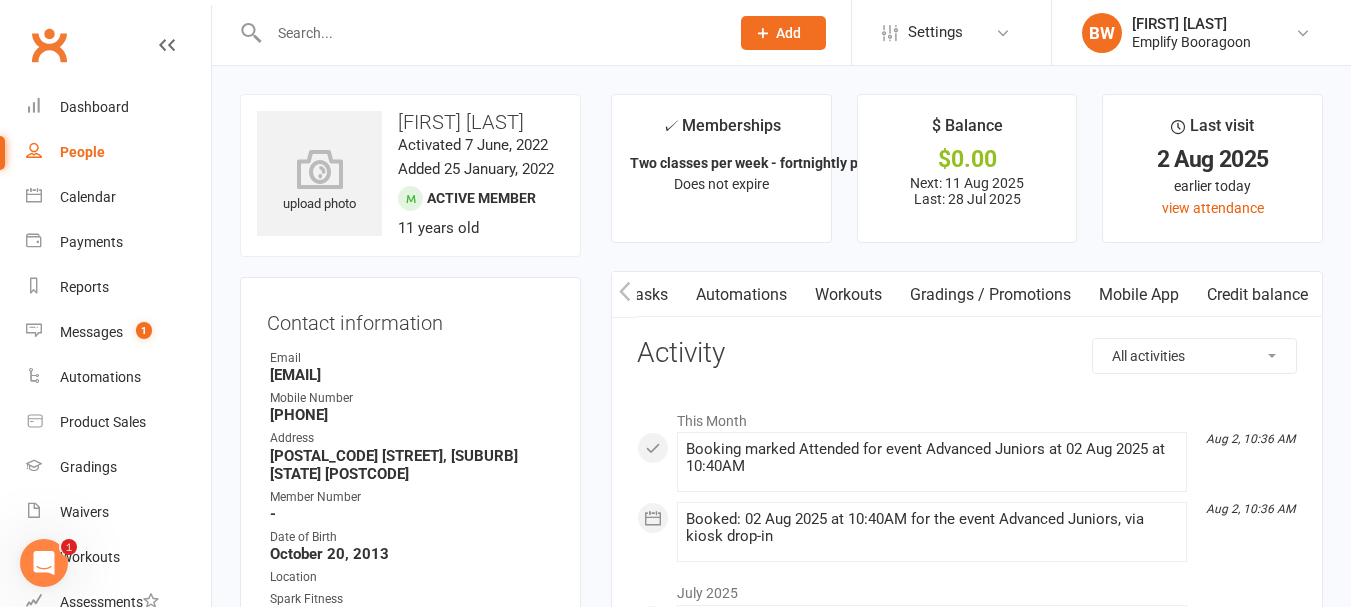 click on "Mobile App" at bounding box center (1139, 295) 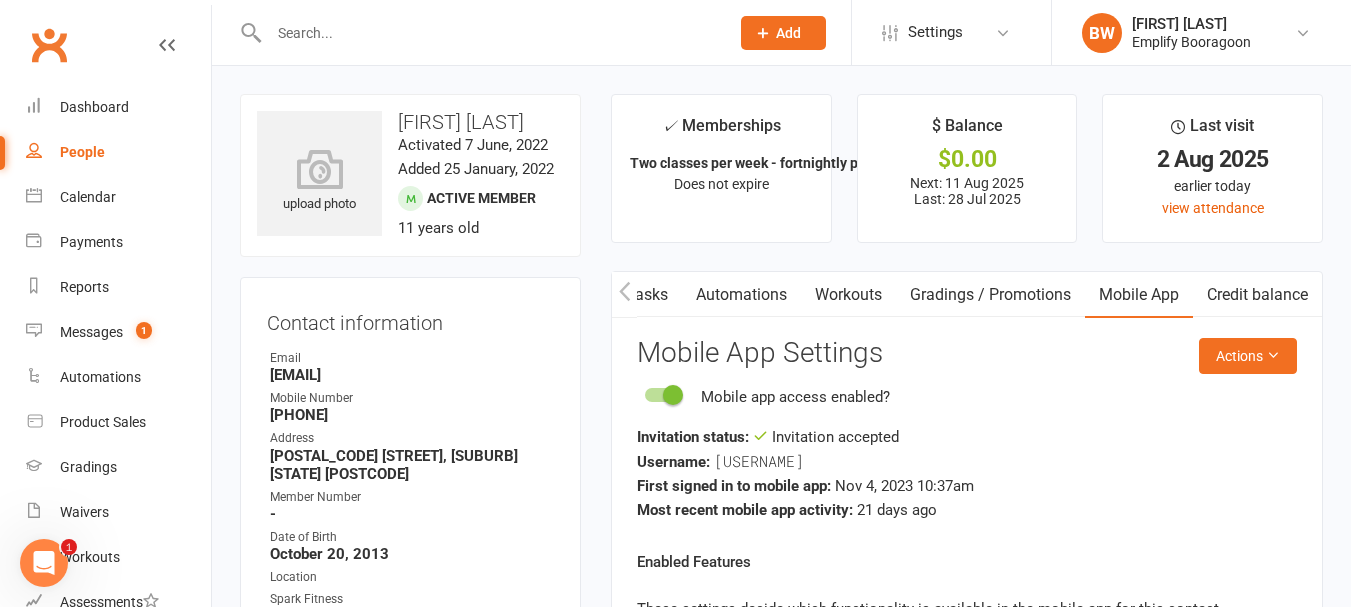 click at bounding box center (489, 33) 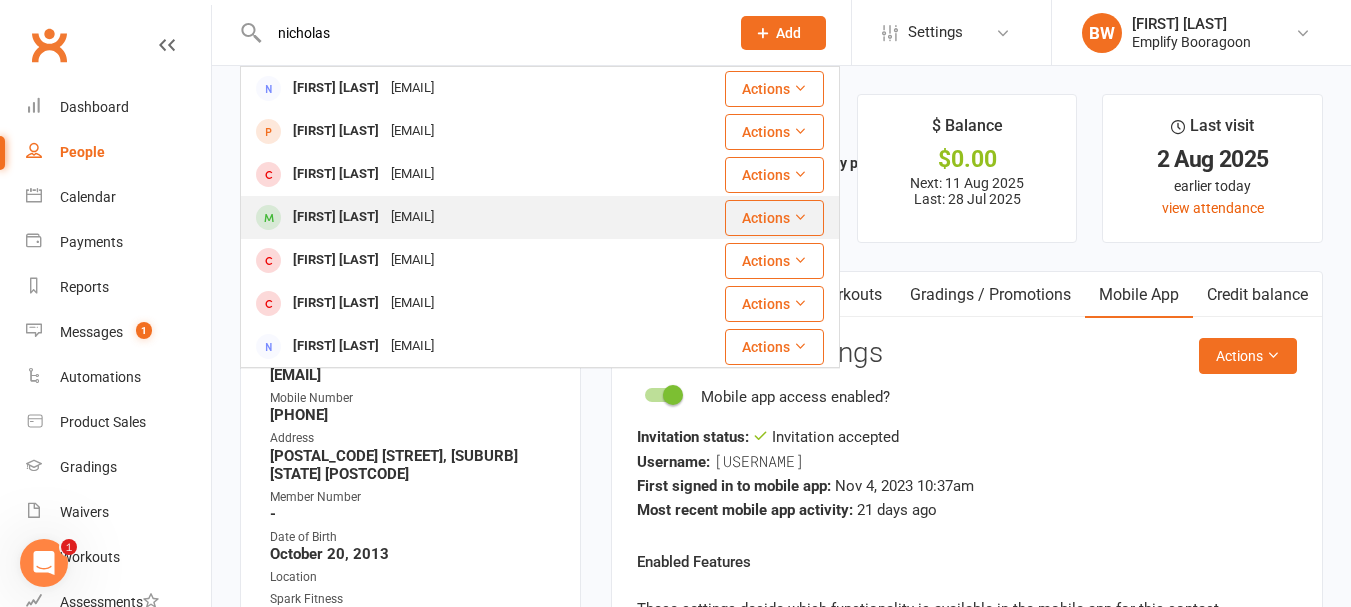 type on "nicholas" 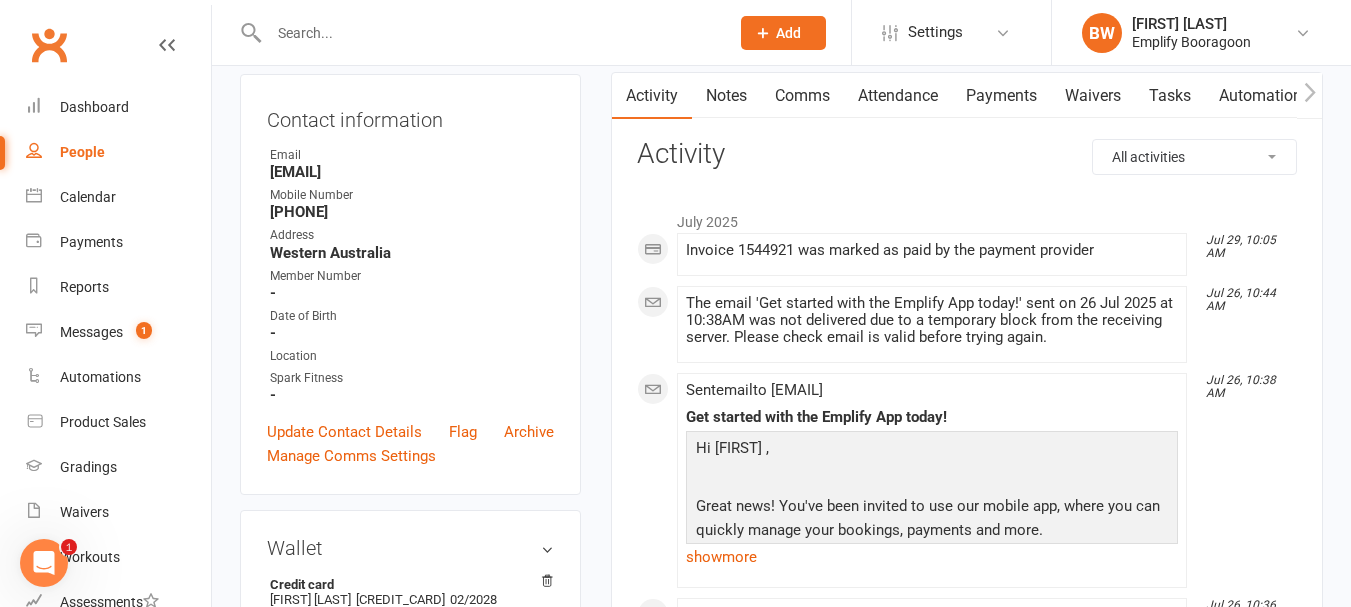 scroll, scrollTop: 200, scrollLeft: 0, axis: vertical 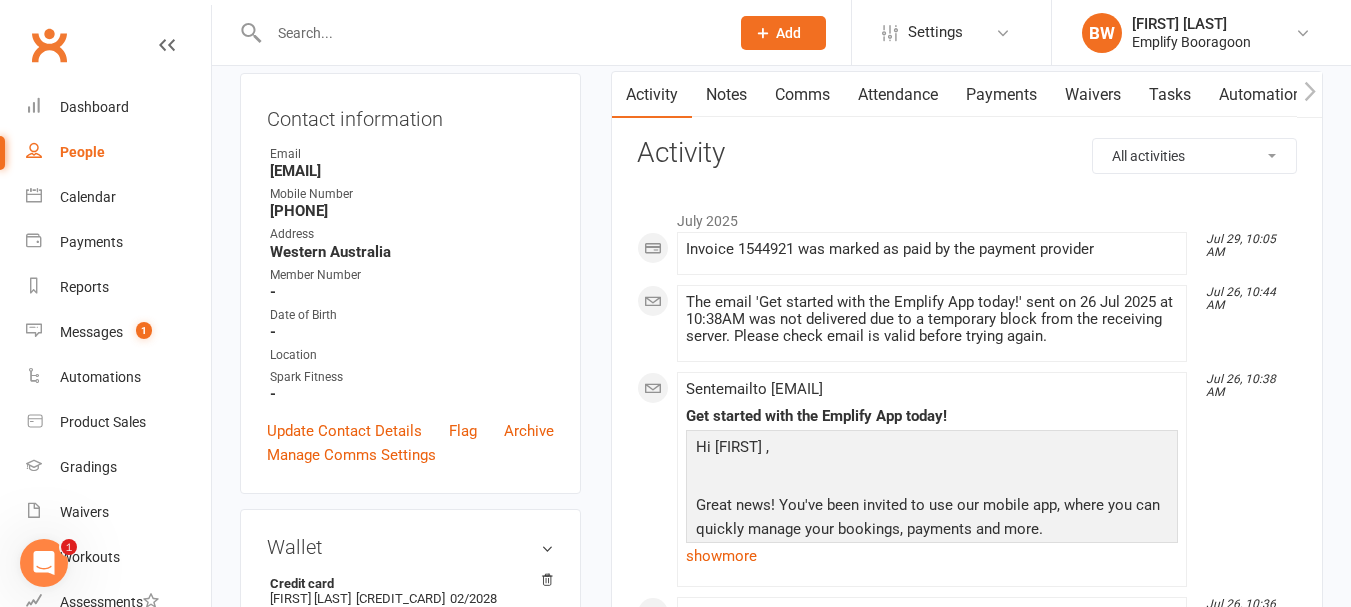 click on "Attendance" at bounding box center (898, 95) 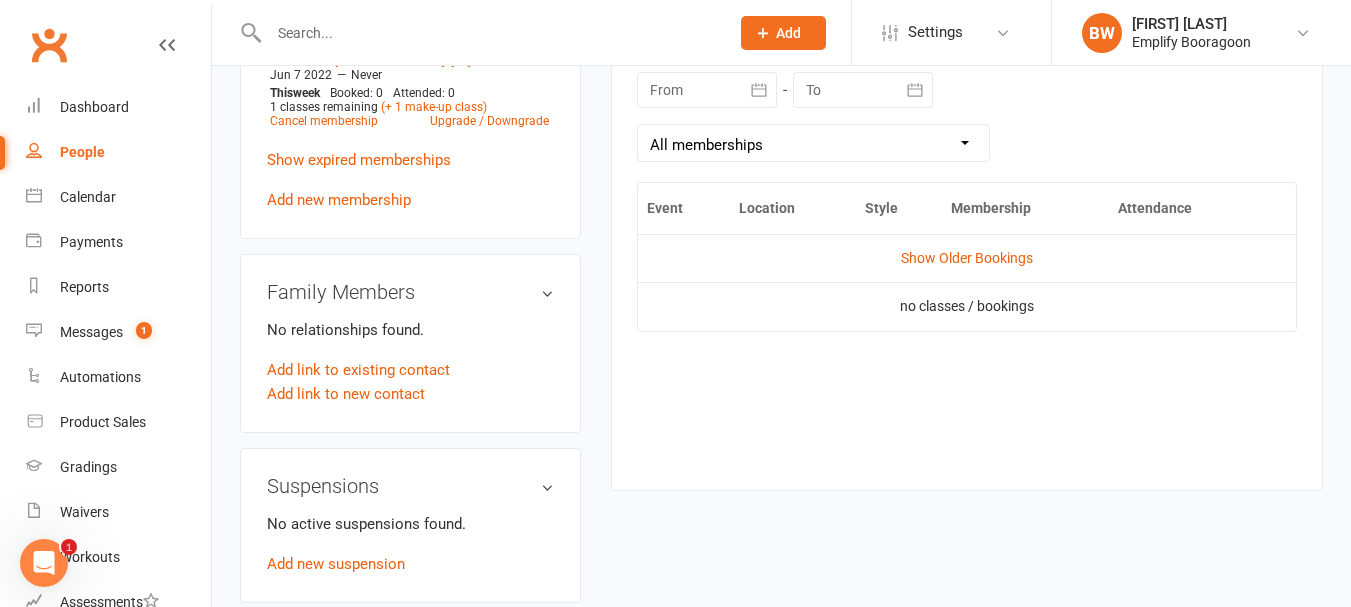 scroll, scrollTop: 0, scrollLeft: 0, axis: both 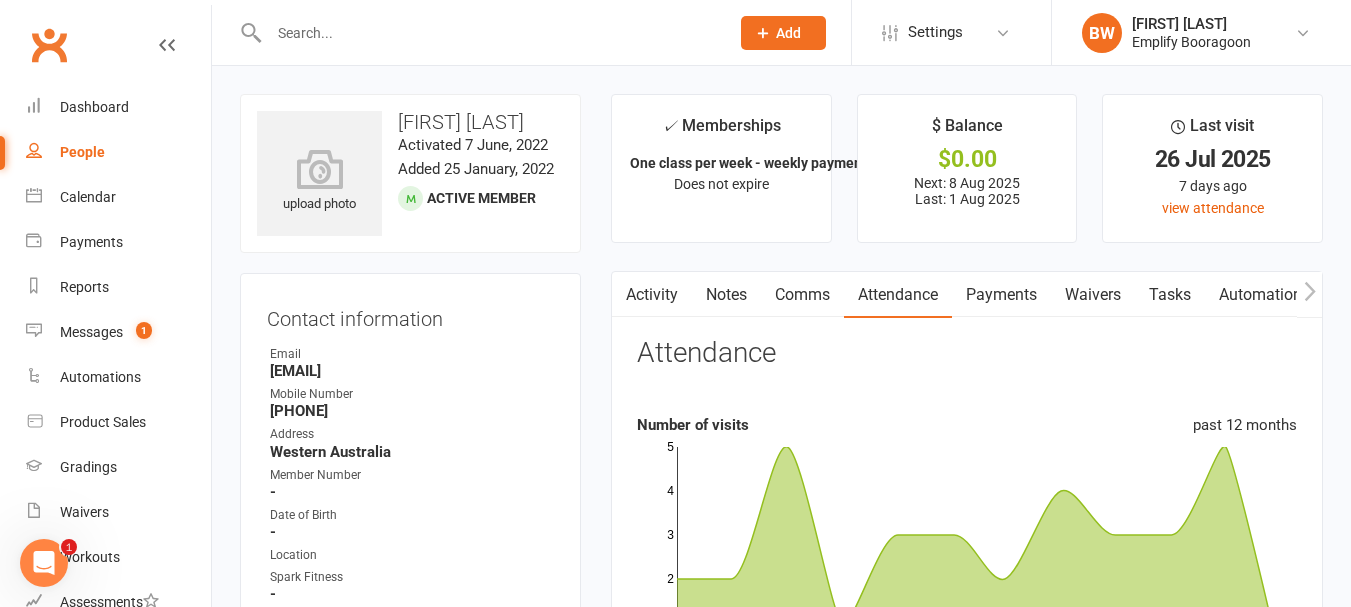 click 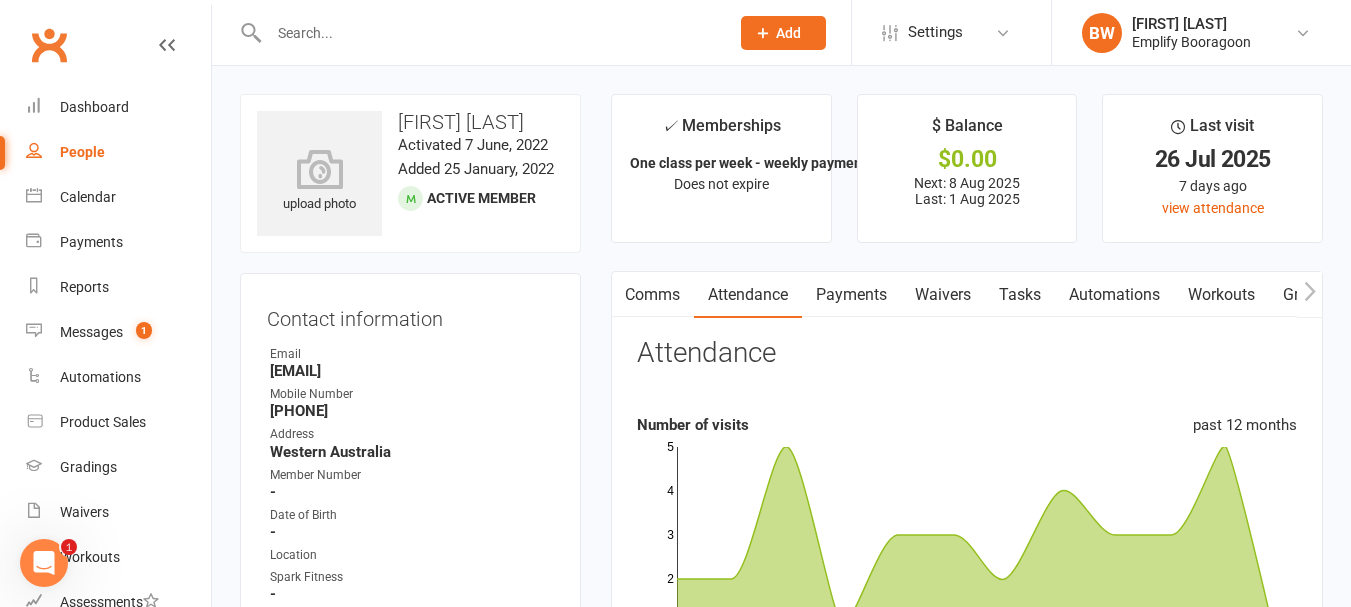 click 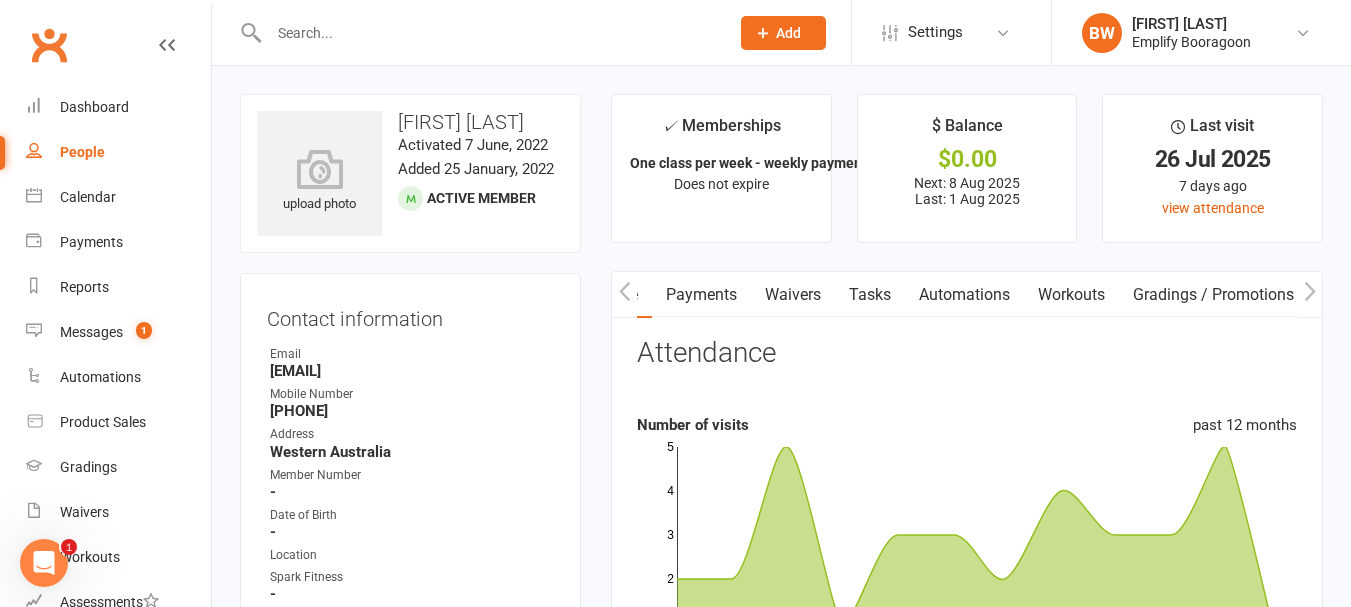 click 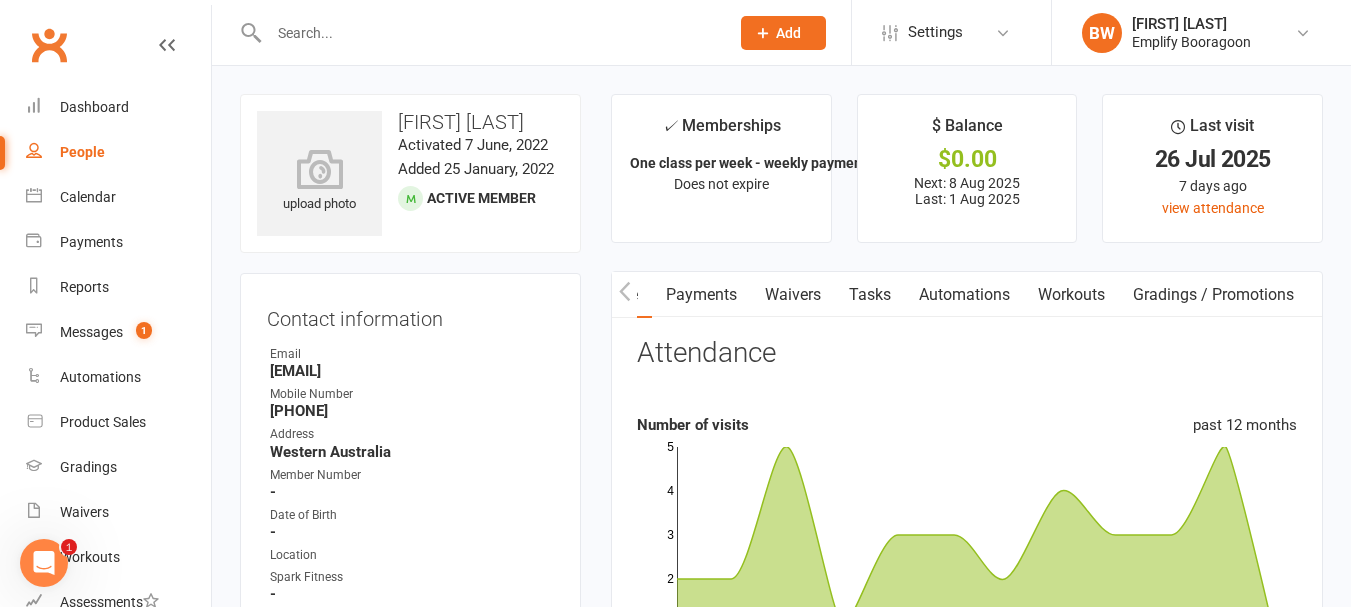 scroll, scrollTop: 0, scrollLeft: 531, axis: horizontal 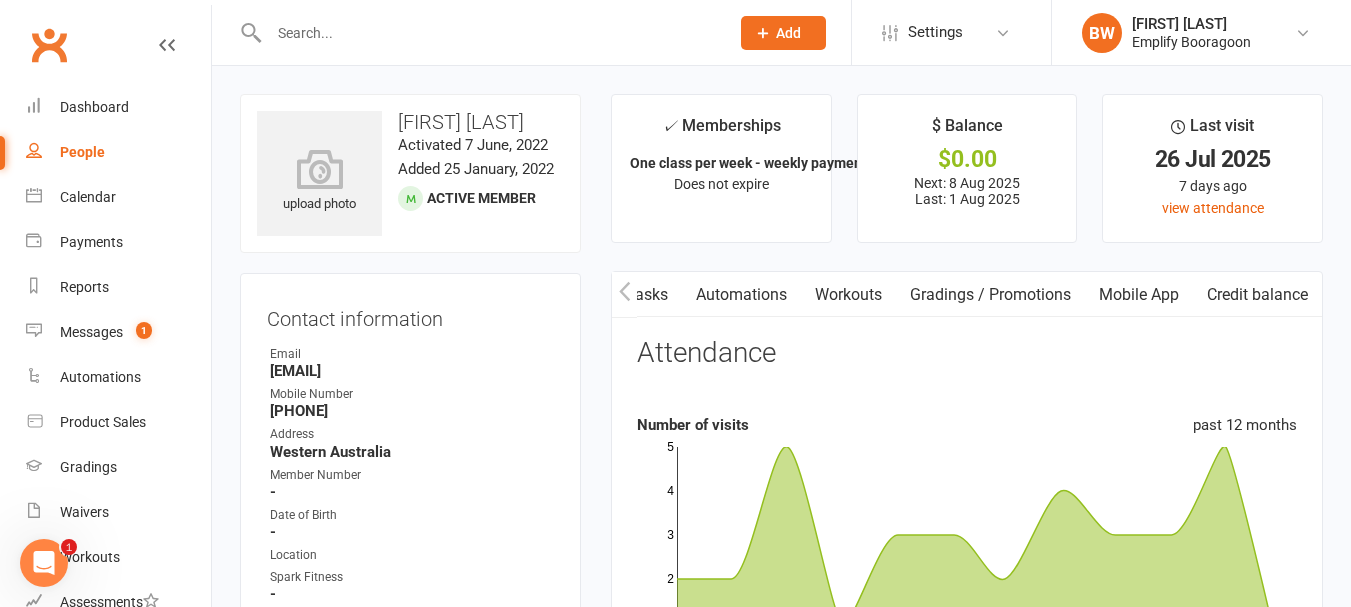 click on "Mobile App" at bounding box center (1139, 295) 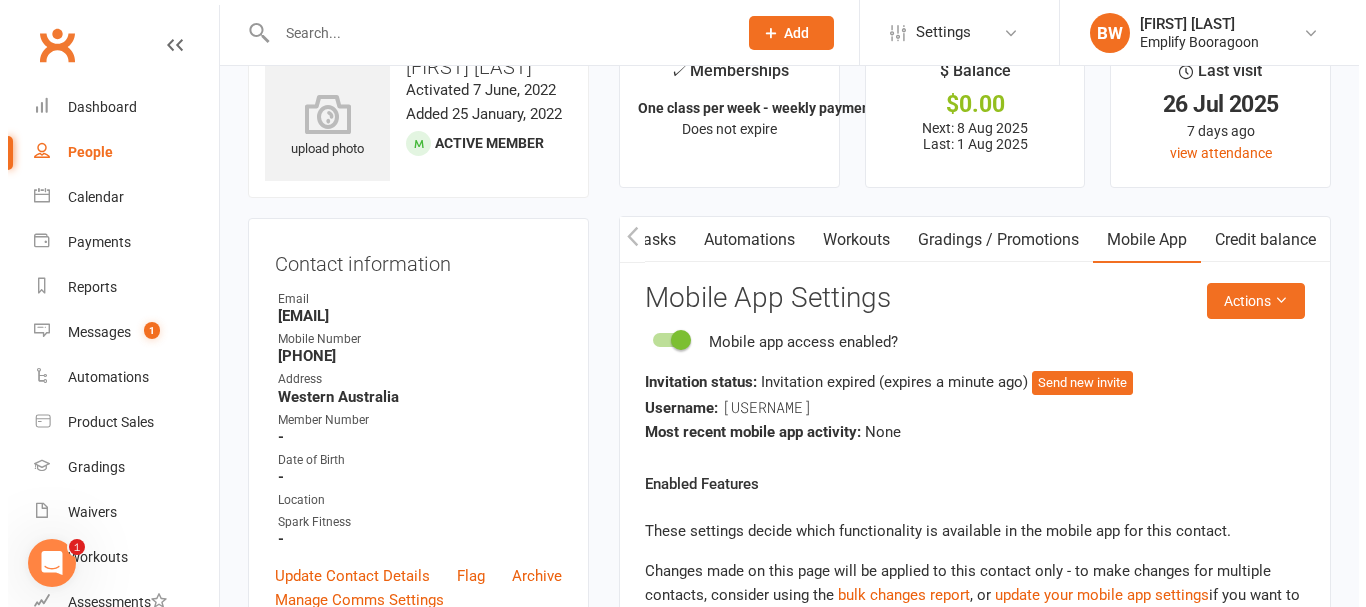 scroll, scrollTop: 100, scrollLeft: 0, axis: vertical 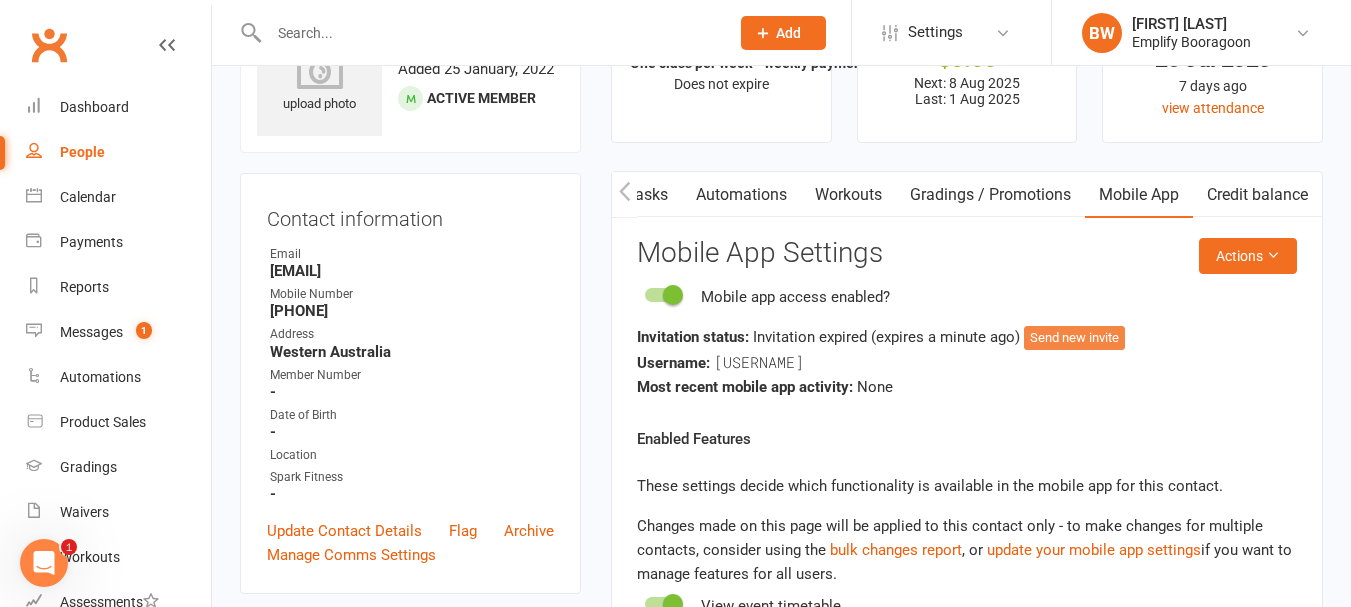 click on "Send new invite" at bounding box center [1074, 338] 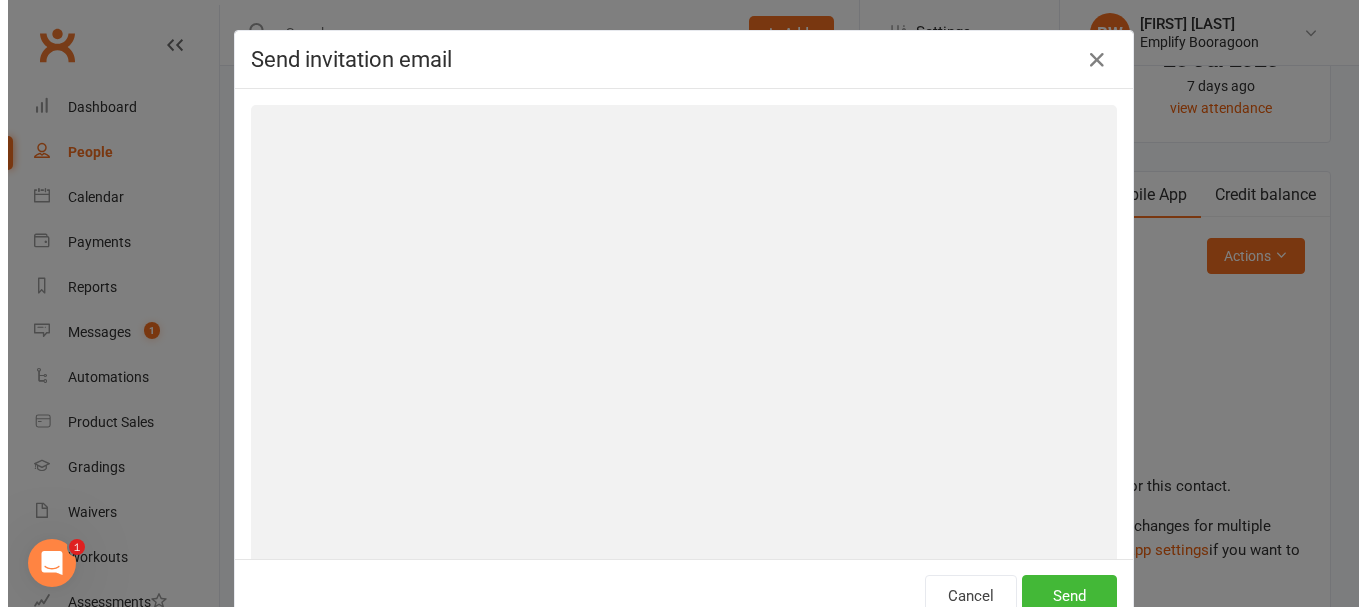 scroll, scrollTop: 0, scrollLeft: 521, axis: horizontal 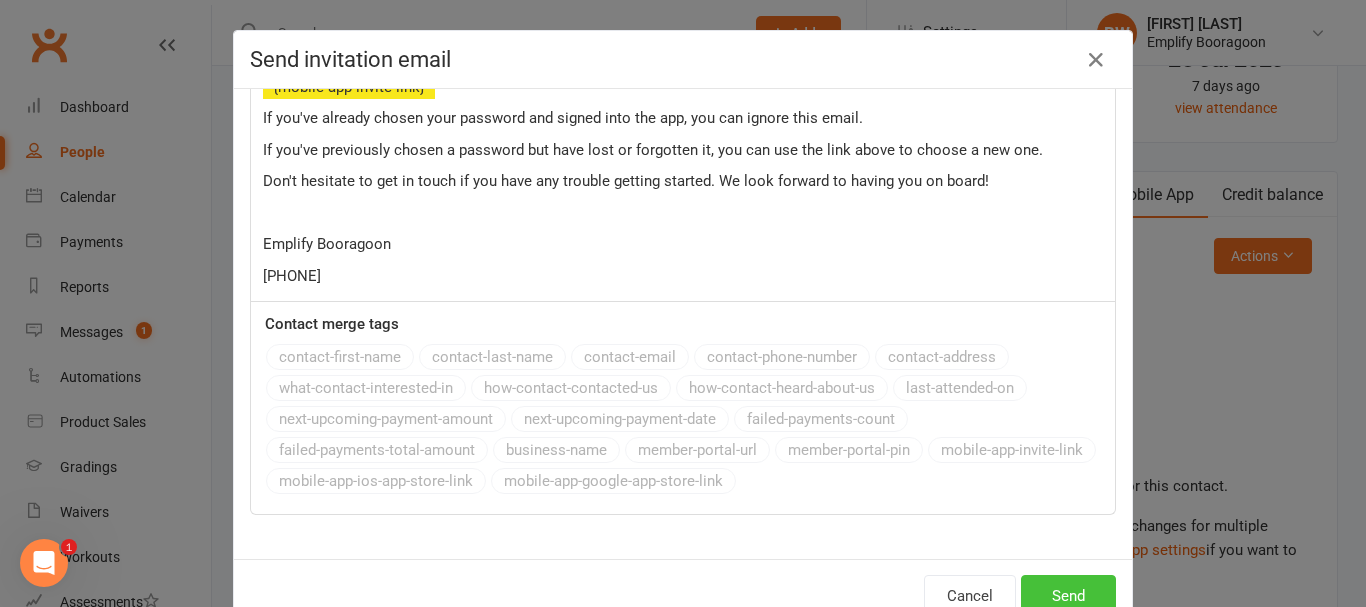 click on "Send" at bounding box center (1068, 596) 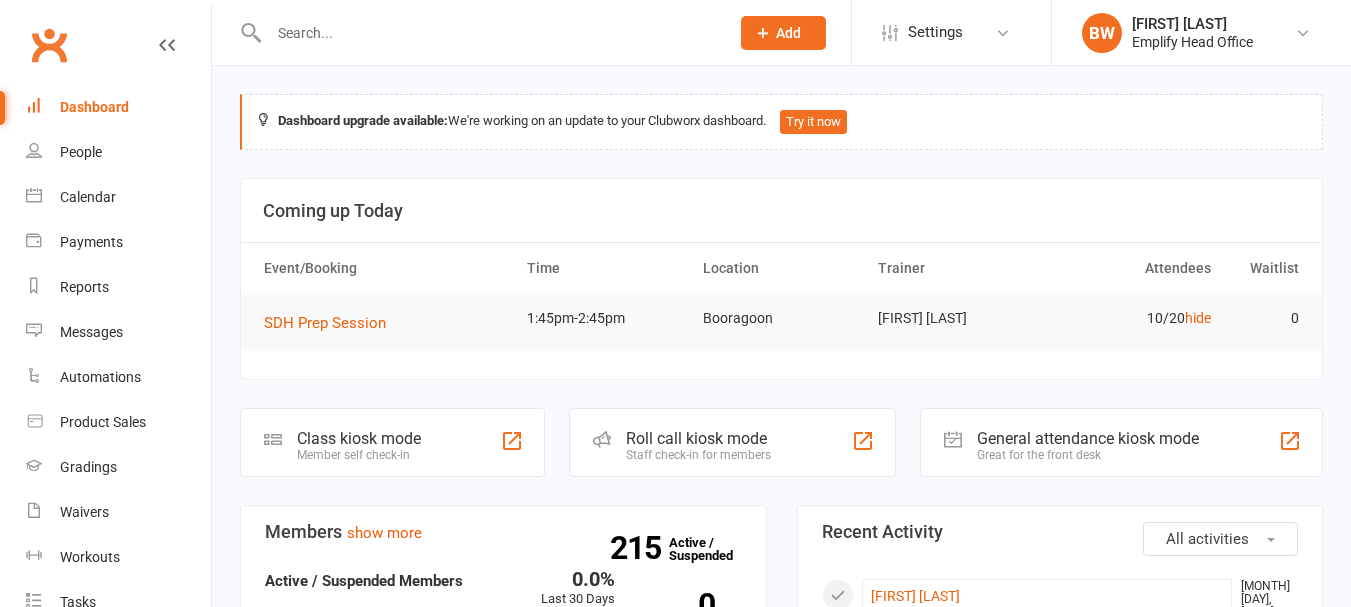 scroll, scrollTop: 0, scrollLeft: 0, axis: both 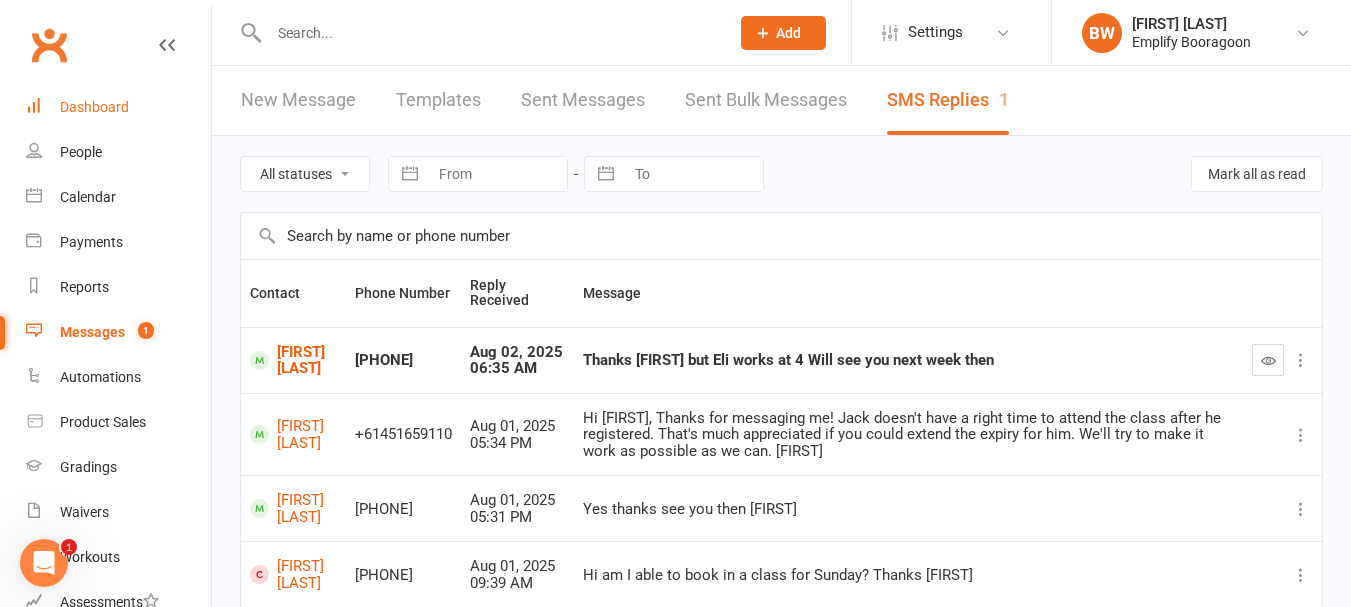 click on "Dashboard" at bounding box center [118, 107] 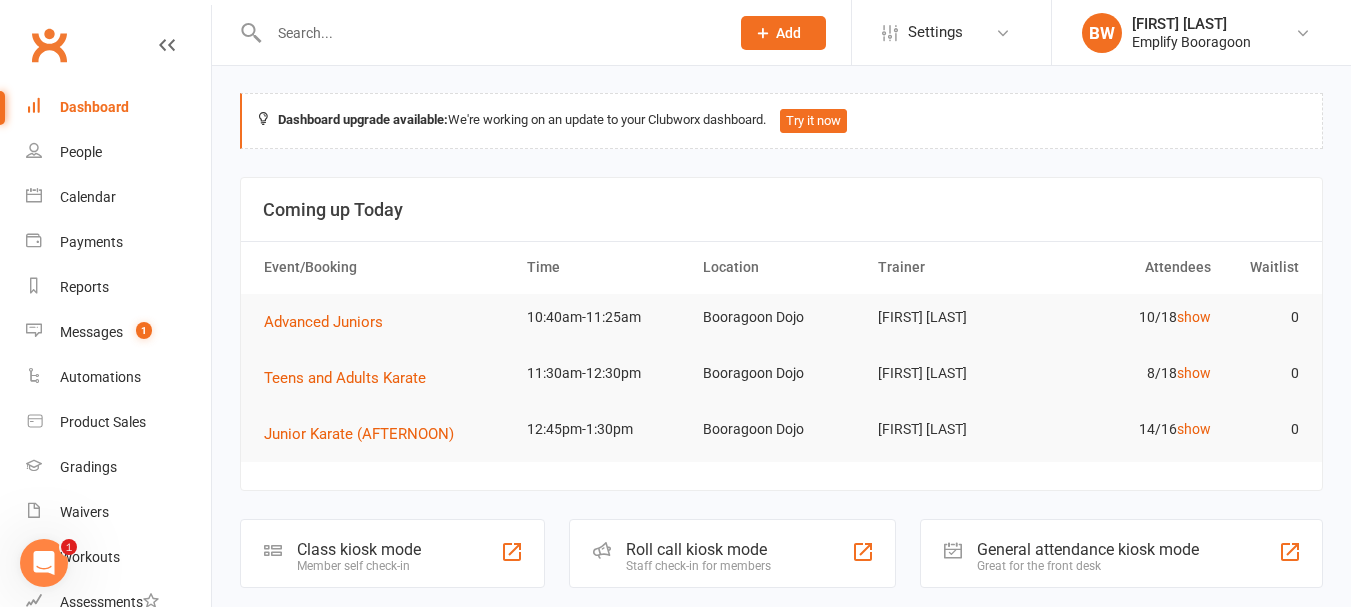 scroll, scrollTop: 0, scrollLeft: 0, axis: both 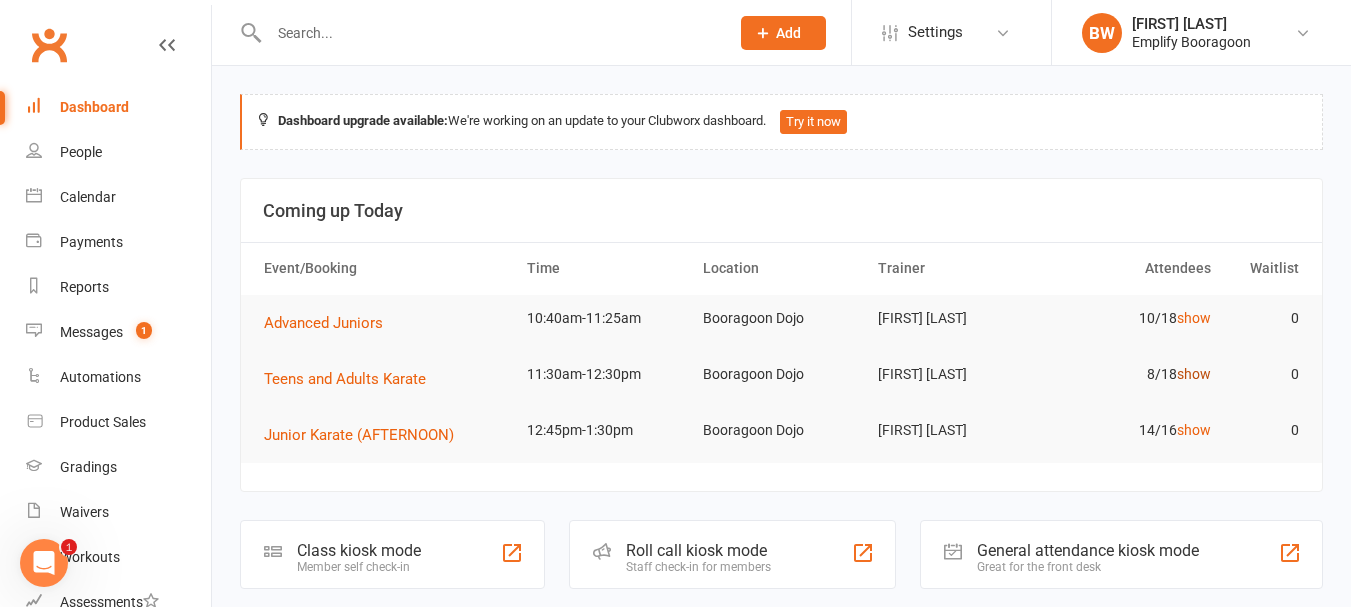 click on "show" at bounding box center [1194, 374] 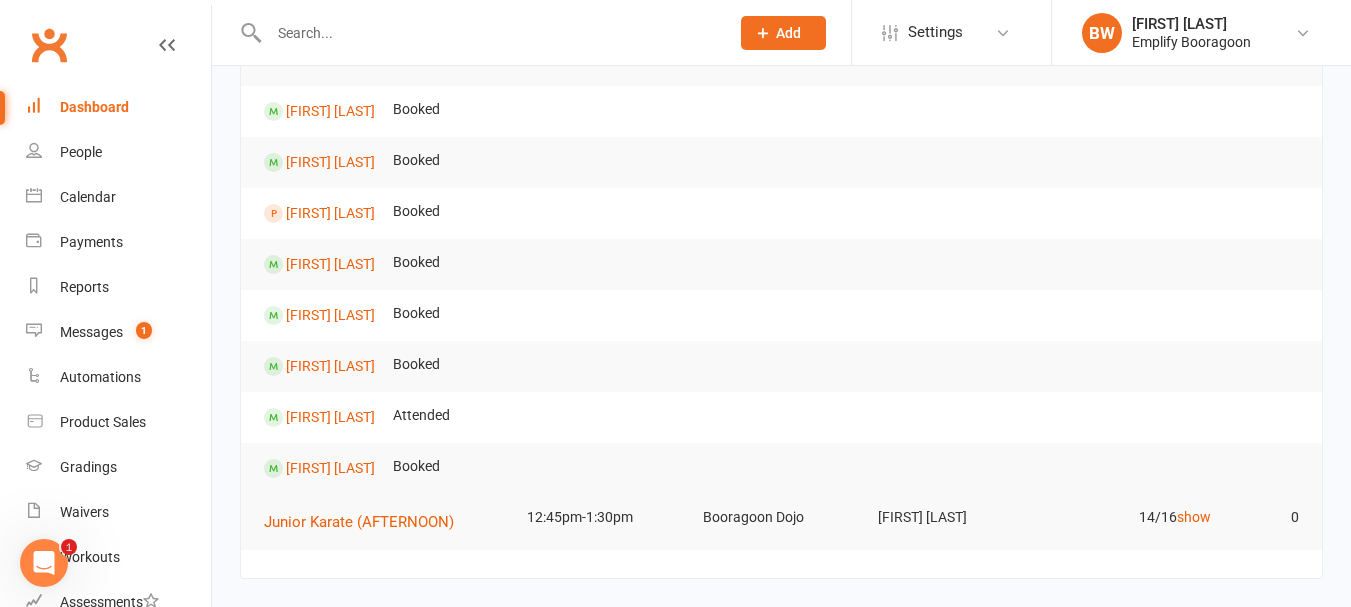 scroll, scrollTop: 200, scrollLeft: 0, axis: vertical 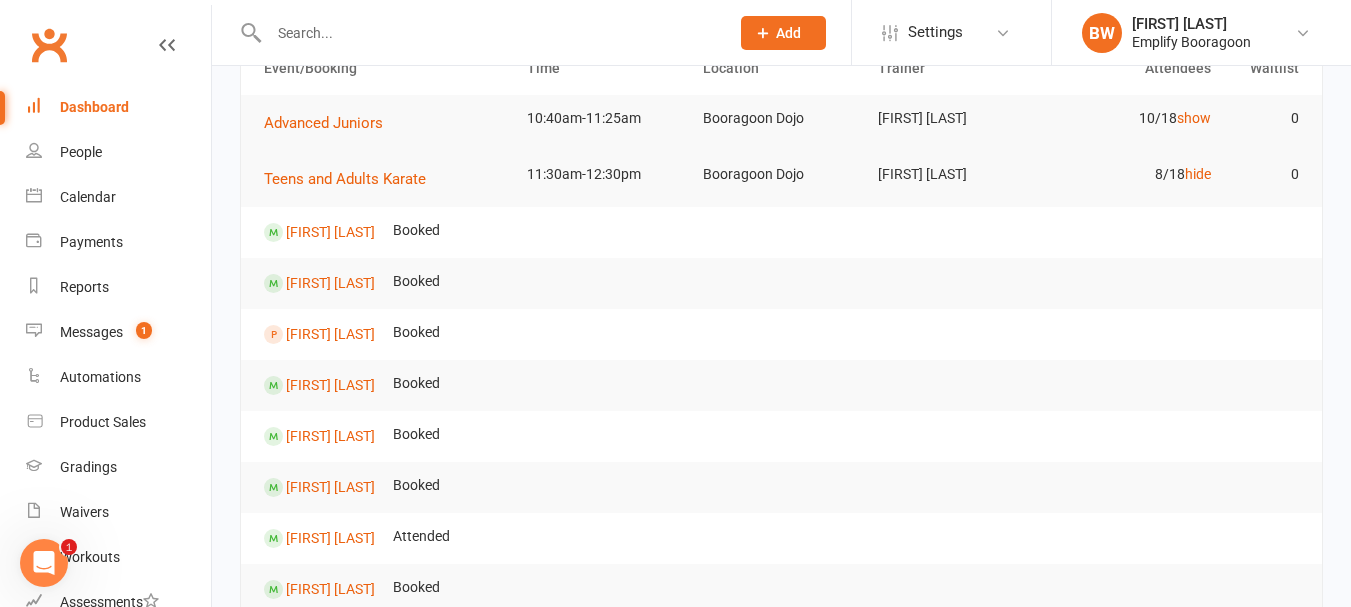 click on "[FIRST] [LAST]
Booked" at bounding box center (781, 283) 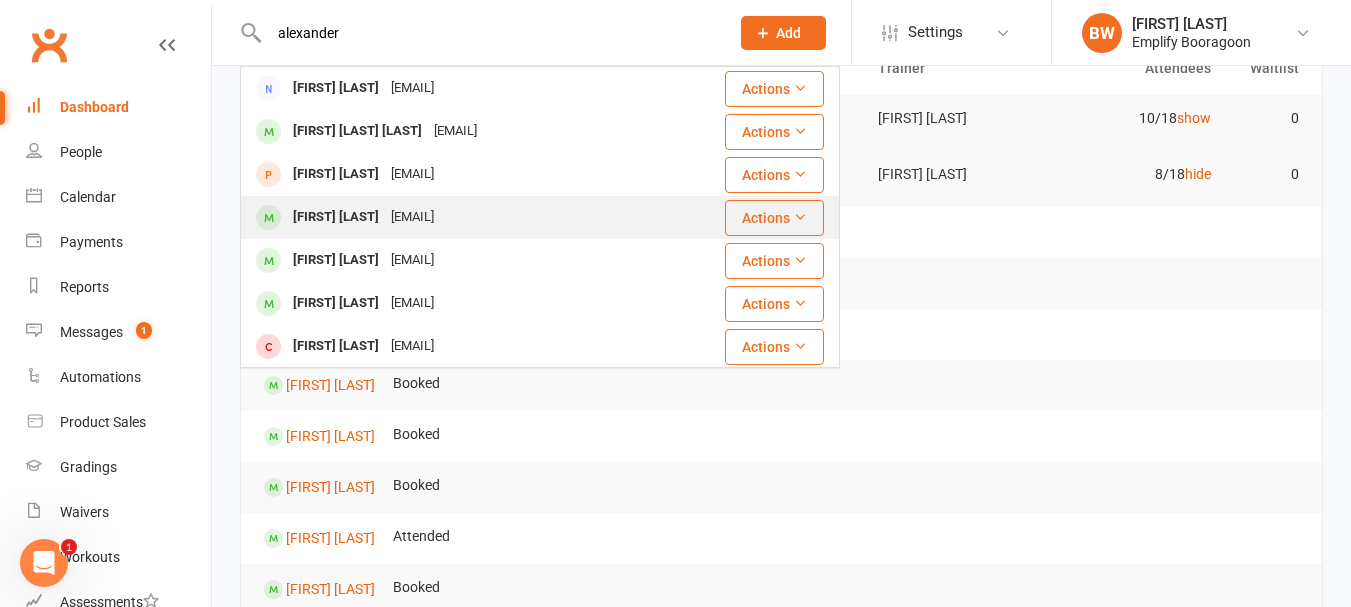 type on "alexander" 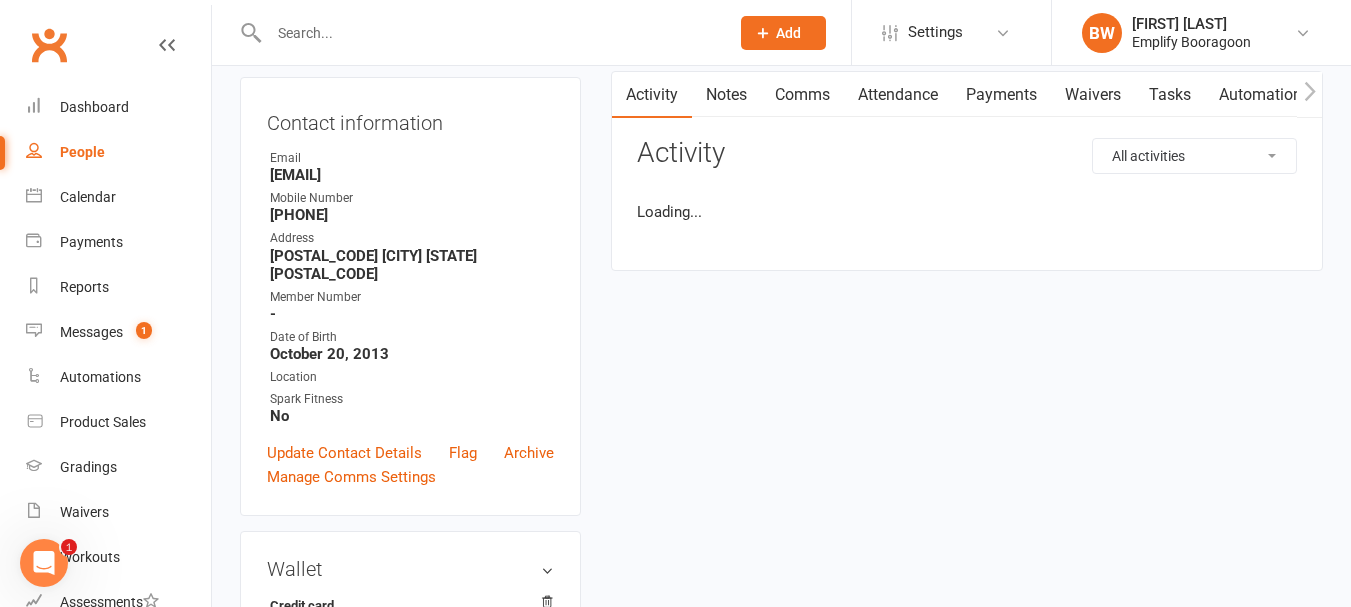 scroll, scrollTop: 0, scrollLeft: 0, axis: both 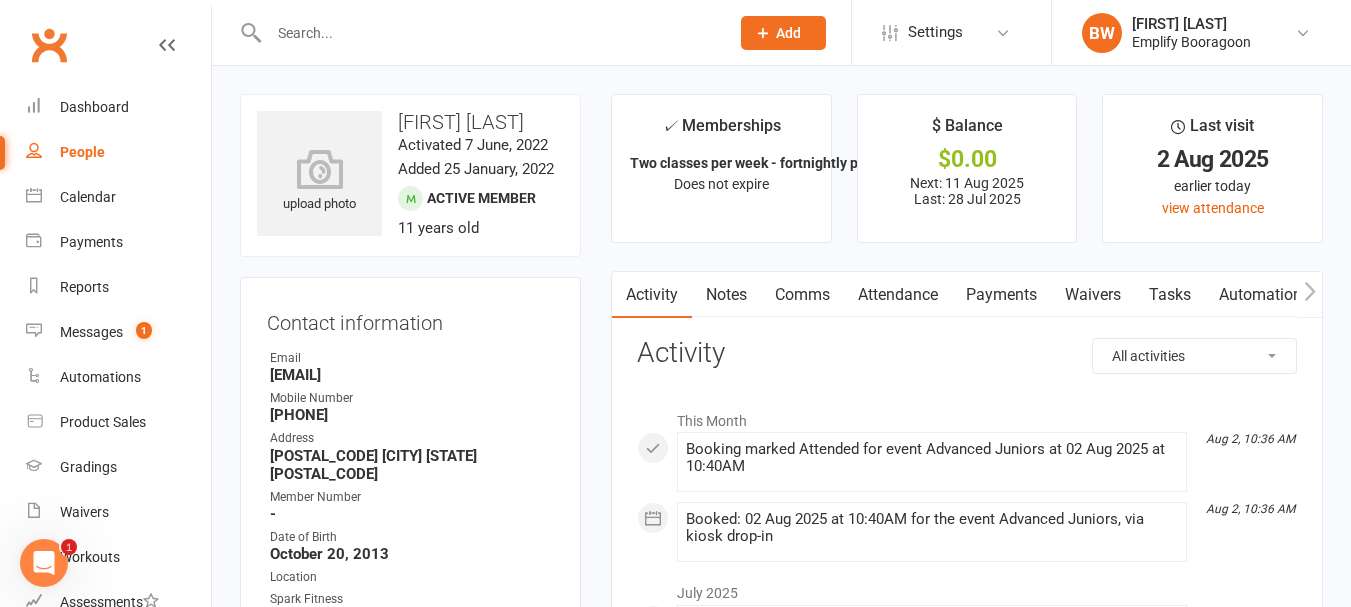 click on "Payments" at bounding box center [1001, 295] 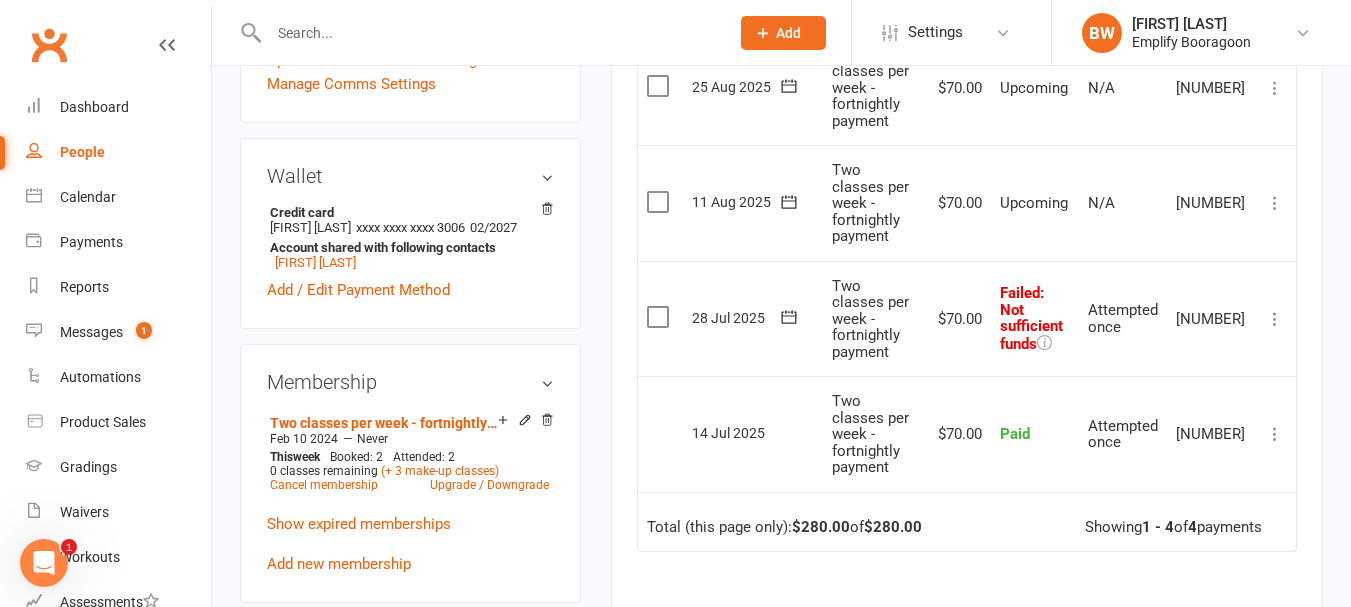 scroll, scrollTop: 600, scrollLeft: 0, axis: vertical 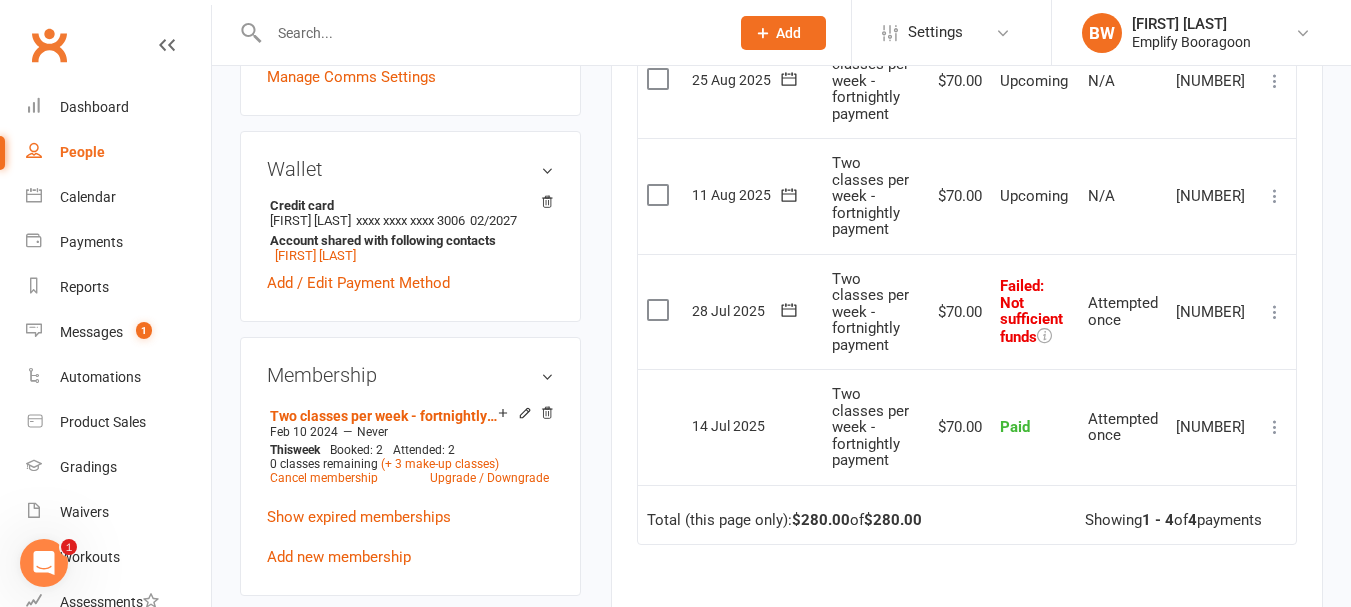 click on "Two classes per week - fortnightly payment" at bounding box center [870, 312] 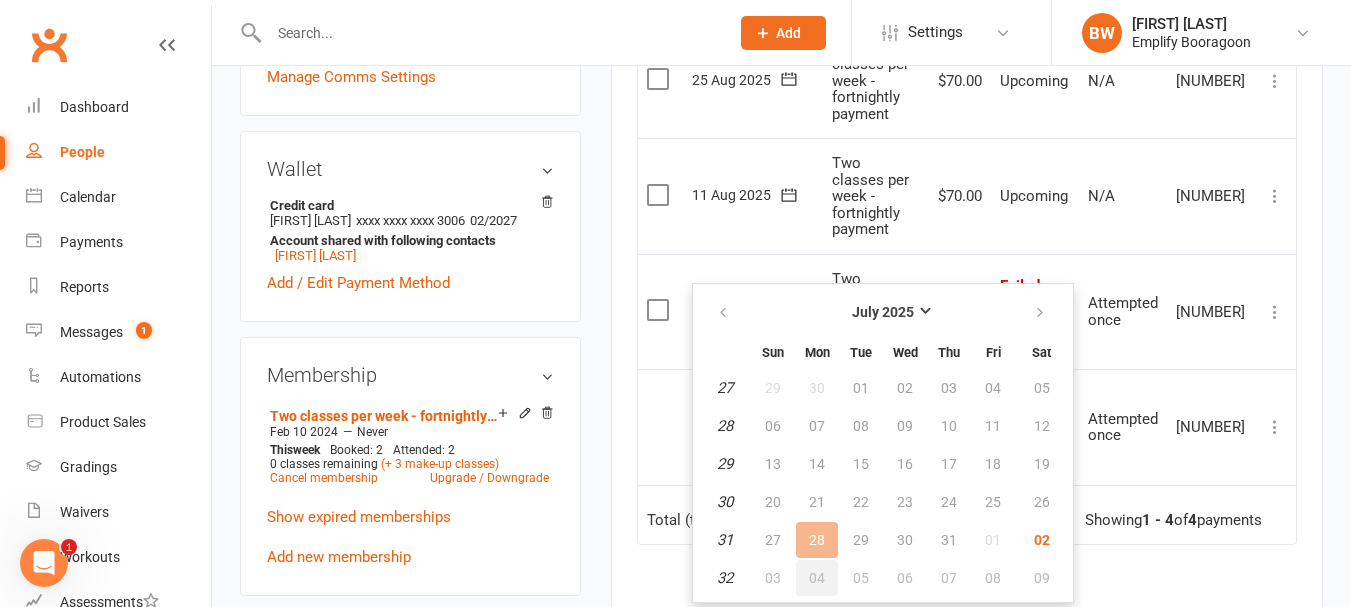 click on "04" at bounding box center [817, 578] 